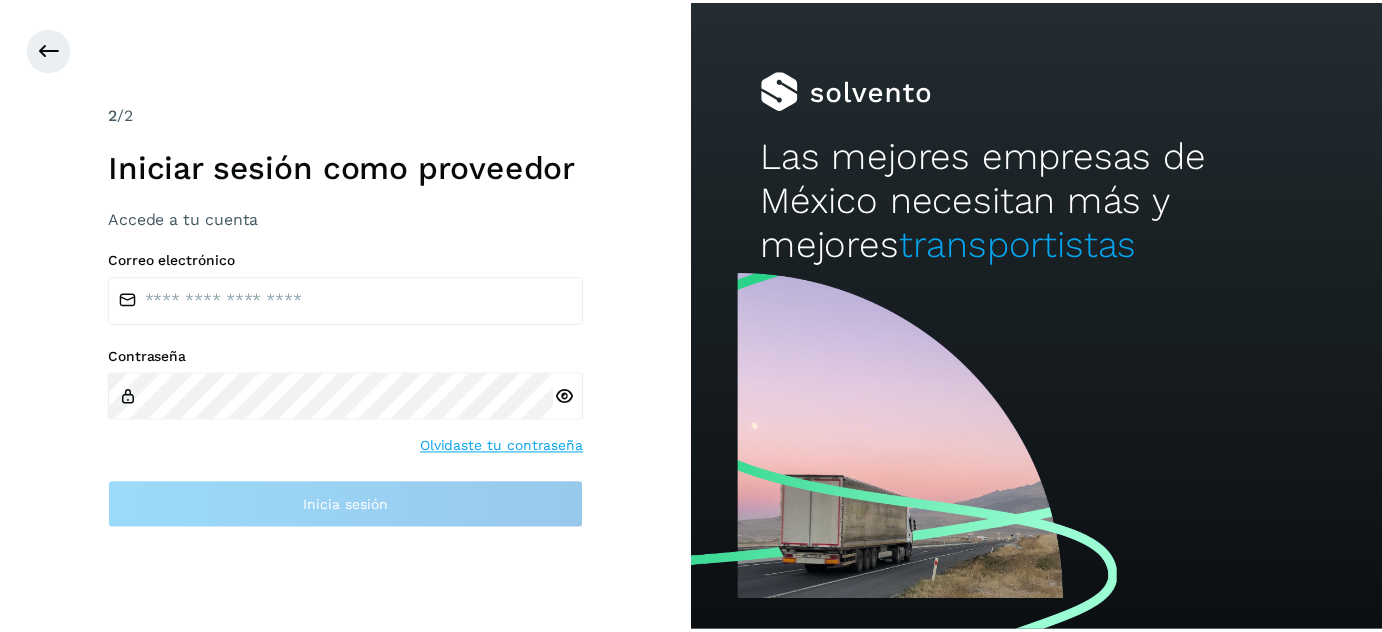 scroll, scrollTop: 0, scrollLeft: 0, axis: both 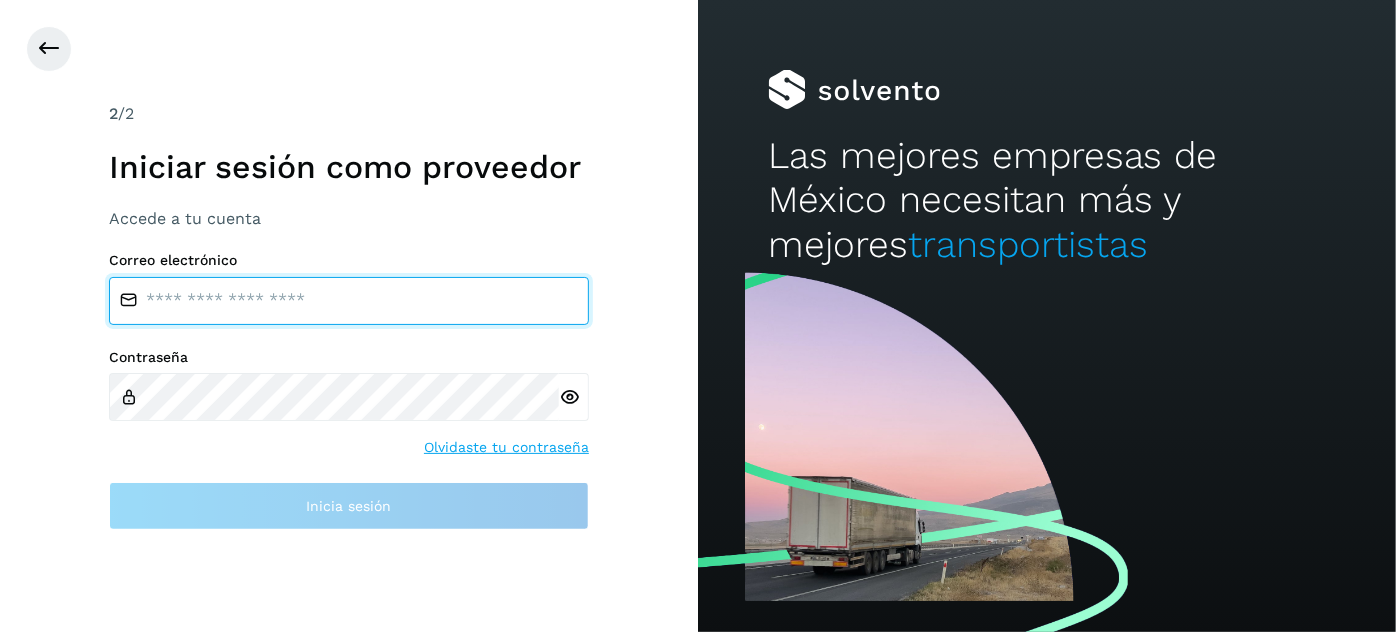 type on "**********" 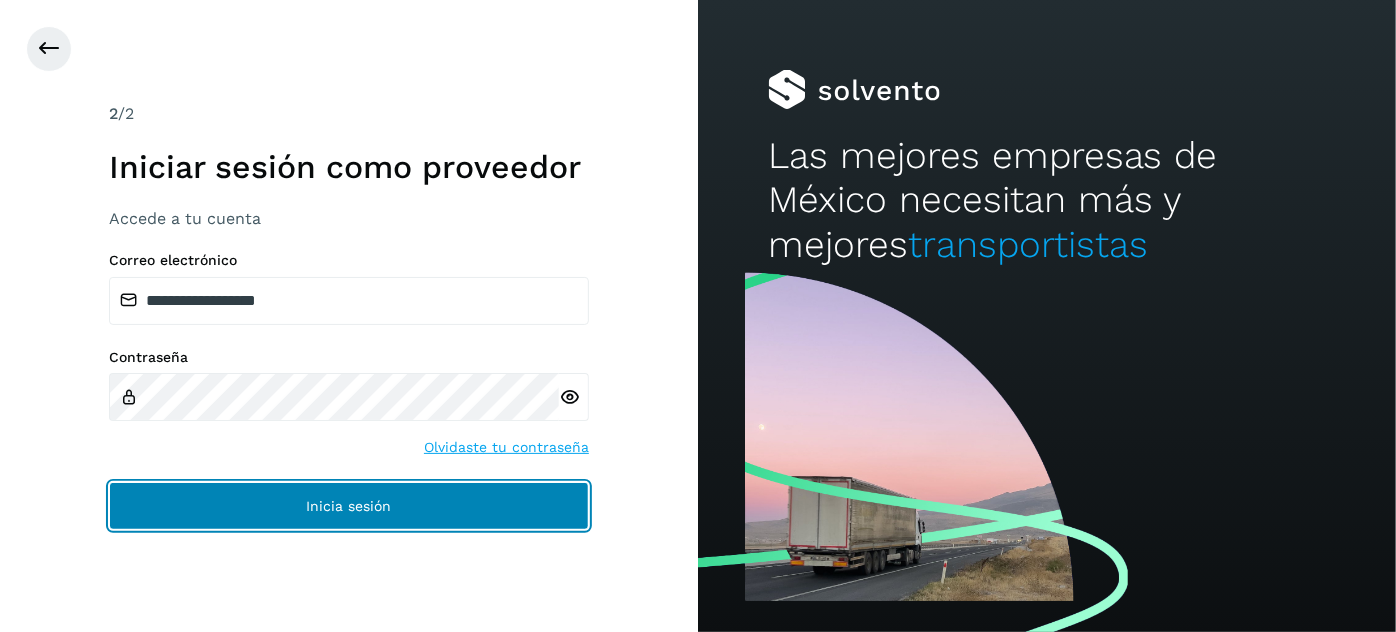 click on "Inicia sesión" at bounding box center [349, 506] 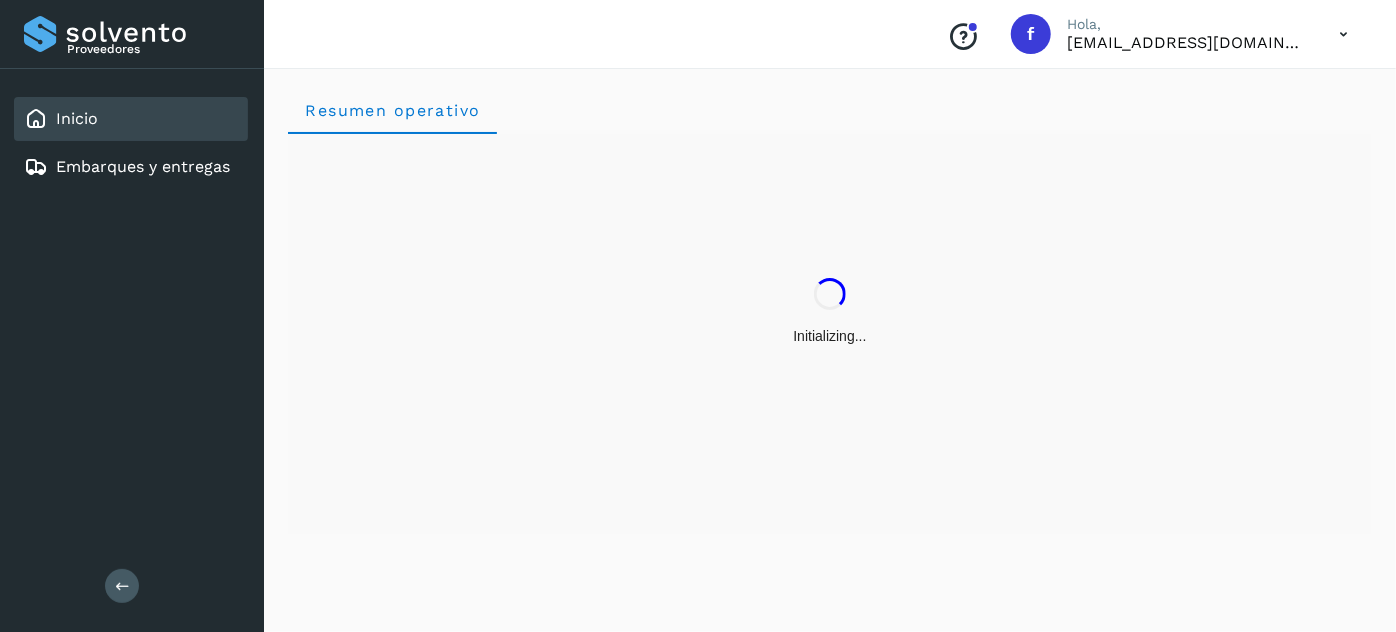 click on "Proveedores Inicio Embarques y entregas Salir" at bounding box center (132, 316) 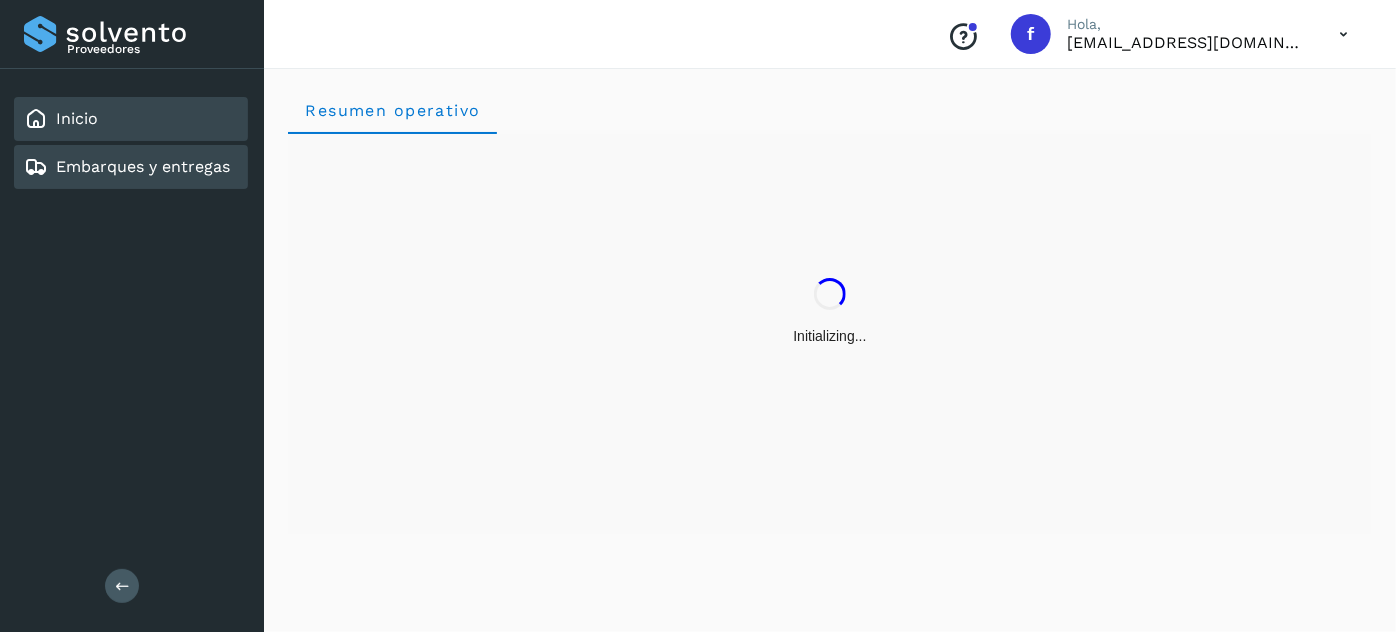 click on "Embarques y entregas" at bounding box center (143, 166) 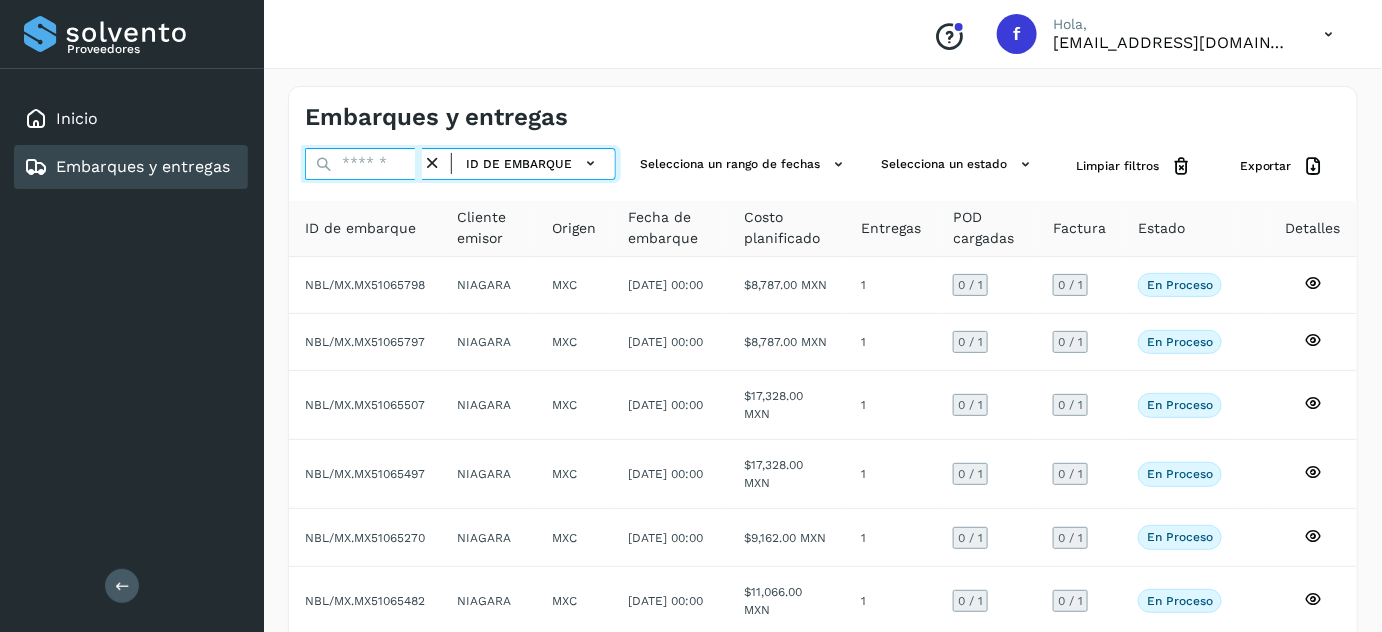 click at bounding box center [363, 164] 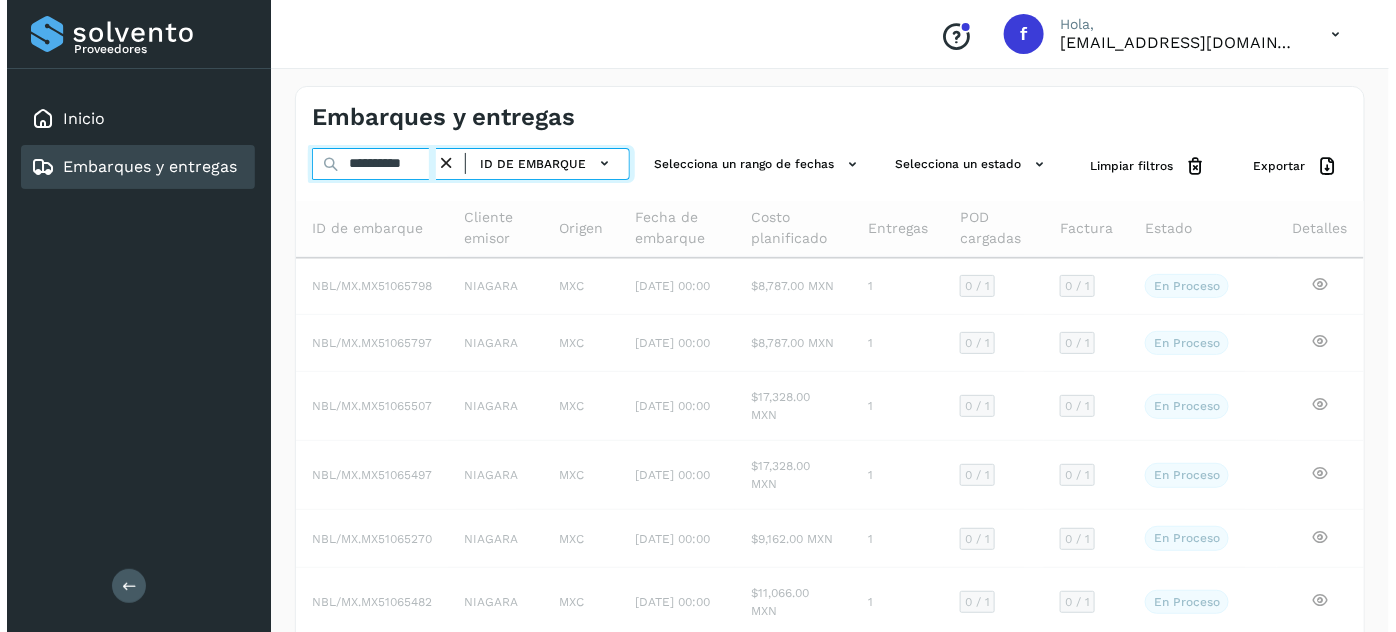 scroll, scrollTop: 0, scrollLeft: 0, axis: both 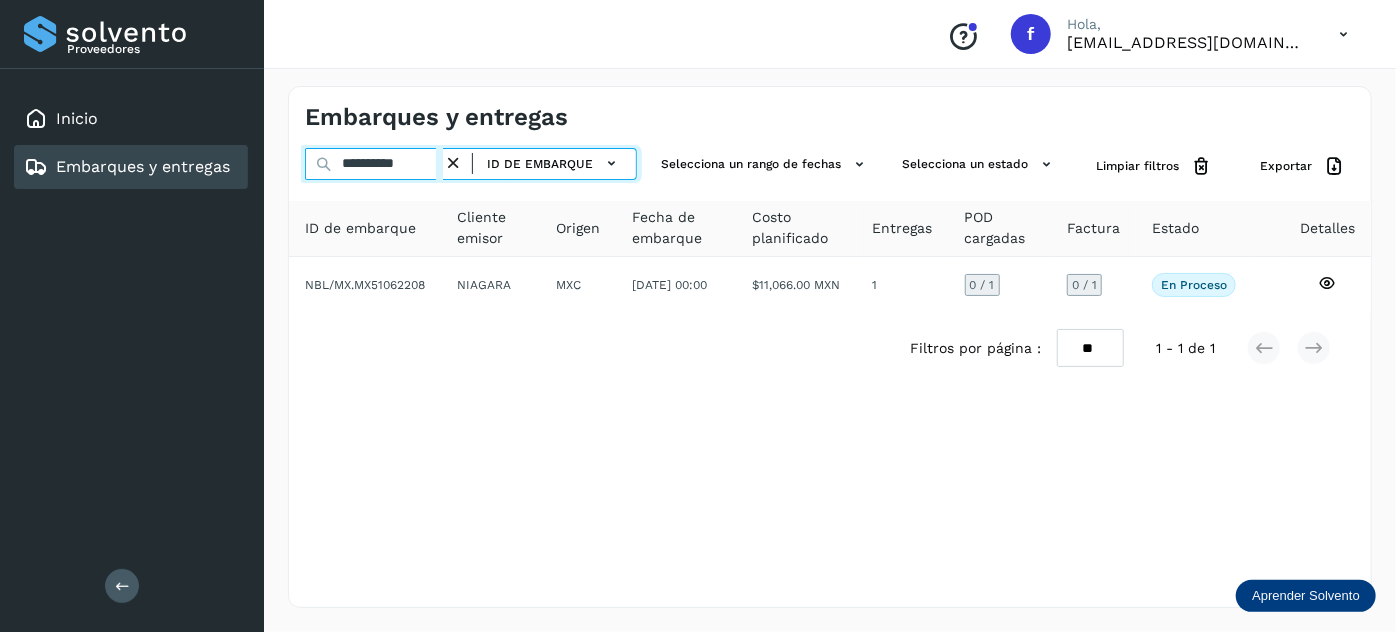 click on "**********" at bounding box center (374, 164) 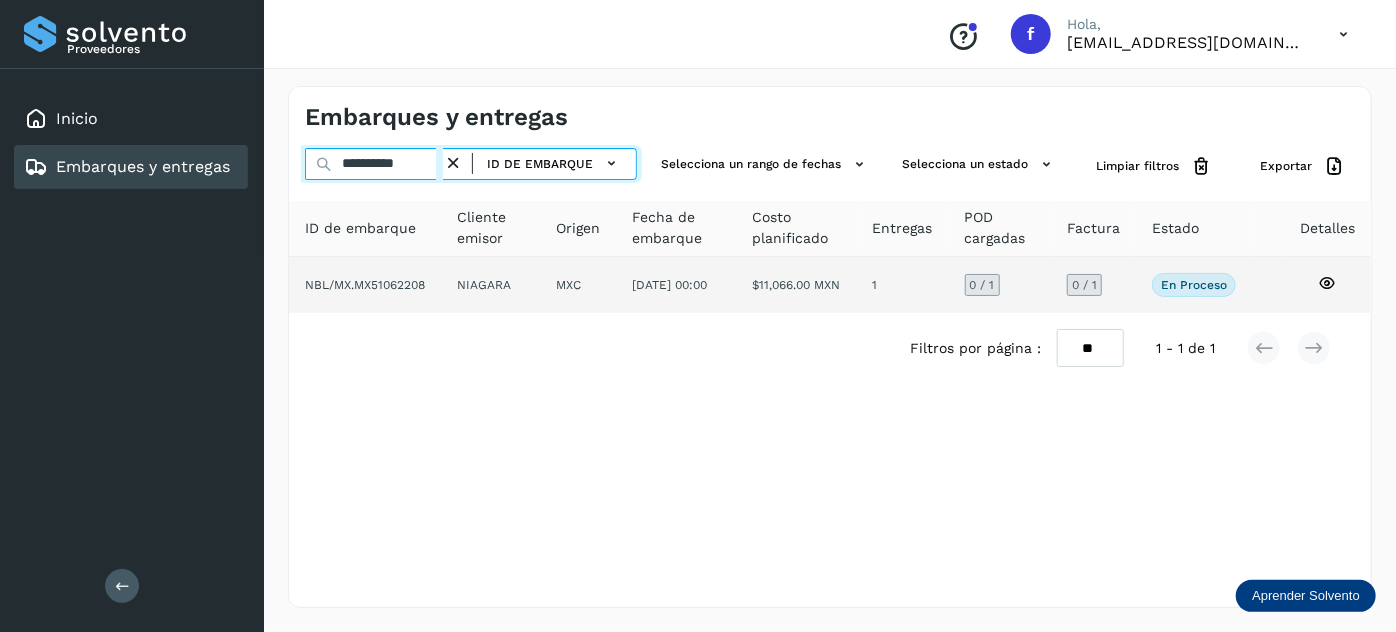 paste 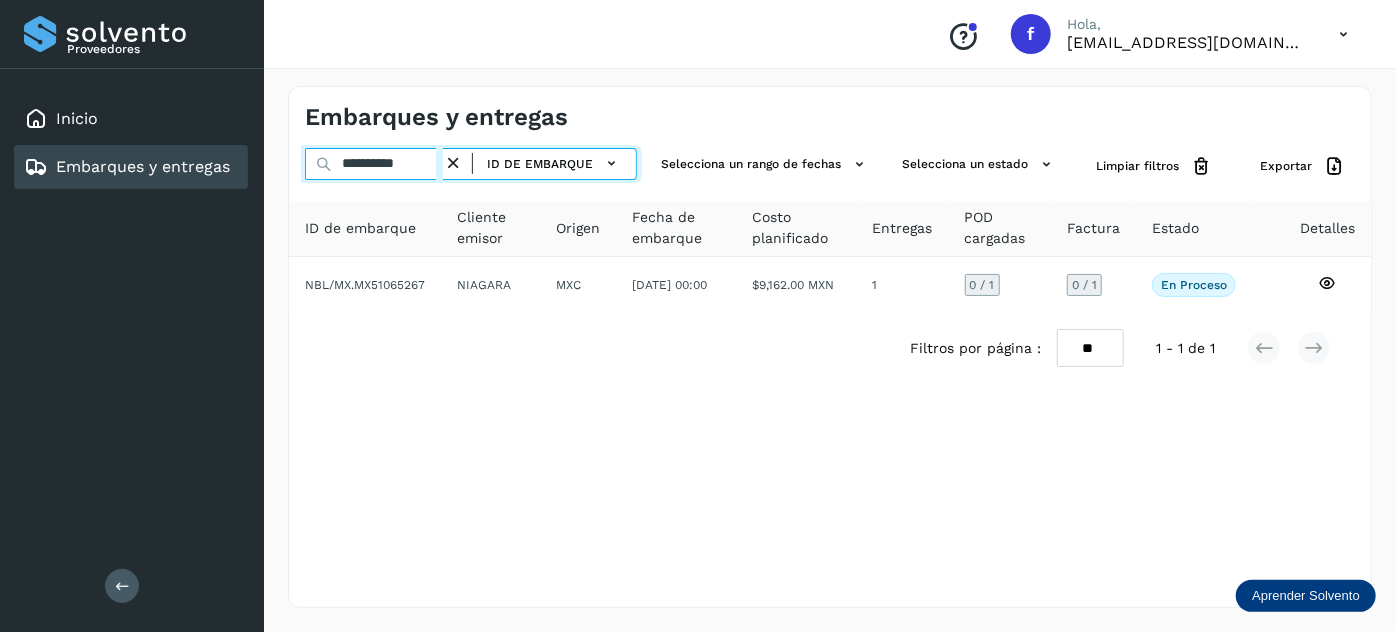 click on "**********" at bounding box center (374, 164) 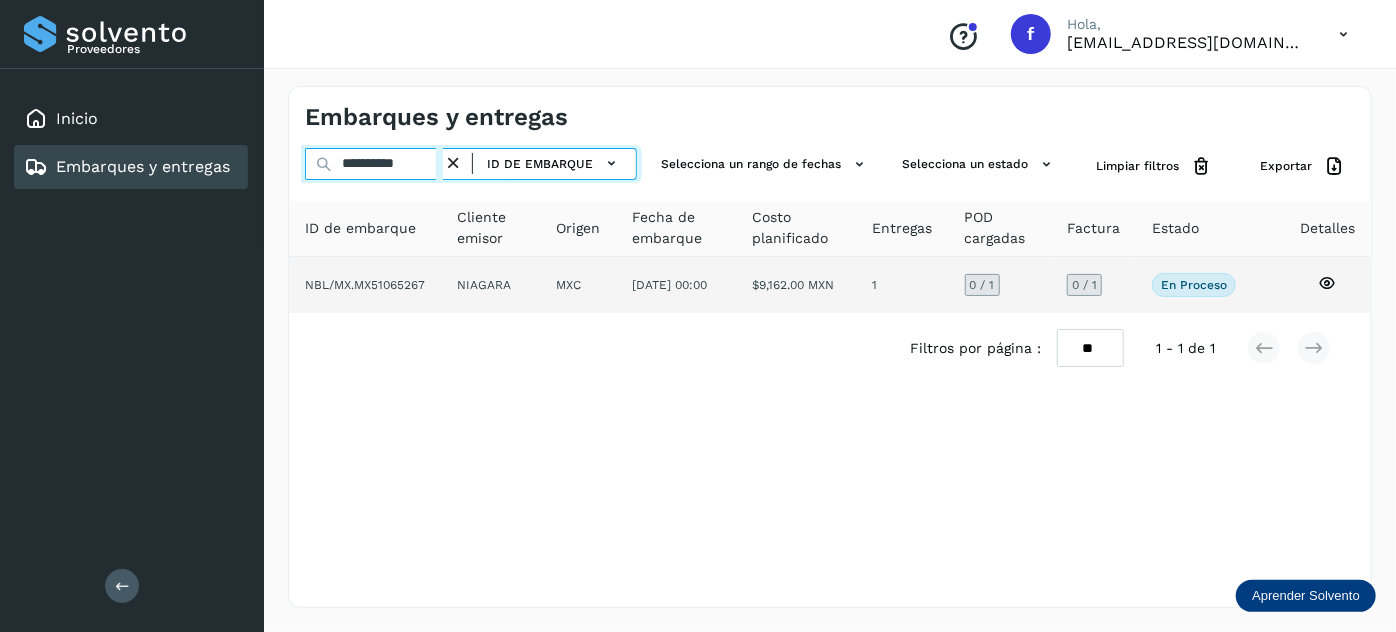 paste 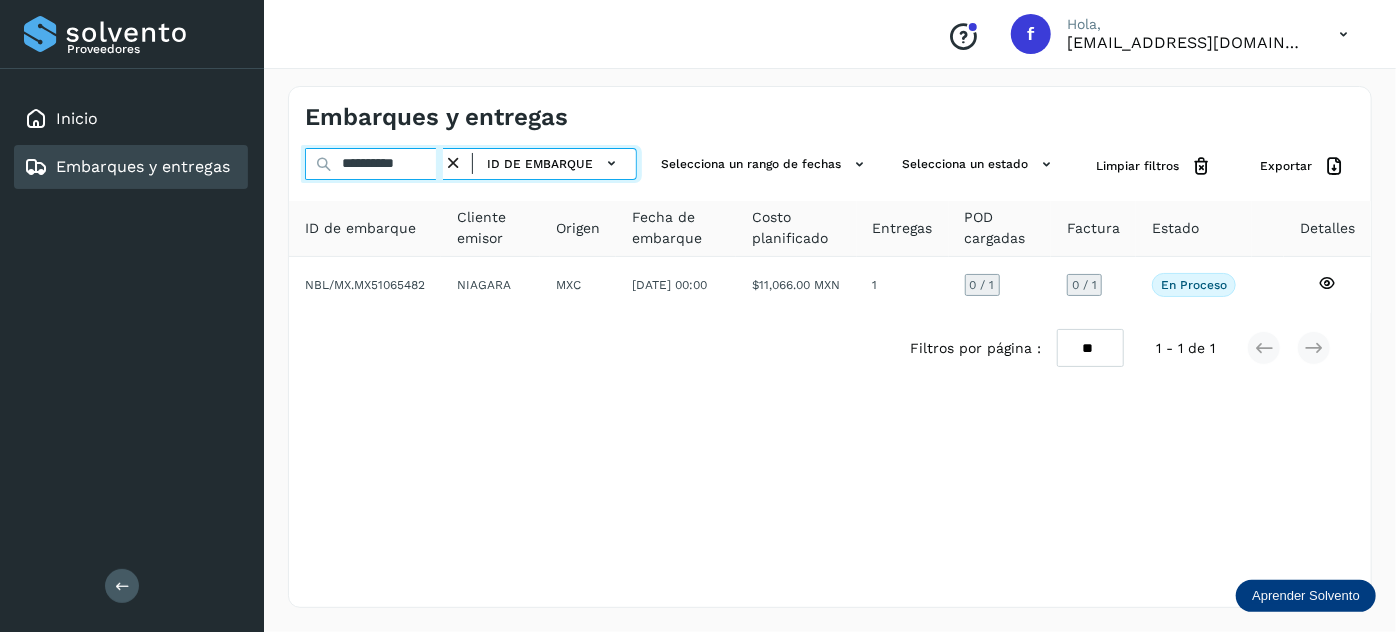 click on "**********" at bounding box center [374, 164] 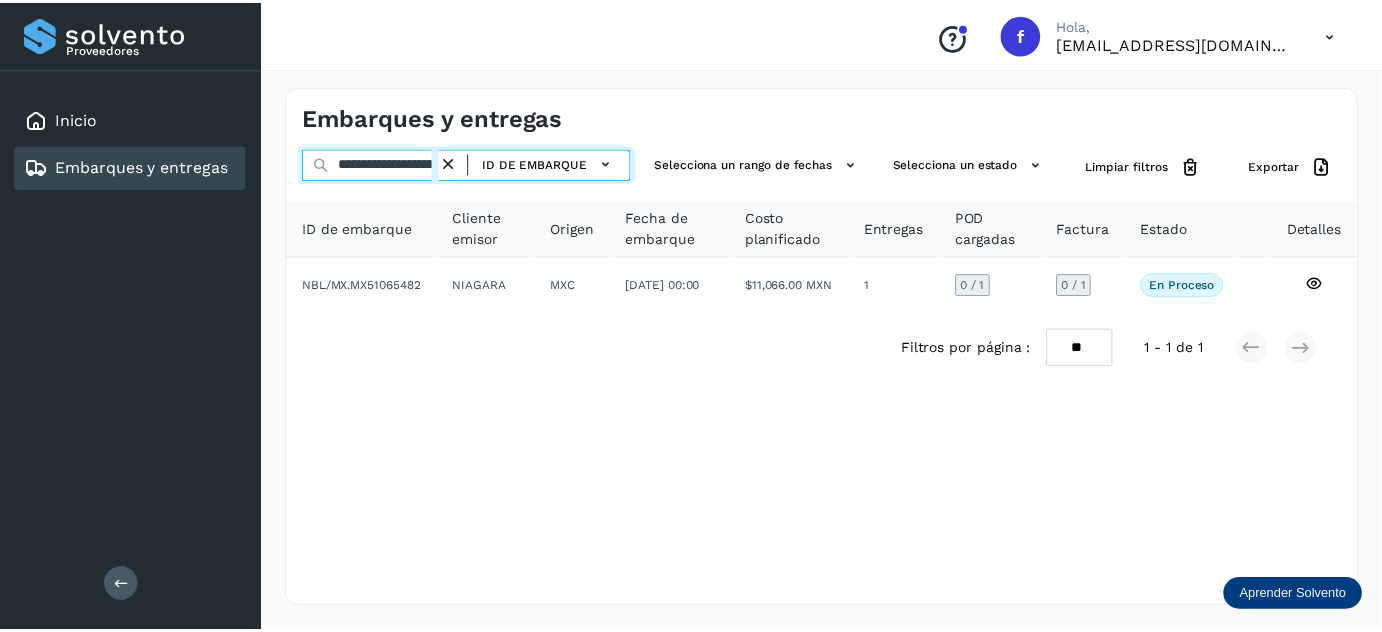 scroll, scrollTop: 0, scrollLeft: 61, axis: horizontal 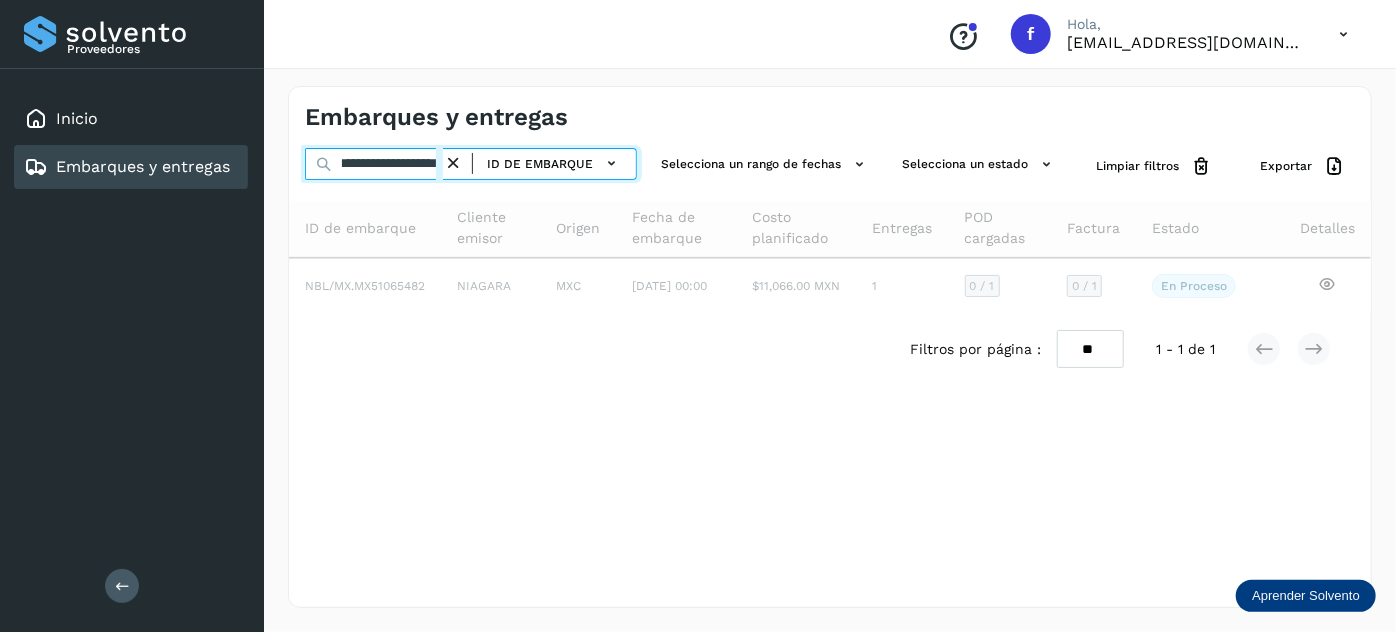 type on "**********" 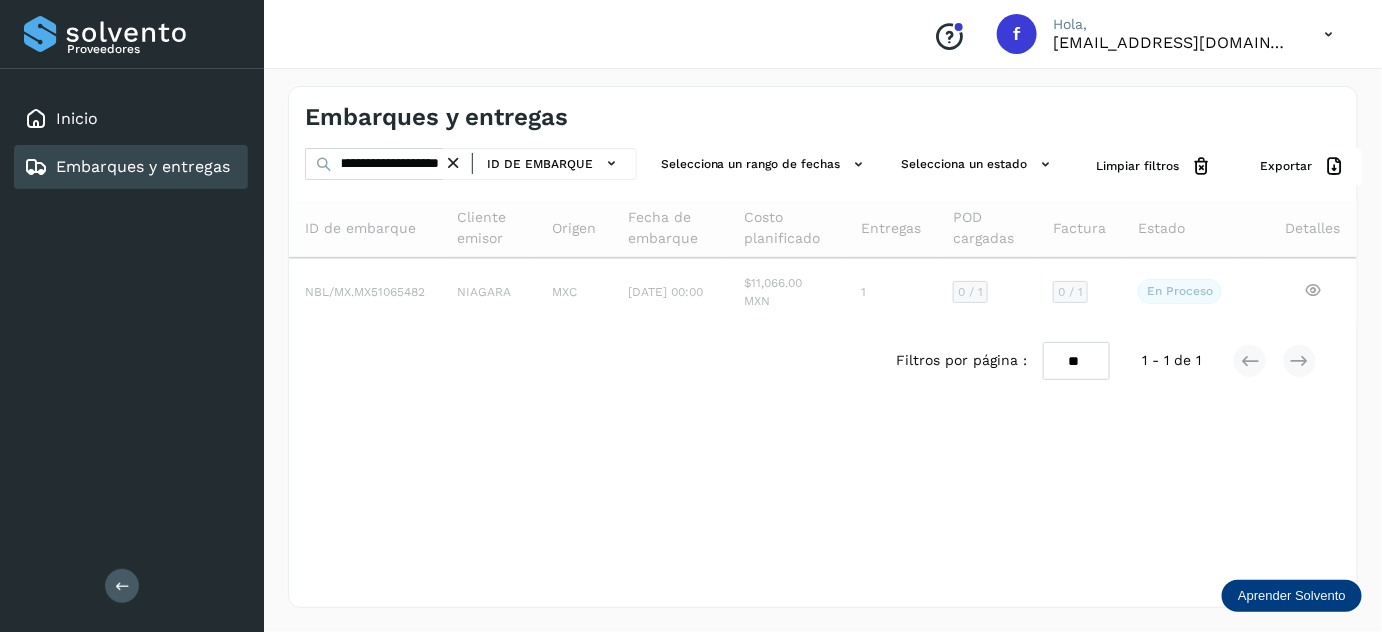 click on "ID de embarque" at bounding box center (540, 164) 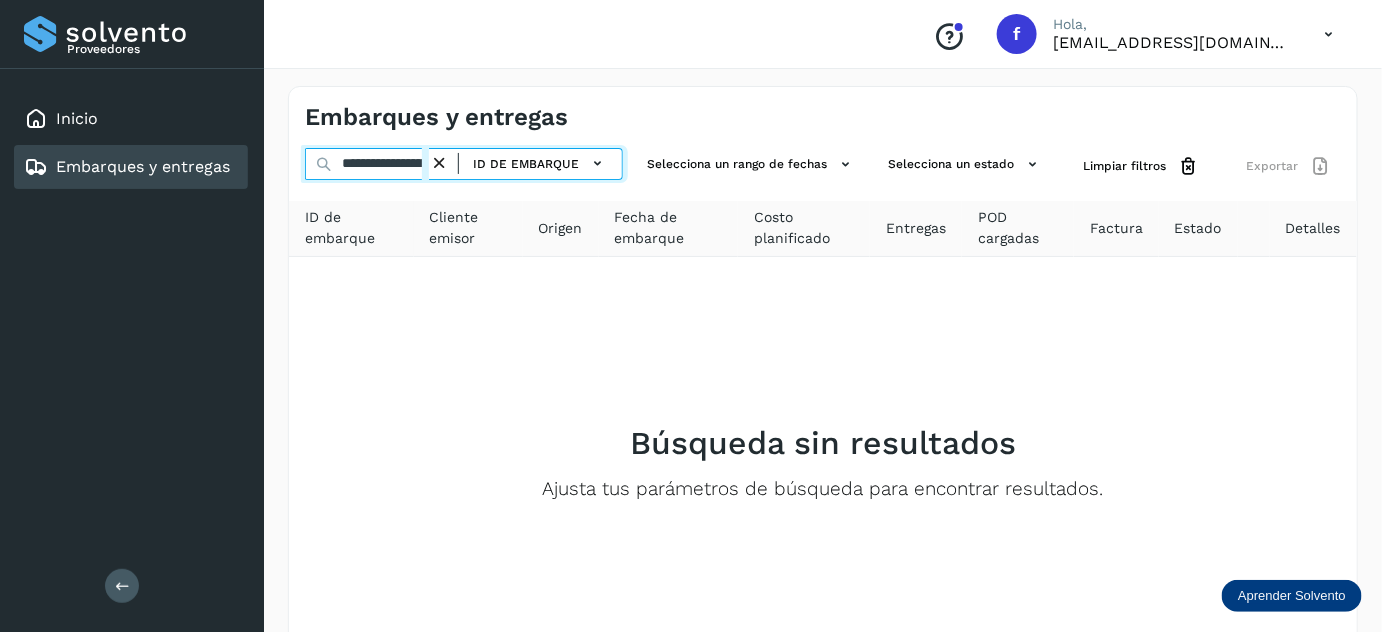 click on "**********" at bounding box center [367, 164] 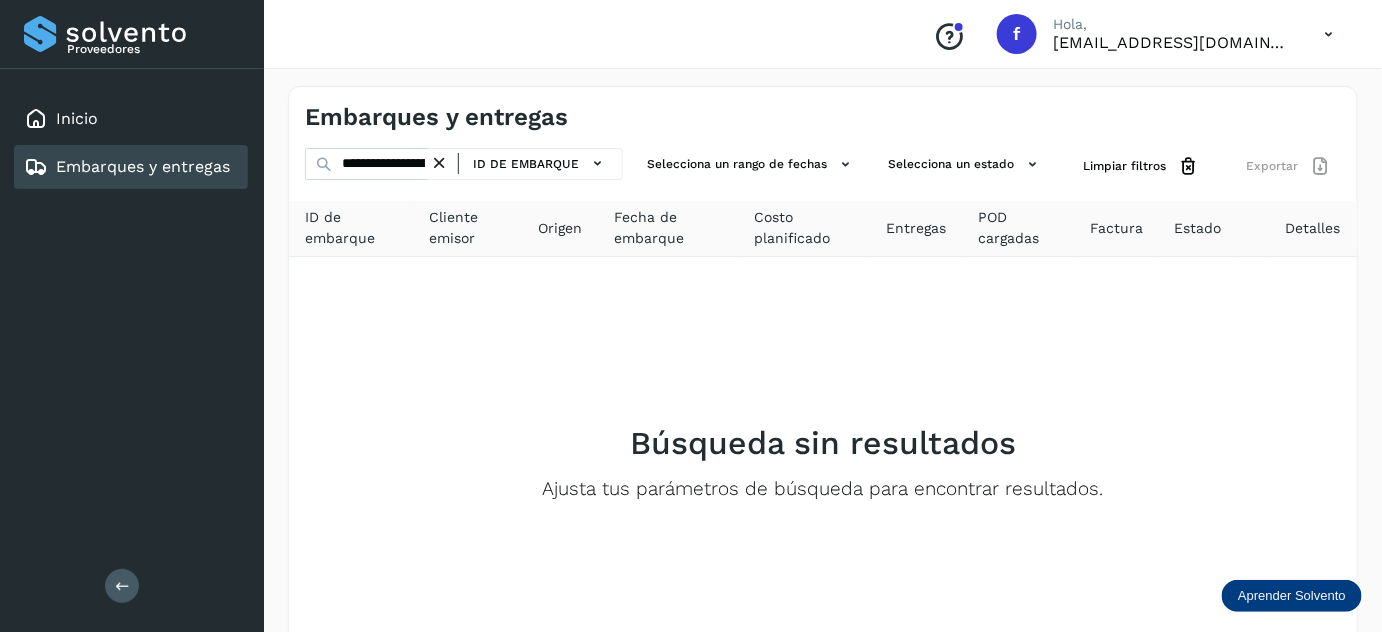 click at bounding box center (439, 163) 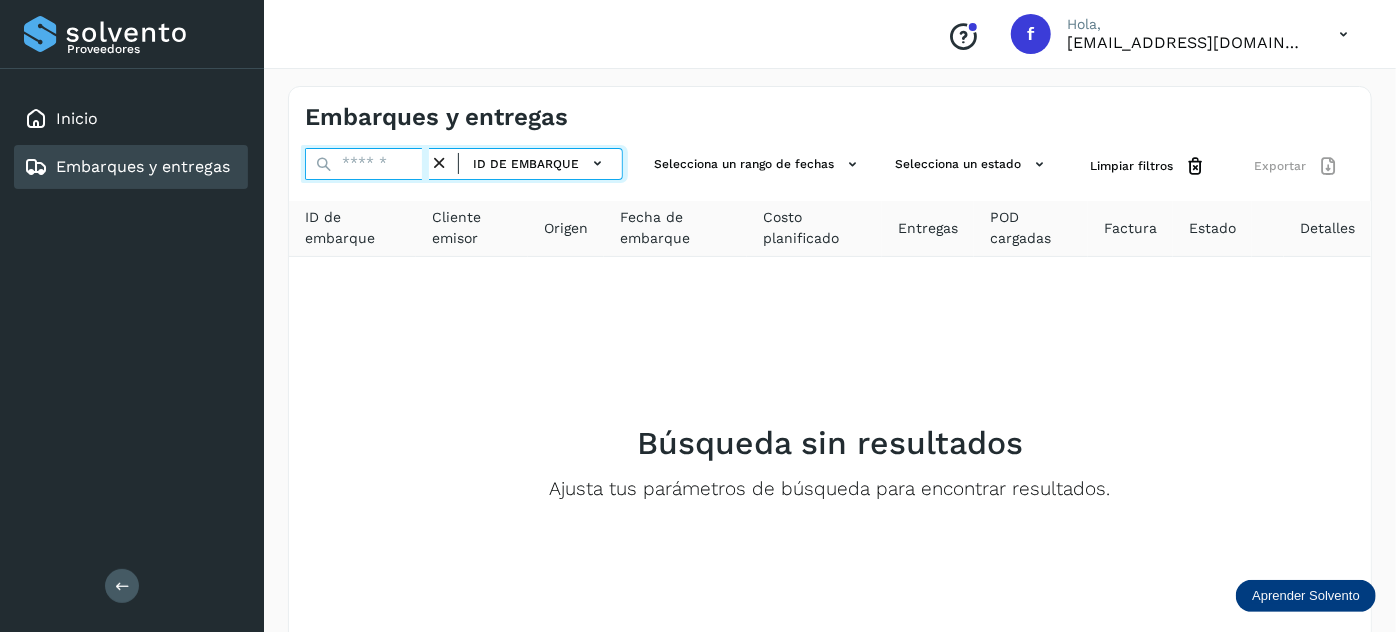 click at bounding box center (367, 164) 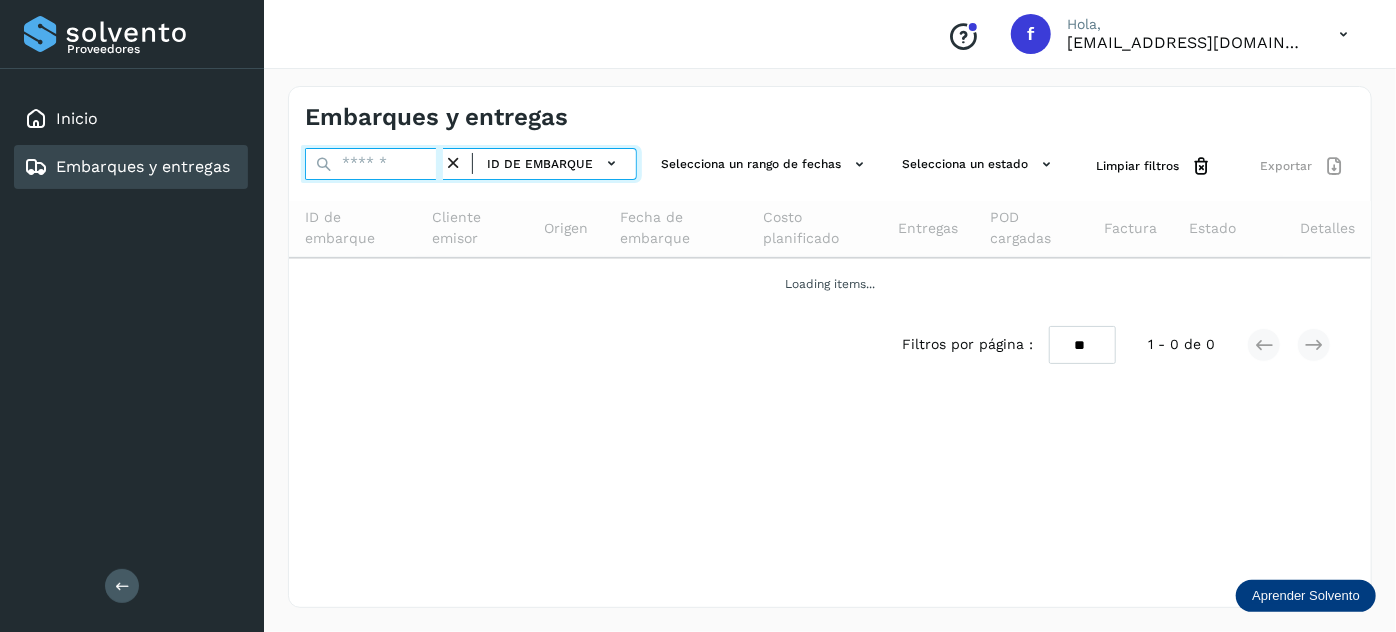 paste on "**********" 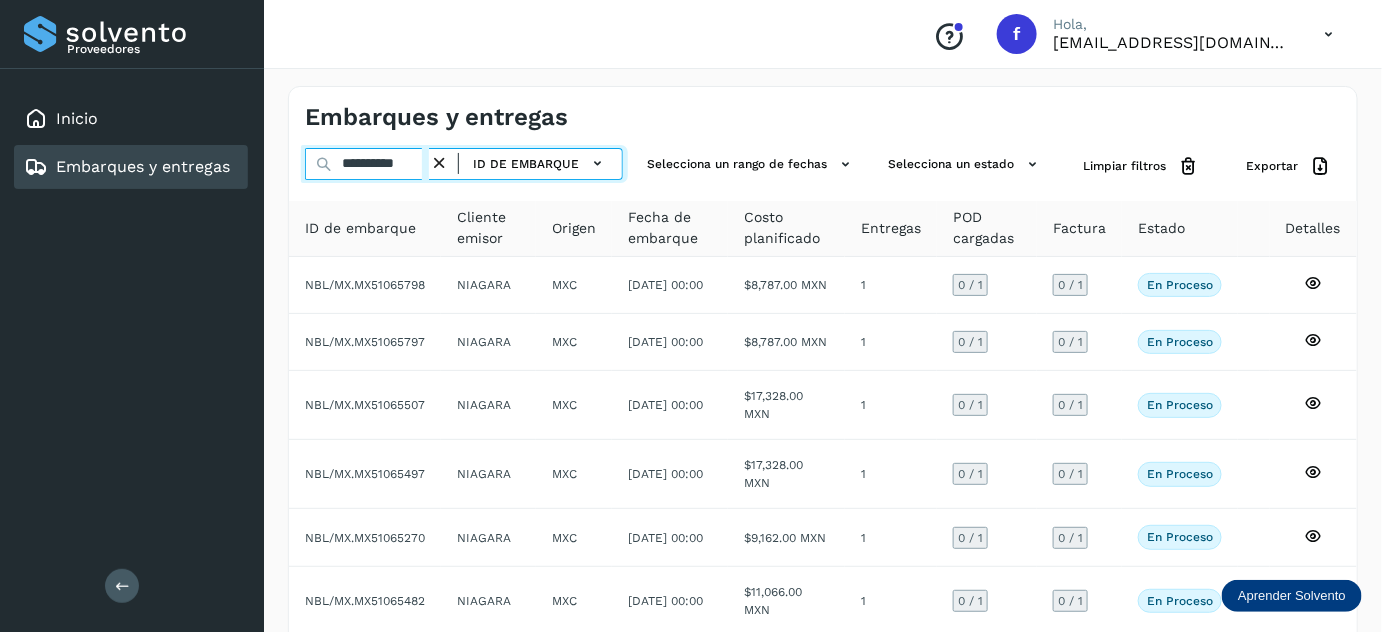 click on "**********" at bounding box center (367, 164) 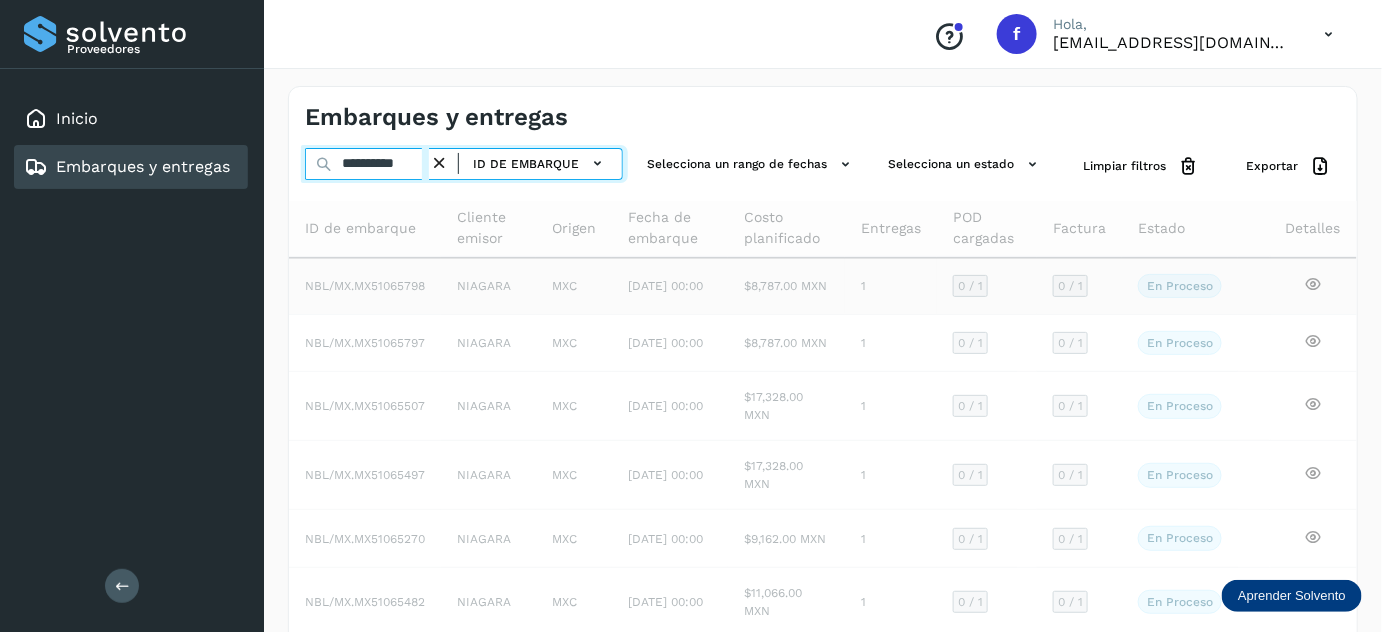 scroll, scrollTop: 0, scrollLeft: 0, axis: both 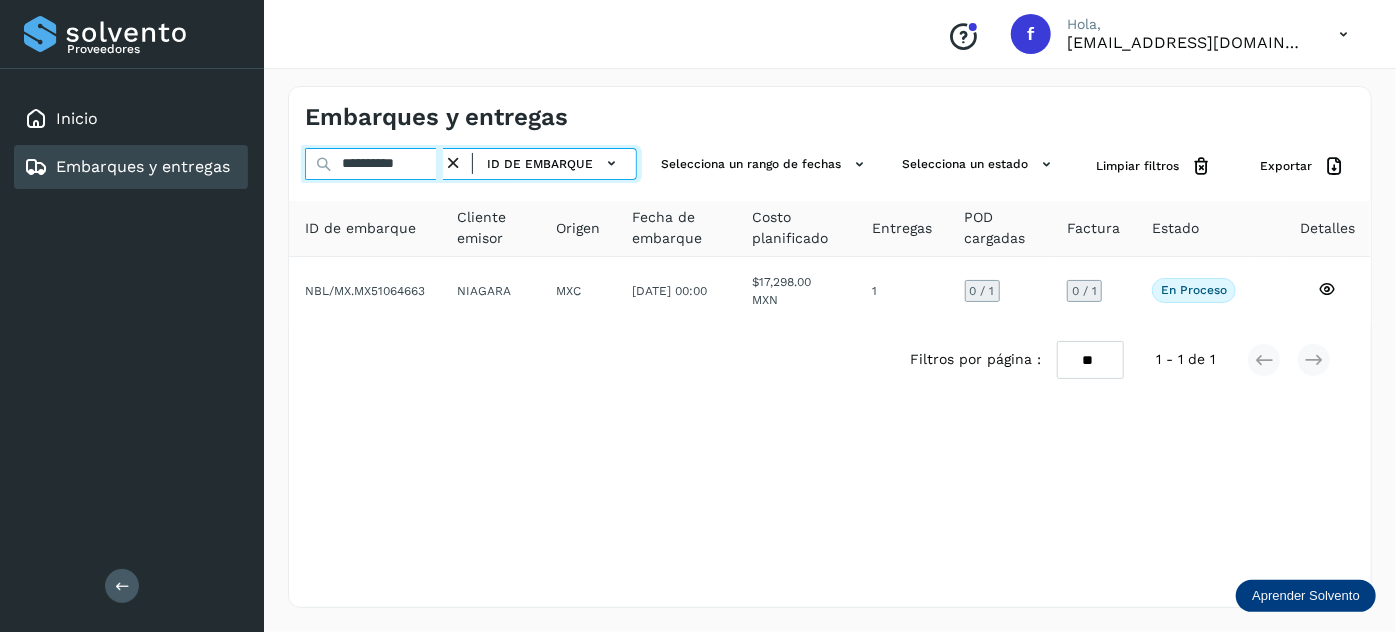 click on "**********" at bounding box center [374, 164] 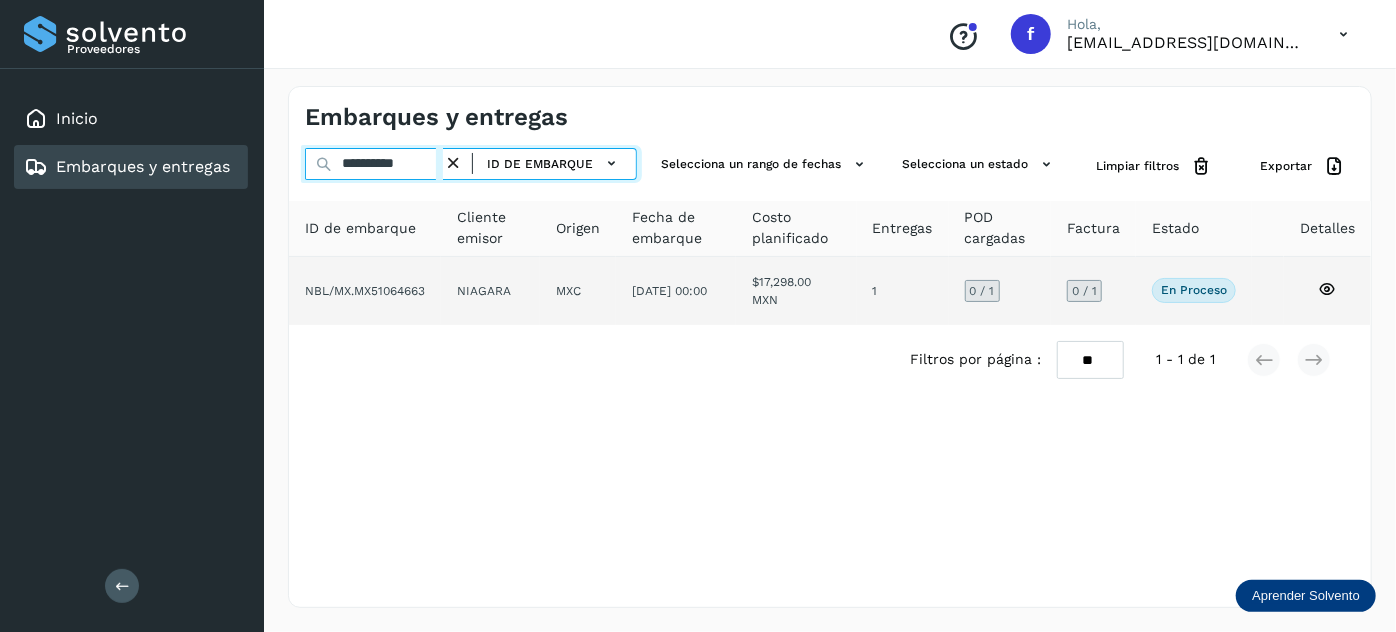 paste 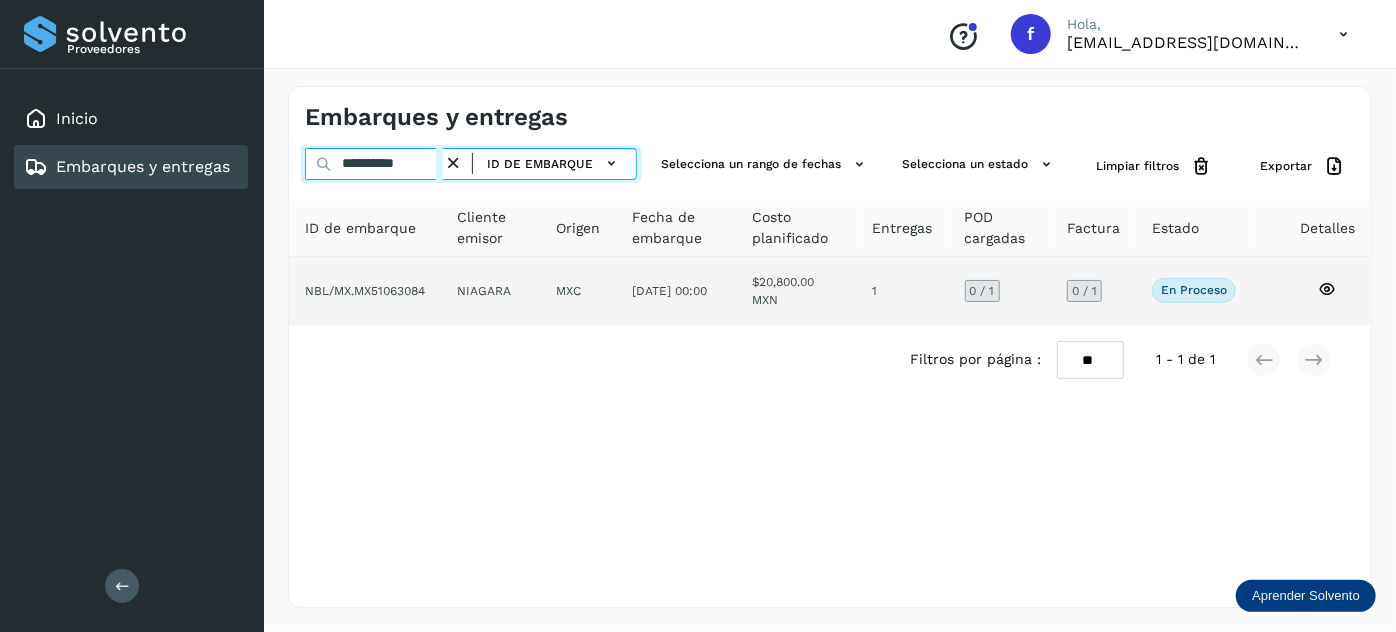 type on "**********" 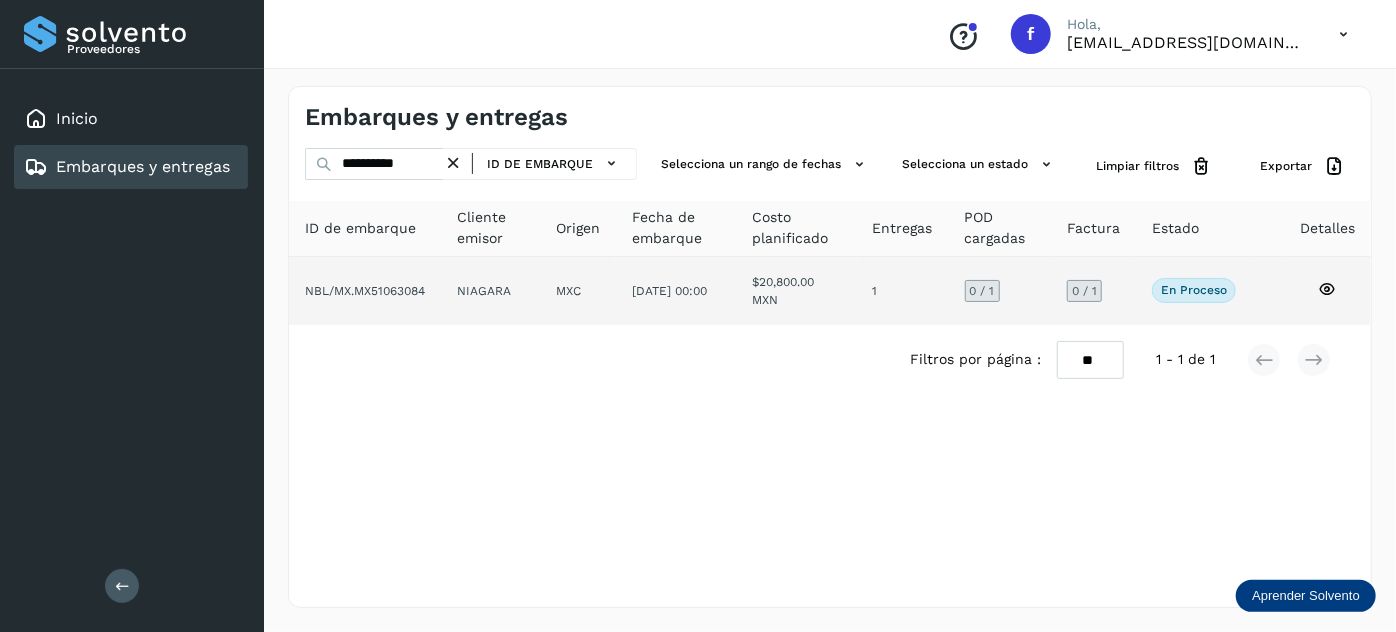 click on "[DATE] 00:00" 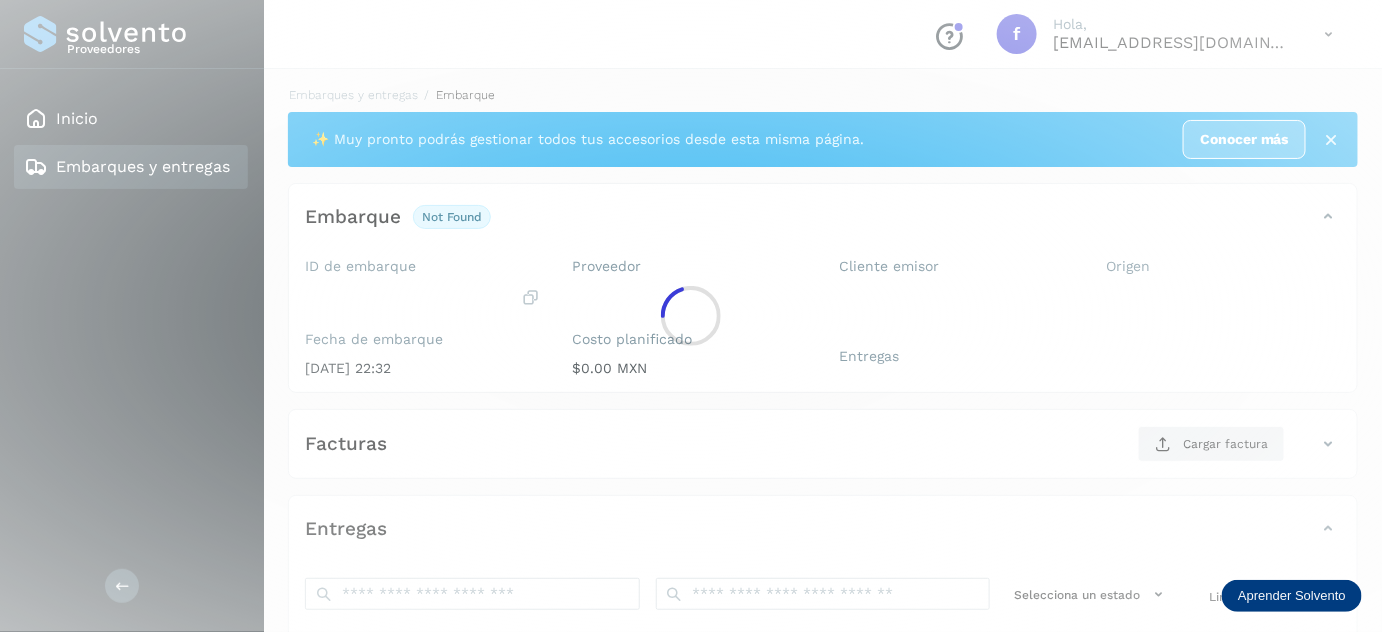 click 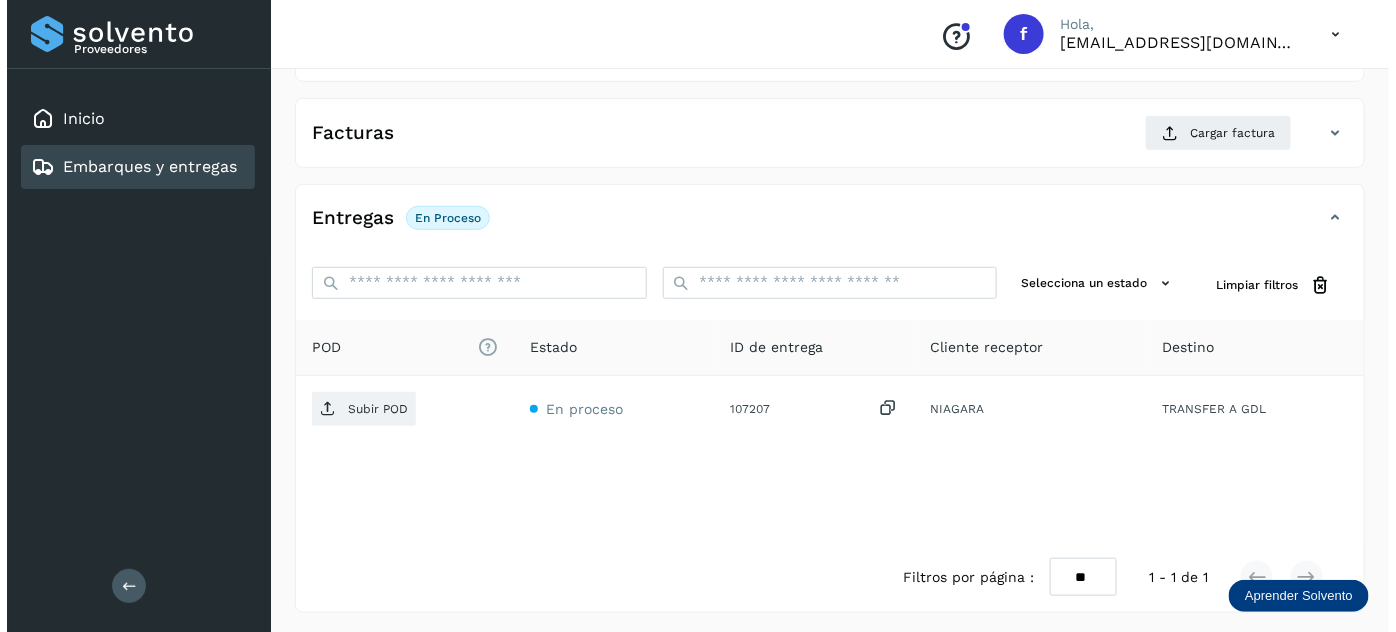 scroll, scrollTop: 327, scrollLeft: 0, axis: vertical 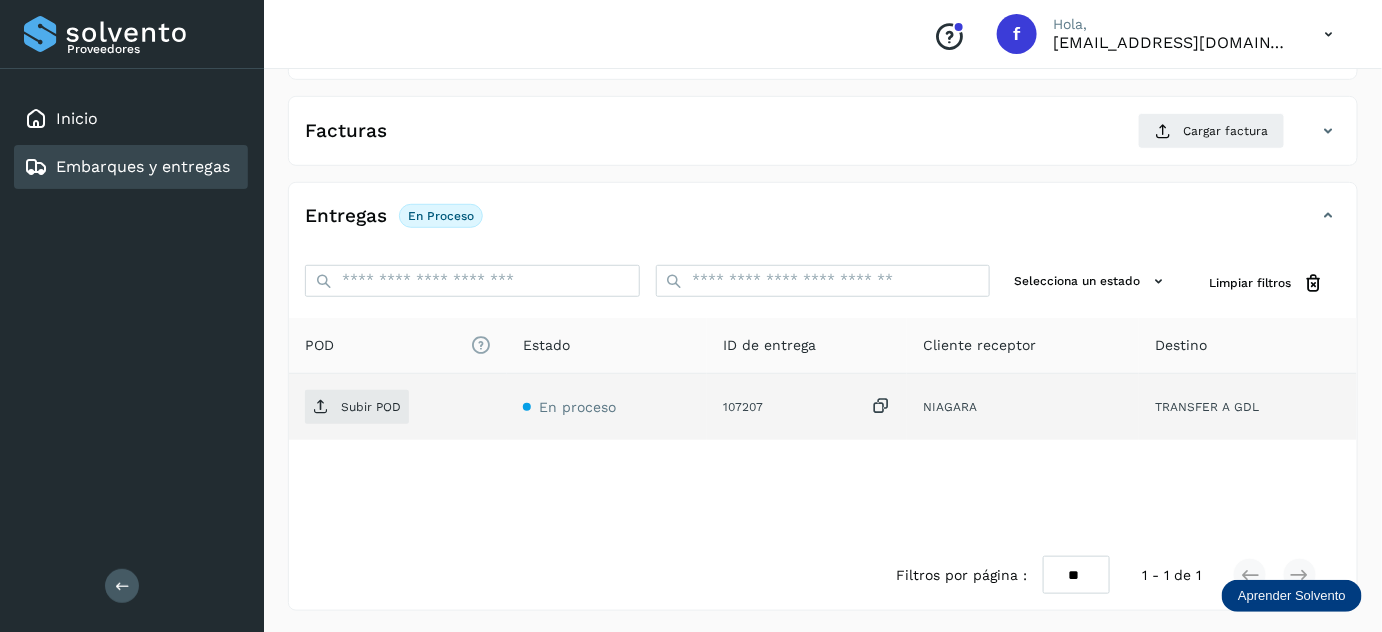 click at bounding box center [881, 406] 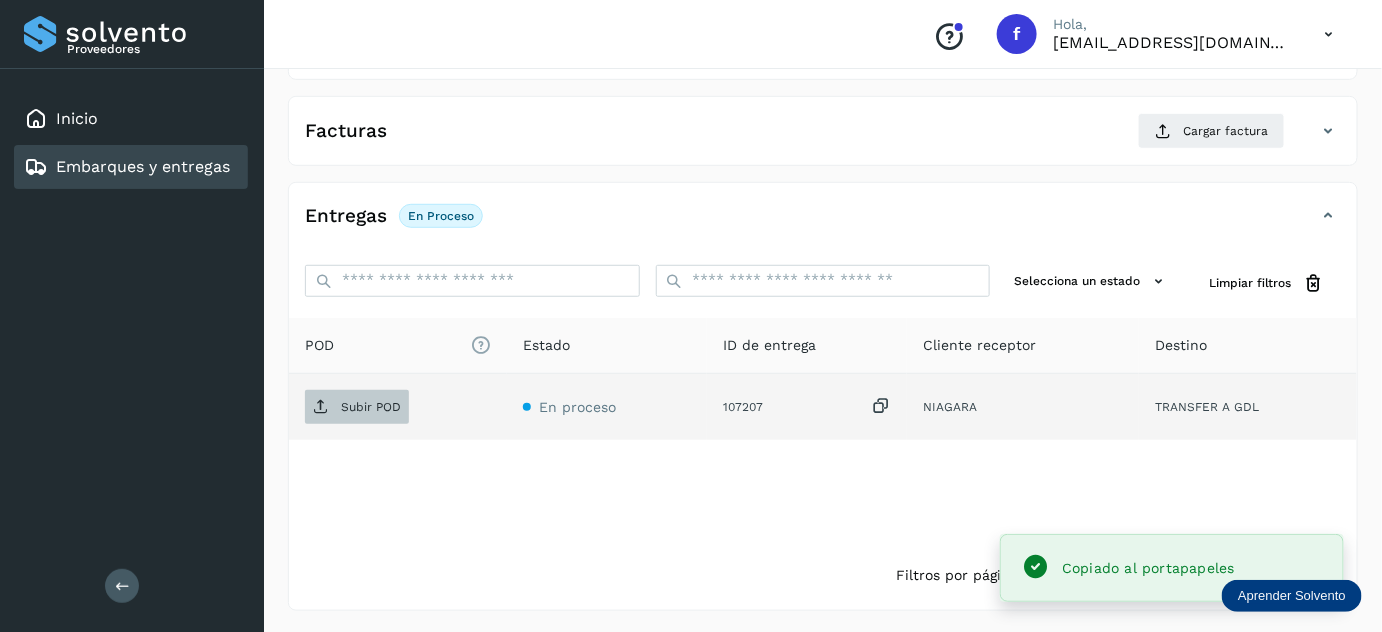 click on "Subir POD" at bounding box center (371, 407) 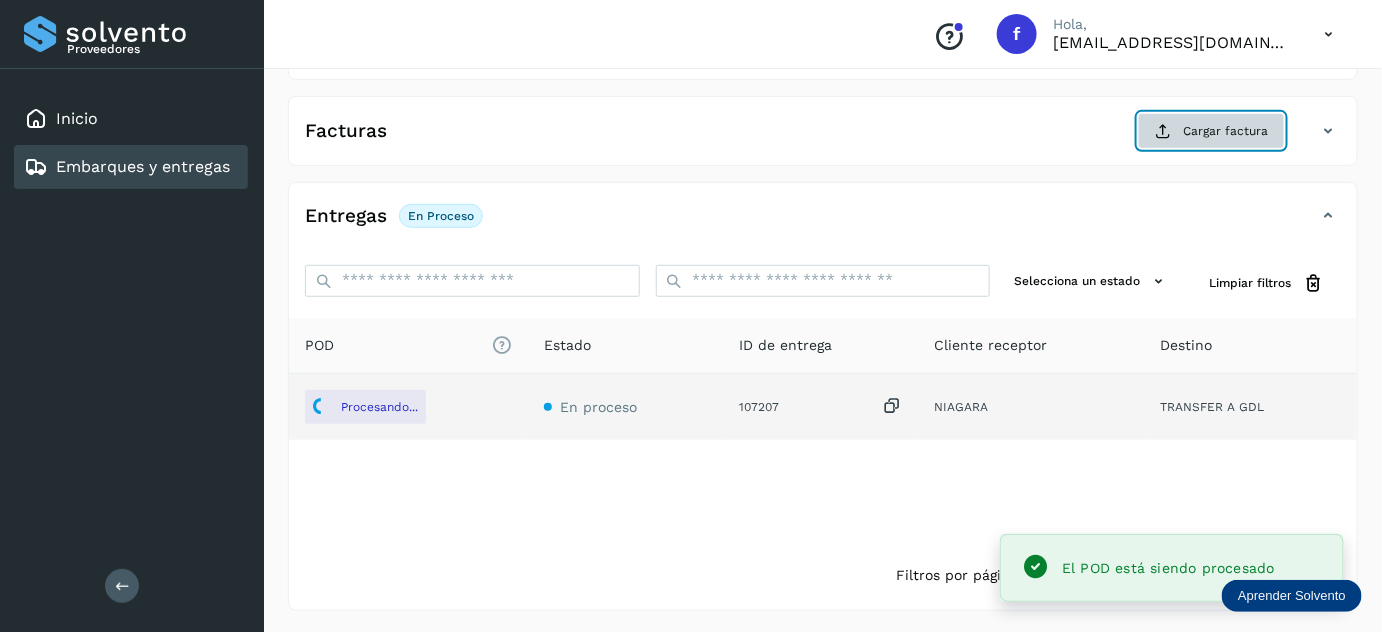 click on "Cargar factura" 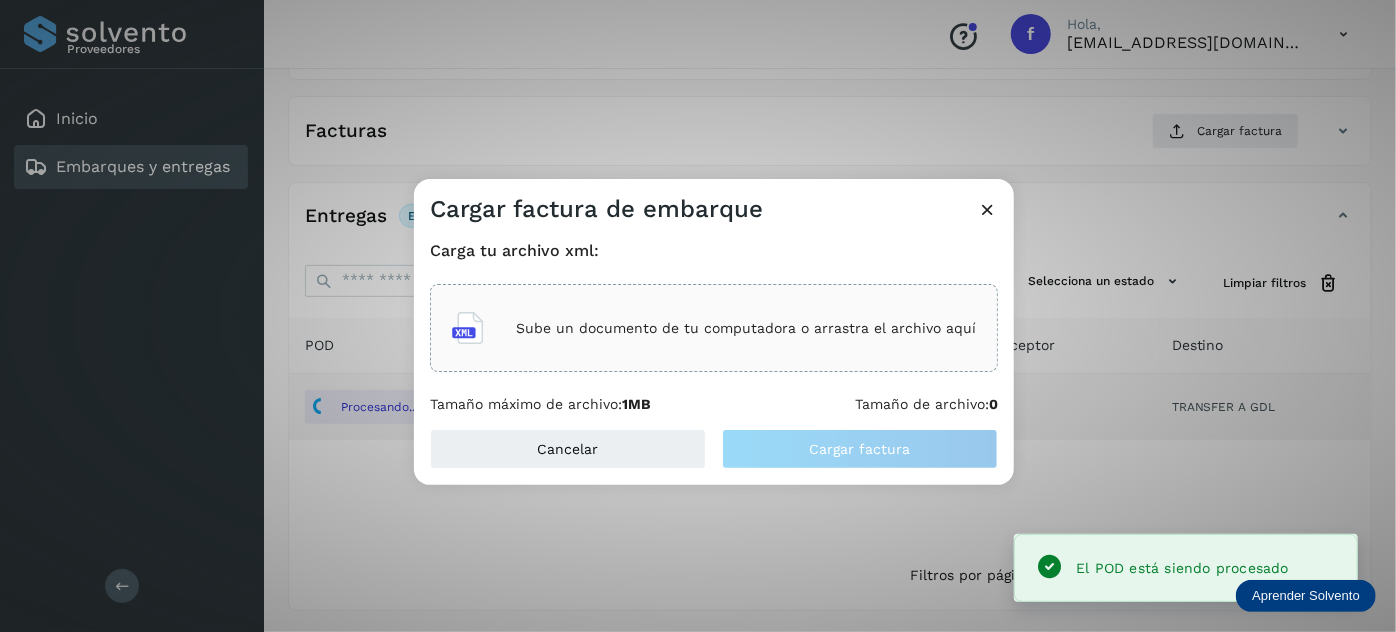 click on "Sube un documento de tu computadora o arrastra el archivo aquí" at bounding box center (746, 328) 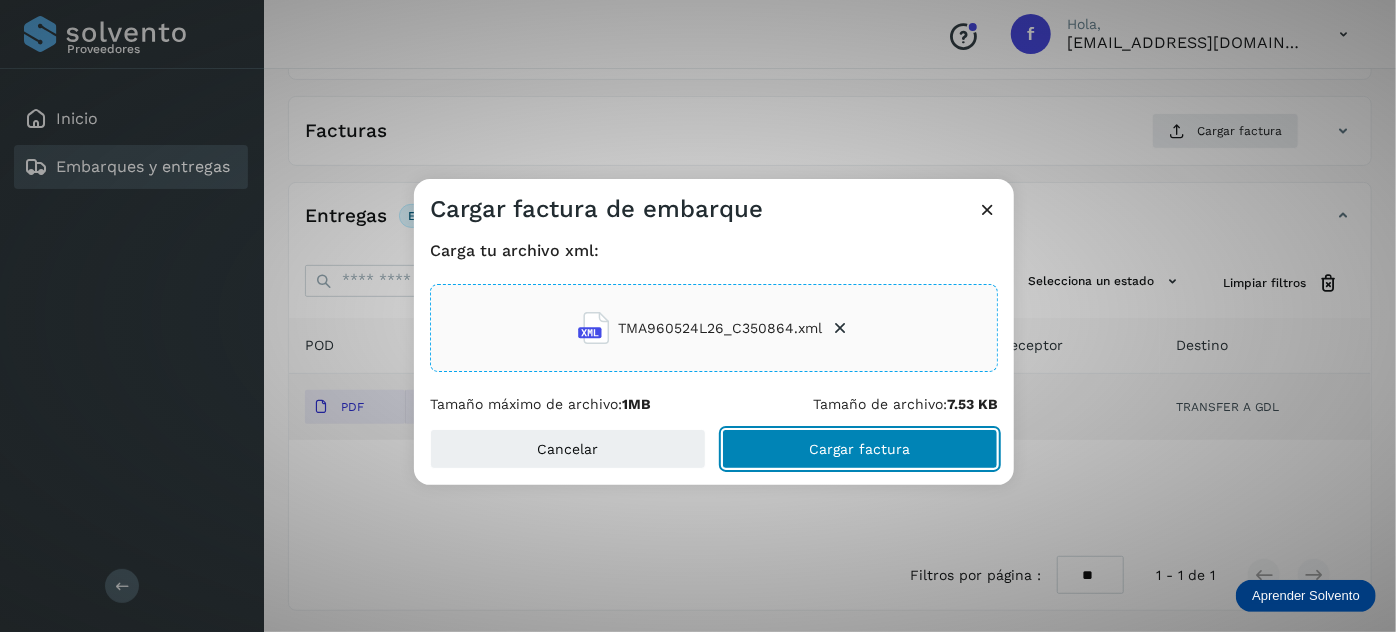 click on "Cargar factura" 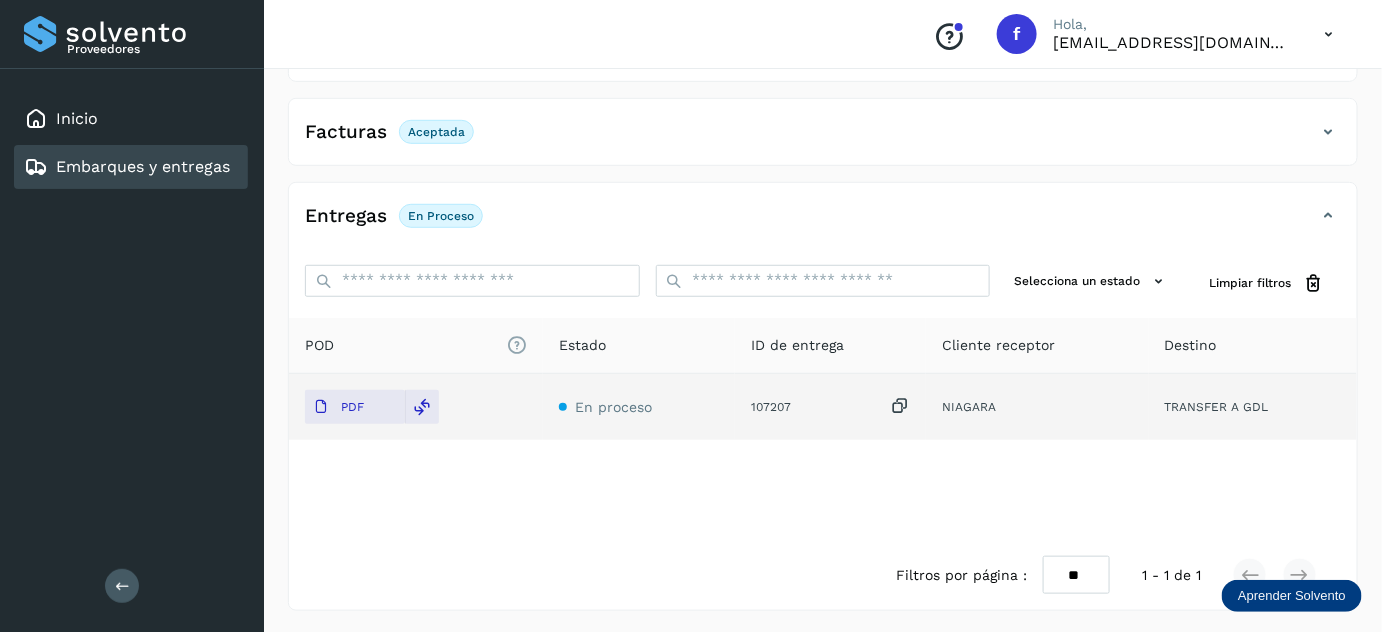scroll, scrollTop: 0, scrollLeft: 0, axis: both 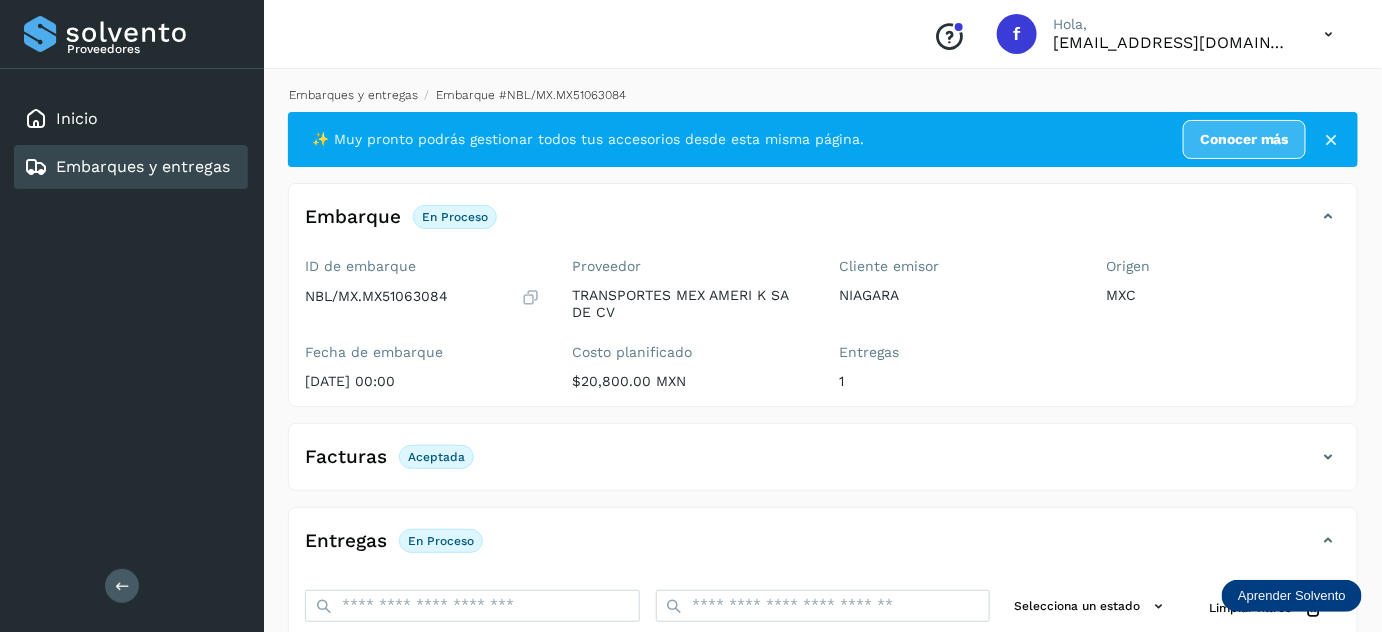 click on "Embarques y entregas" at bounding box center (353, 95) 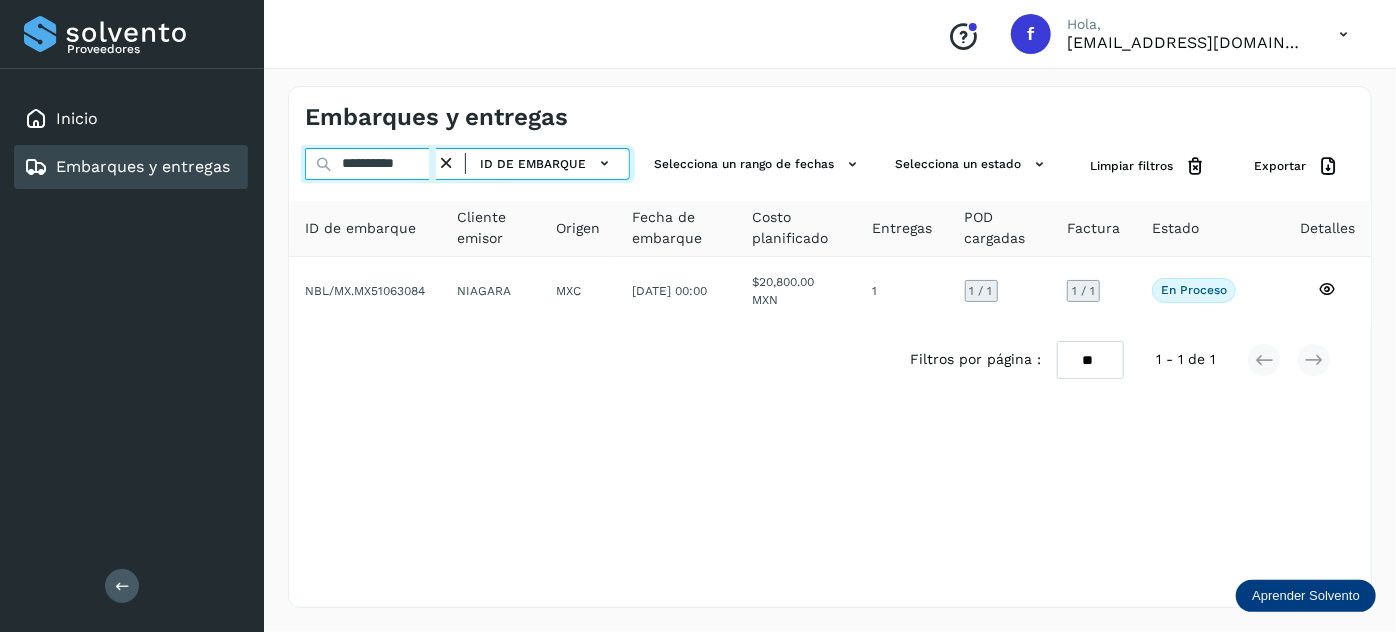 click on "**********" at bounding box center (370, 164) 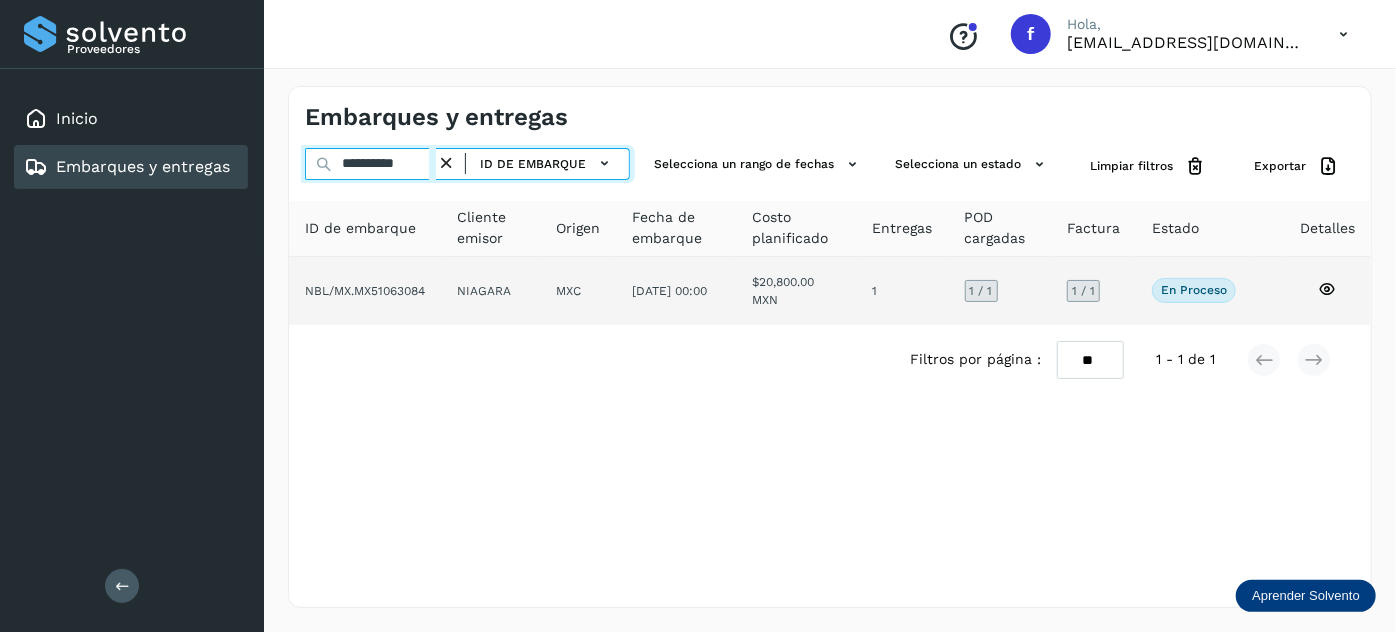 paste 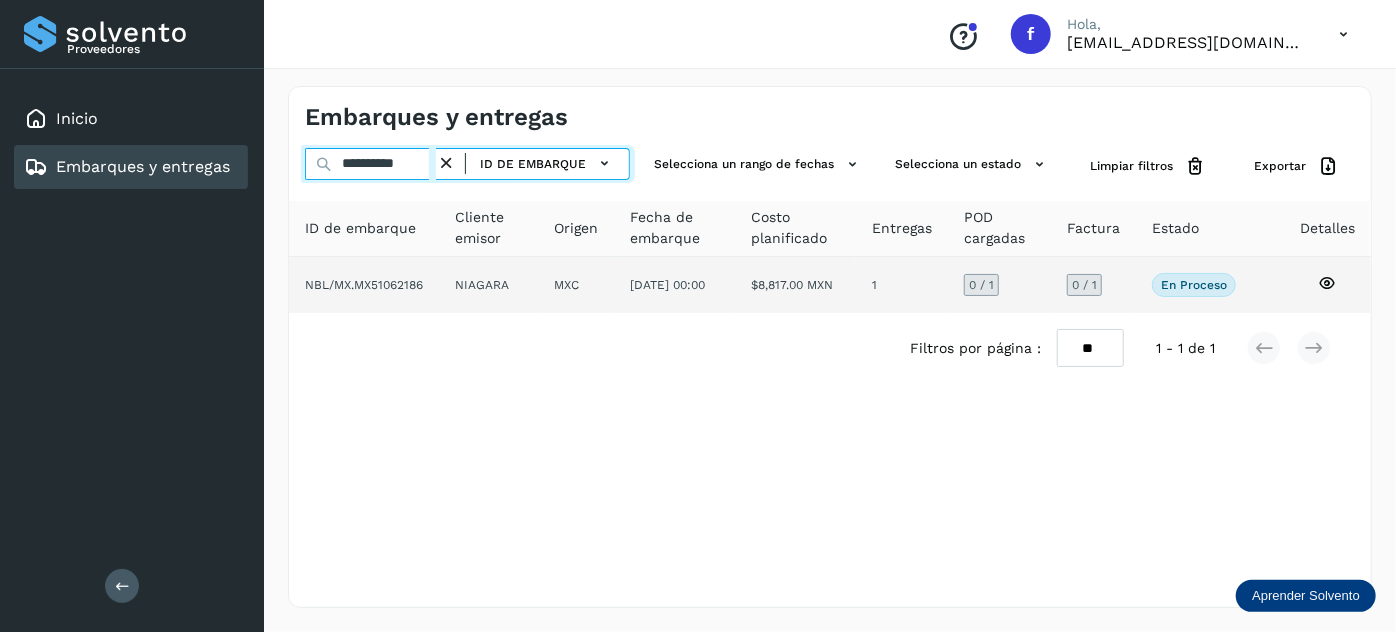 type on "**********" 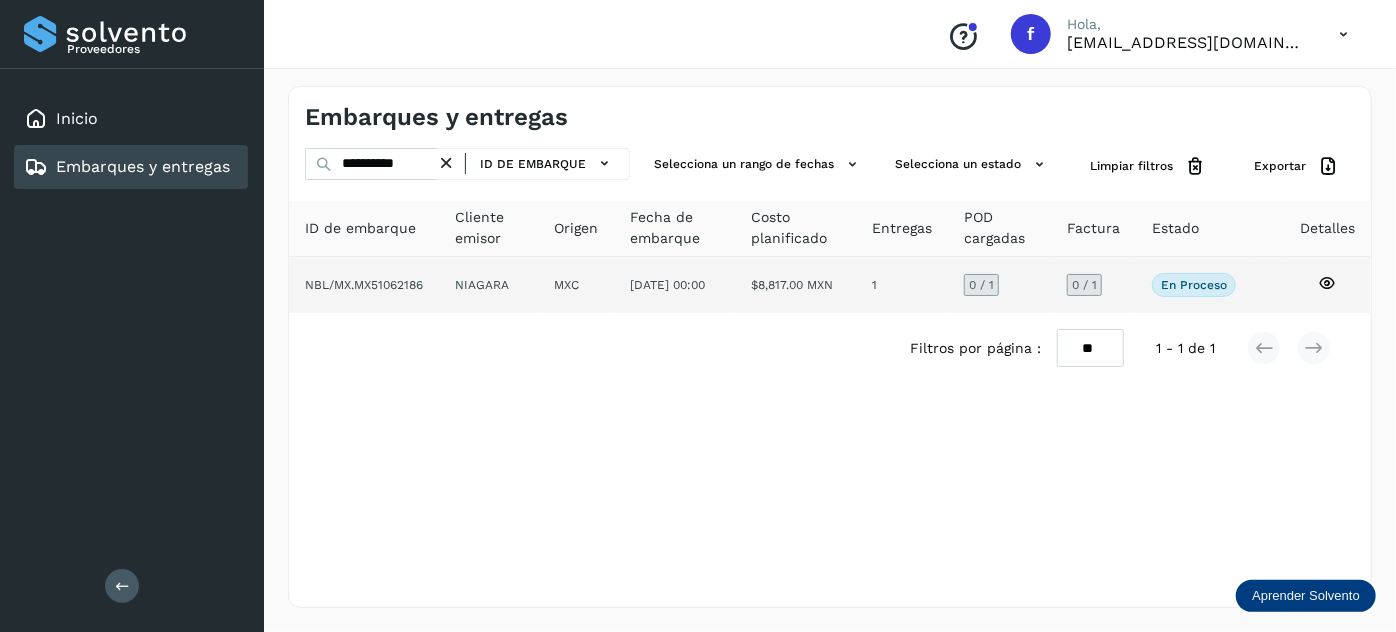click on "MXC" 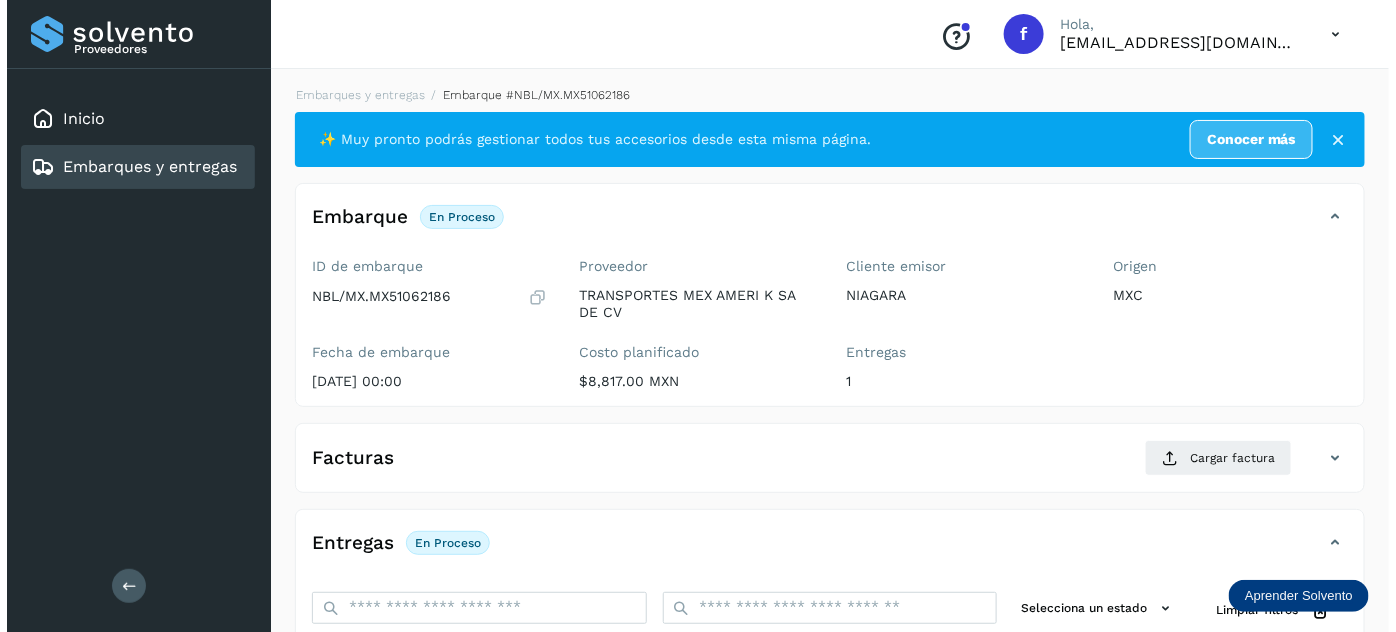 scroll, scrollTop: 327, scrollLeft: 0, axis: vertical 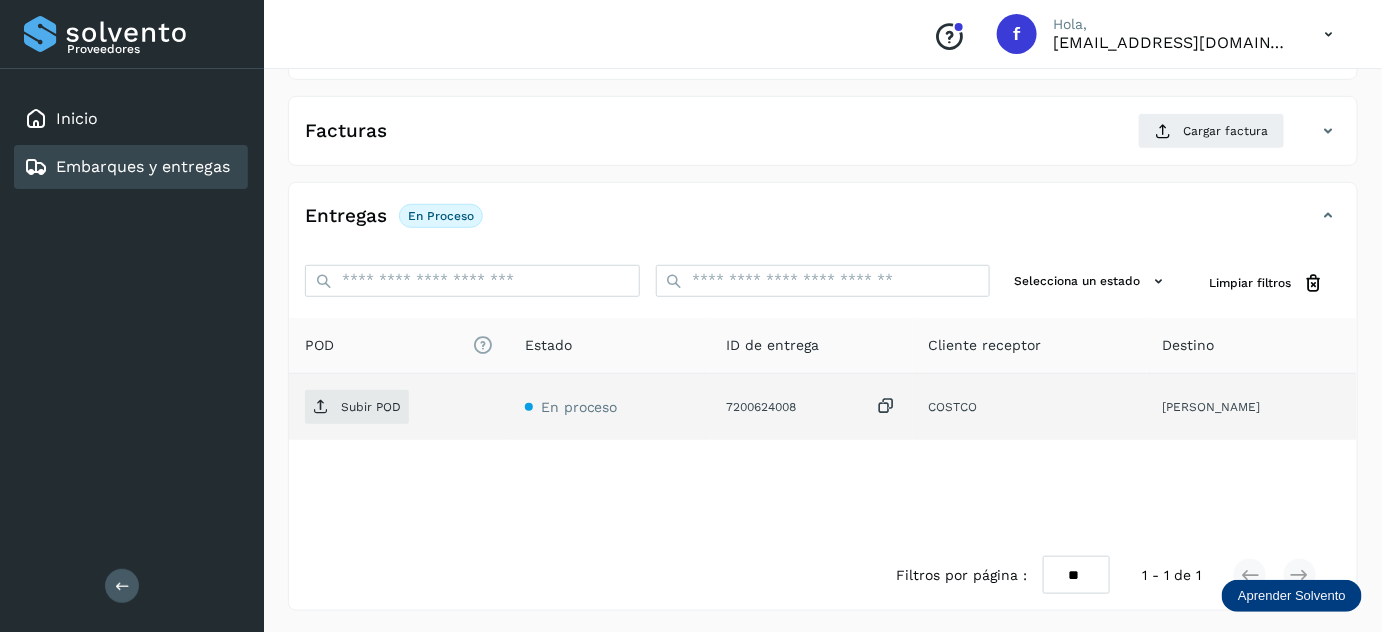 click at bounding box center [887, 406] 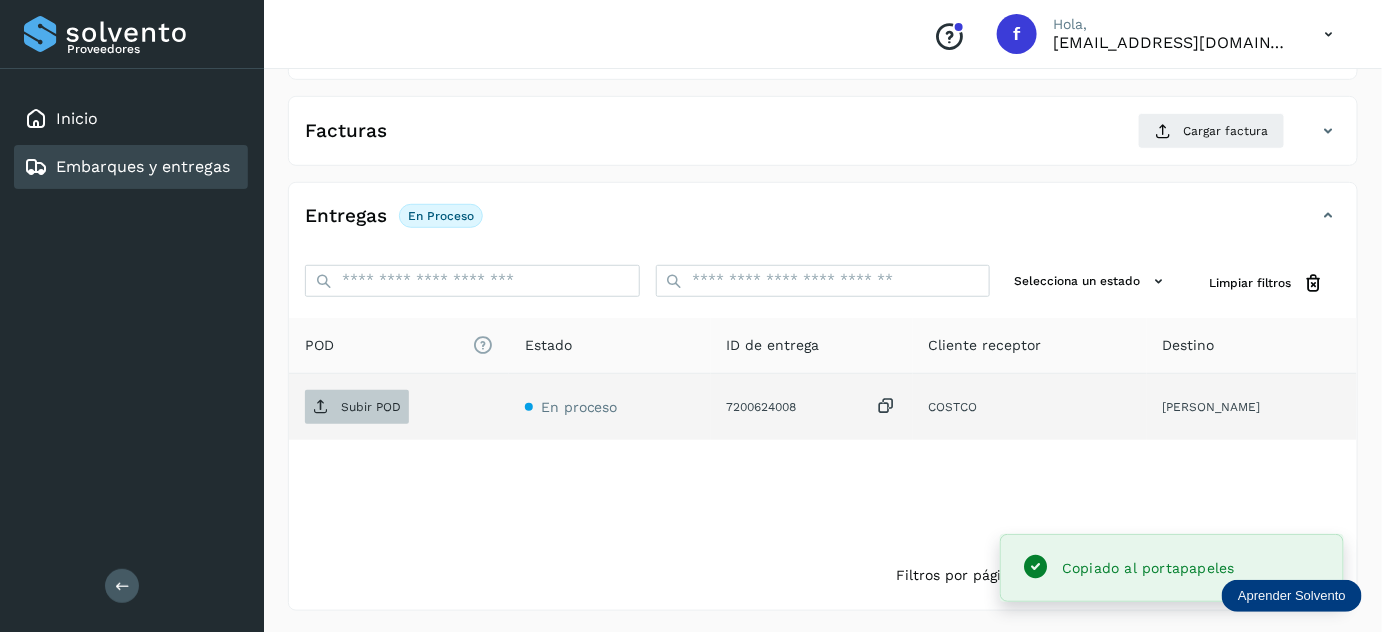 click on "Subir POD" at bounding box center (357, 407) 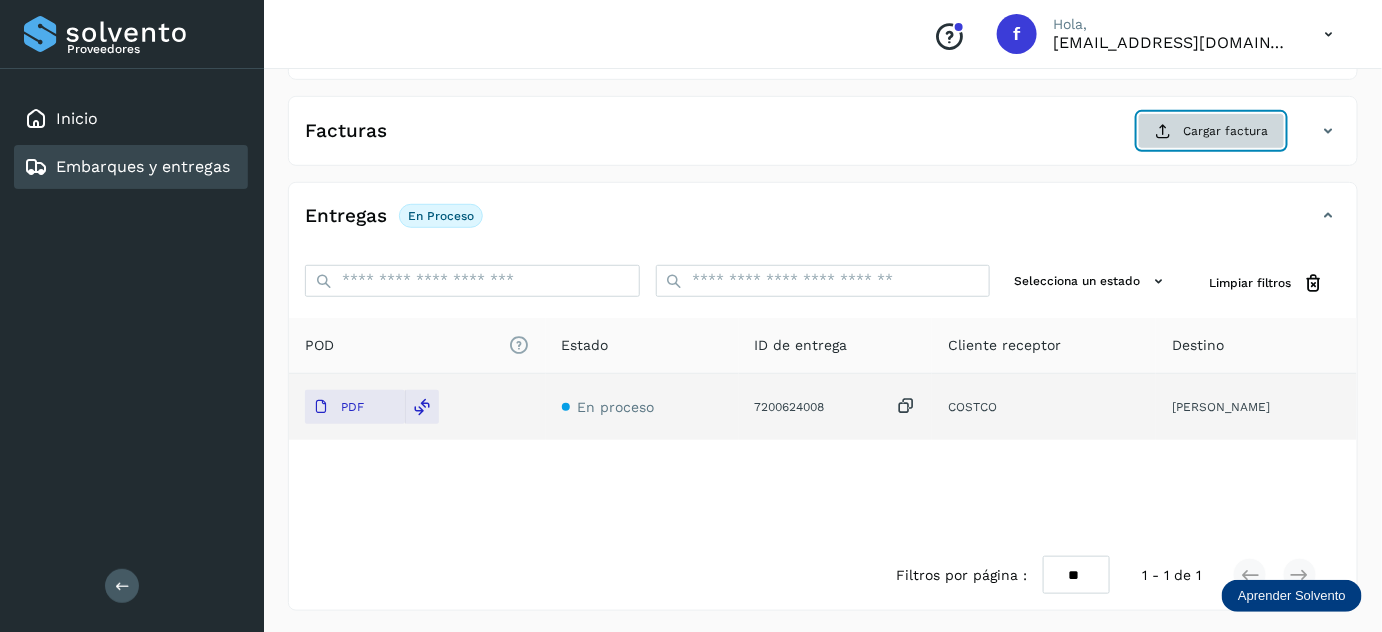 click on "Cargar factura" at bounding box center (1211, 131) 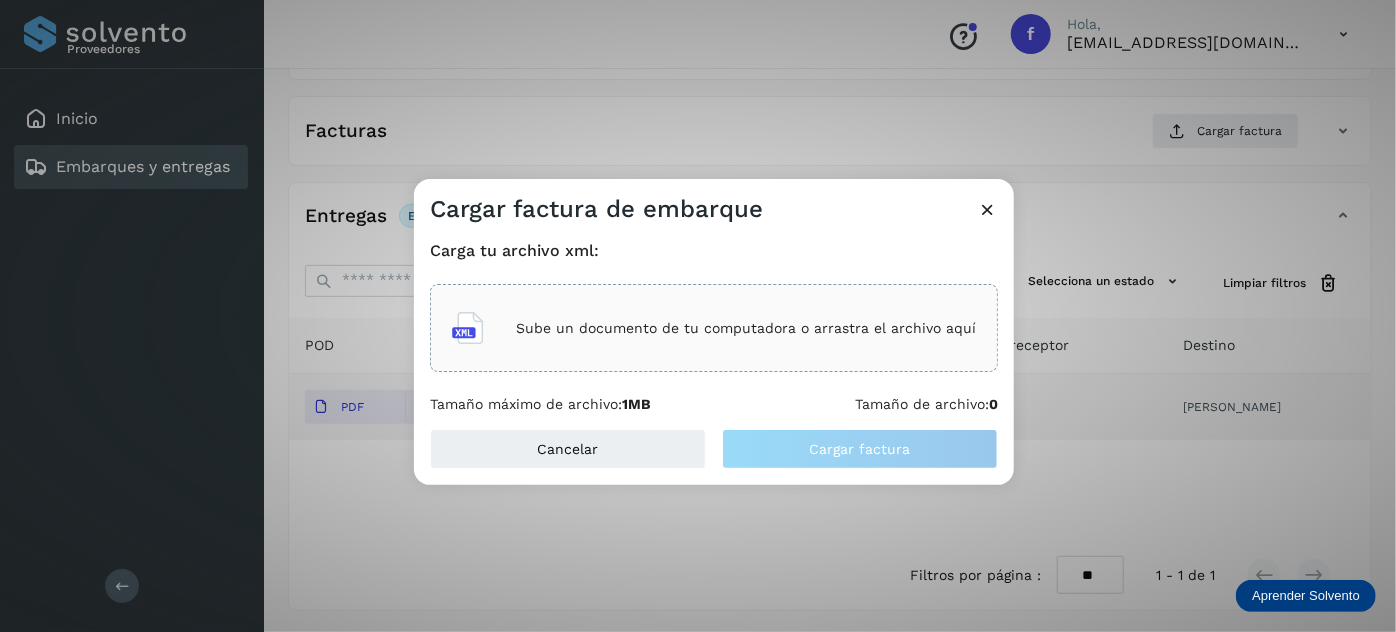 click on "Sube un documento de tu computadora o arrastra el archivo aquí" 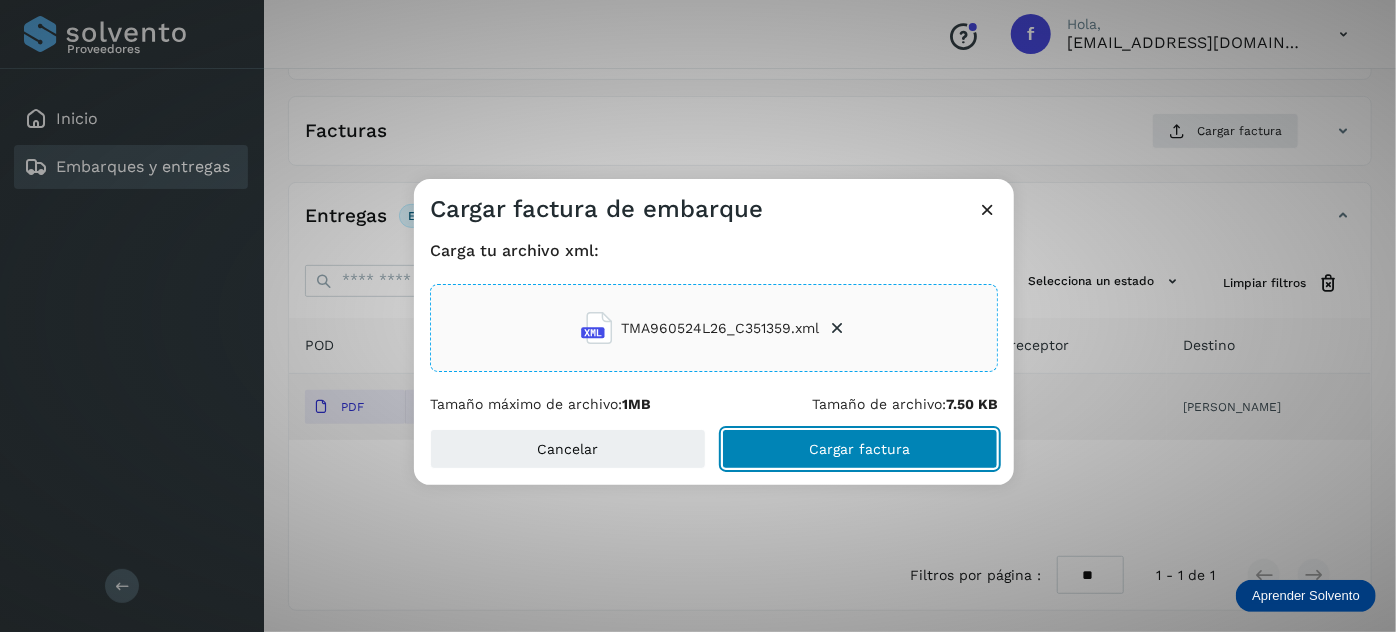 click on "Cargar factura" 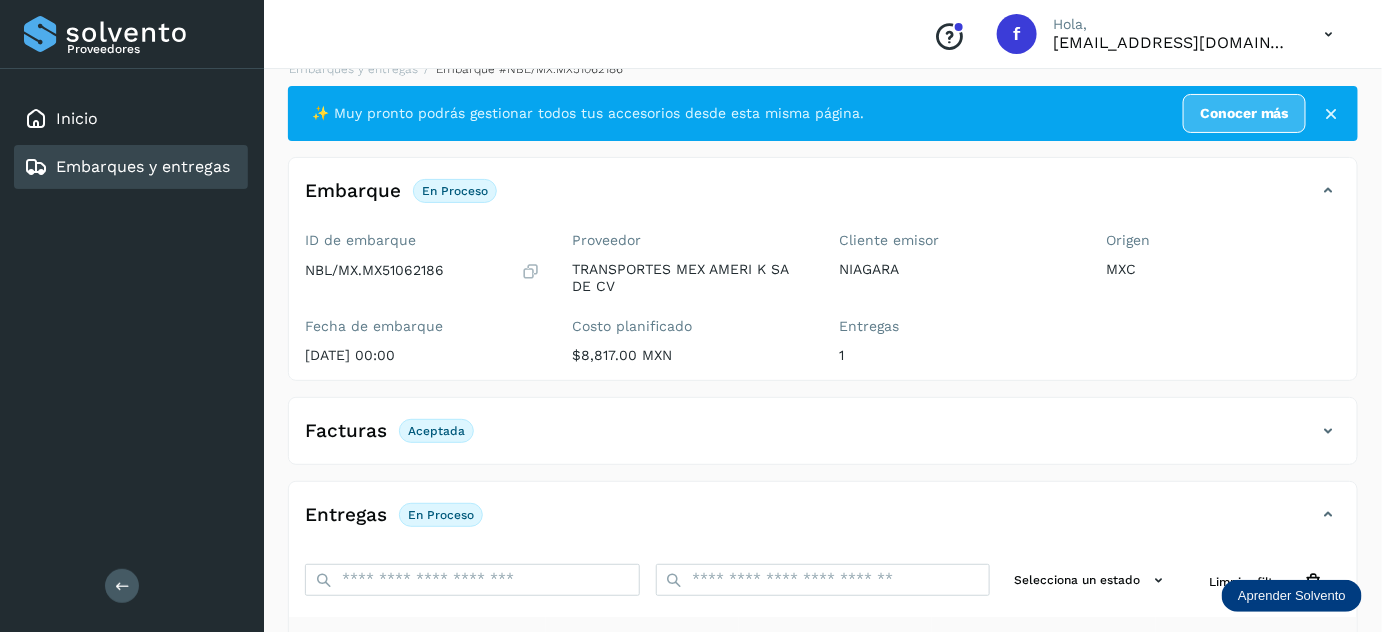 scroll, scrollTop: 0, scrollLeft: 0, axis: both 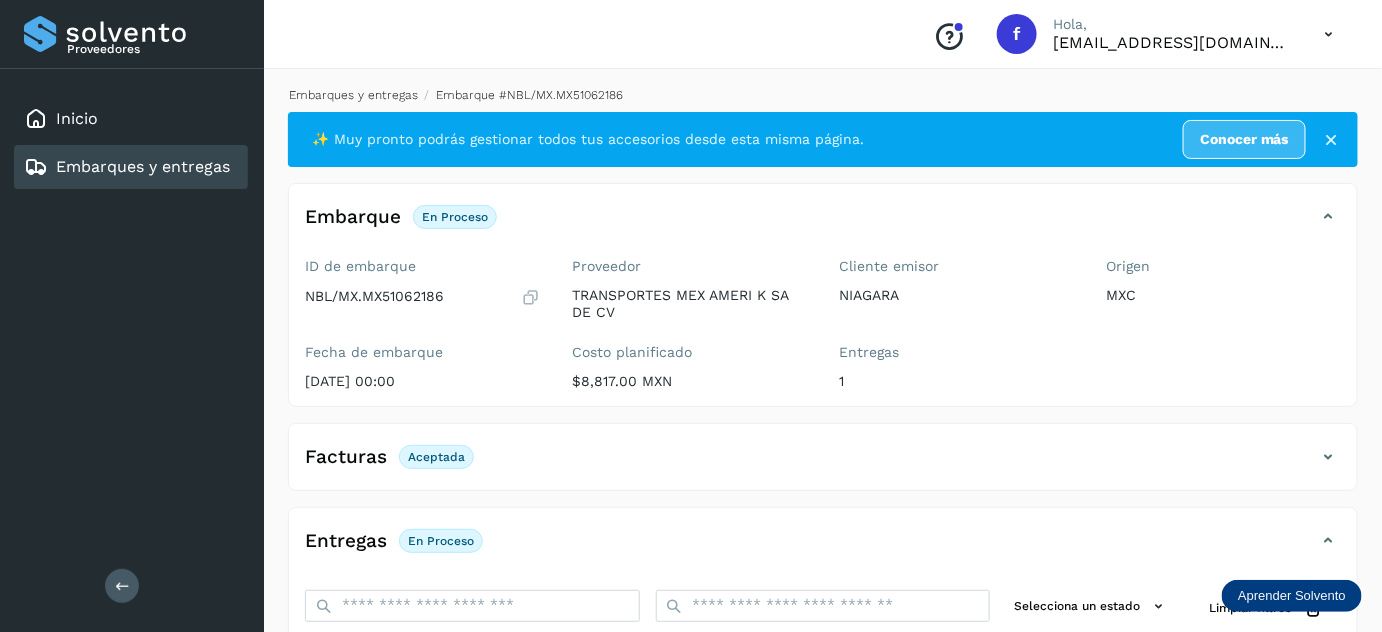 click on "Embarques y entregas" at bounding box center (353, 95) 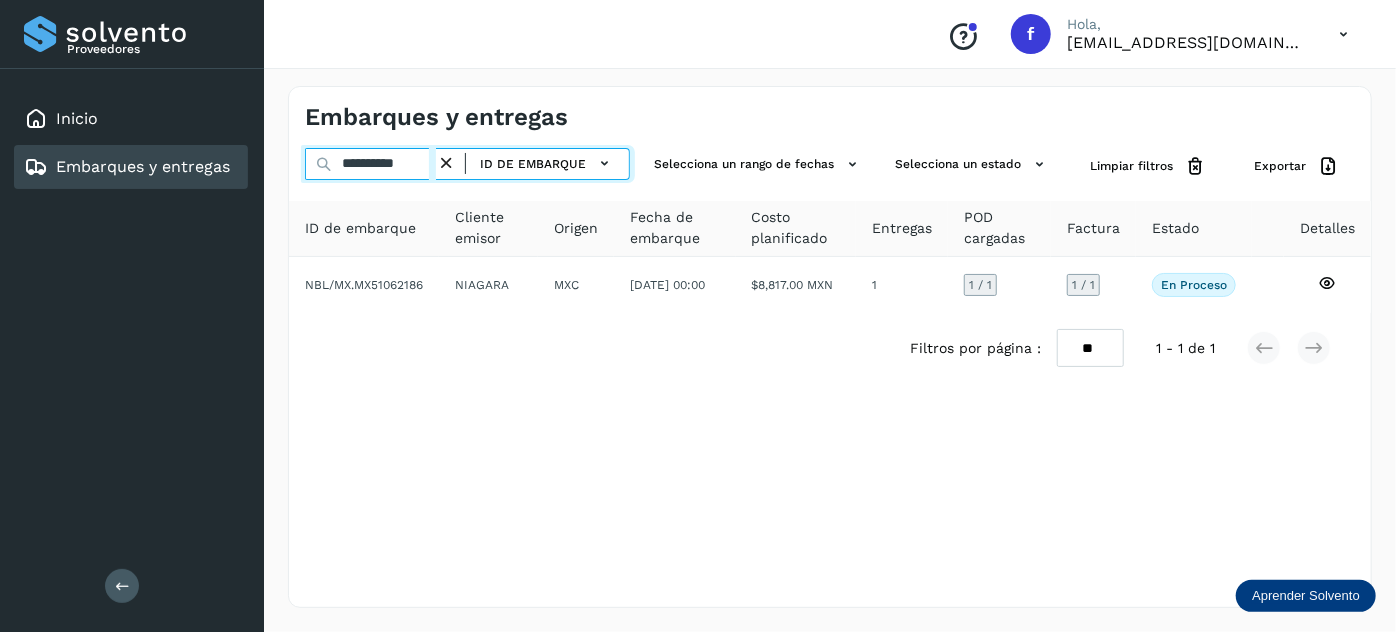 click on "**********" at bounding box center [370, 164] 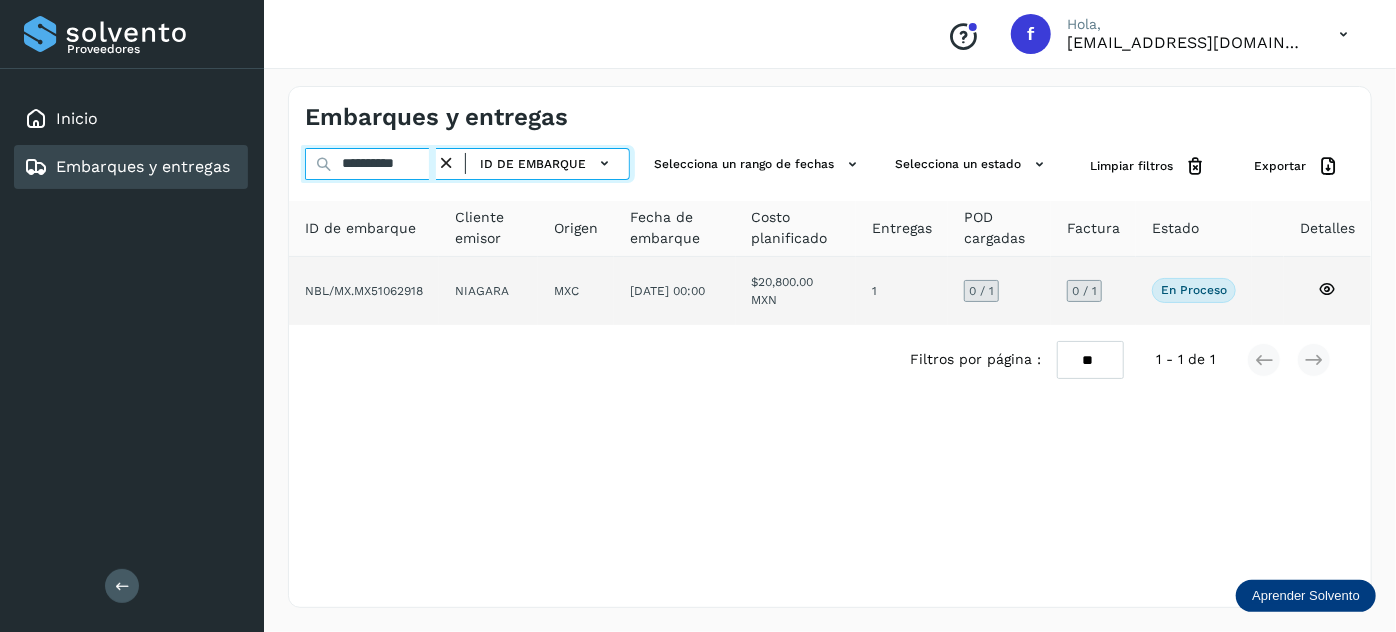type on "**********" 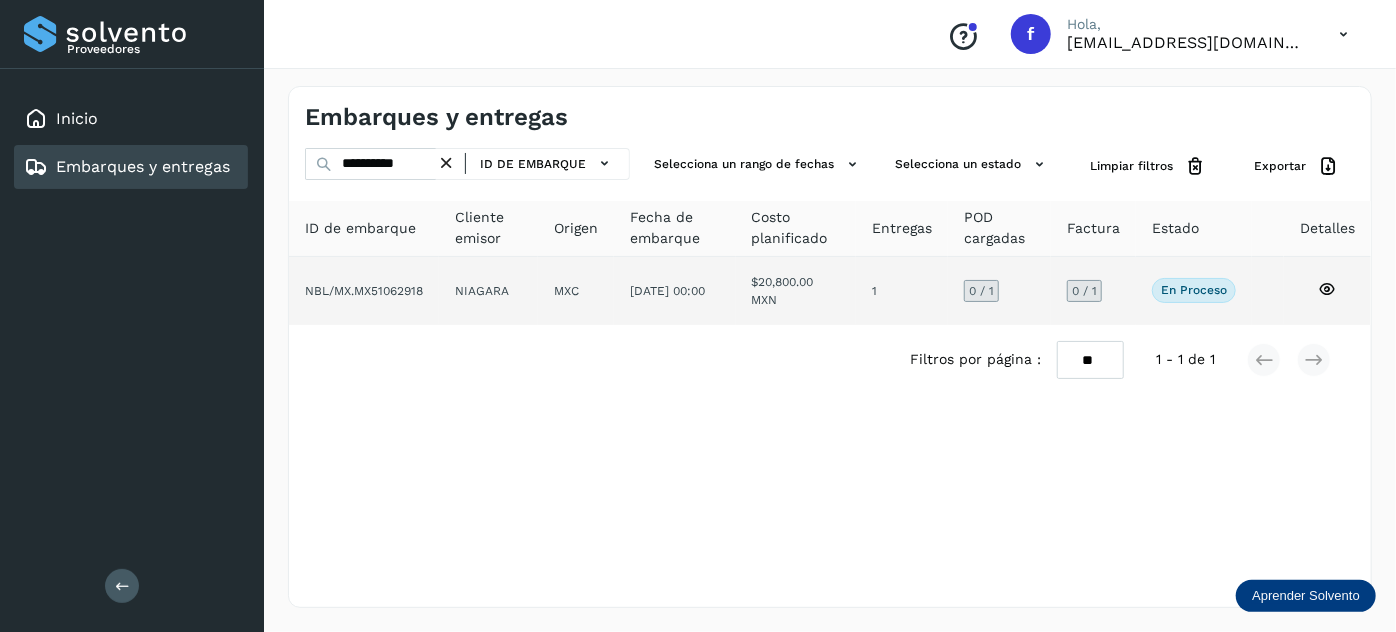 click on "MXC" 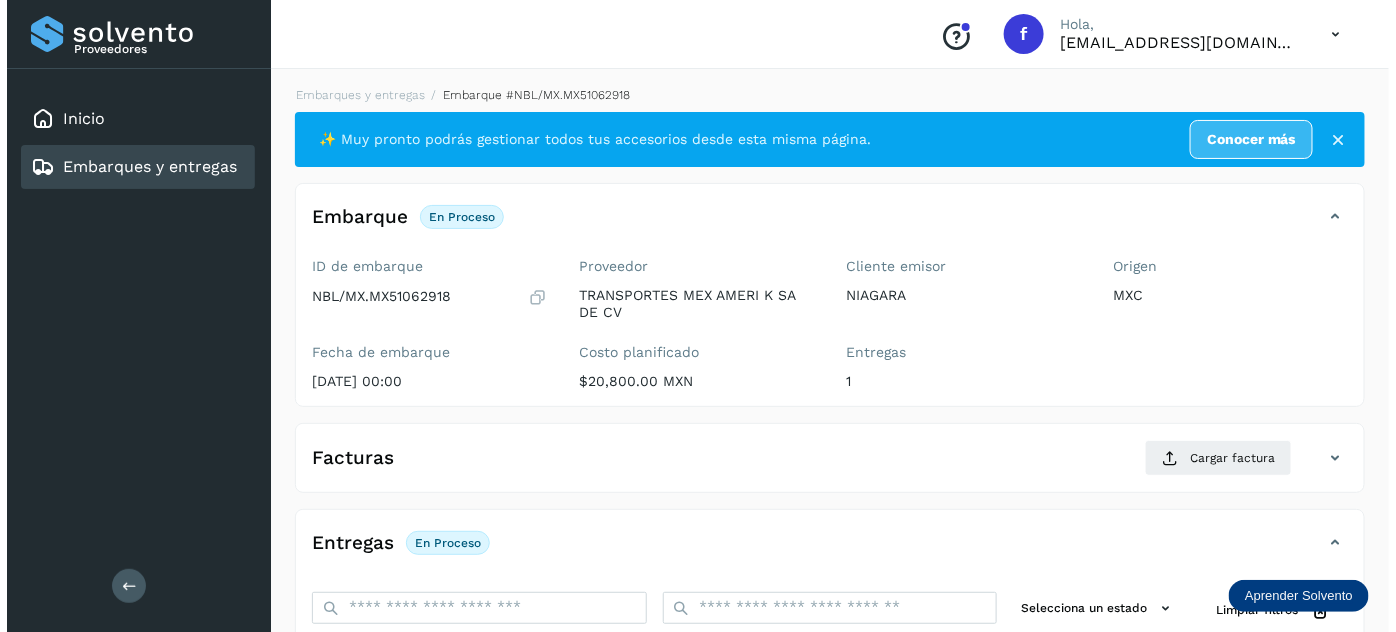 scroll, scrollTop: 327, scrollLeft: 0, axis: vertical 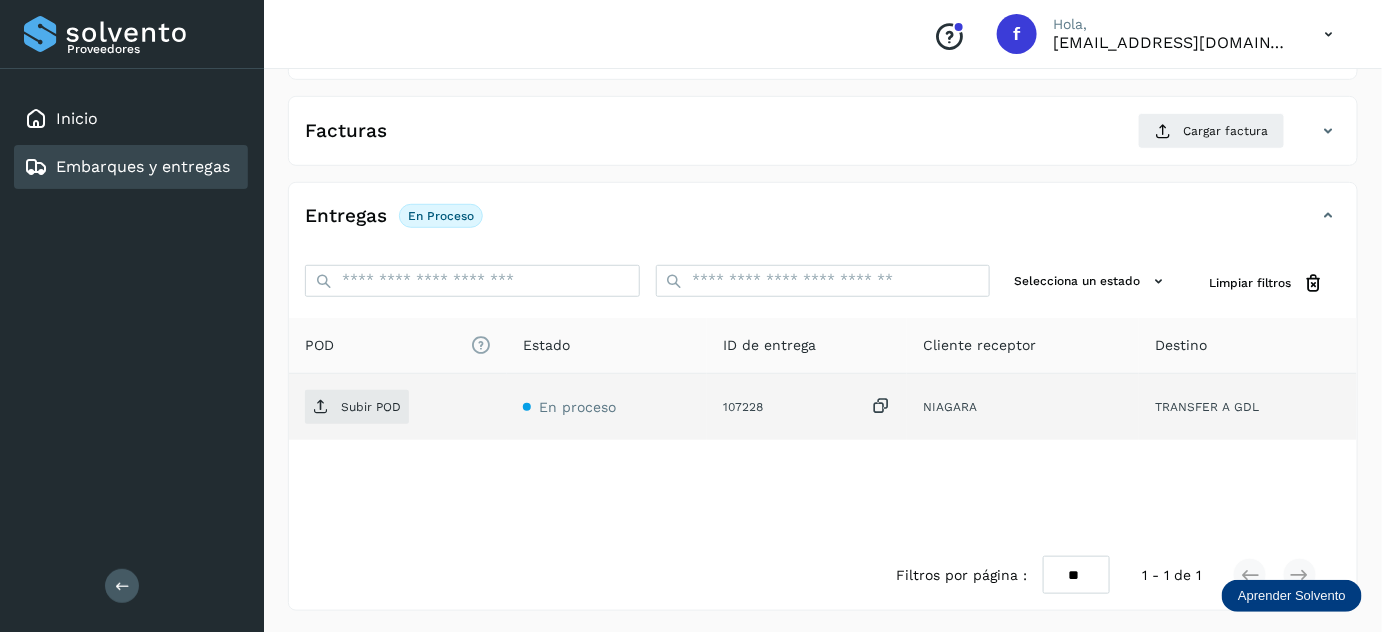 click at bounding box center [881, 406] 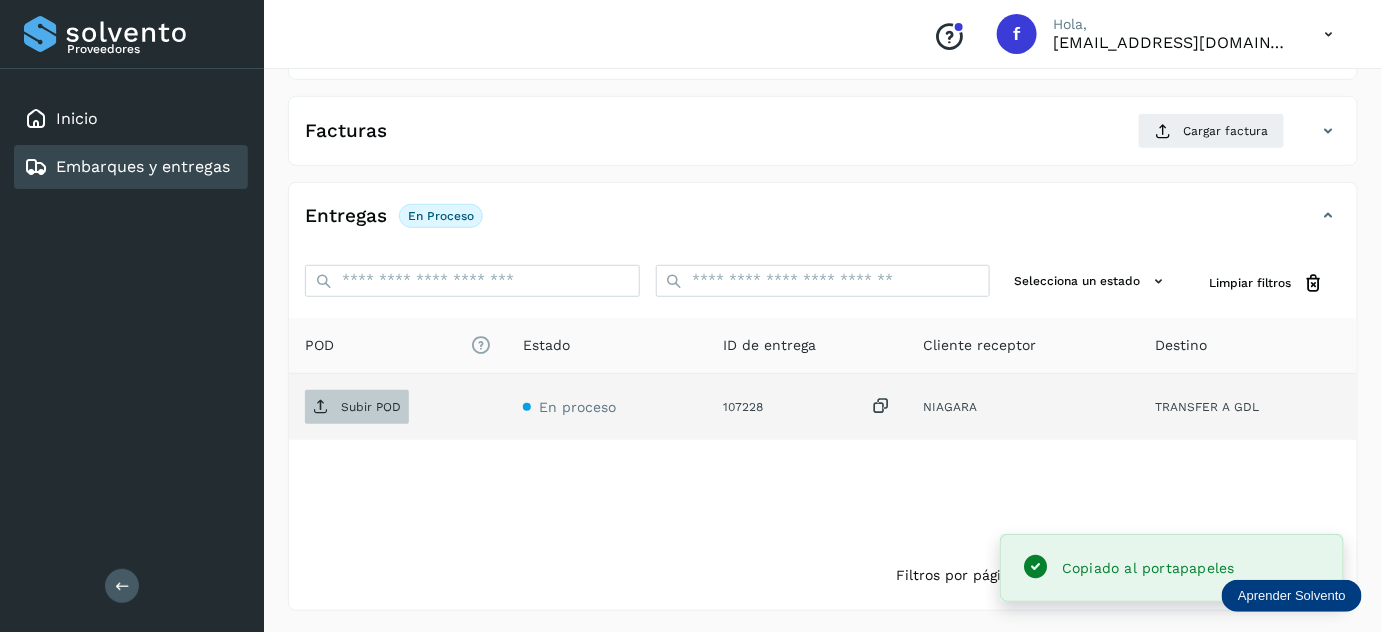 click on "Subir POD" at bounding box center [371, 407] 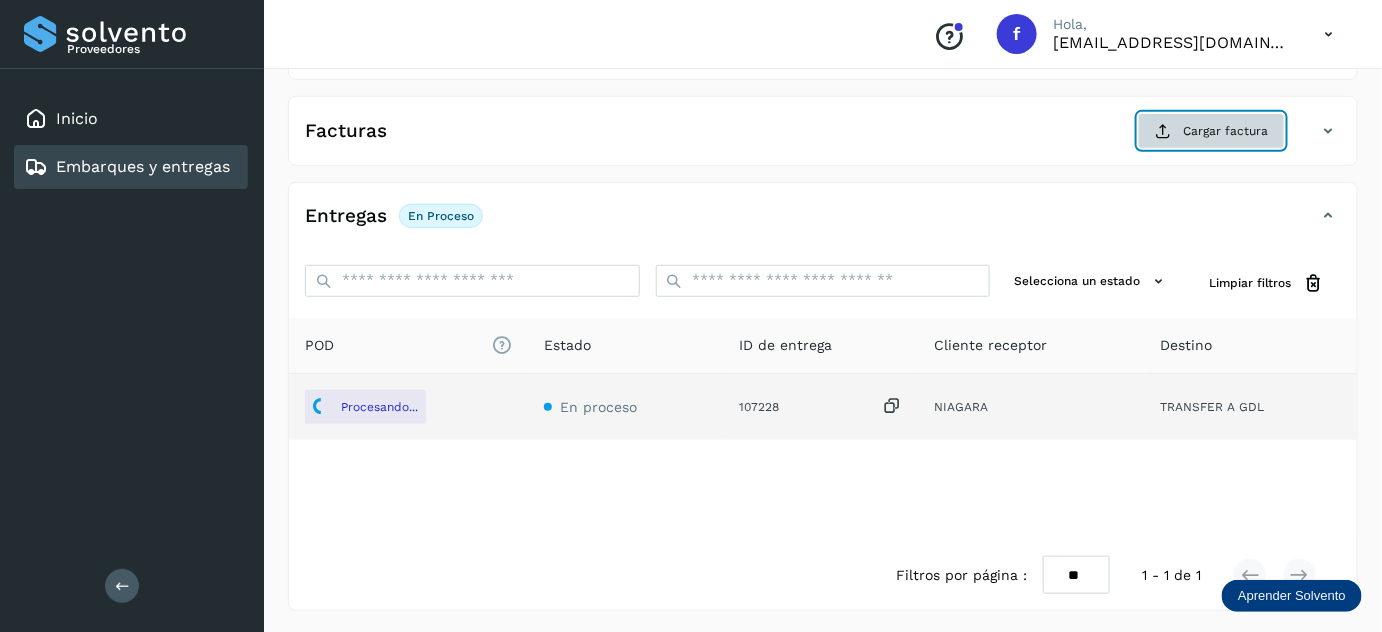 click on "Cargar factura" at bounding box center [1211, 131] 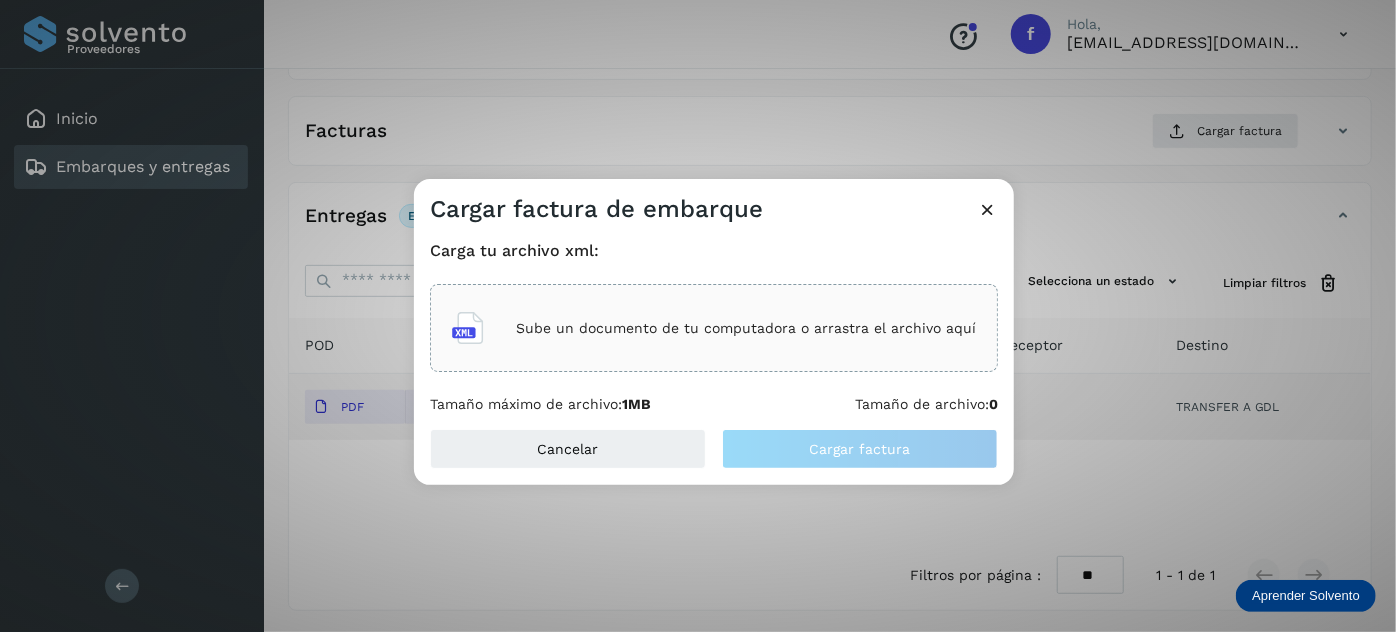 click on "Sube un documento de tu computadora o arrastra el archivo aquí" at bounding box center [746, 328] 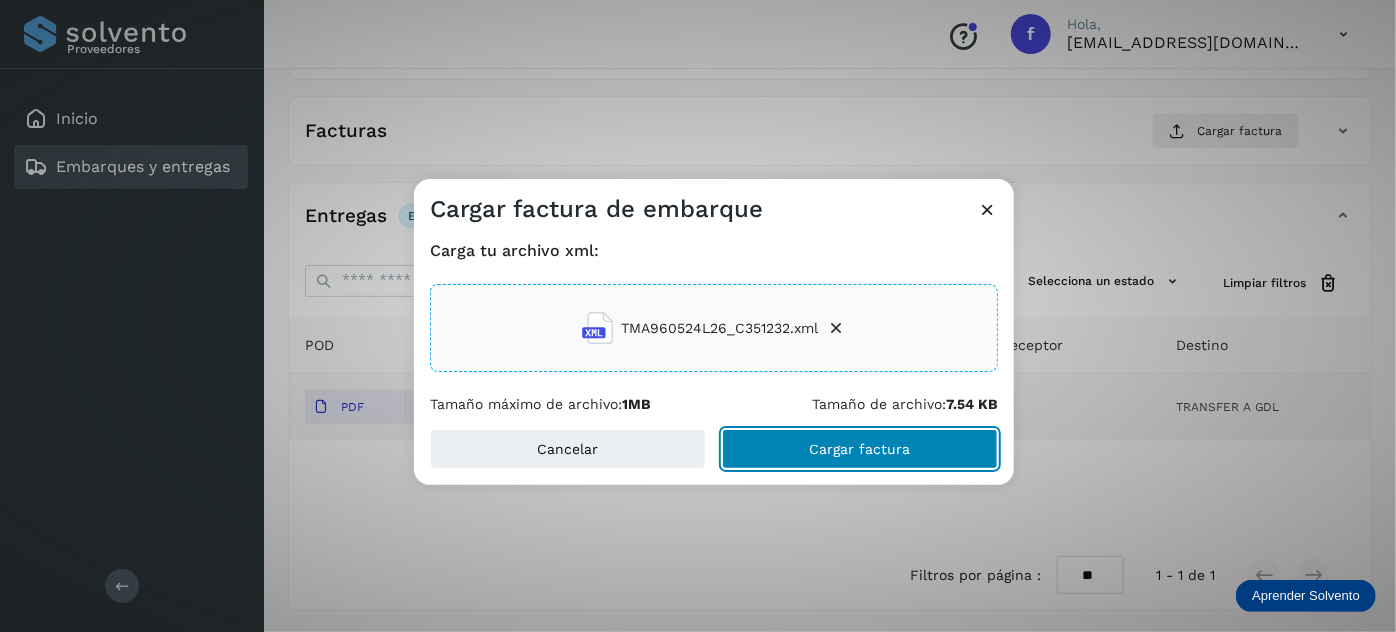 drag, startPoint x: 840, startPoint y: 443, endPoint x: 854, endPoint y: 423, distance: 24.41311 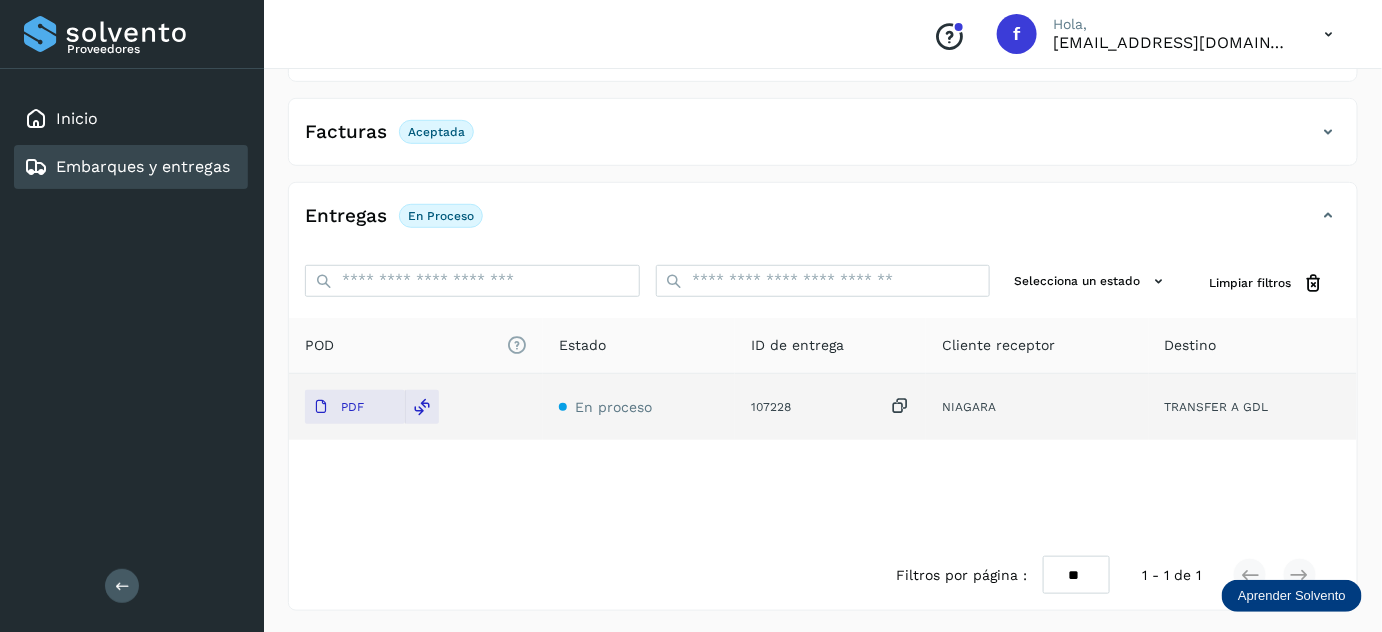scroll, scrollTop: 0, scrollLeft: 0, axis: both 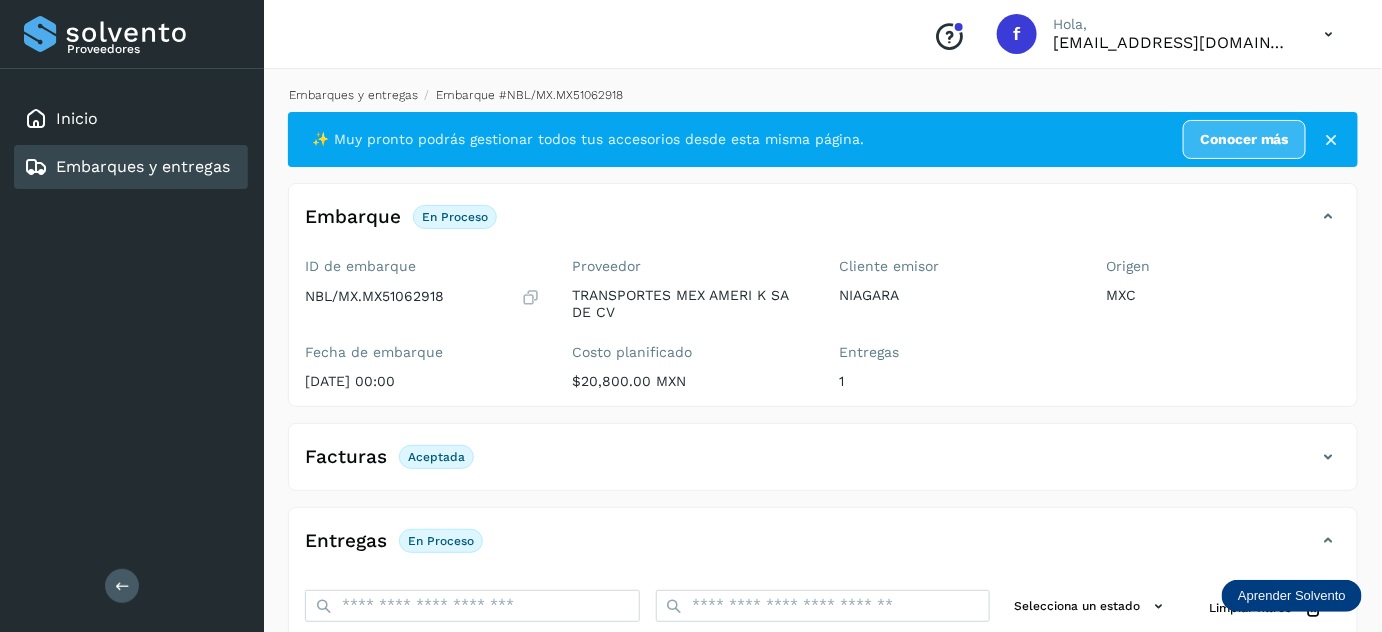 click on "Embarques y entregas" at bounding box center (353, 95) 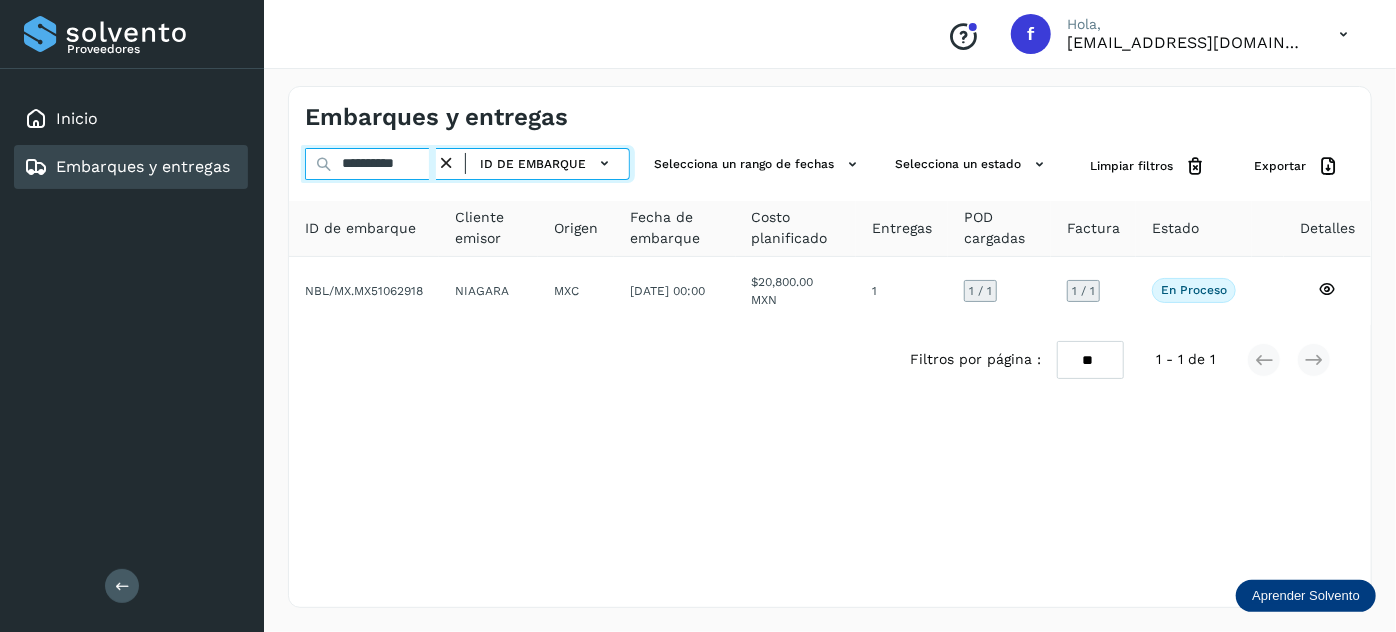 click on "**********" at bounding box center (370, 164) 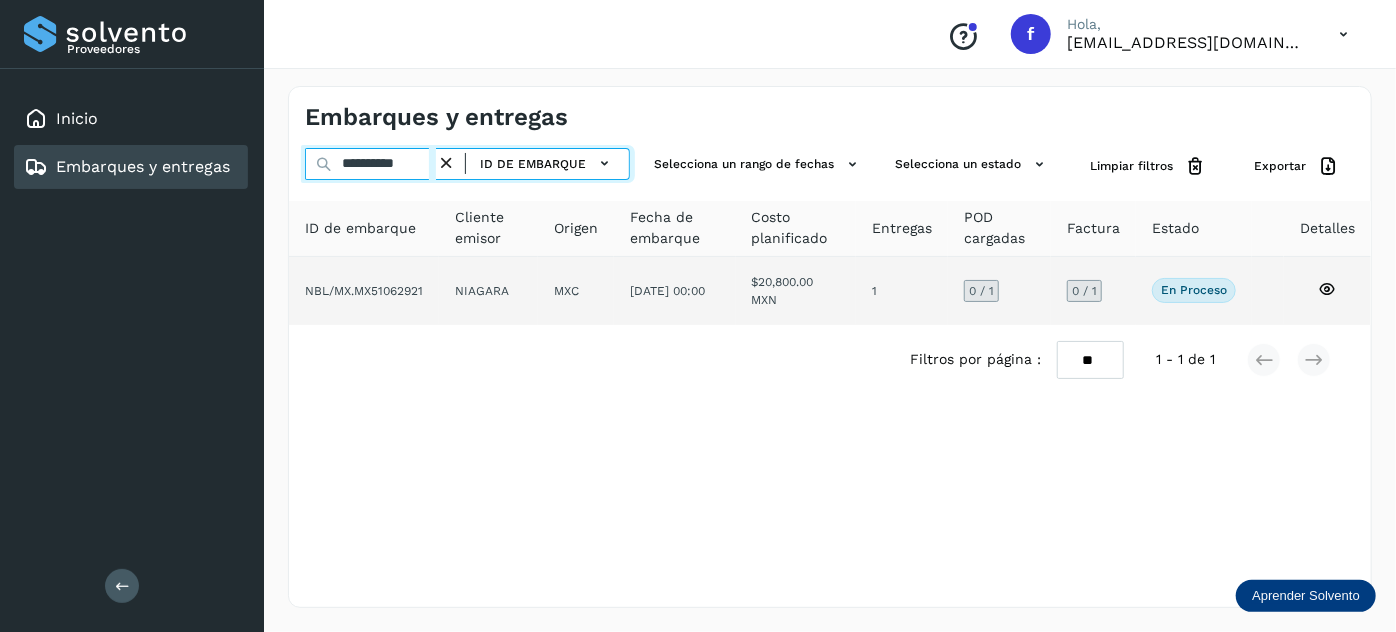 type on "**********" 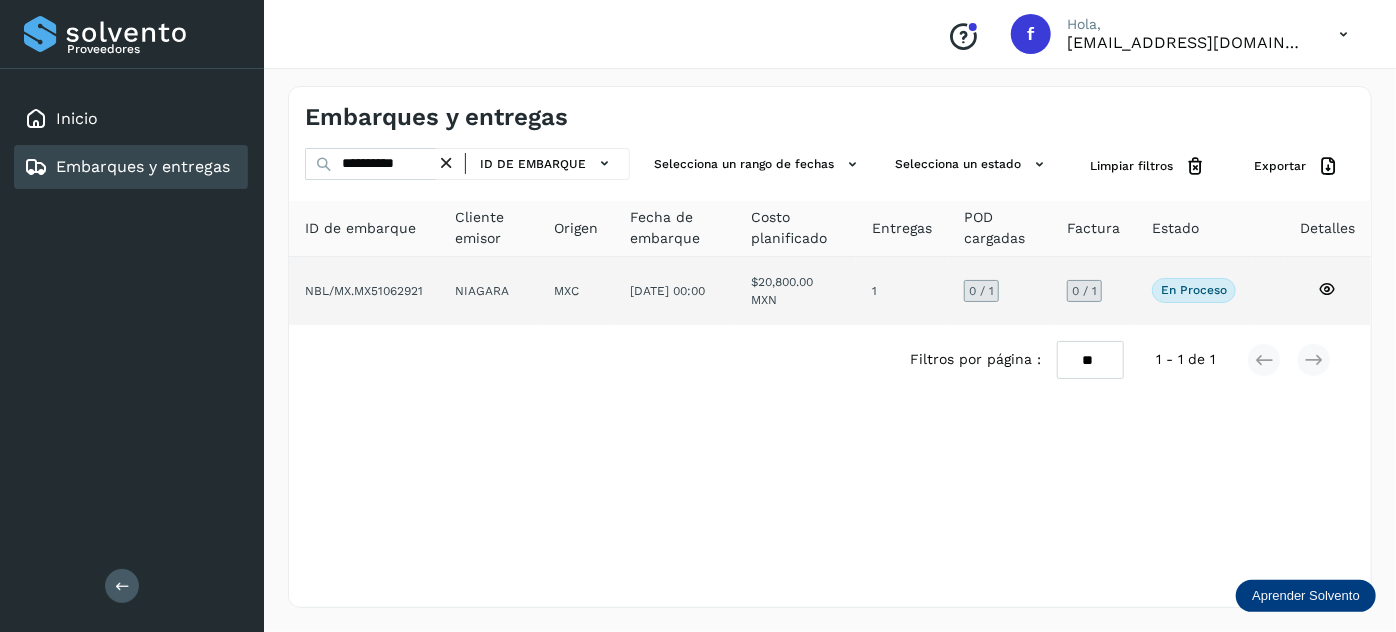 click on "$20,800.00 MXN" 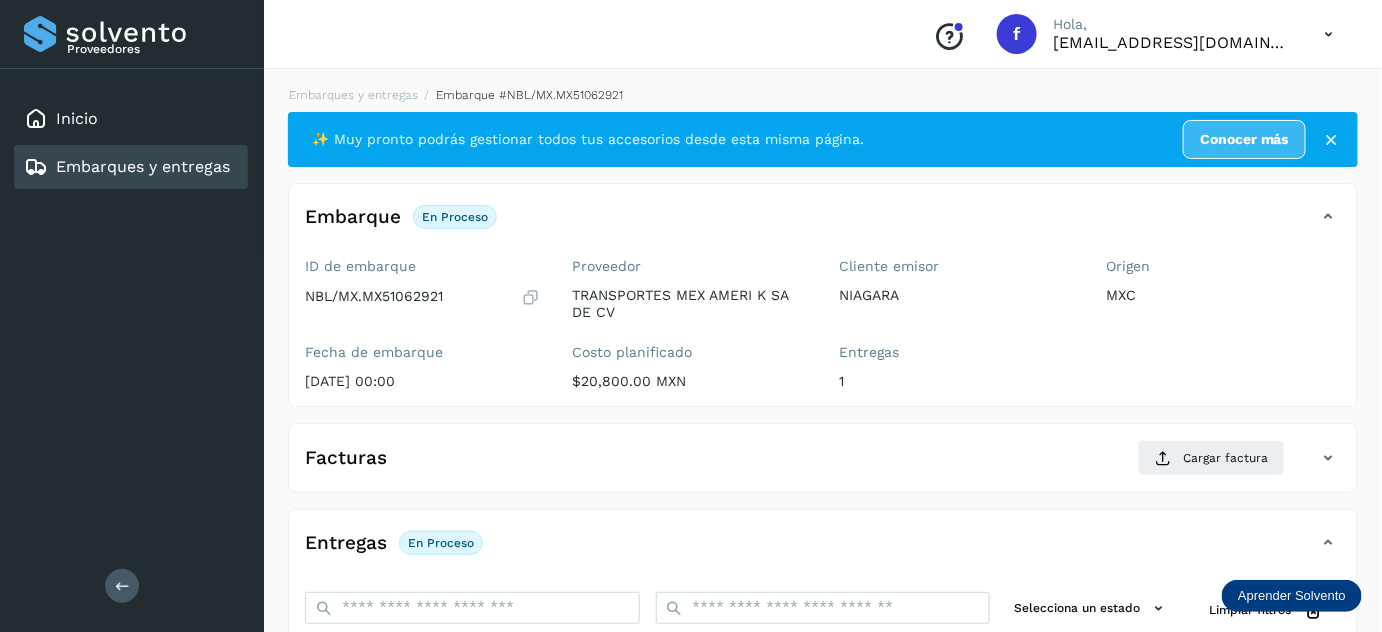 scroll, scrollTop: 327, scrollLeft: 0, axis: vertical 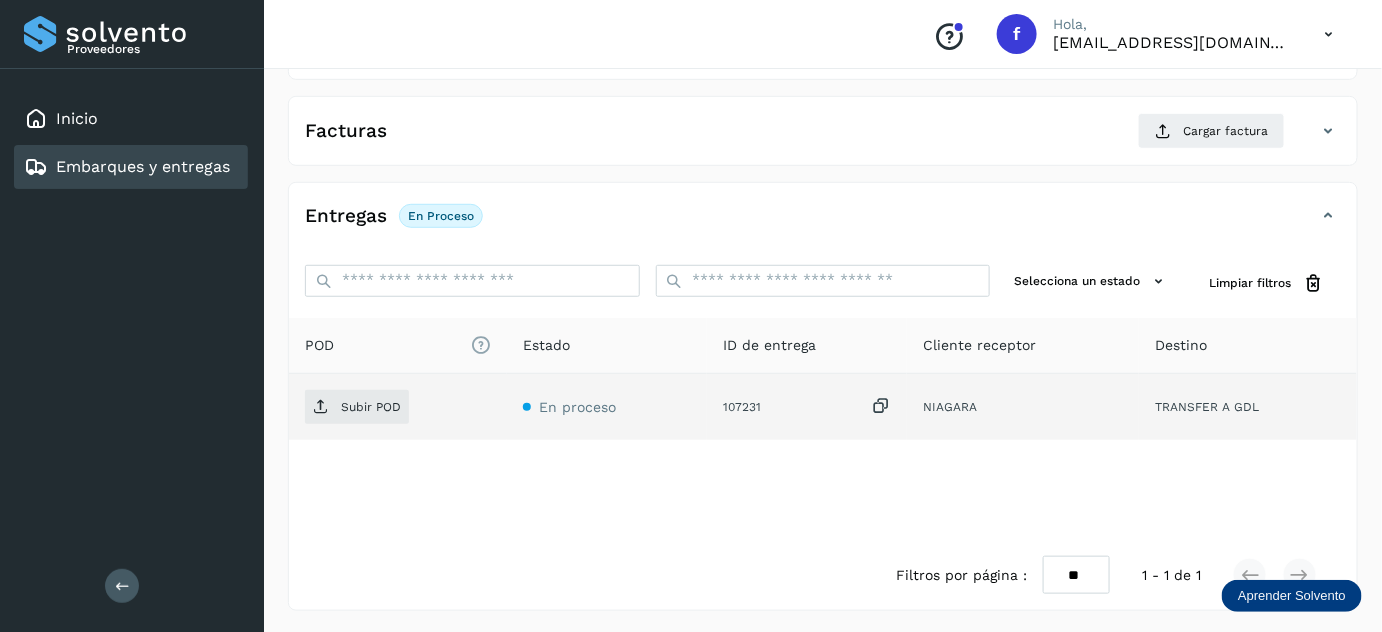 click at bounding box center [881, 406] 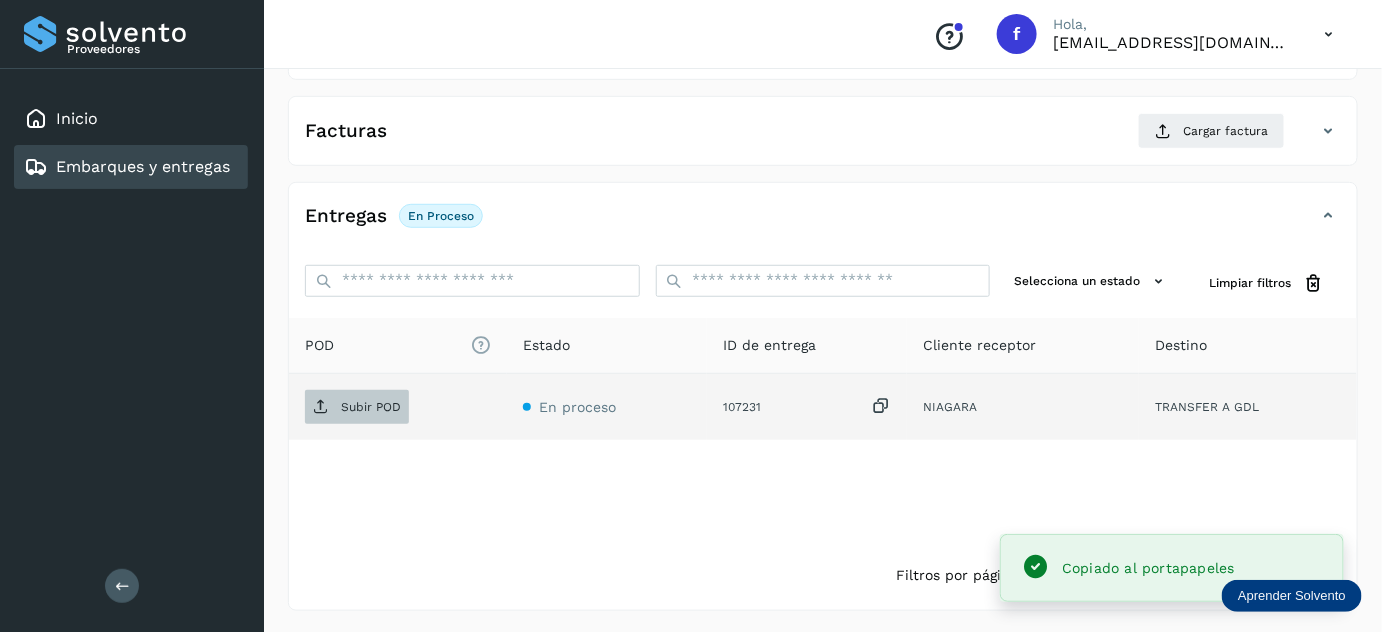 click on "Subir POD" at bounding box center (371, 407) 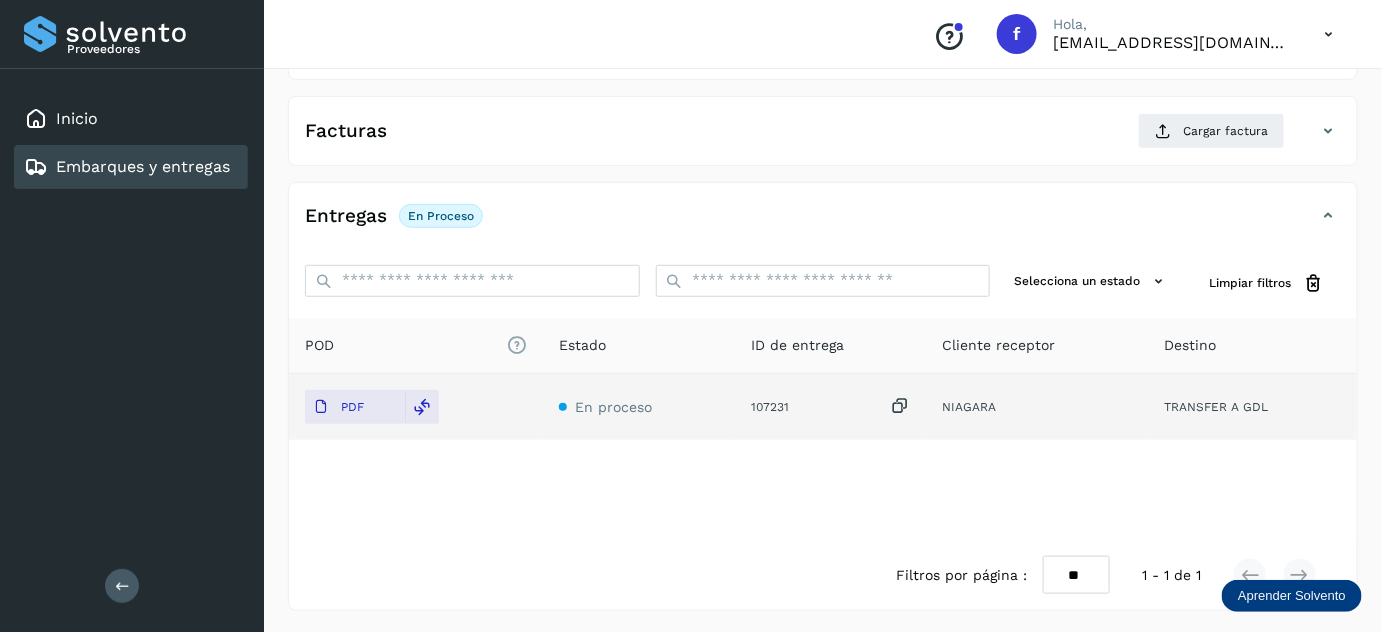 click on "Facturas Cargar factura" at bounding box center (823, 139) 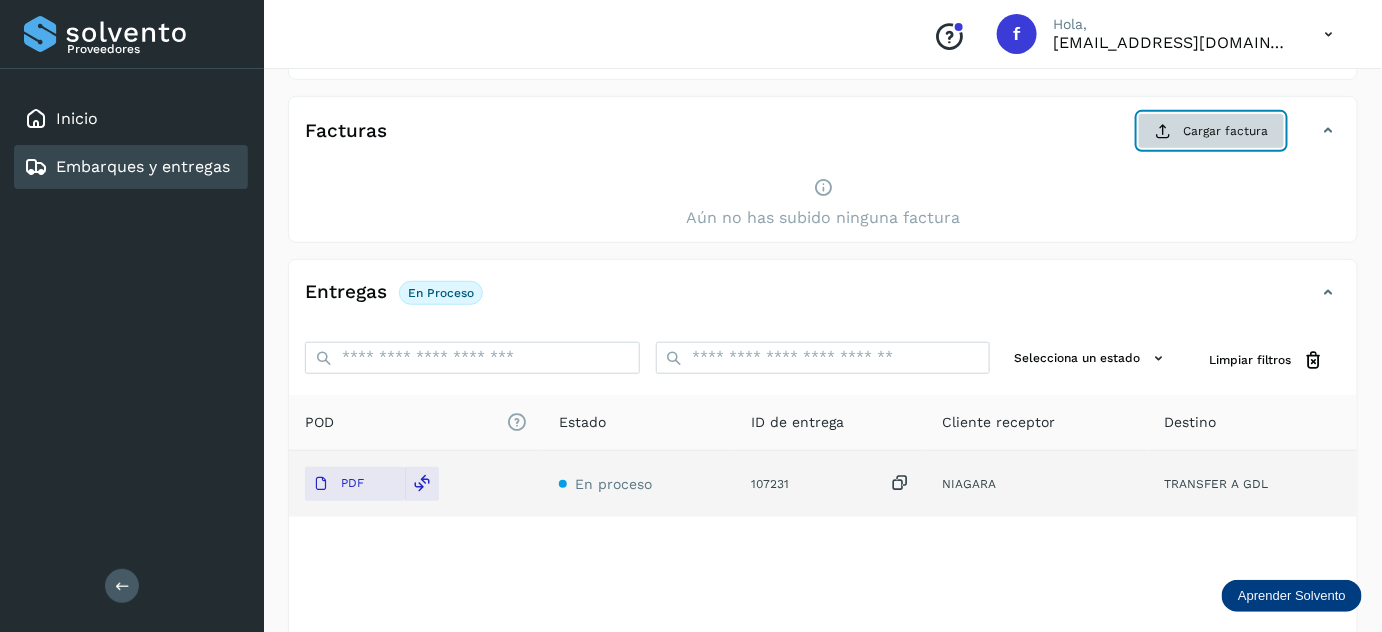 click on "Cargar factura" at bounding box center (1211, 131) 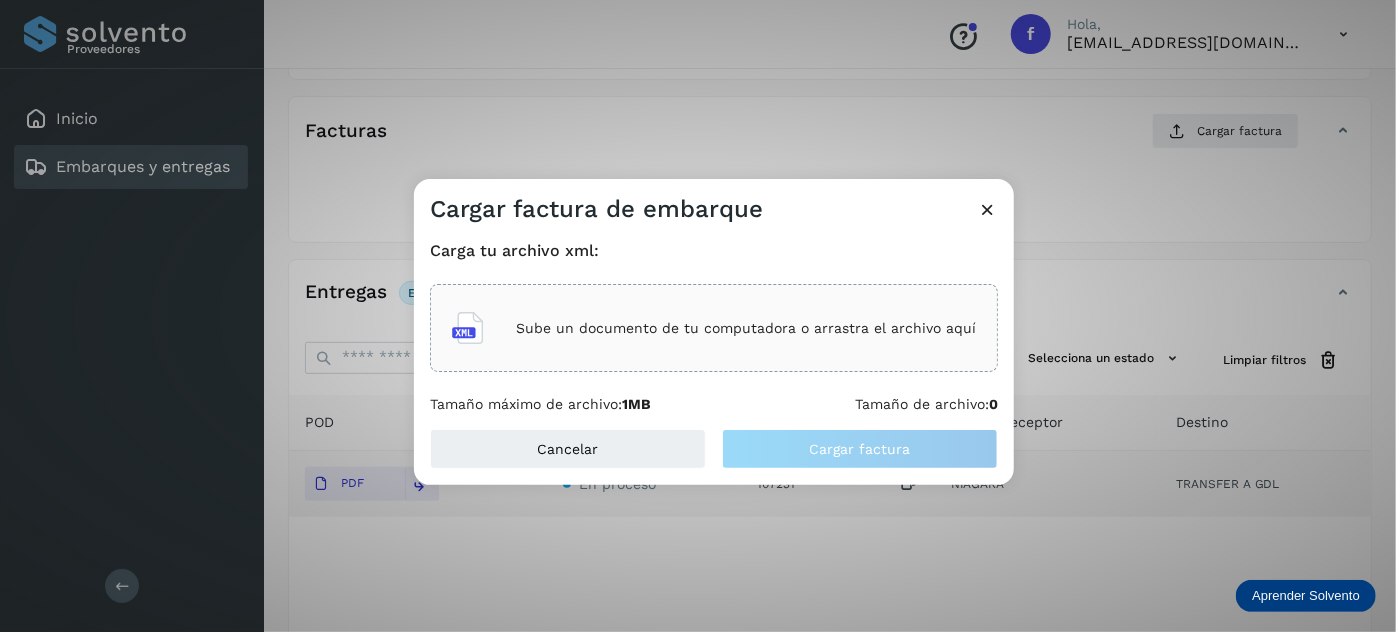click on "Sube un documento de tu computadora o arrastra el archivo aquí" 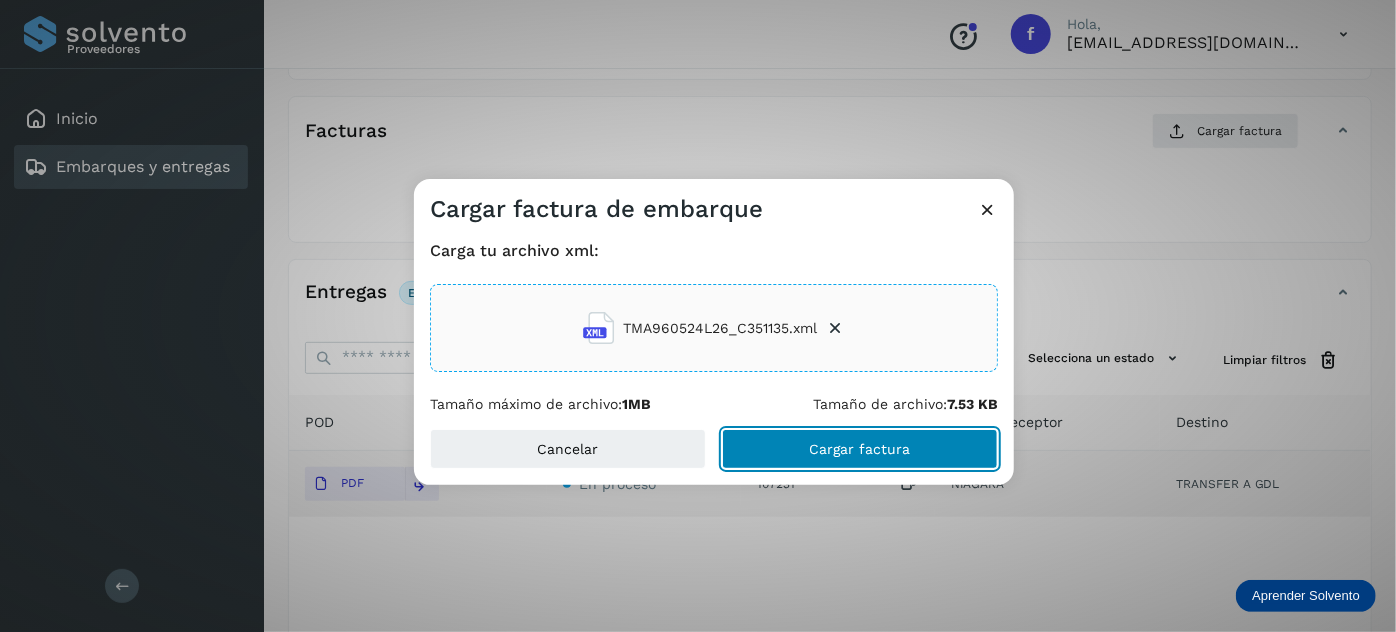 click on "Cargar factura" 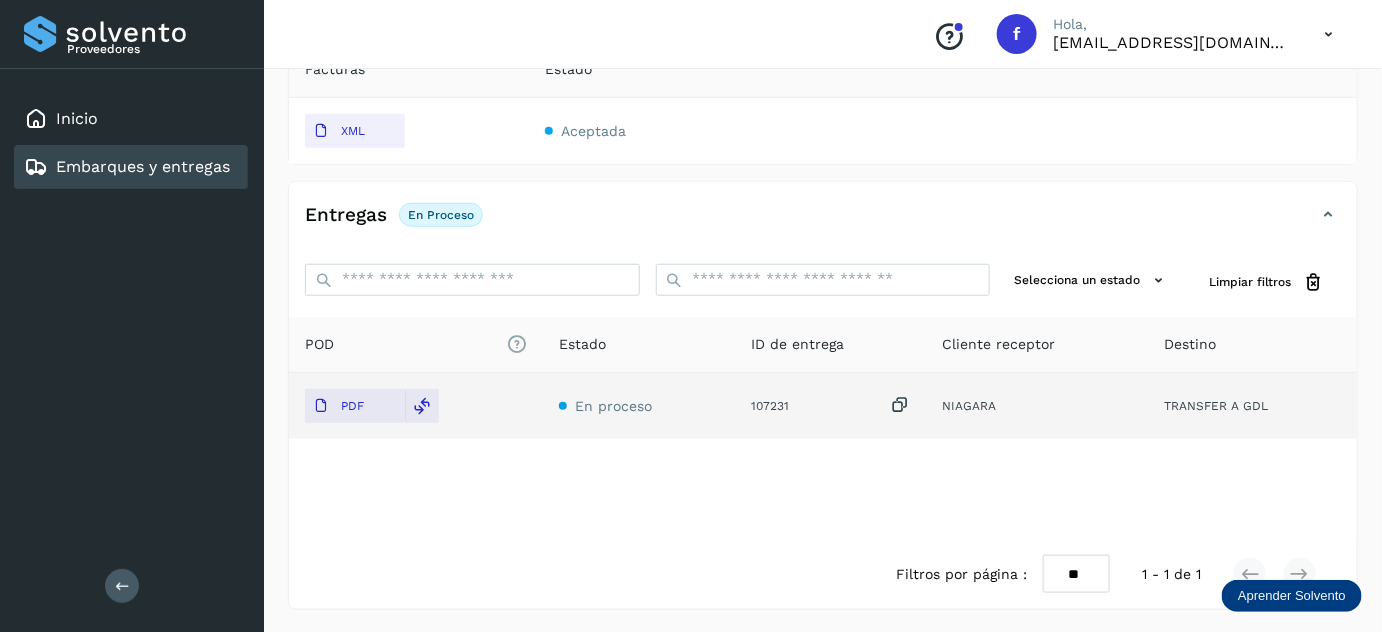 scroll, scrollTop: 0, scrollLeft: 0, axis: both 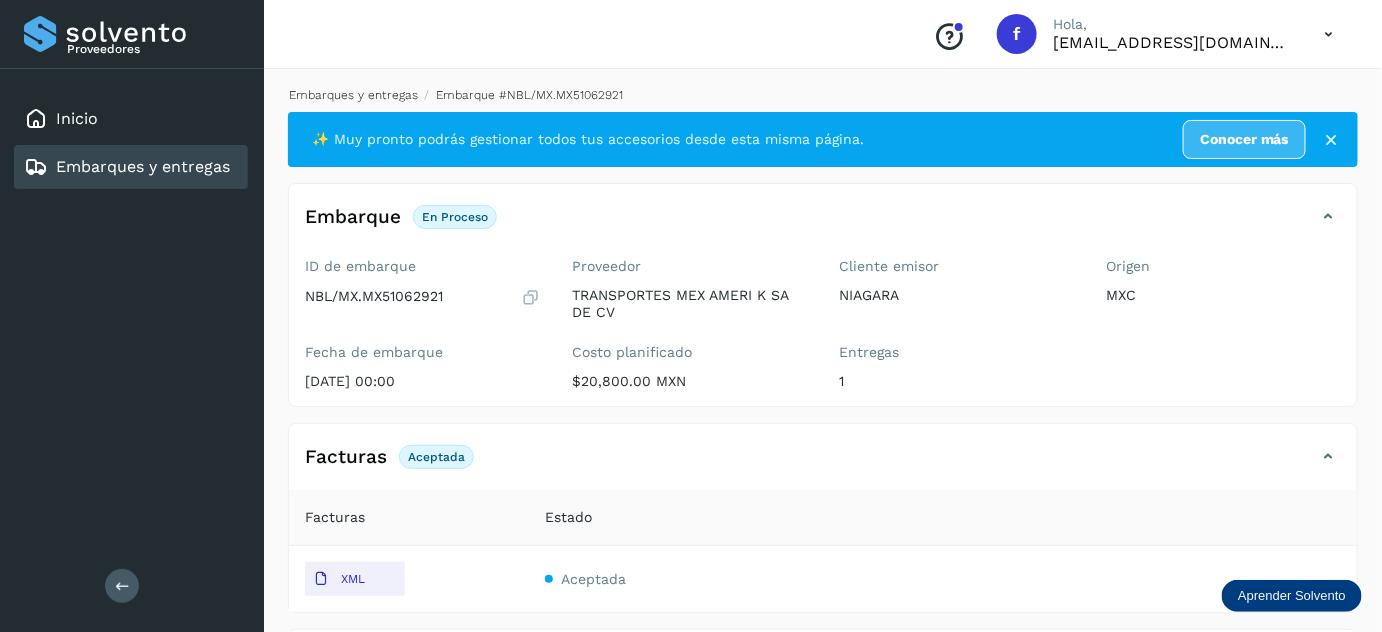 click on "Embarques y entregas" at bounding box center [353, 95] 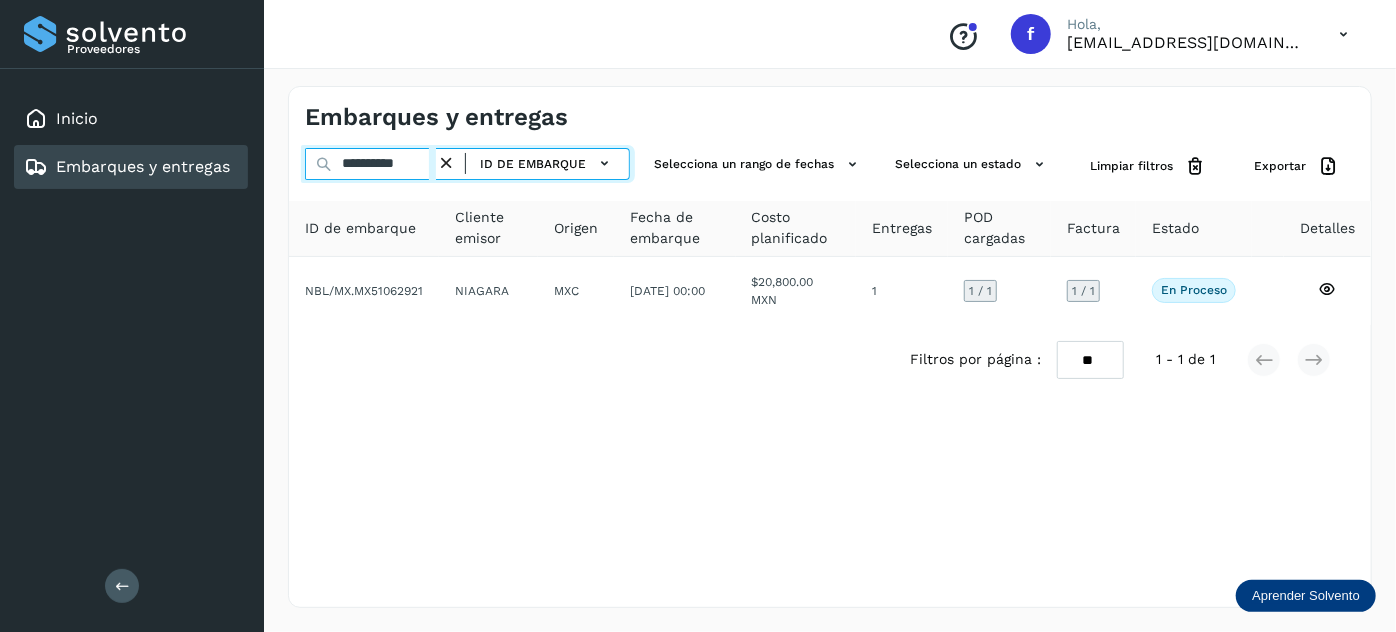 click on "**********" at bounding box center [370, 164] 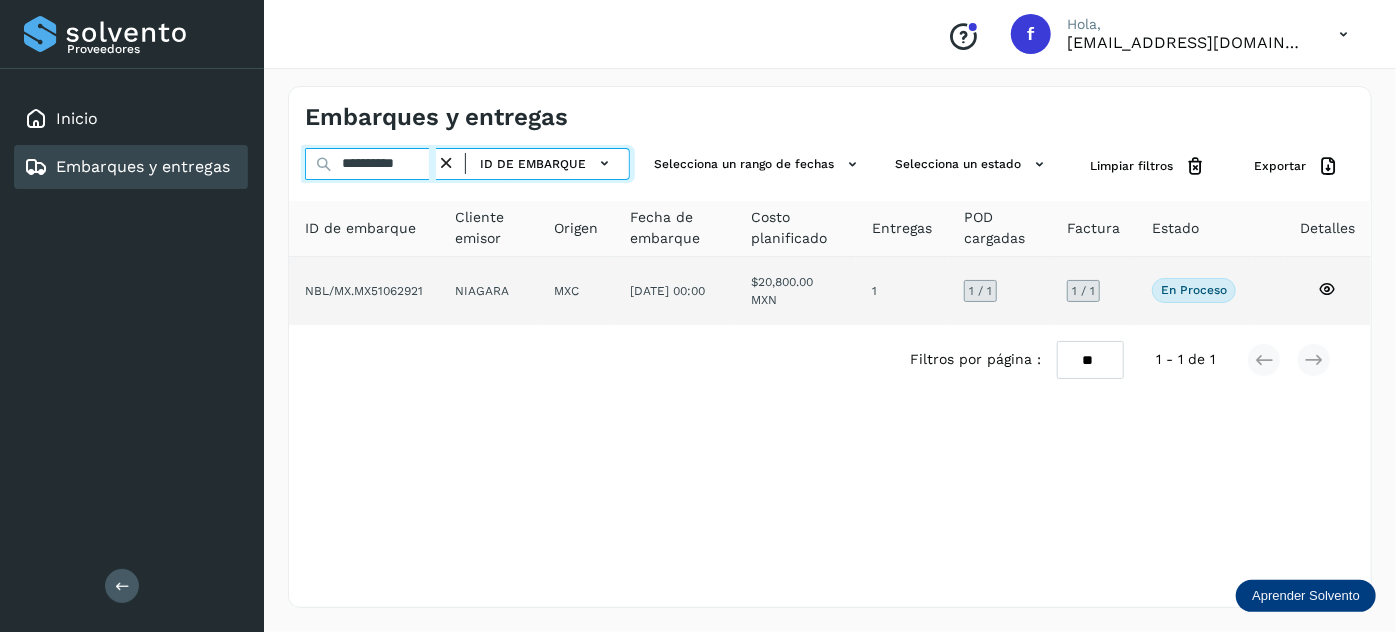 paste 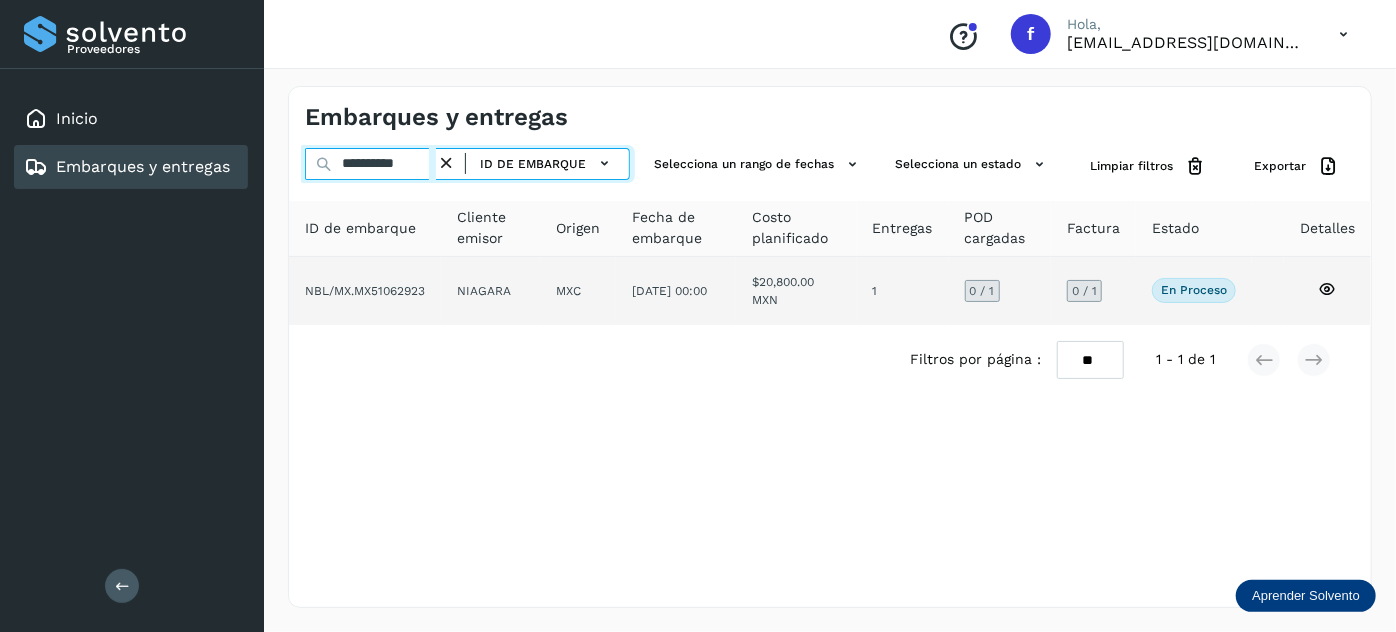 type on "**********" 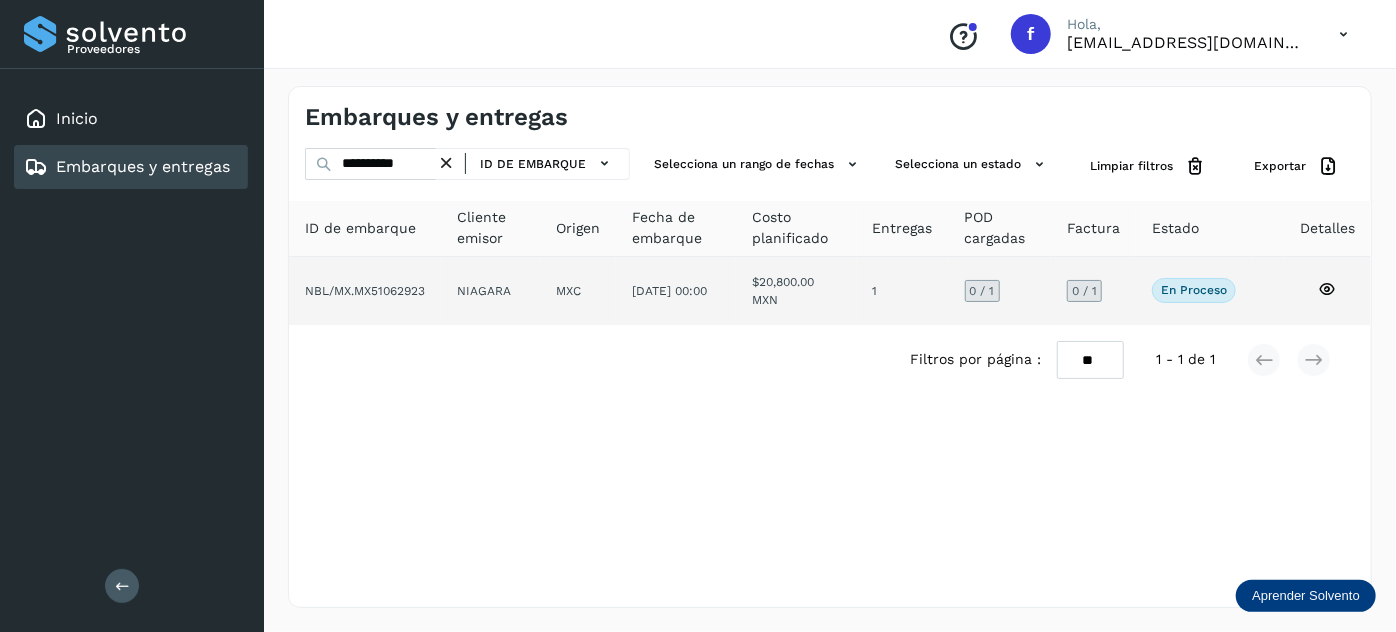 click on "$20,800.00 MXN" 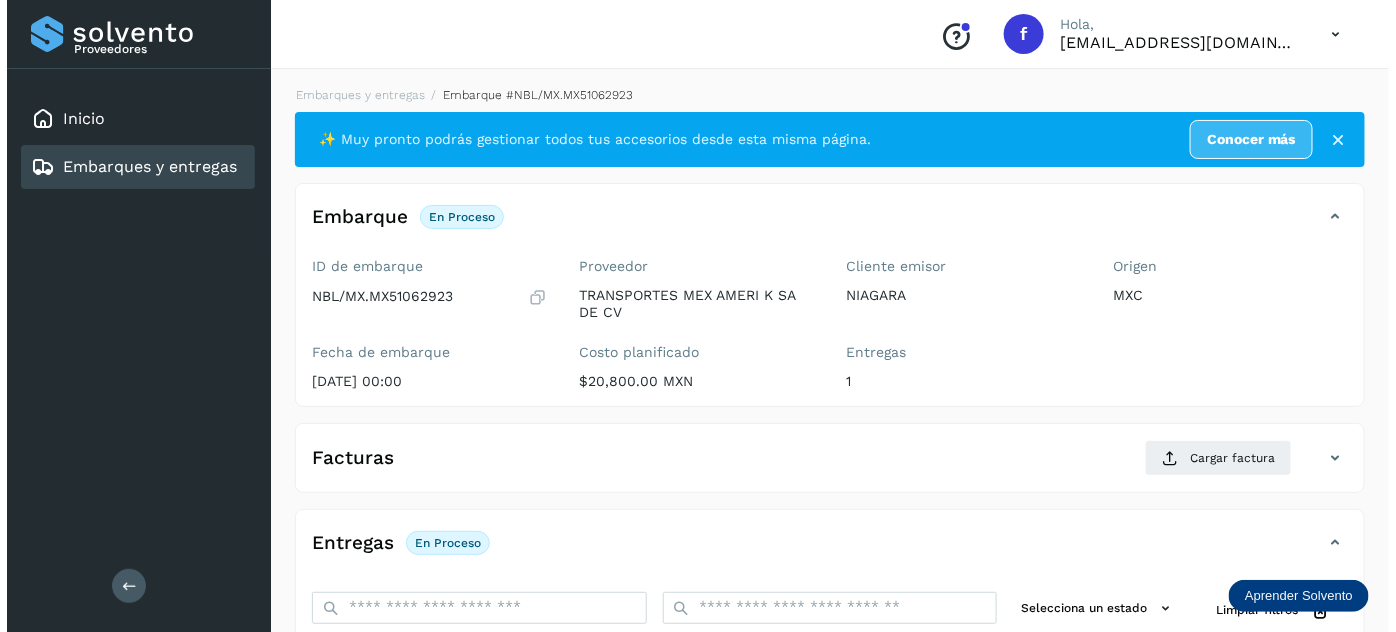 scroll, scrollTop: 327, scrollLeft: 0, axis: vertical 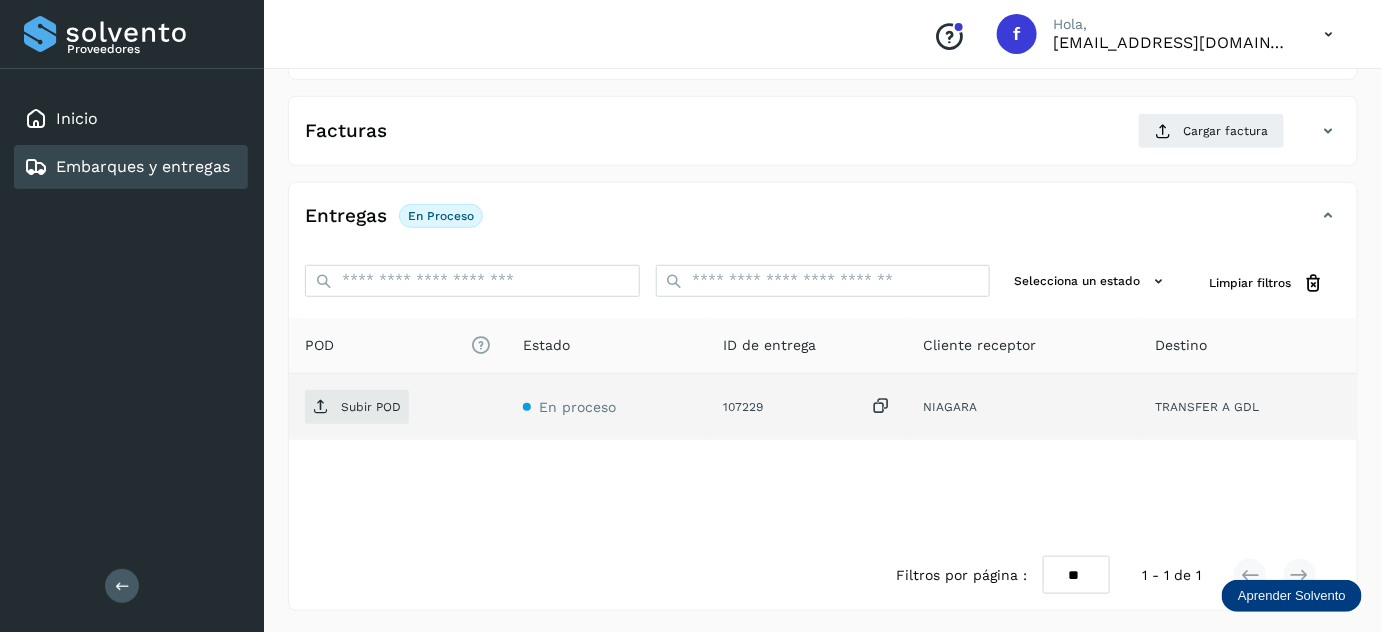 click at bounding box center [881, 406] 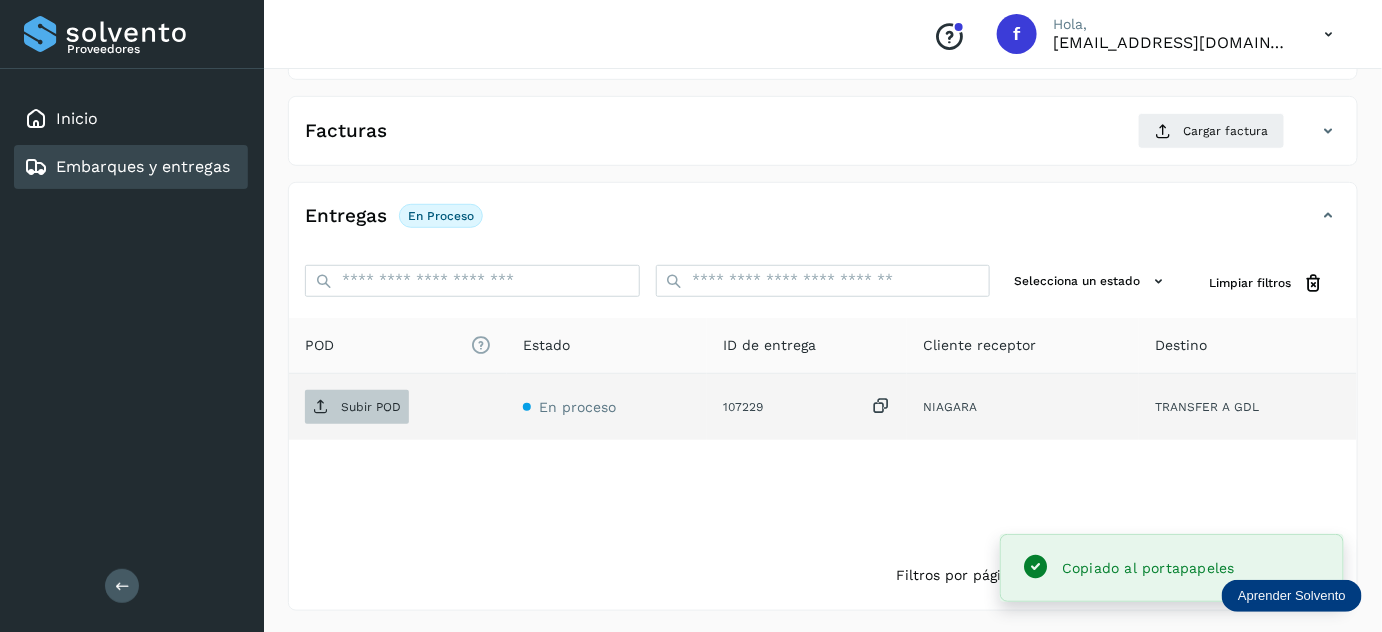 click on "Subir POD" at bounding box center (357, 407) 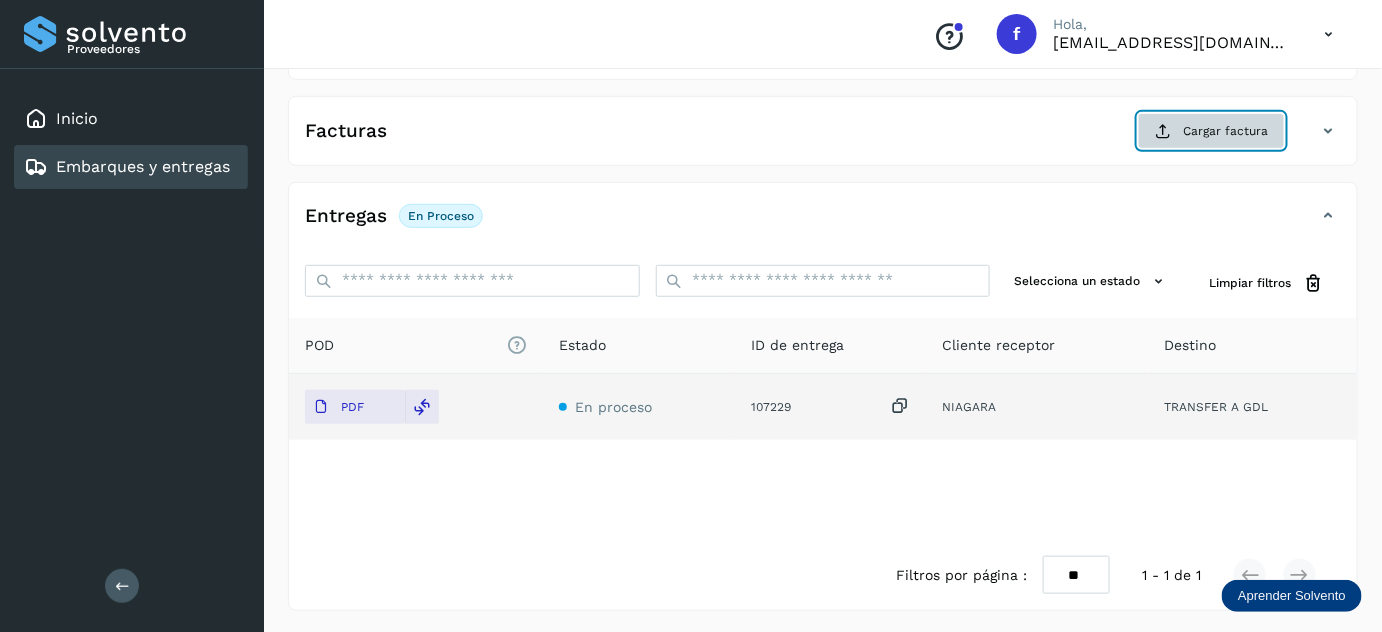 click on "Cargar factura" 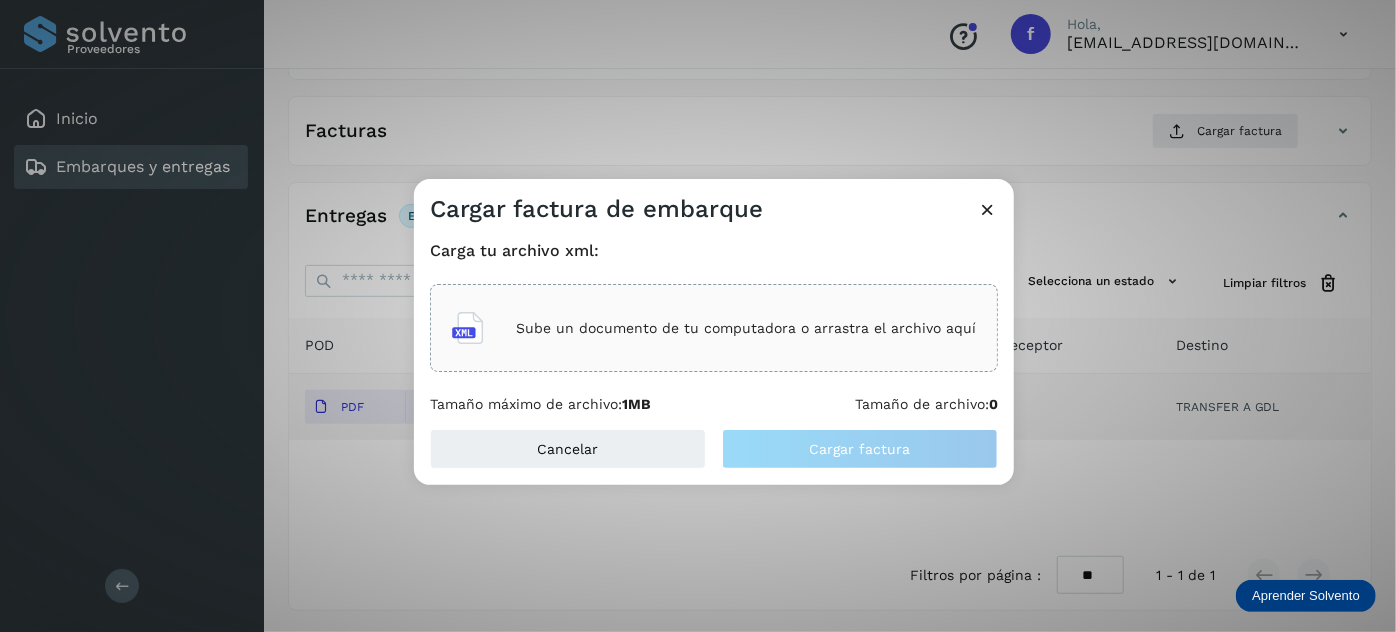 click on "Sube un documento de tu computadora o arrastra el archivo aquí" at bounding box center (746, 328) 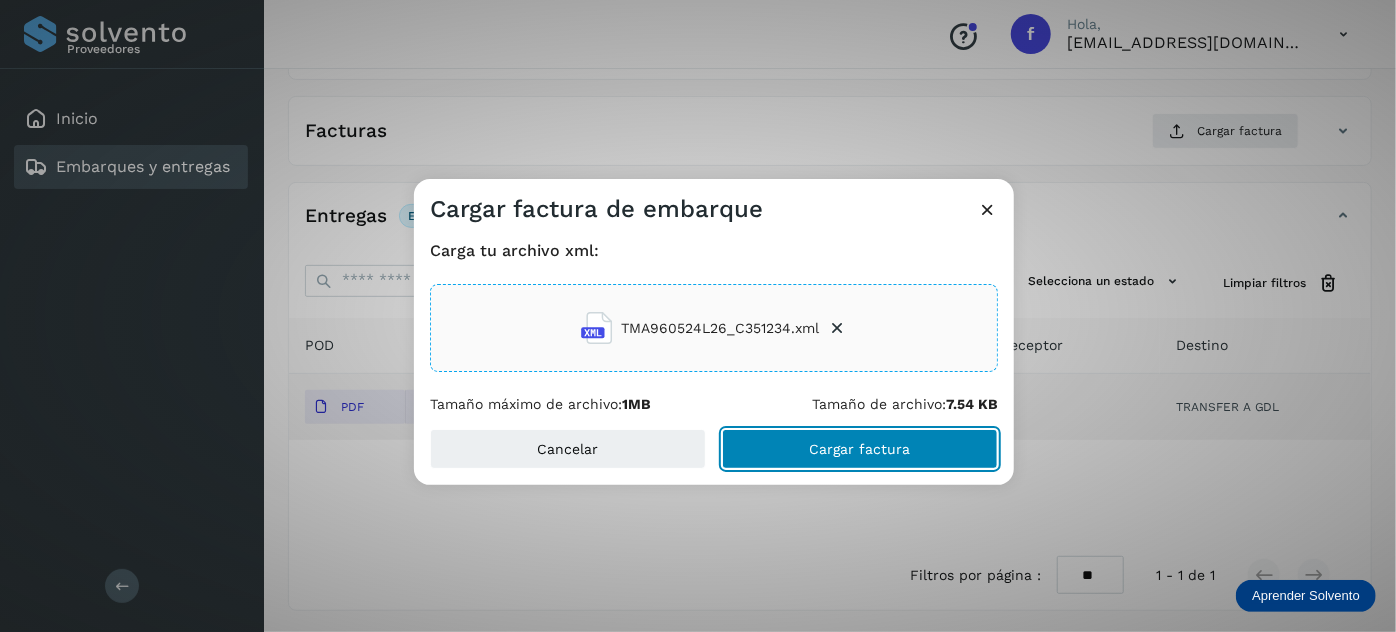 click on "Cargar factura" 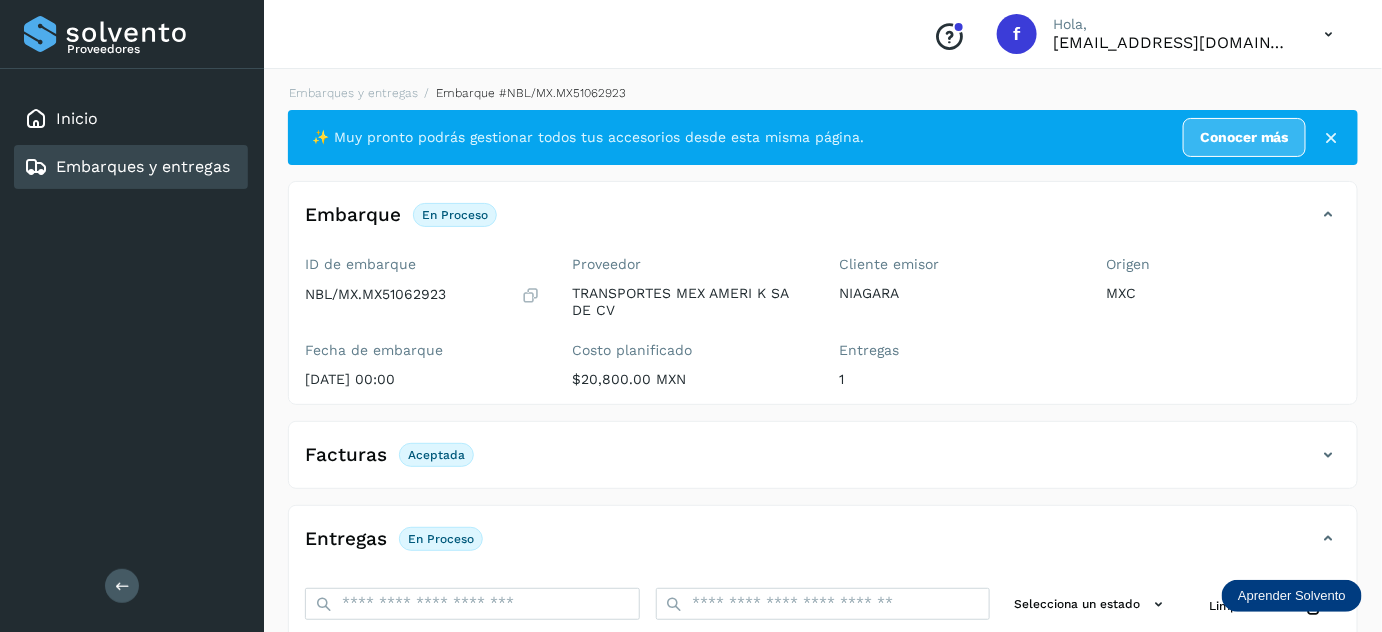 scroll, scrollTop: 0, scrollLeft: 0, axis: both 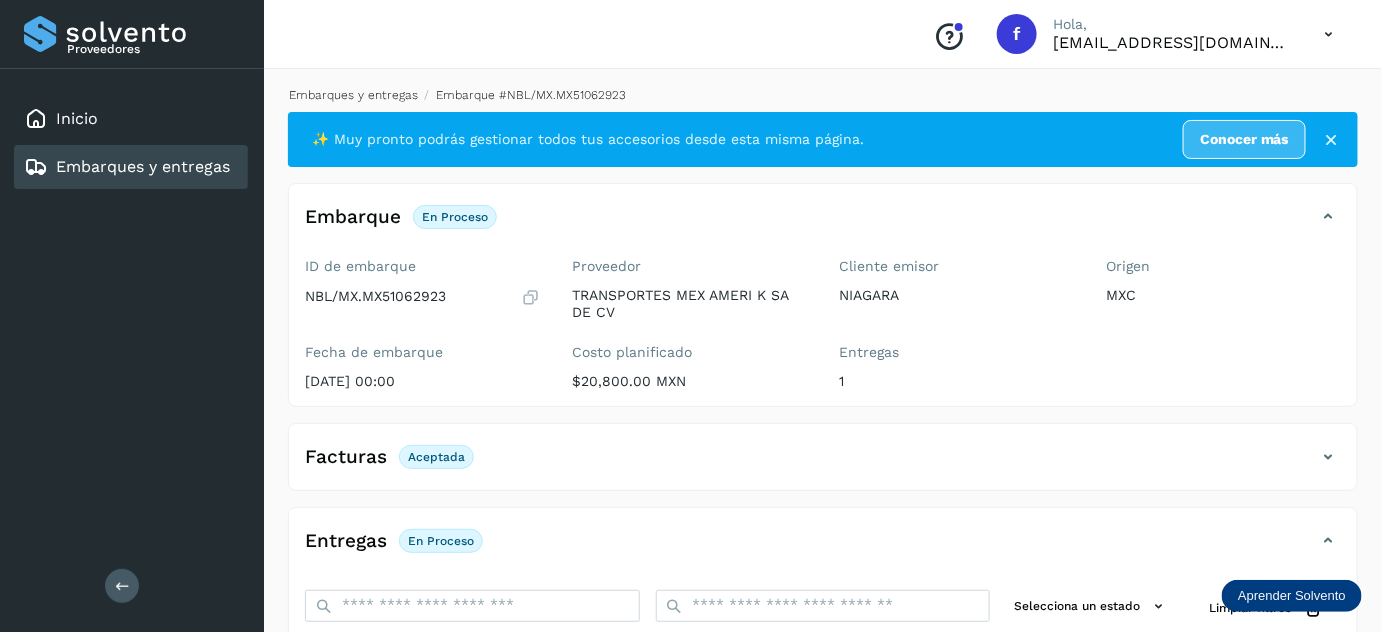 click on "Embarques y entregas" at bounding box center (353, 95) 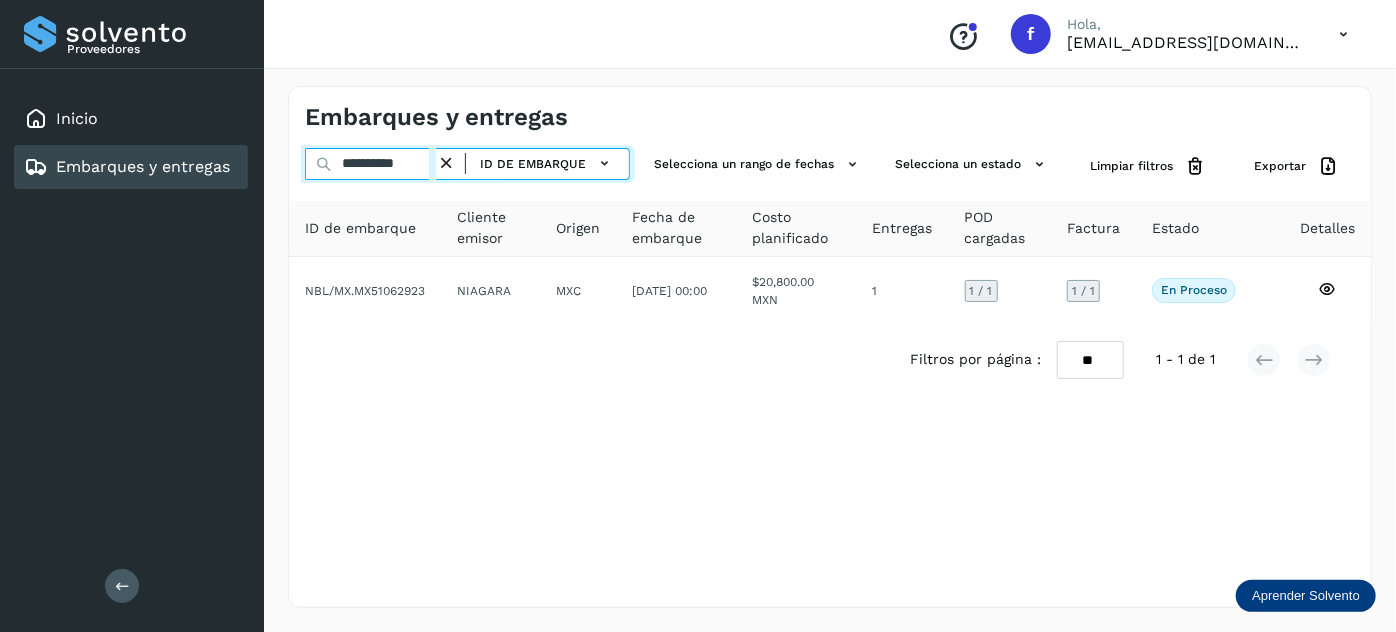 click on "**********" at bounding box center [370, 164] 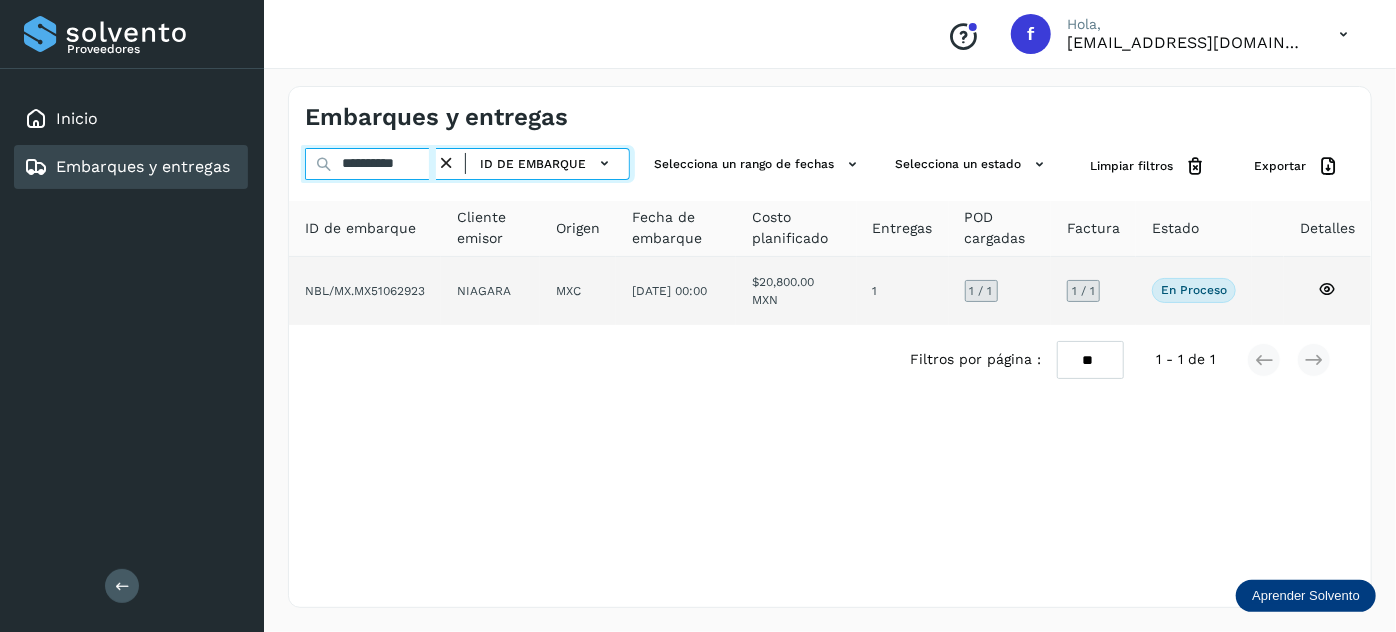 paste 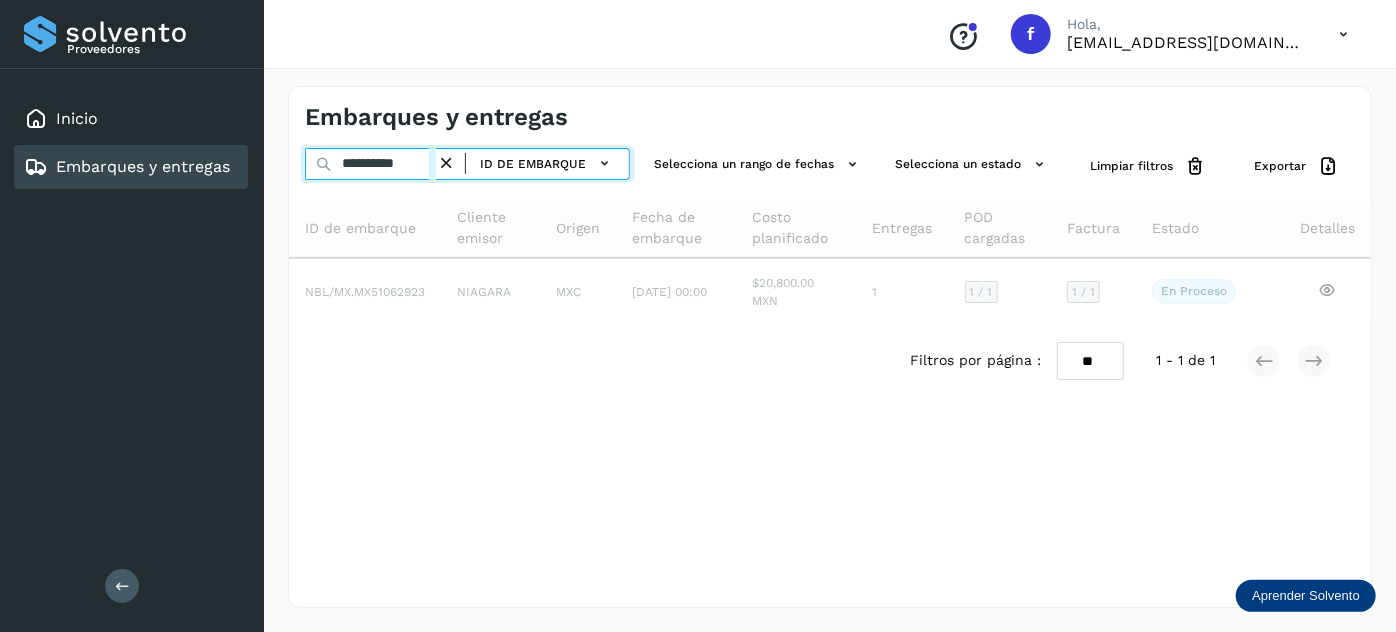 type on "**********" 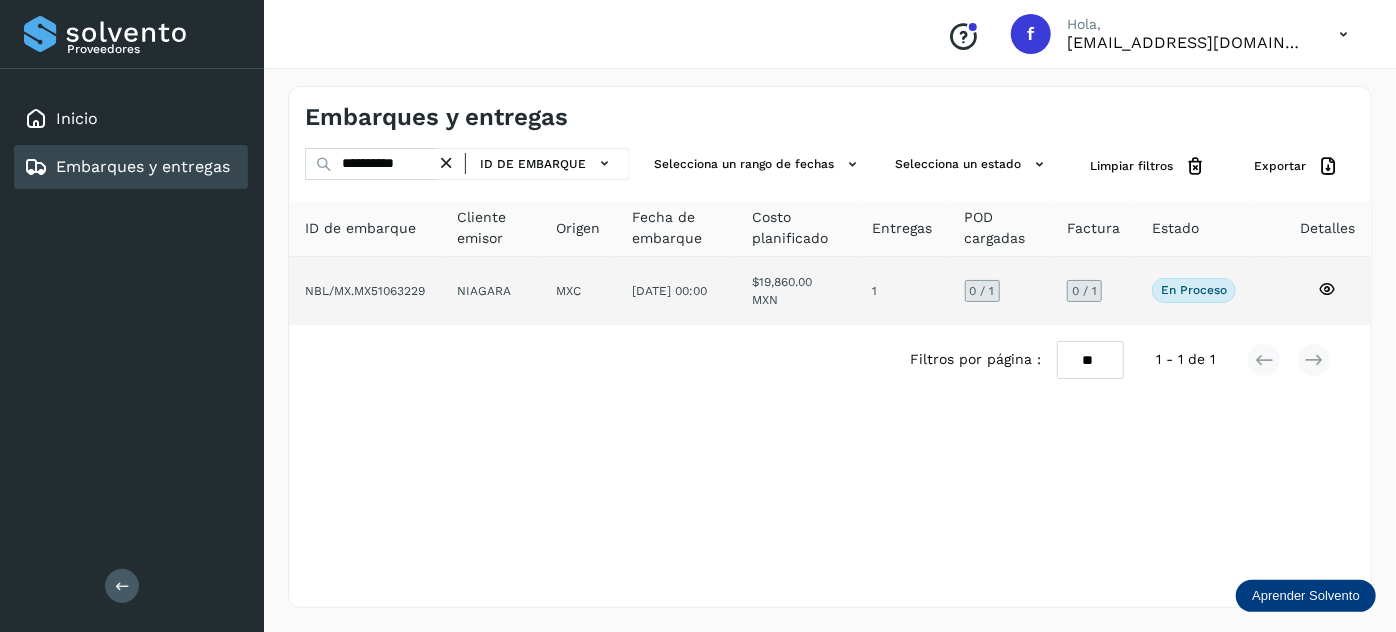 click on "NIAGARA" 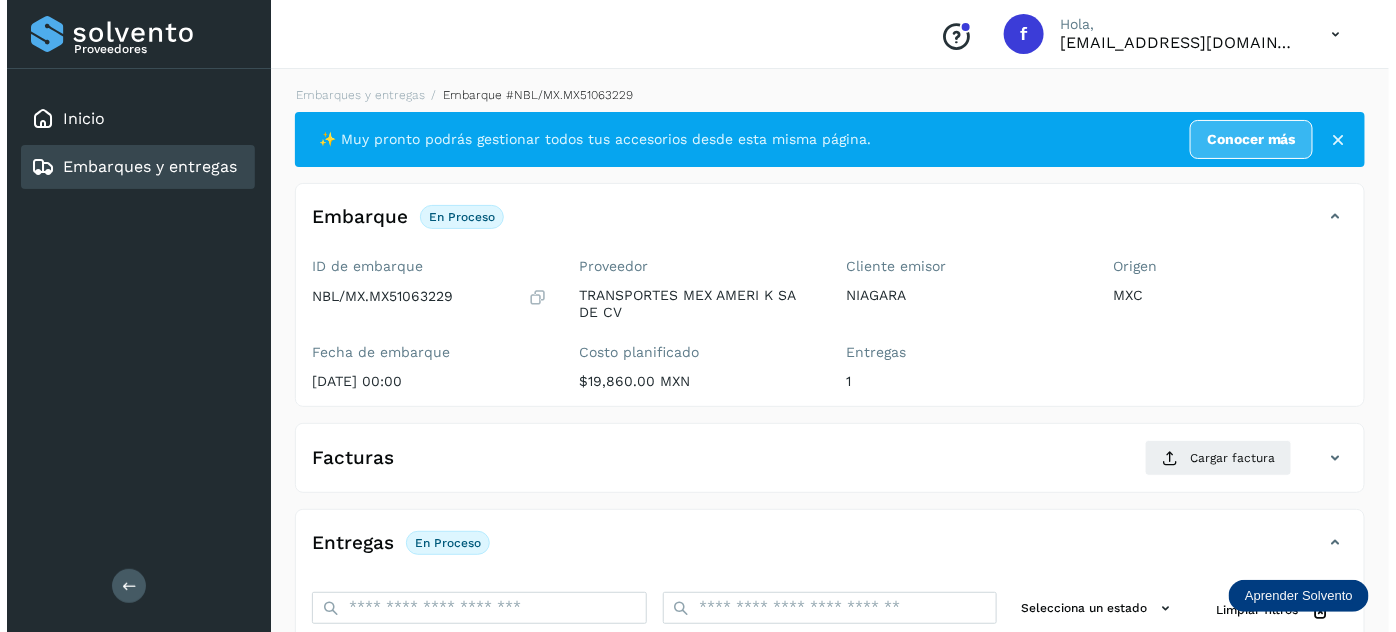 scroll, scrollTop: 327, scrollLeft: 0, axis: vertical 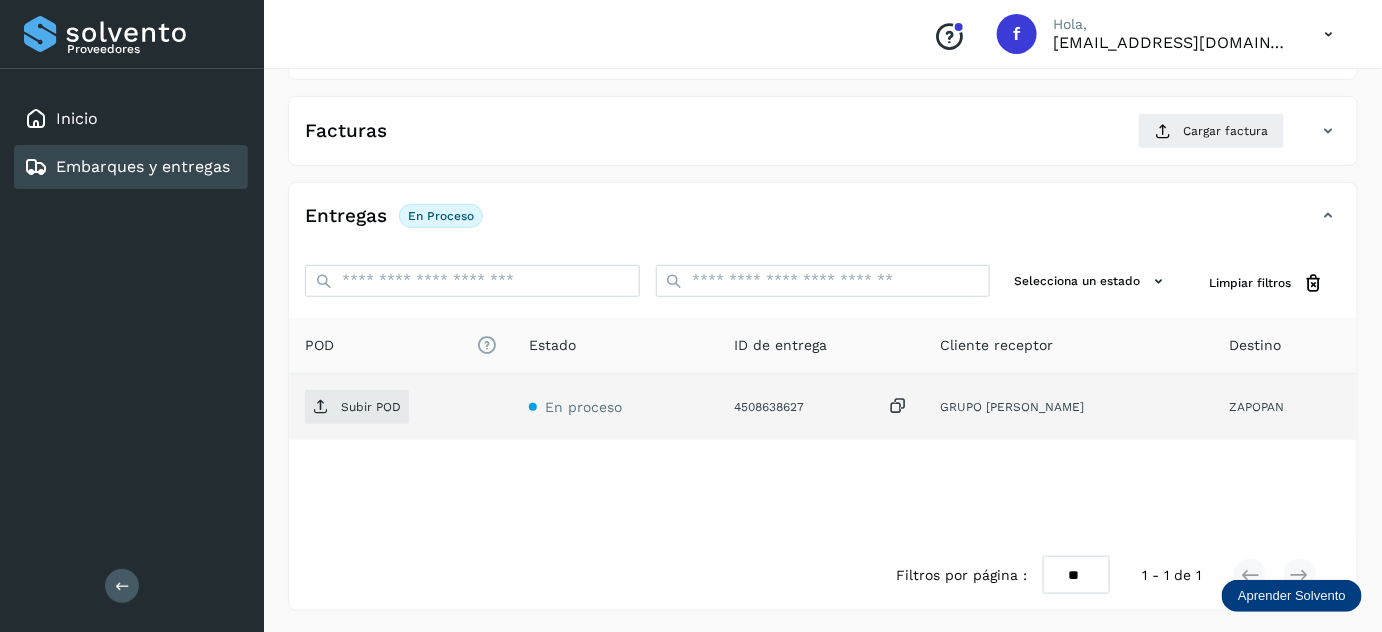 click at bounding box center (898, 406) 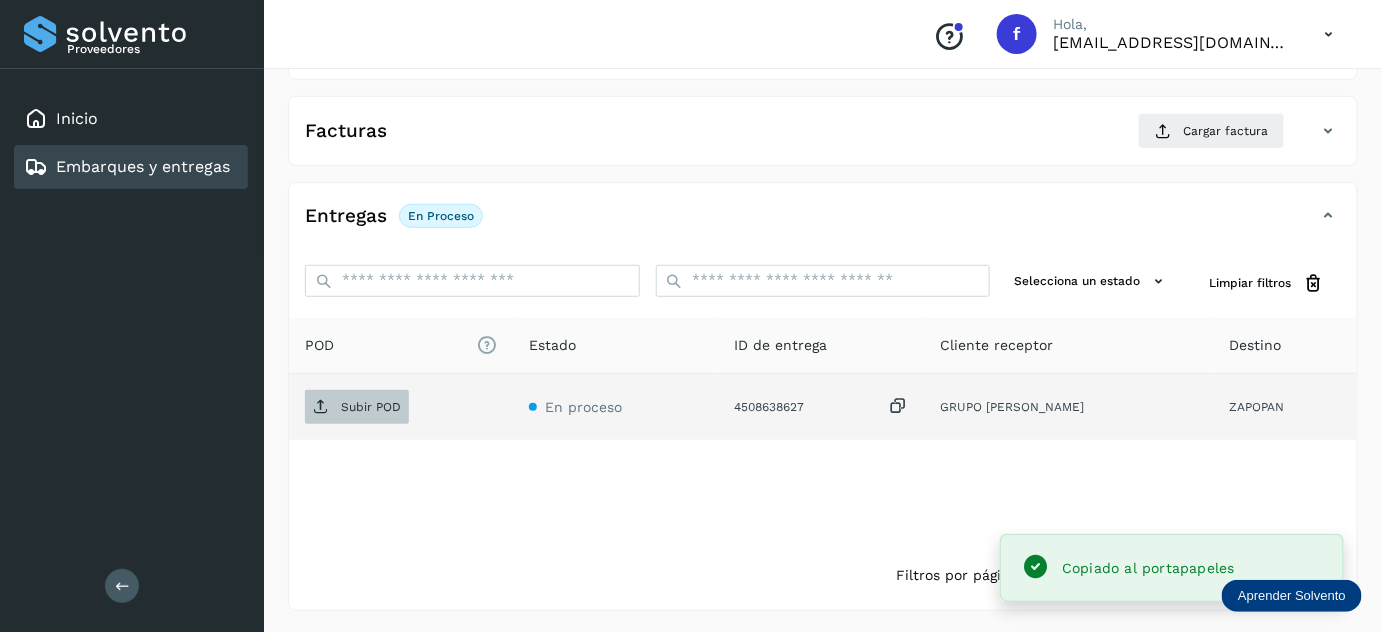 click on "Subir POD" at bounding box center [371, 407] 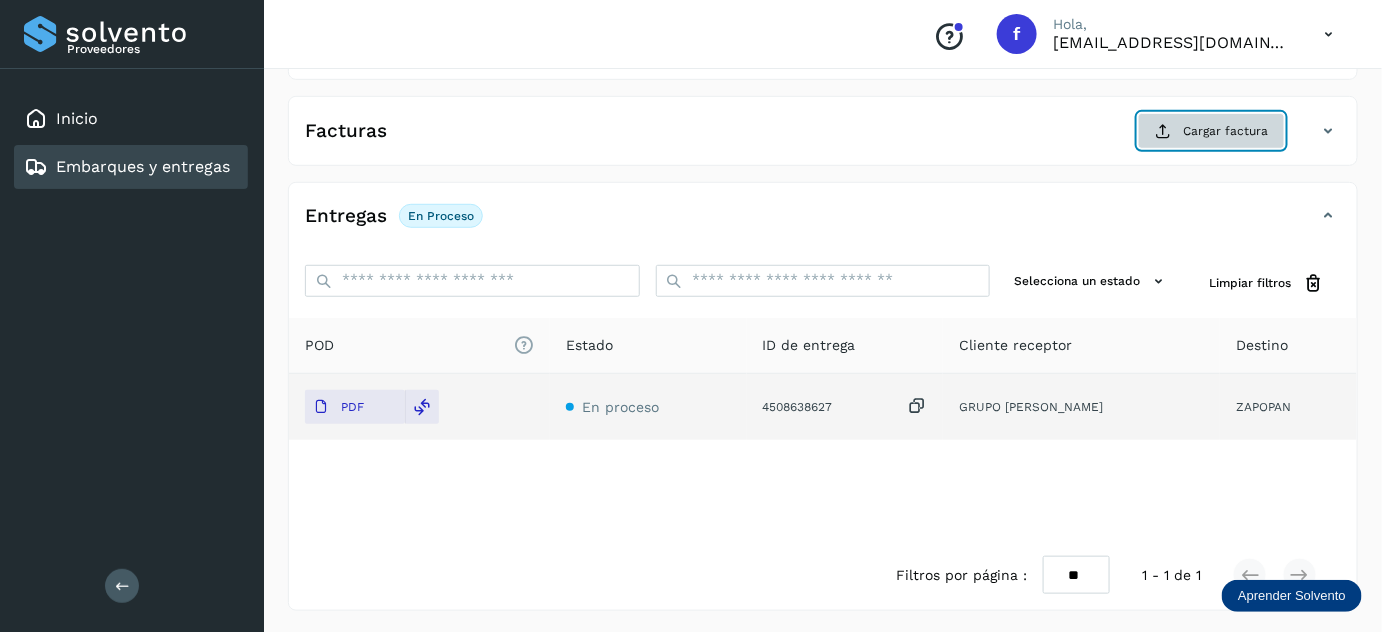click on "Cargar factura" at bounding box center (1211, 131) 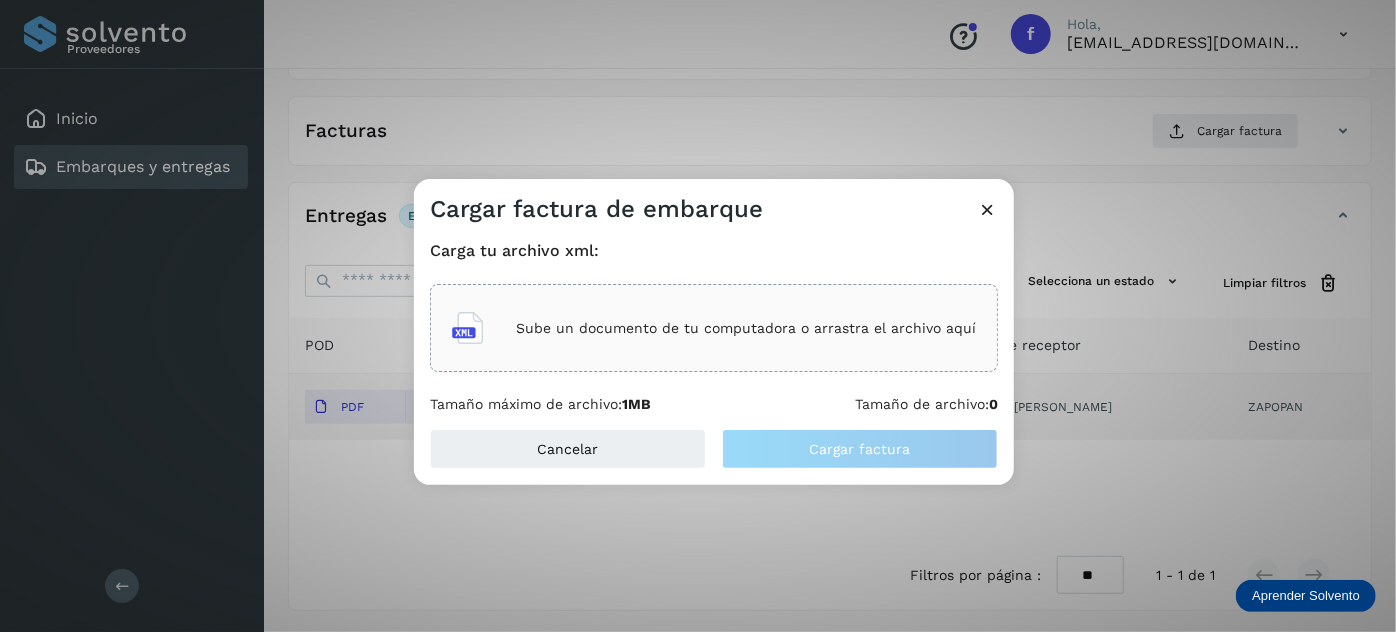 click on "Sube un documento de tu computadora o arrastra el archivo aquí" 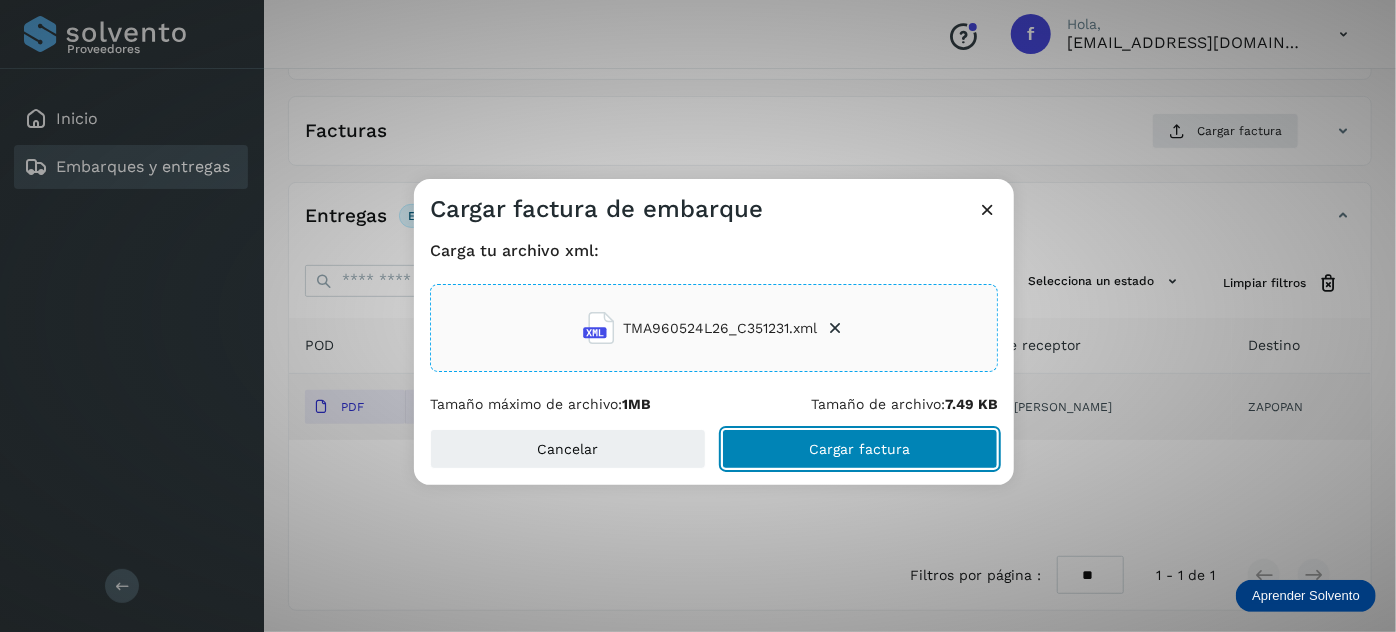 click on "Cargar factura" 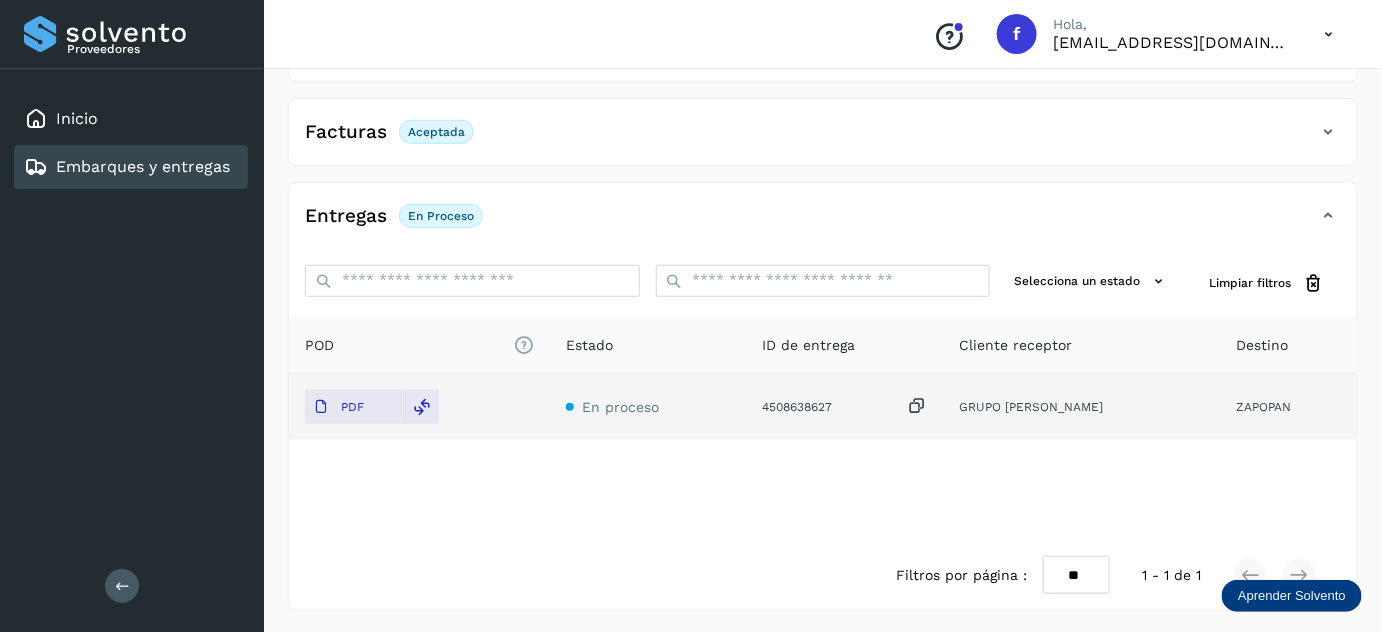 scroll, scrollTop: 0, scrollLeft: 0, axis: both 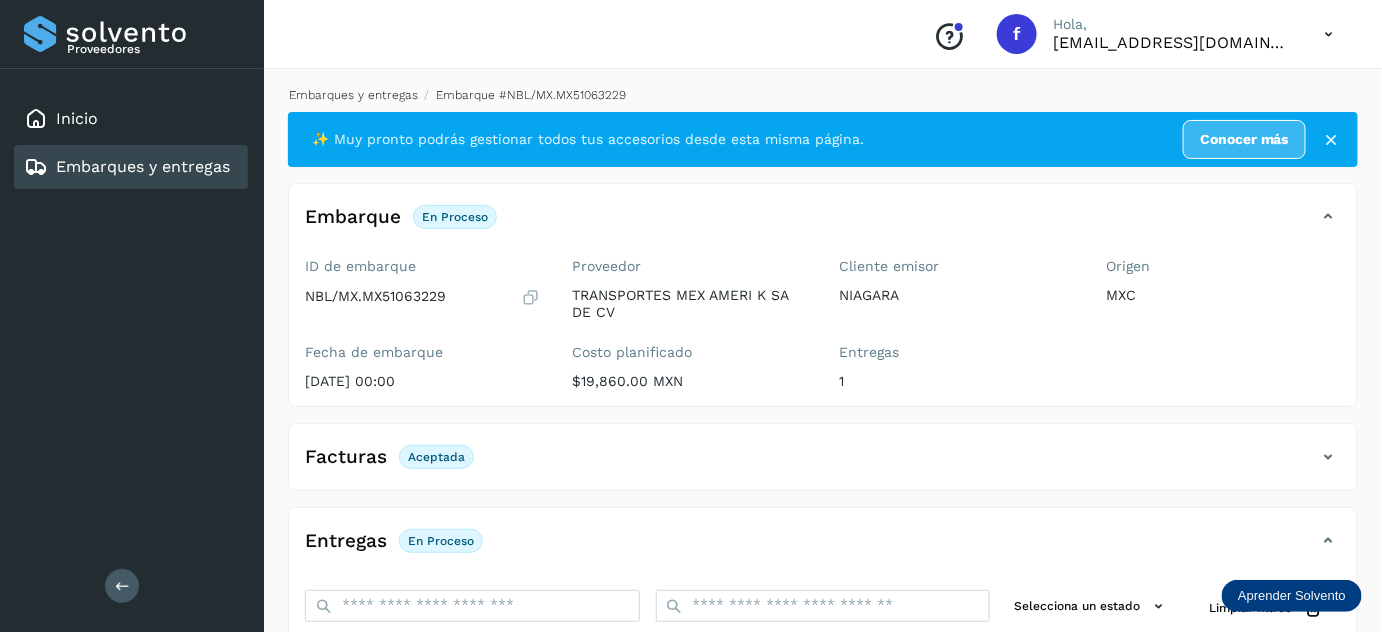 click on "Embarques y entregas" at bounding box center [353, 95] 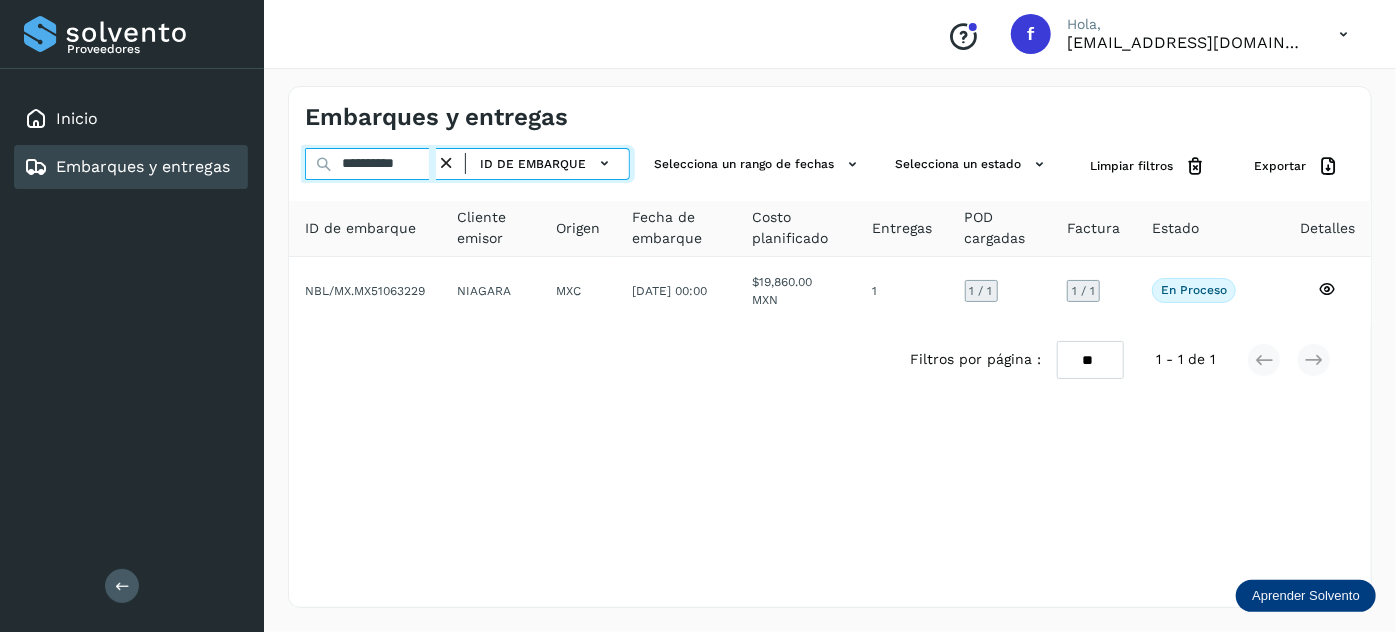 click on "**********" at bounding box center (370, 164) 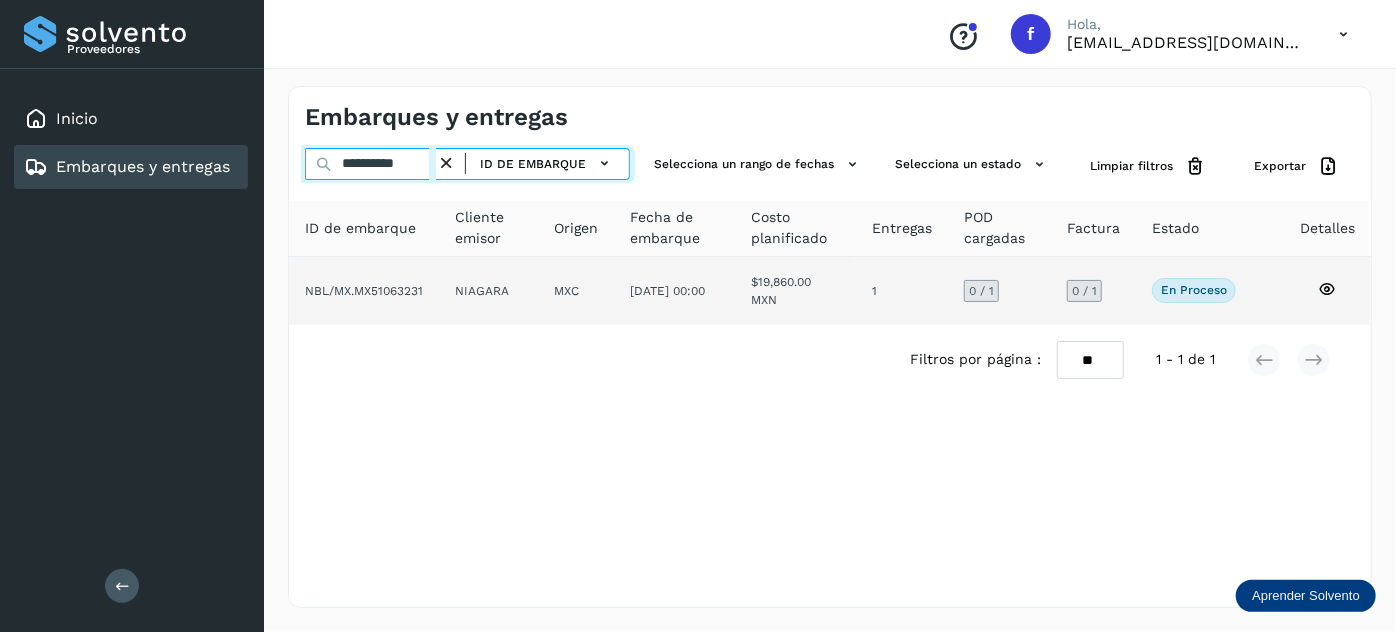 type on "**********" 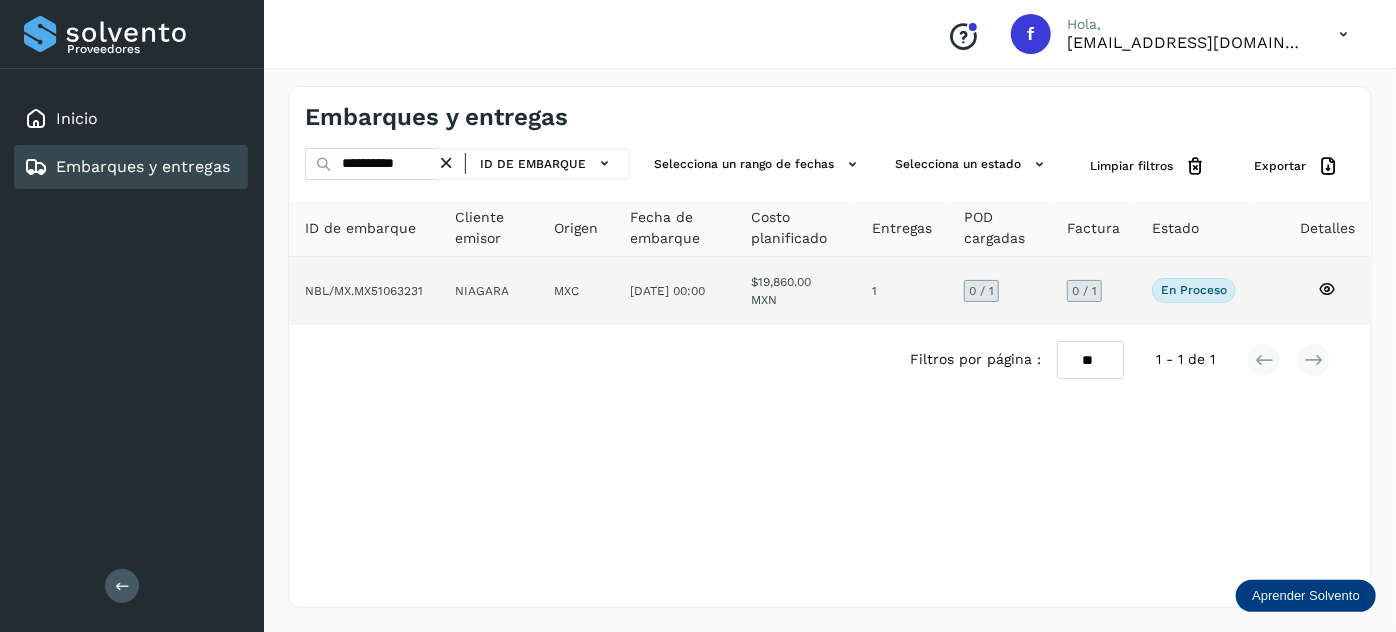 click on "[DATE] 00:00" 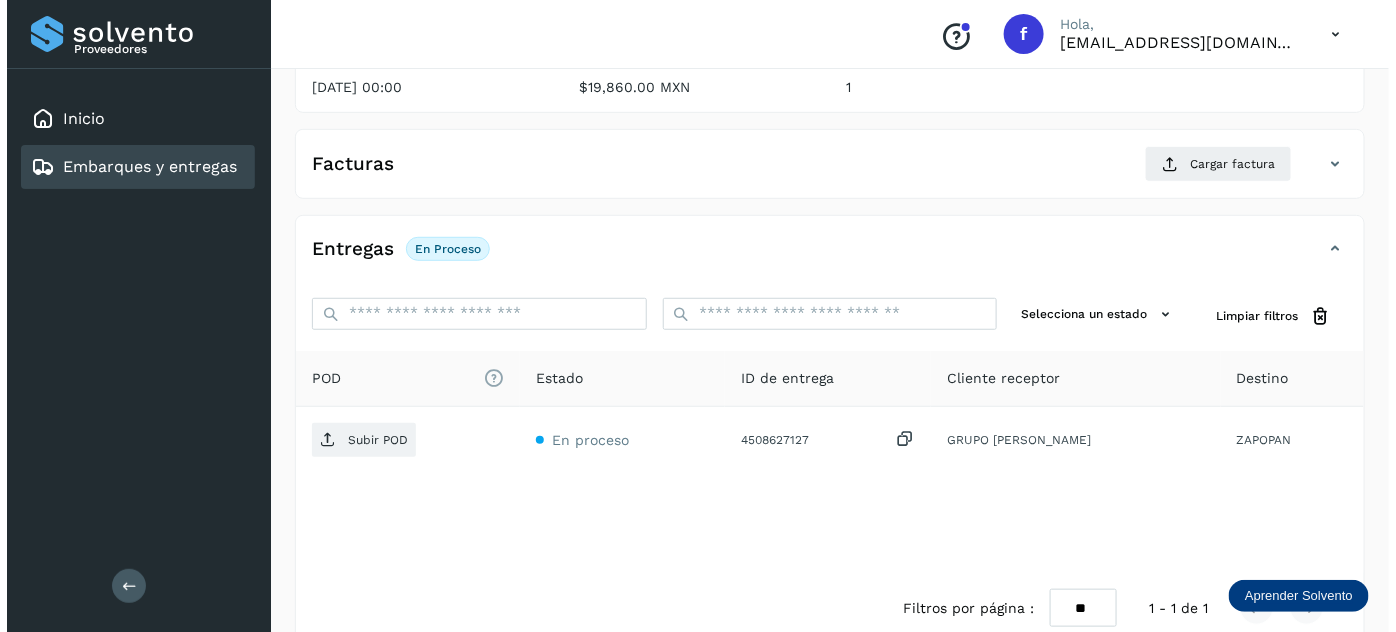 scroll, scrollTop: 327, scrollLeft: 0, axis: vertical 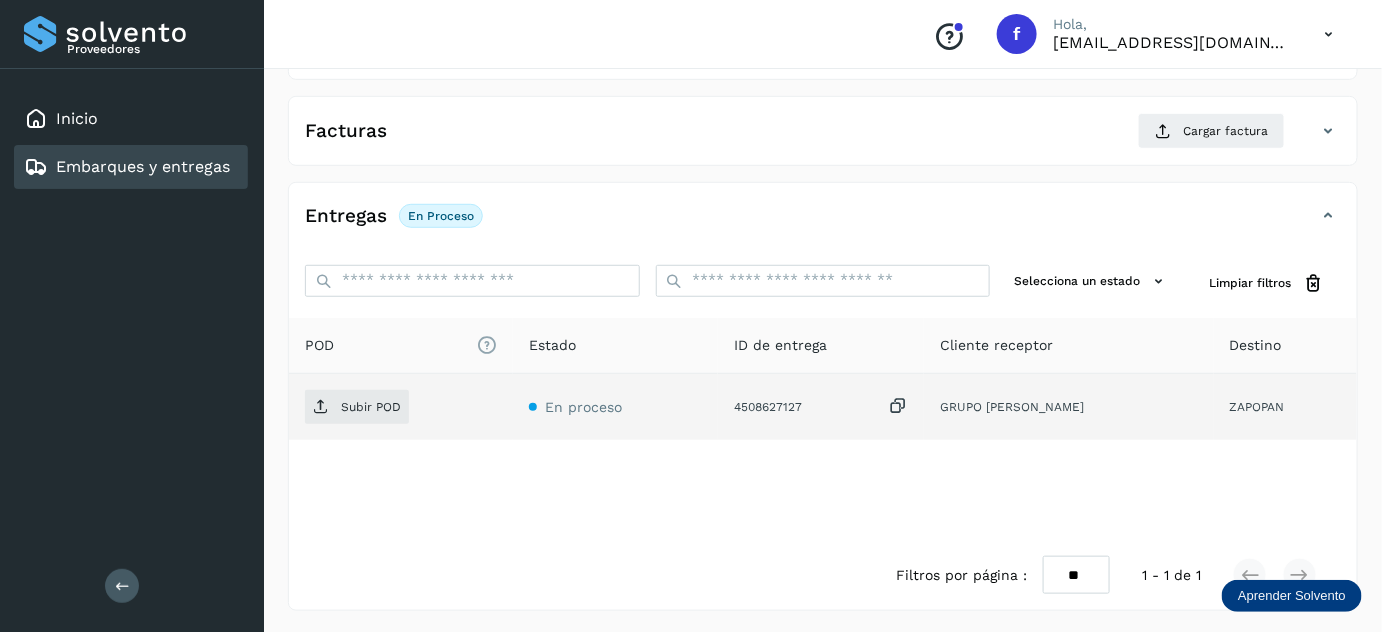 click at bounding box center [898, 406] 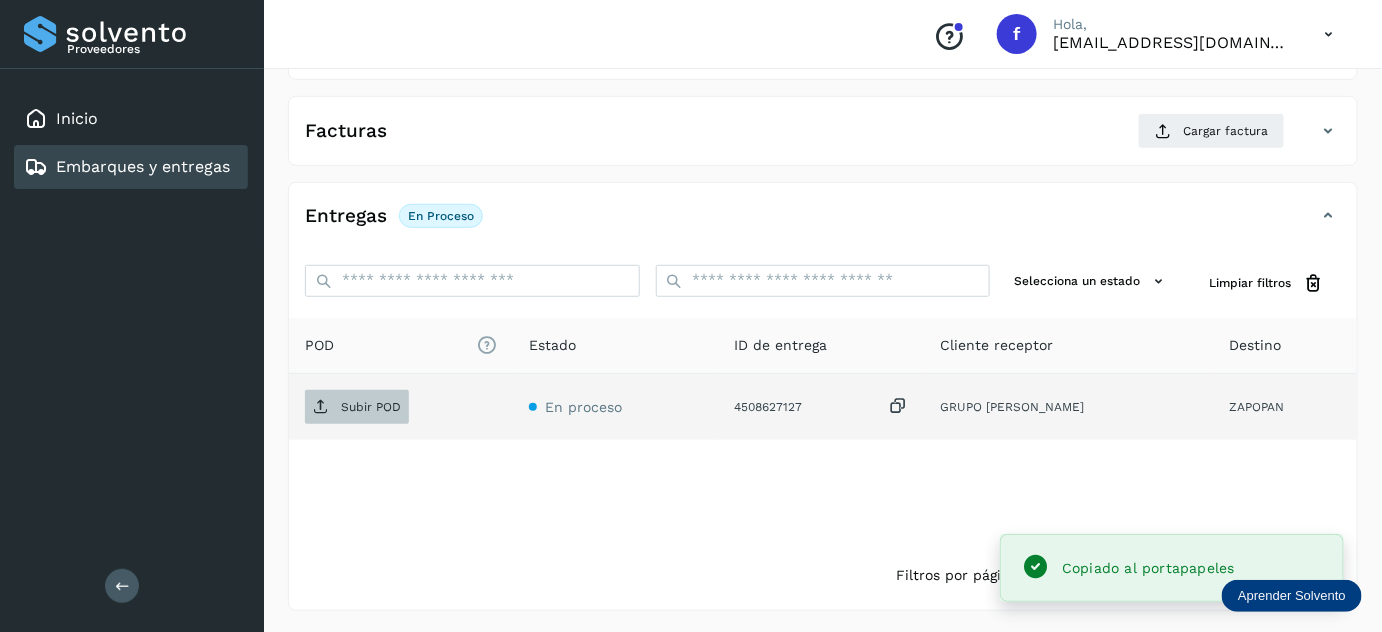 click on "Subir POD" at bounding box center [371, 407] 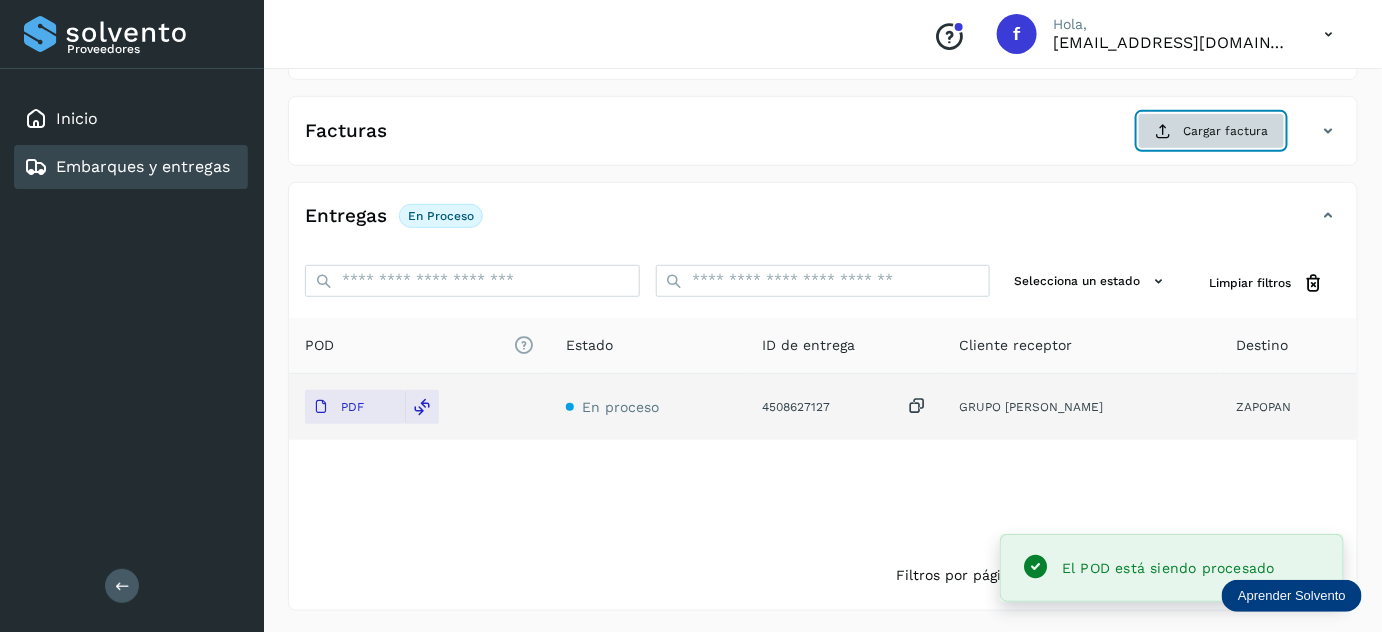 click on "Cargar factura" 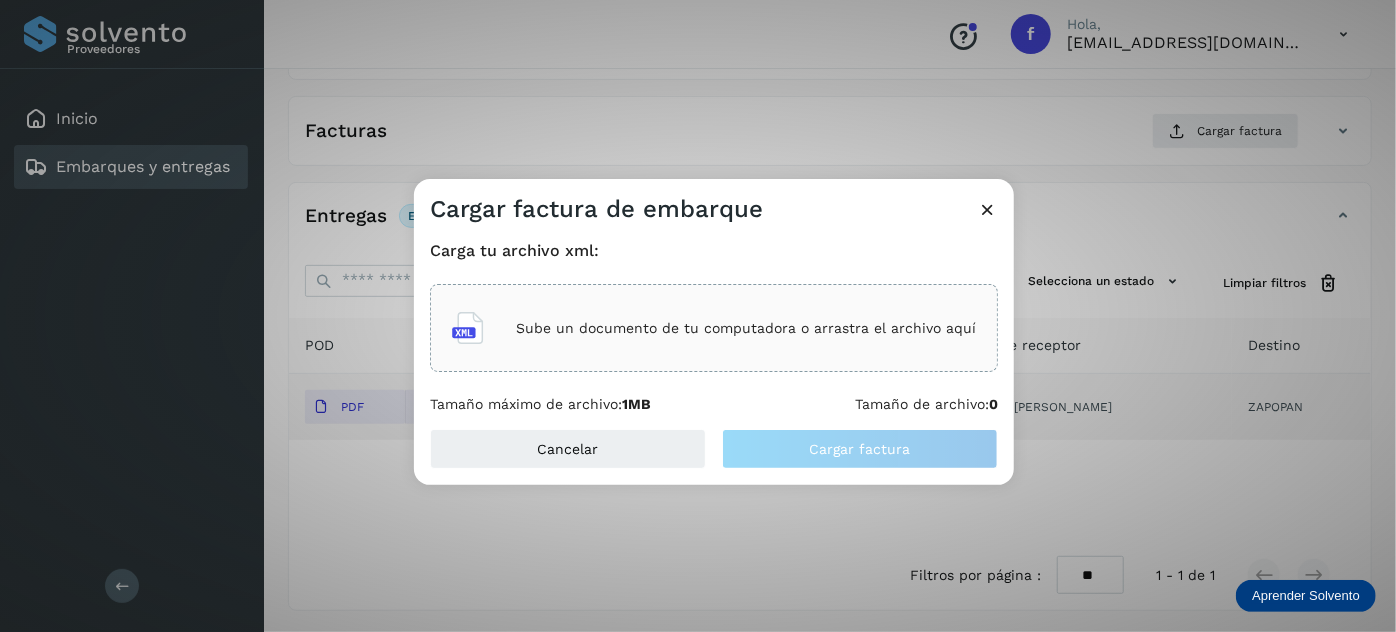 click on "Sube un documento de tu computadora o arrastra el archivo aquí" 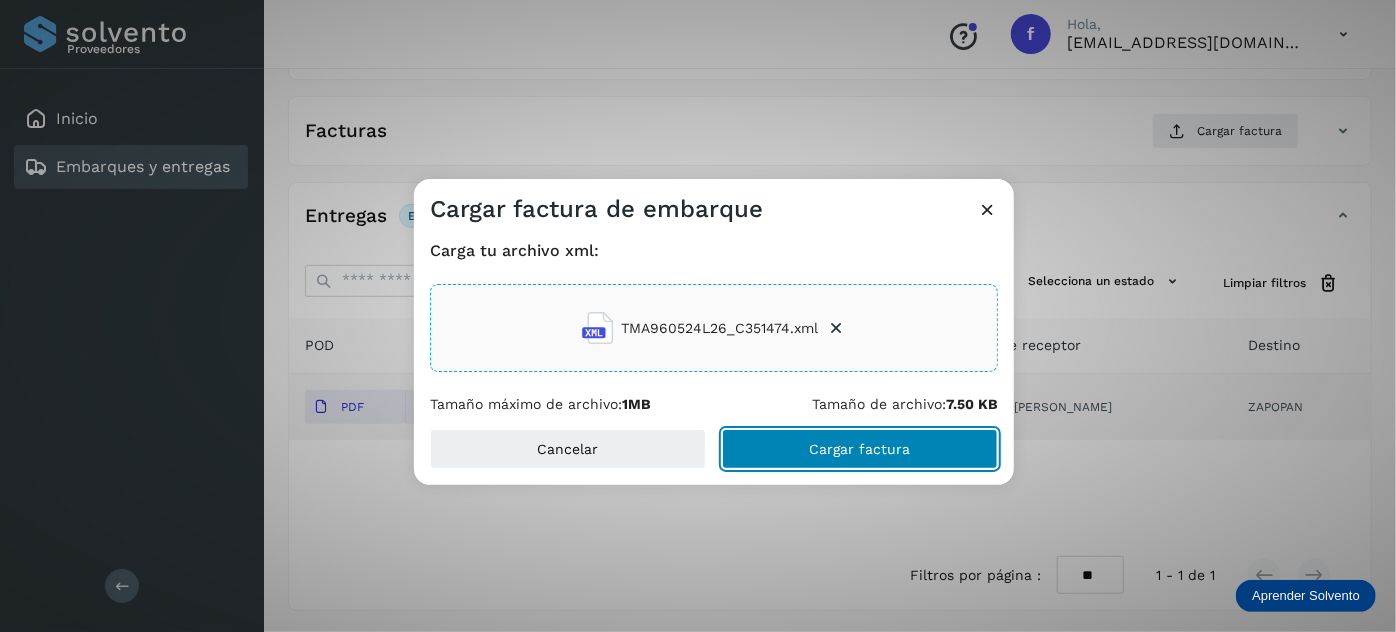 click on "Cargar factura" 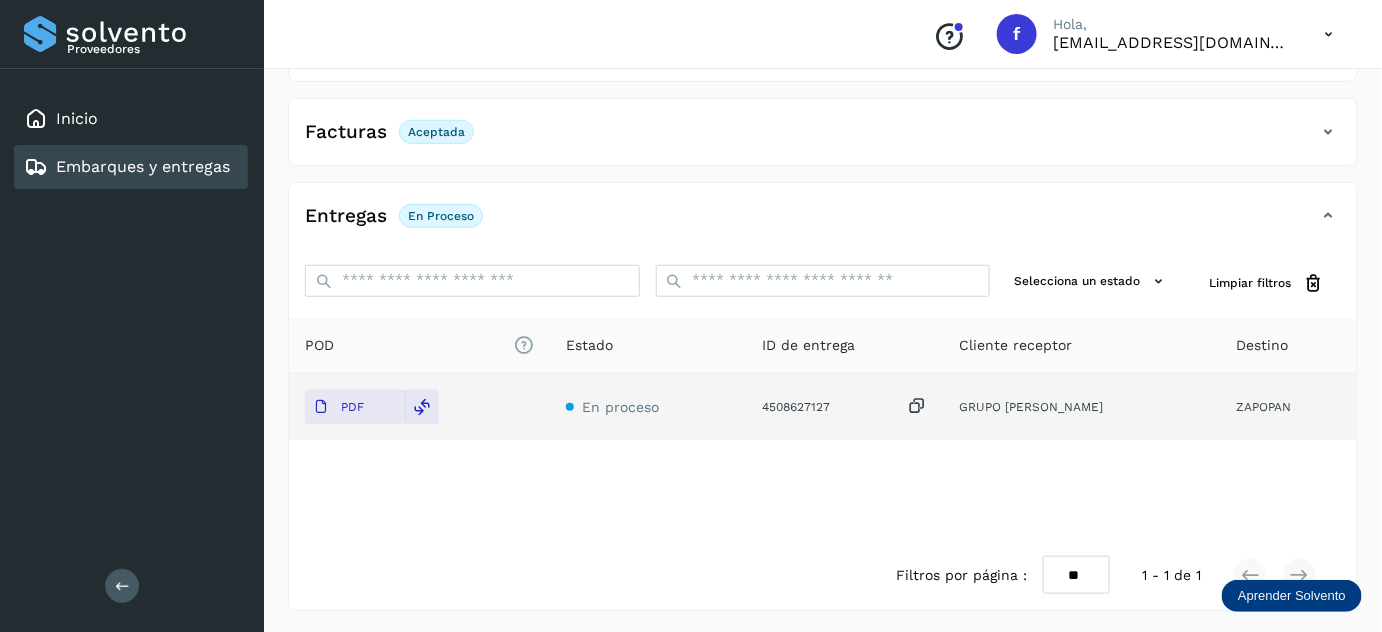 scroll, scrollTop: 0, scrollLeft: 0, axis: both 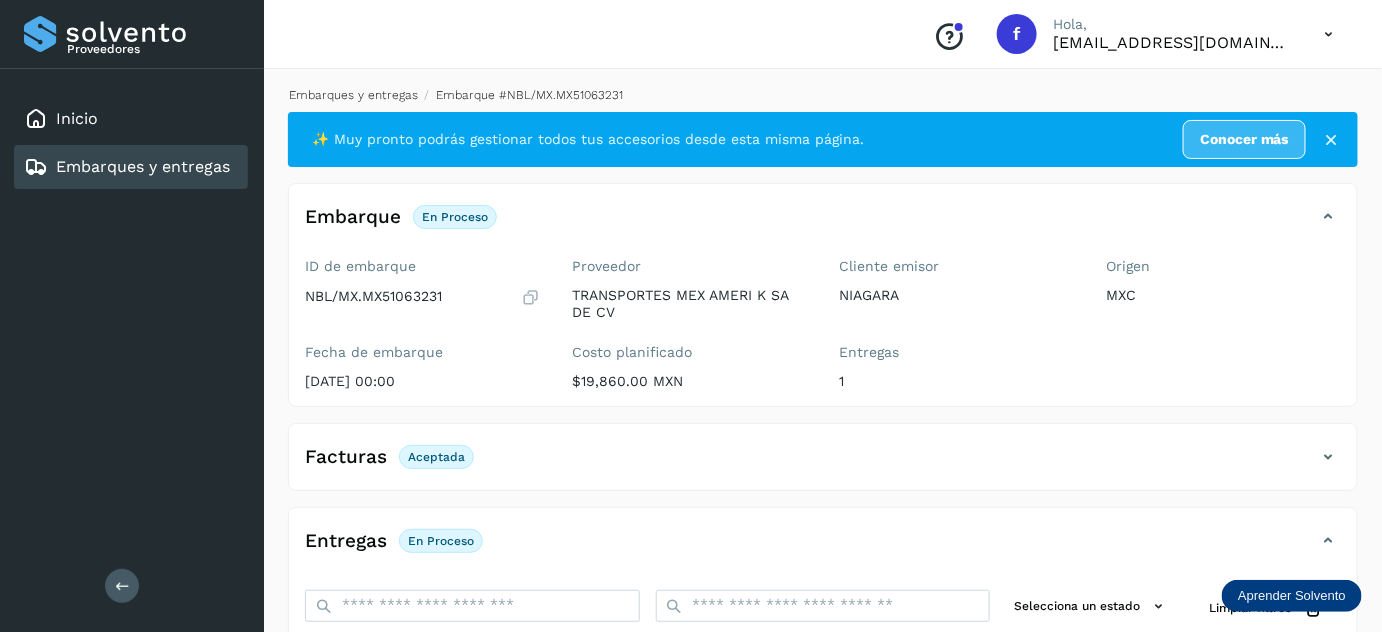 click on "Embarques y entregas" at bounding box center (353, 95) 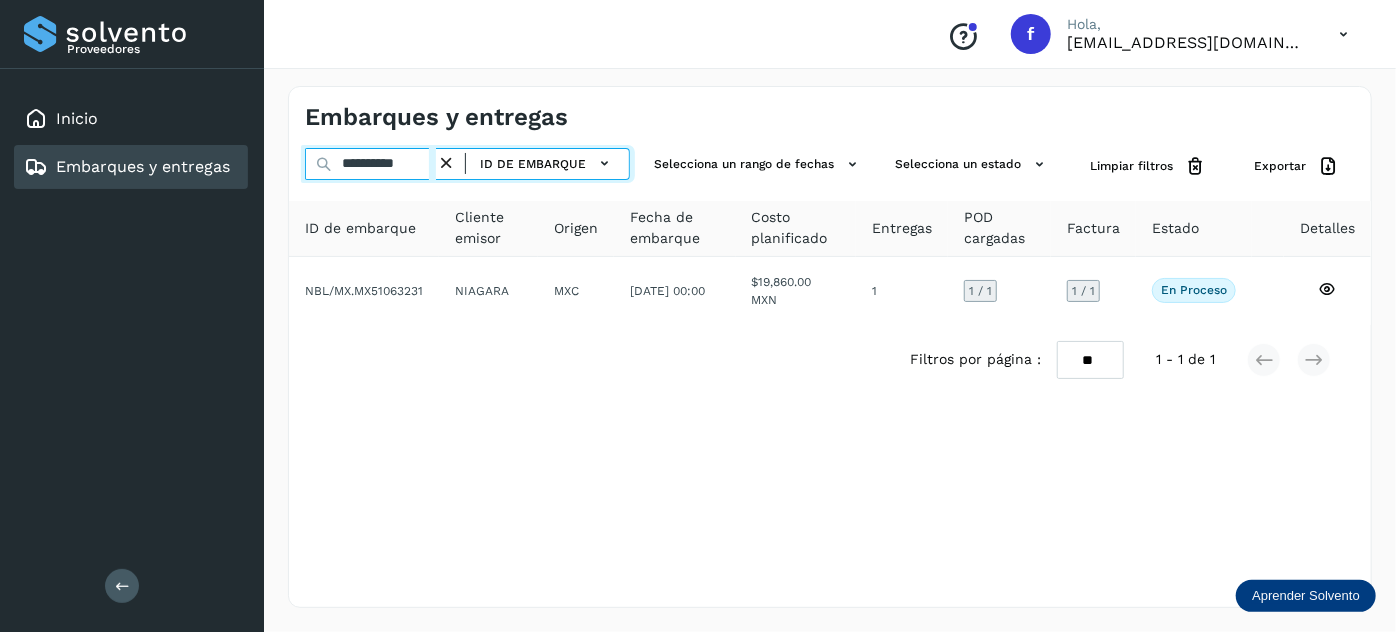 click on "**********" at bounding box center (370, 164) 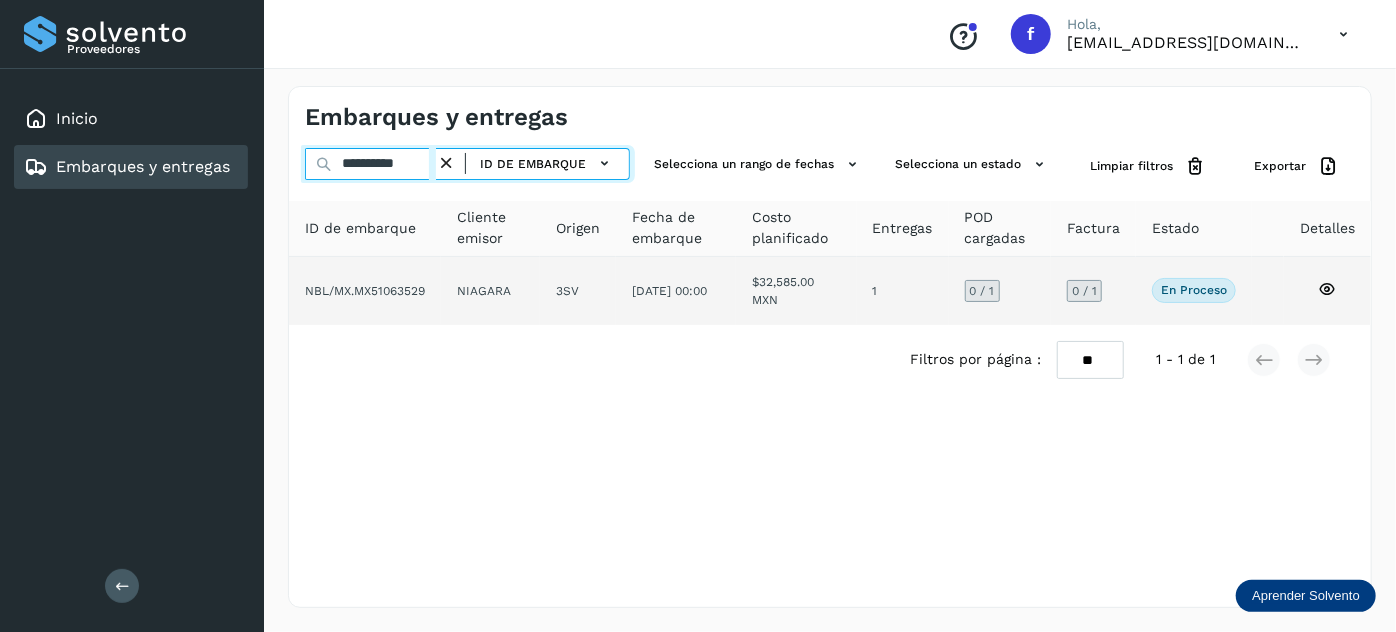 type on "**********" 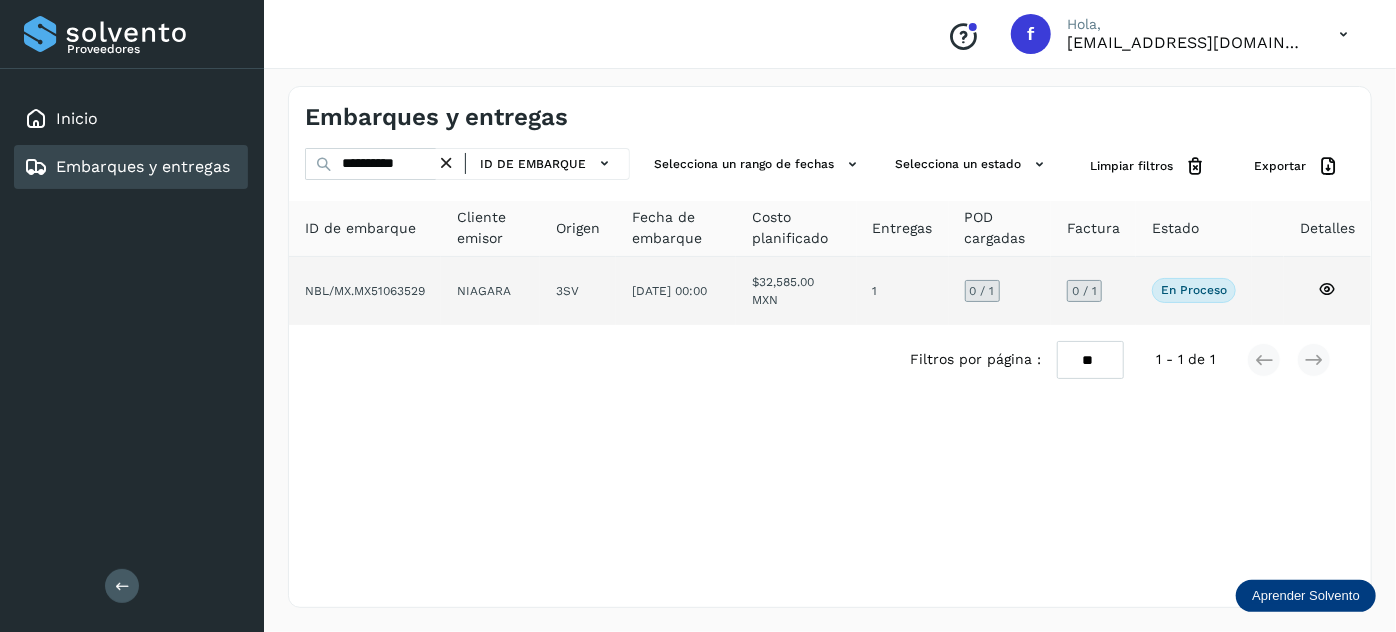 click on "[DATE] 00:00" 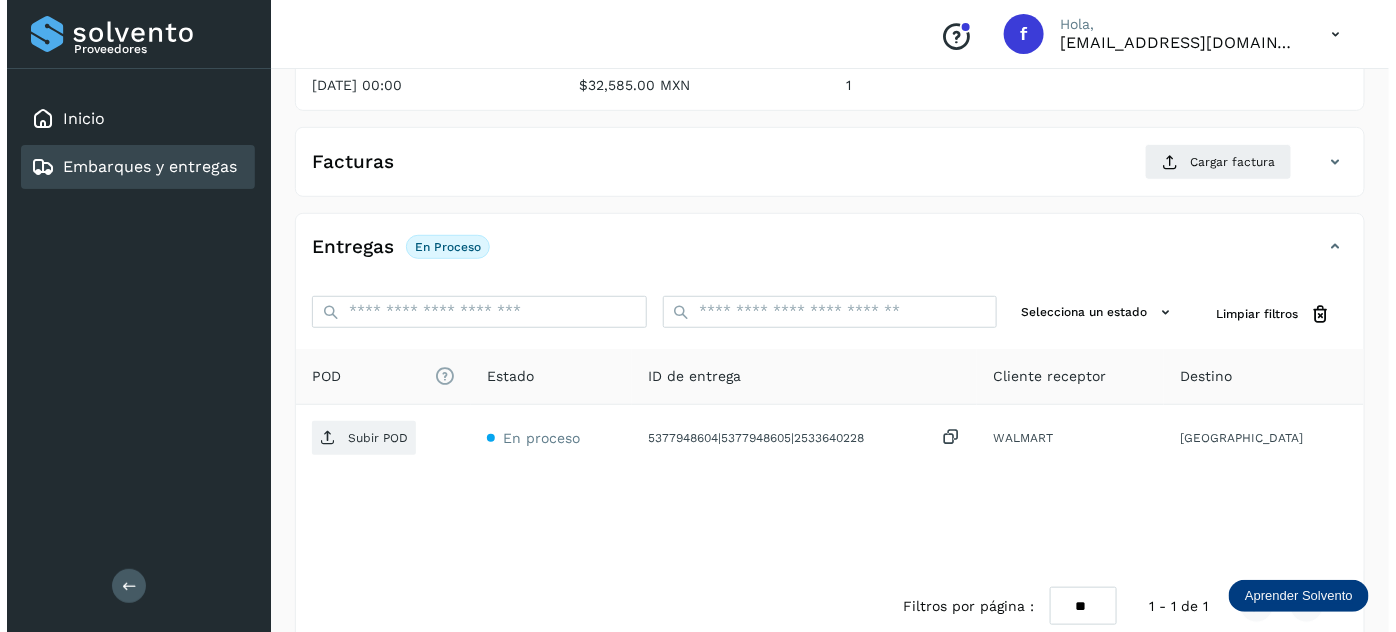 scroll, scrollTop: 327, scrollLeft: 0, axis: vertical 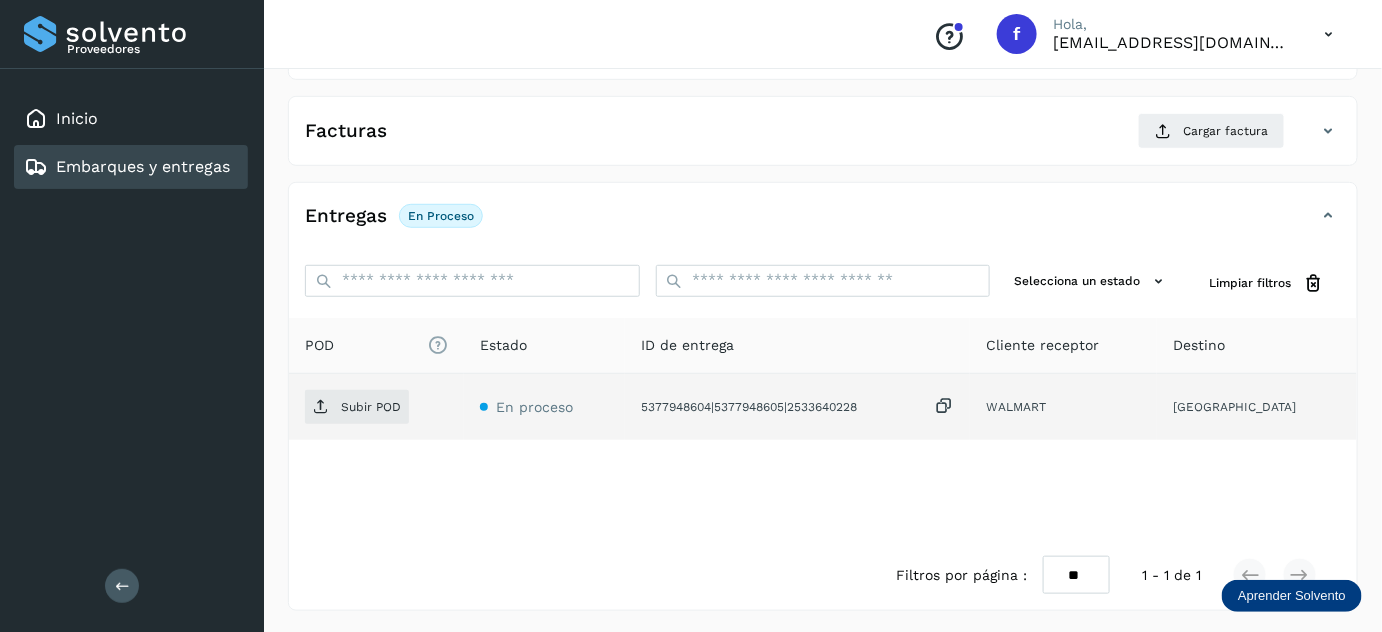 click at bounding box center [944, 406] 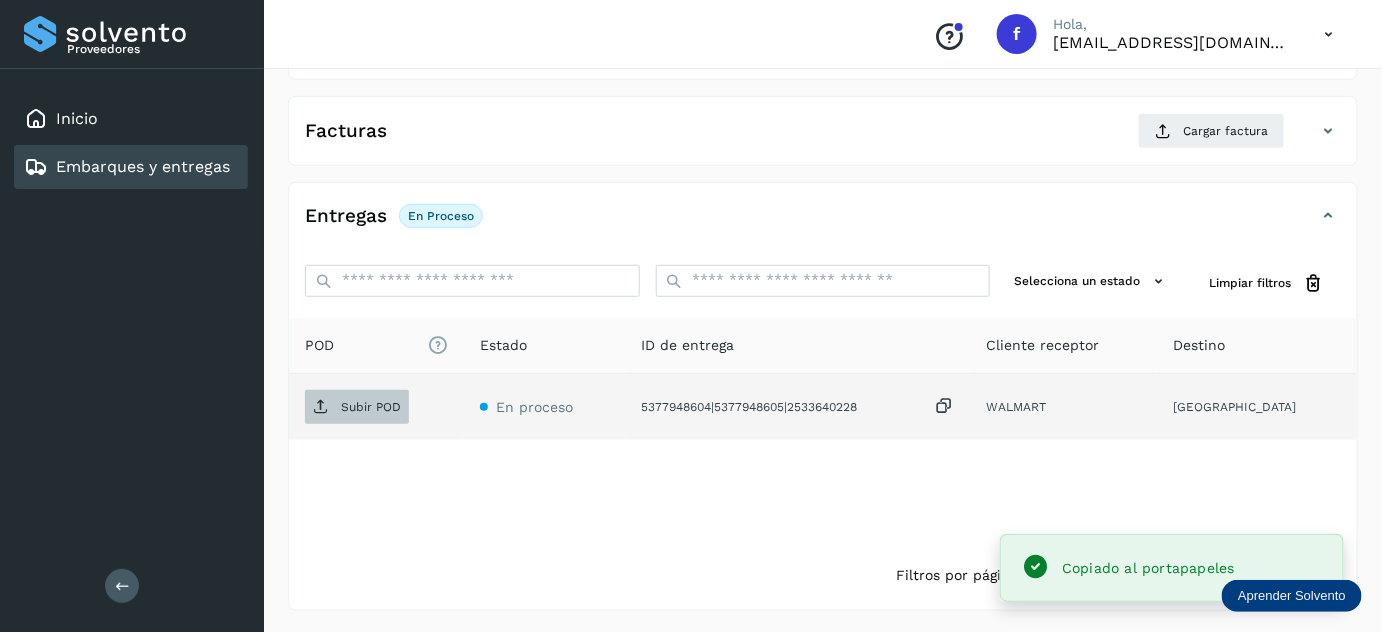 click on "Subir POD" at bounding box center [371, 407] 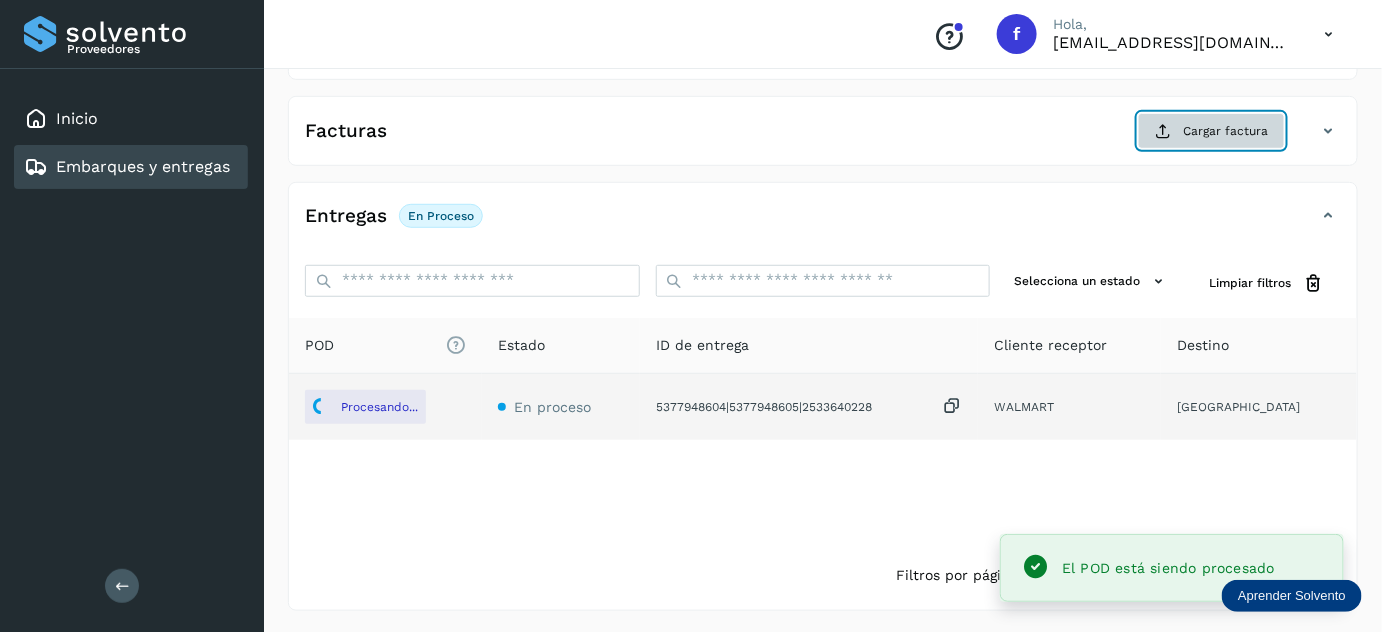 click on "Cargar factura" 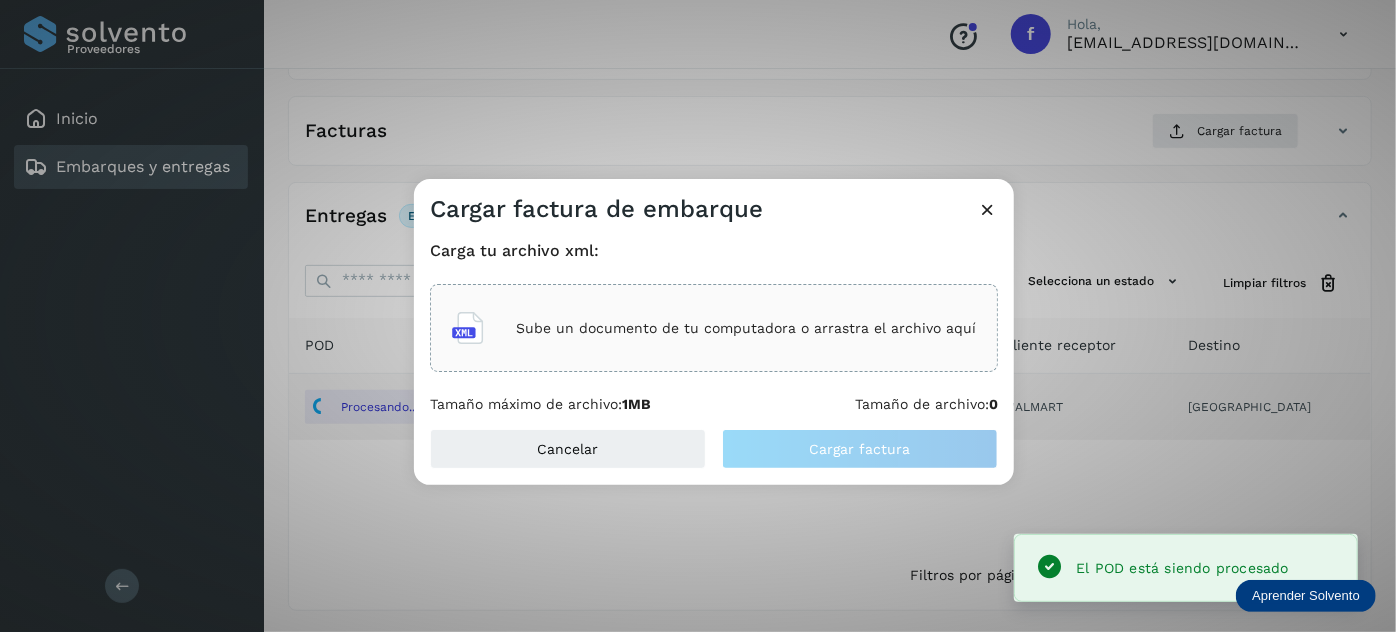 click on "Sube un documento de tu computadora o arrastra el archivo aquí" 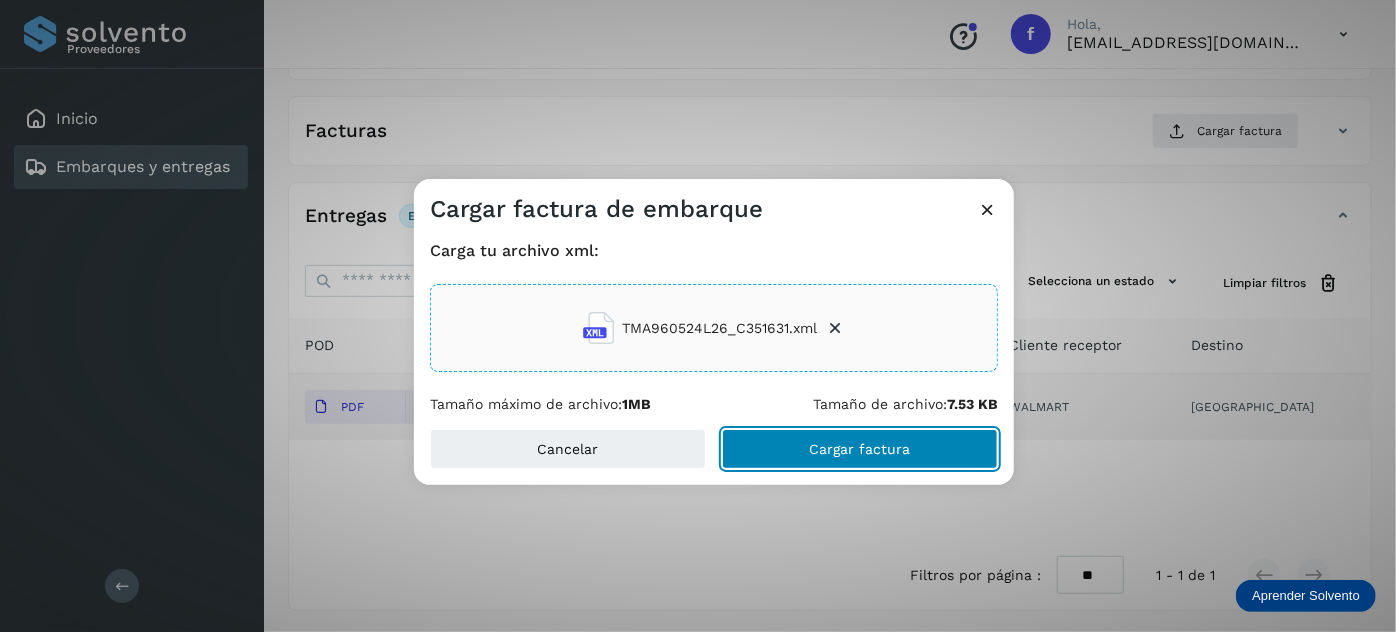 click on "Cargar factura" 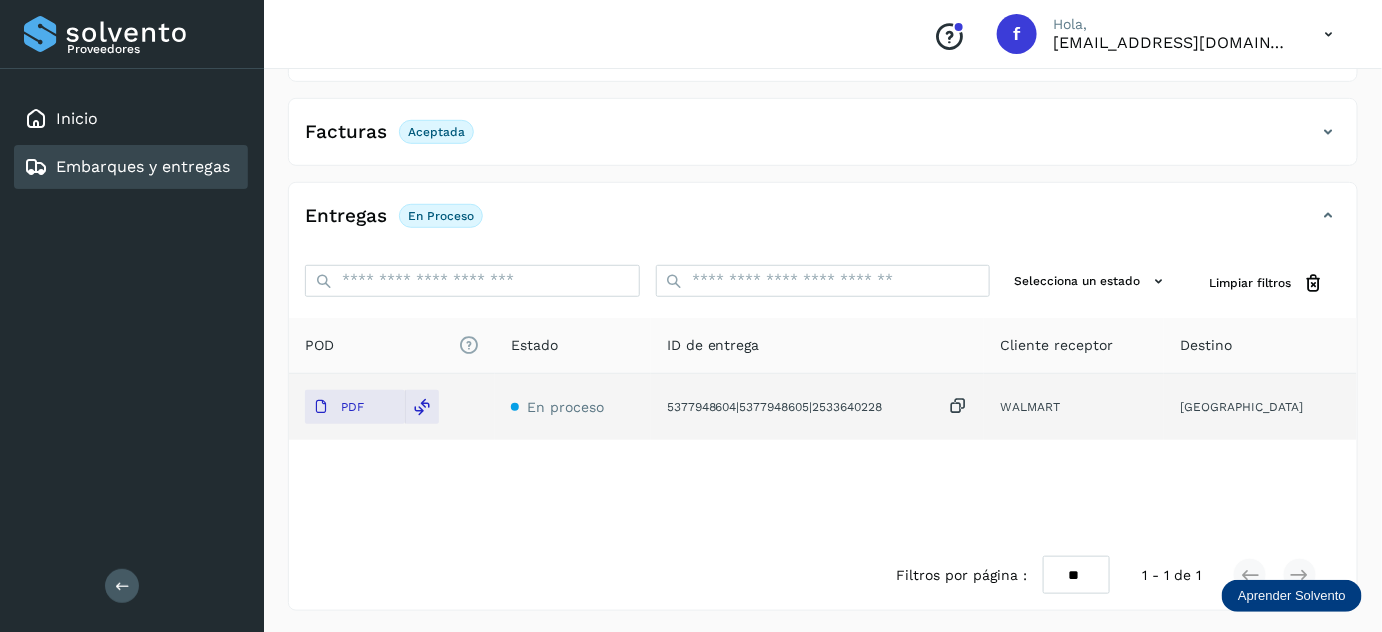 scroll, scrollTop: 0, scrollLeft: 0, axis: both 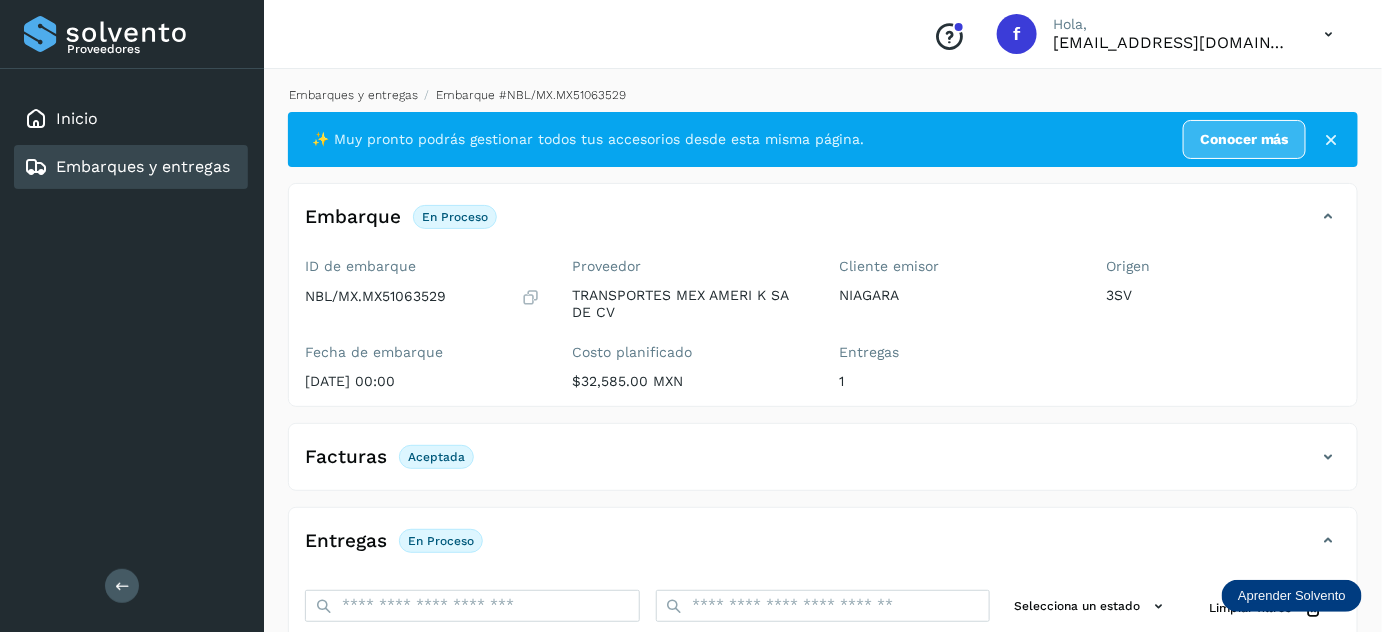 click on "Embarques y entregas" at bounding box center (353, 95) 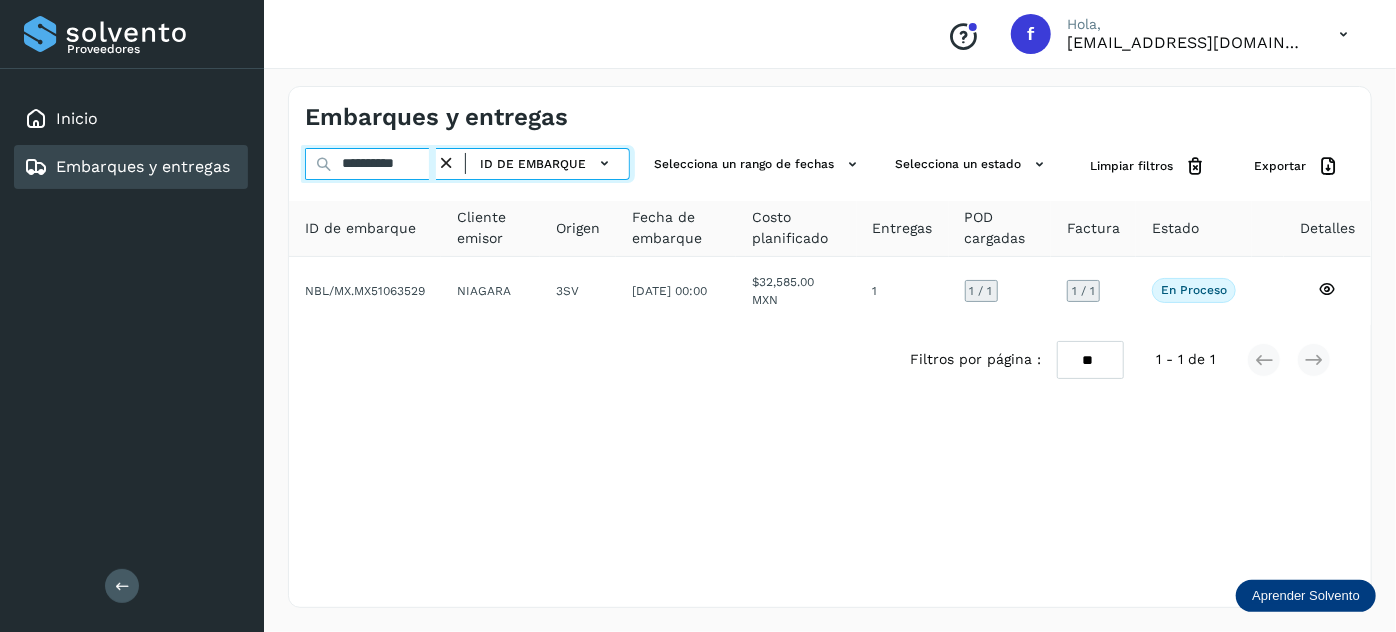 click on "**********" at bounding box center (370, 164) 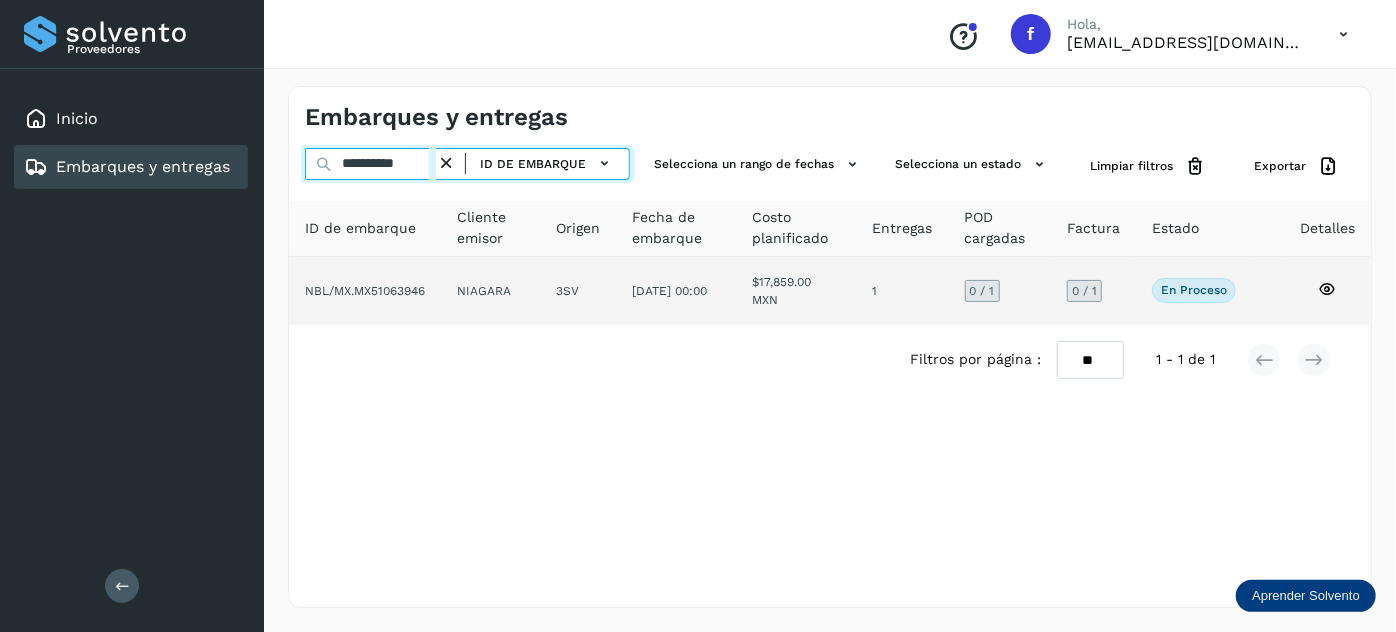 type on "**********" 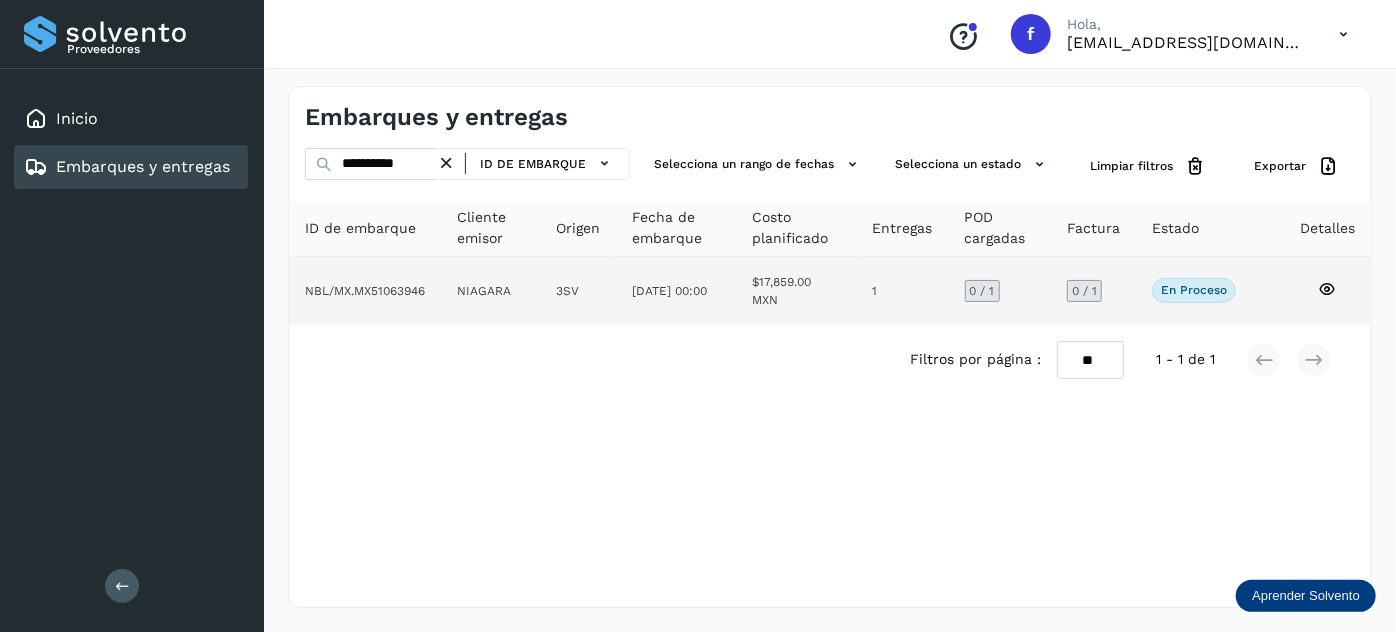 click on "3SV" 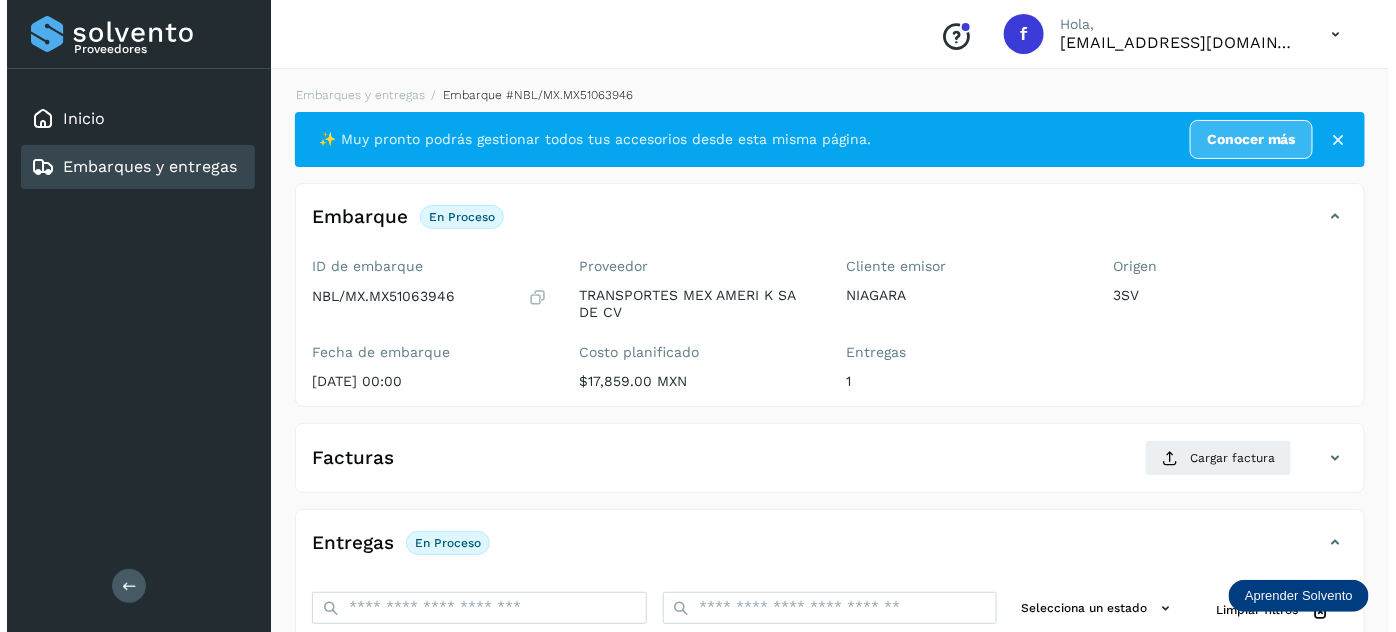 scroll, scrollTop: 327, scrollLeft: 0, axis: vertical 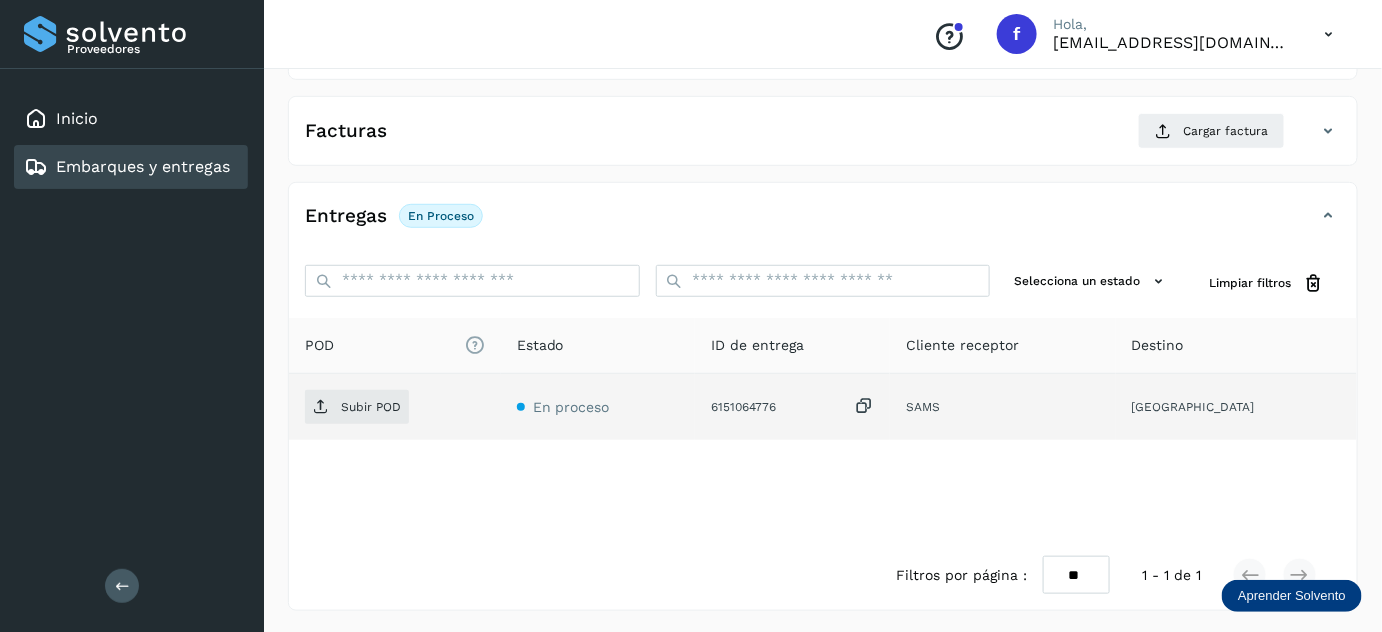 click at bounding box center (864, 406) 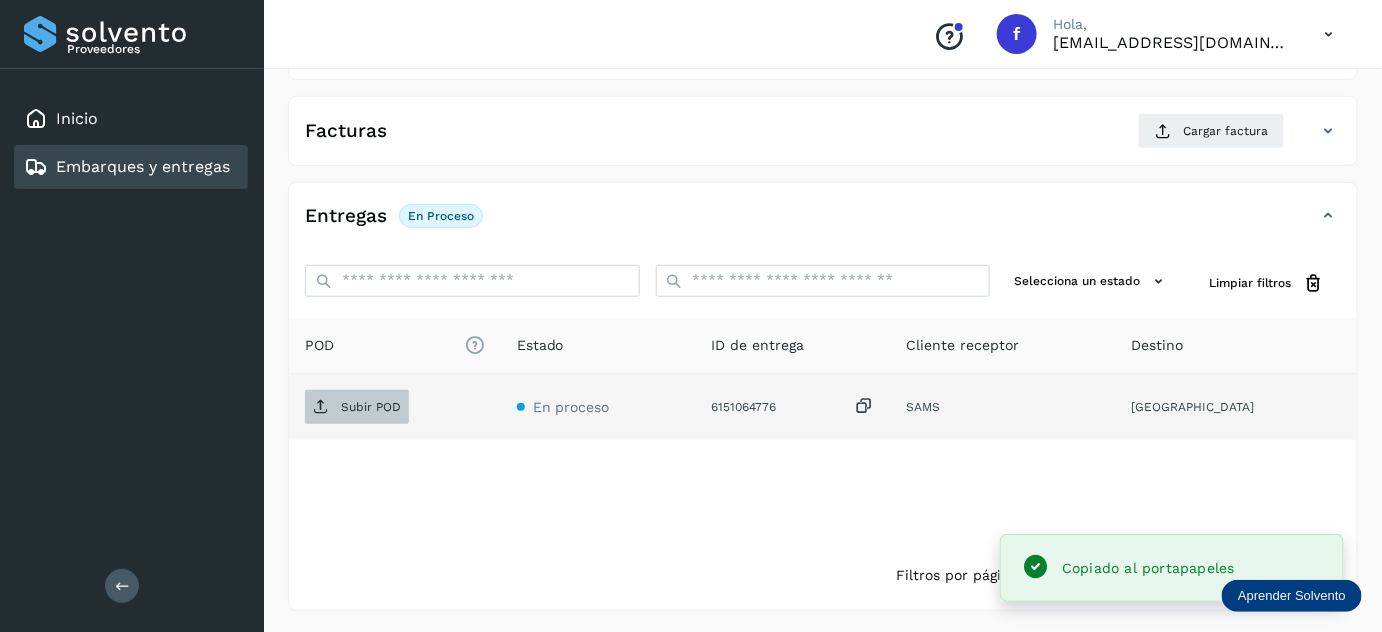 click on "Subir POD" at bounding box center (371, 407) 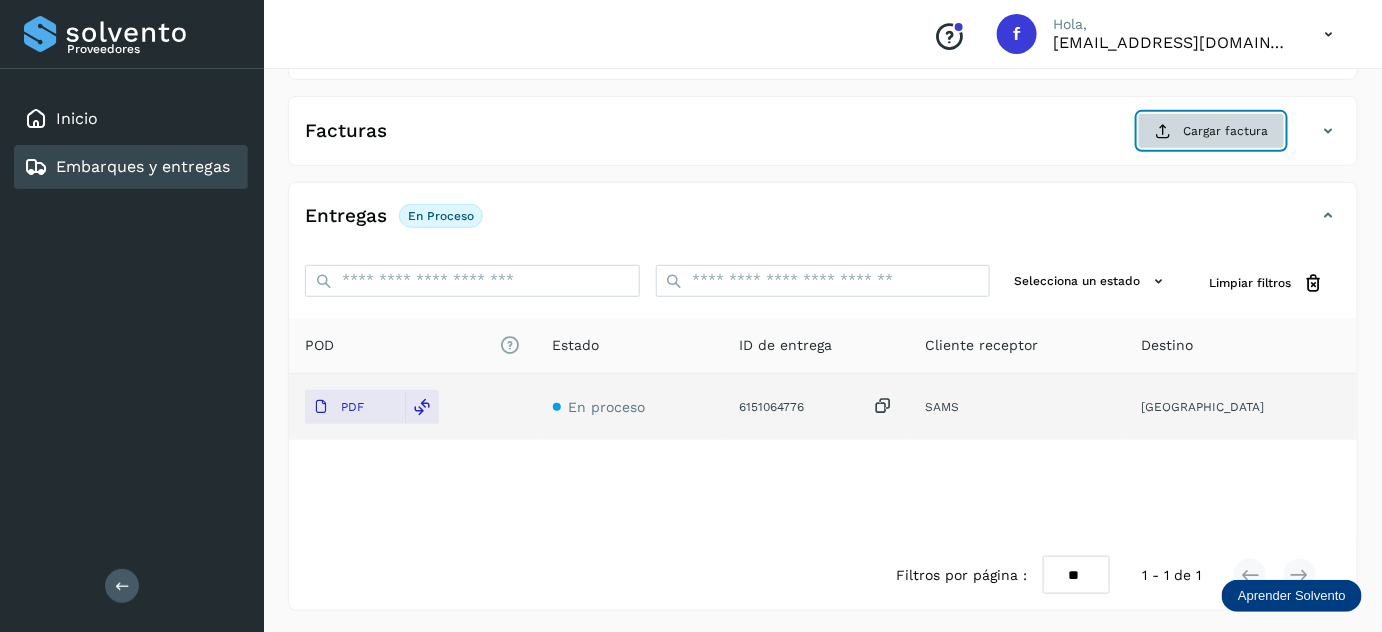 click on "Cargar factura" at bounding box center (1211, 131) 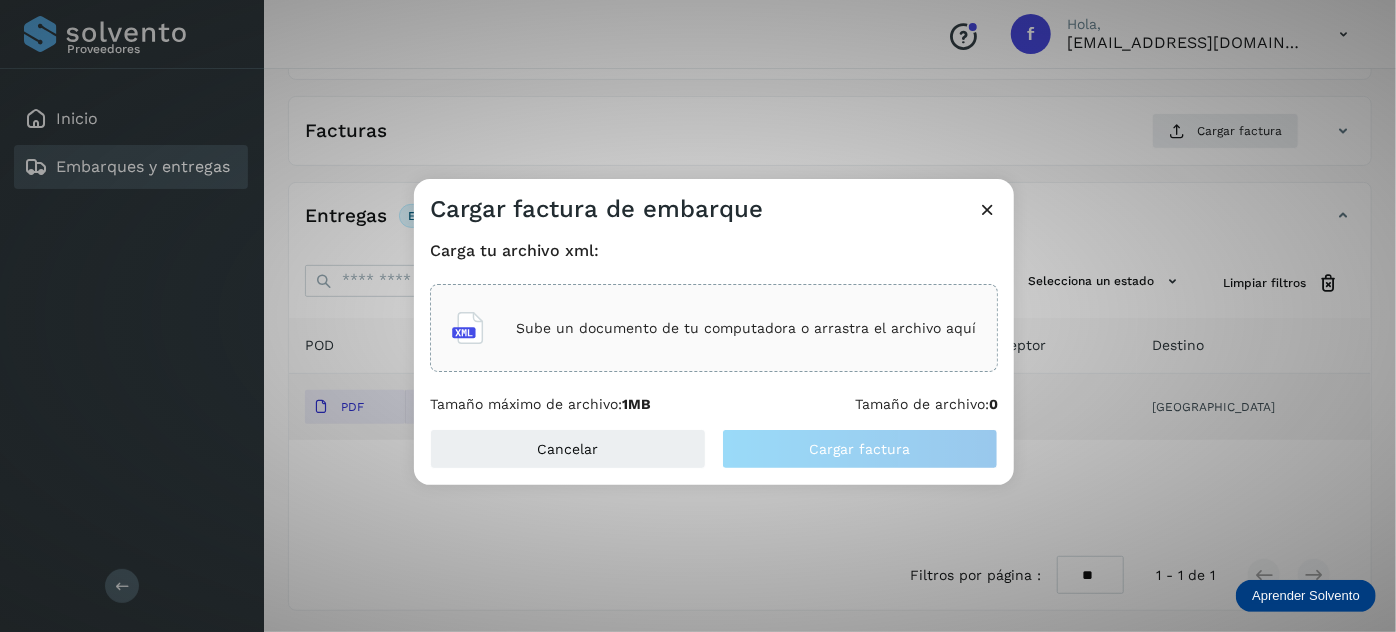 click on "Sube un documento de tu computadora o arrastra el archivo aquí" at bounding box center (746, 328) 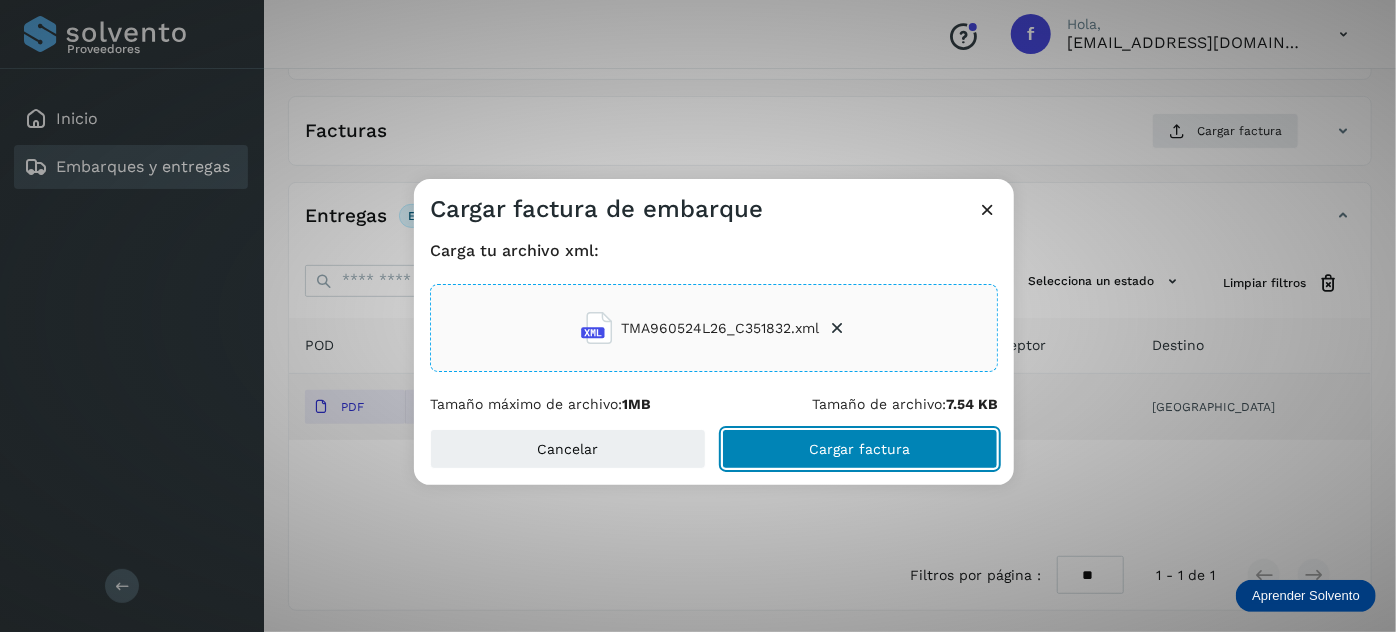 click on "Cargar factura" 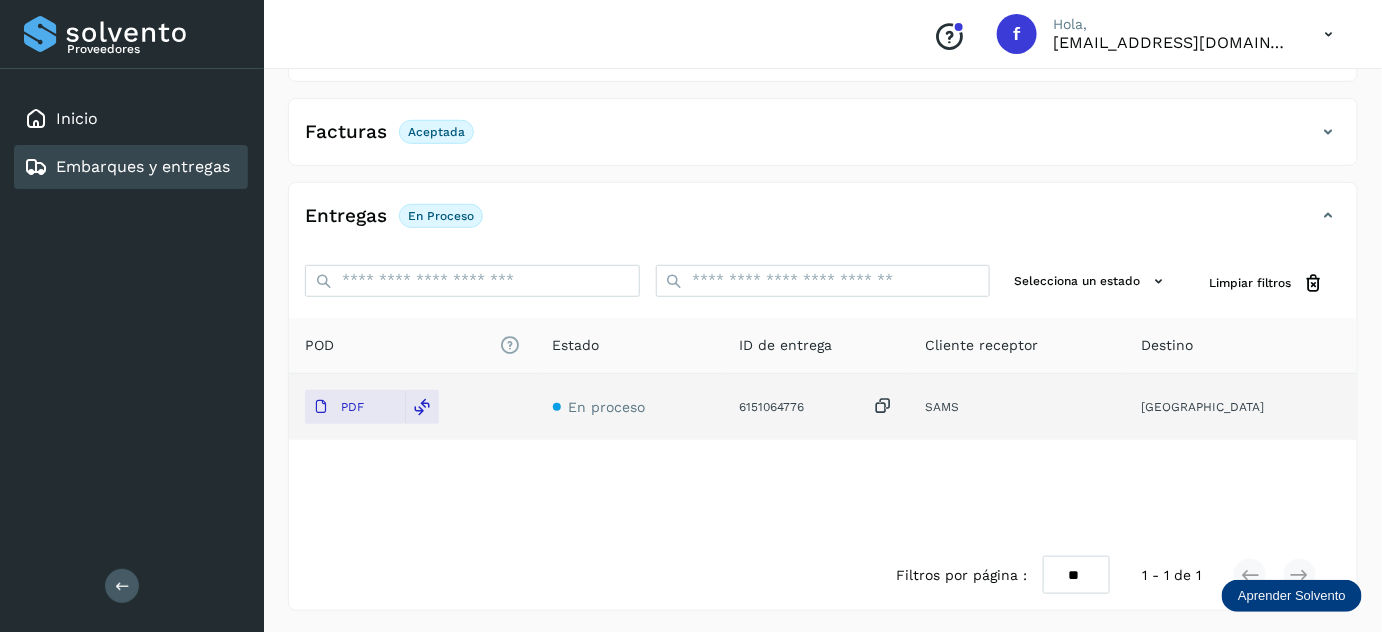 scroll, scrollTop: 0, scrollLeft: 0, axis: both 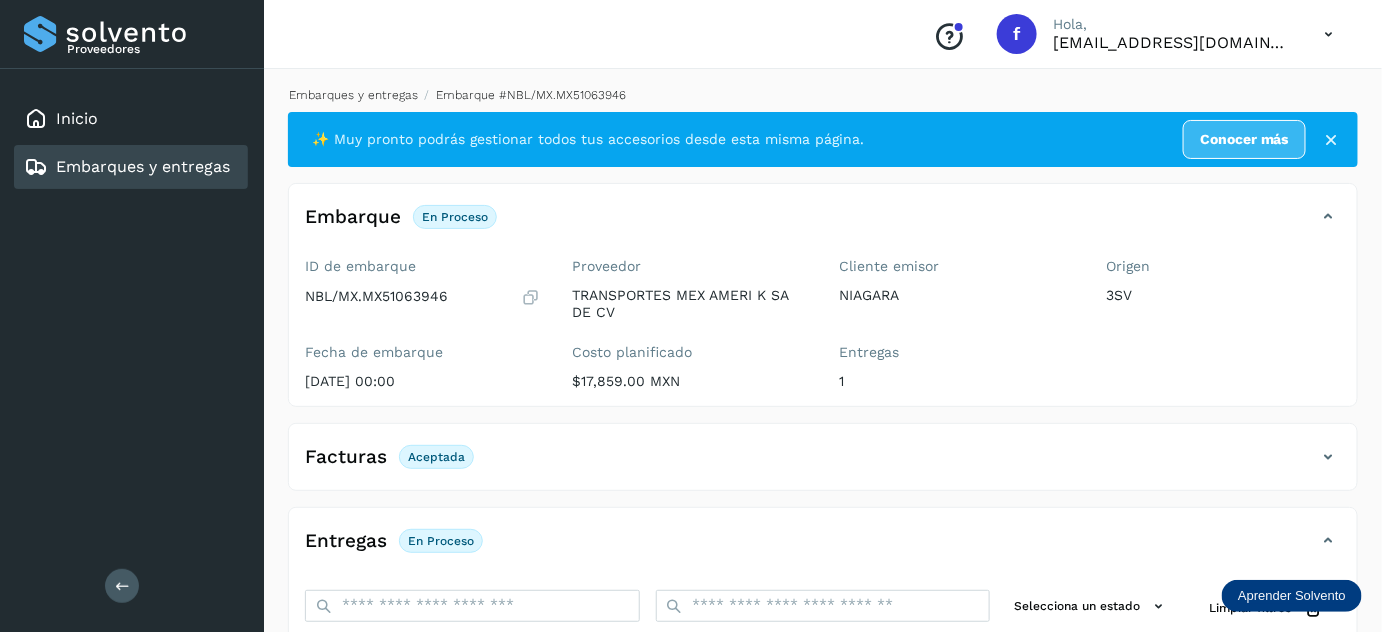 click on "Embarques y entregas" at bounding box center (353, 95) 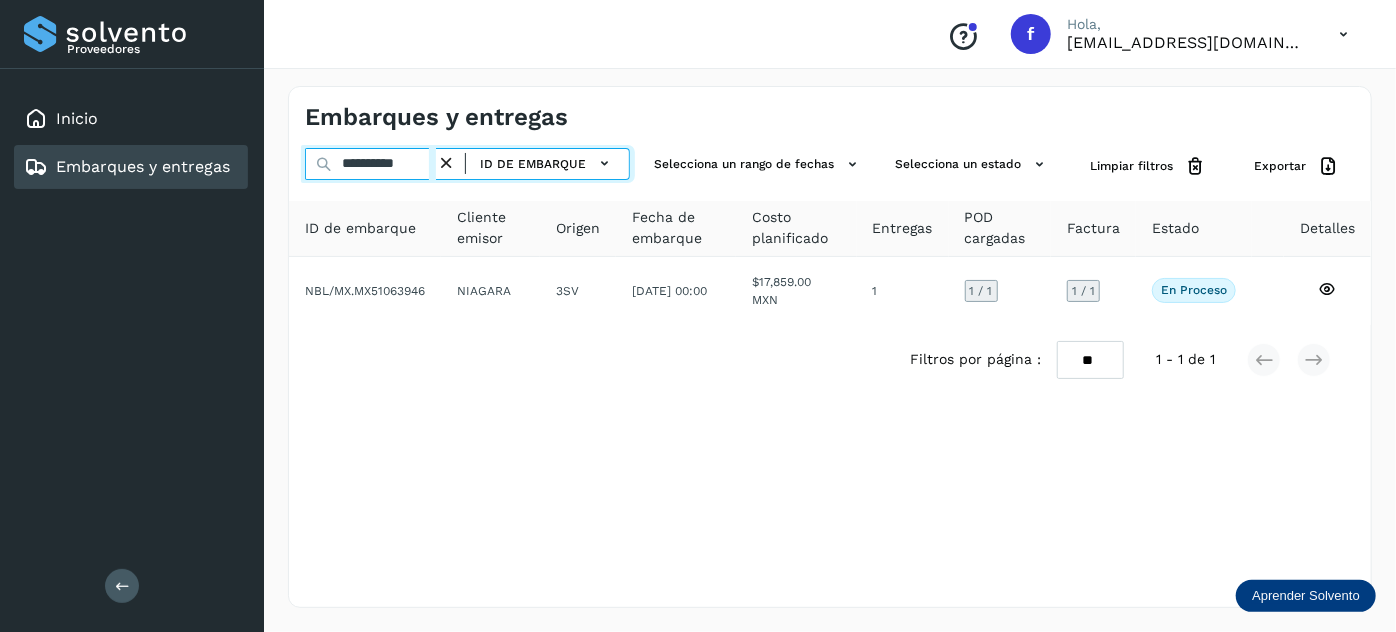 click on "**********" at bounding box center (370, 164) 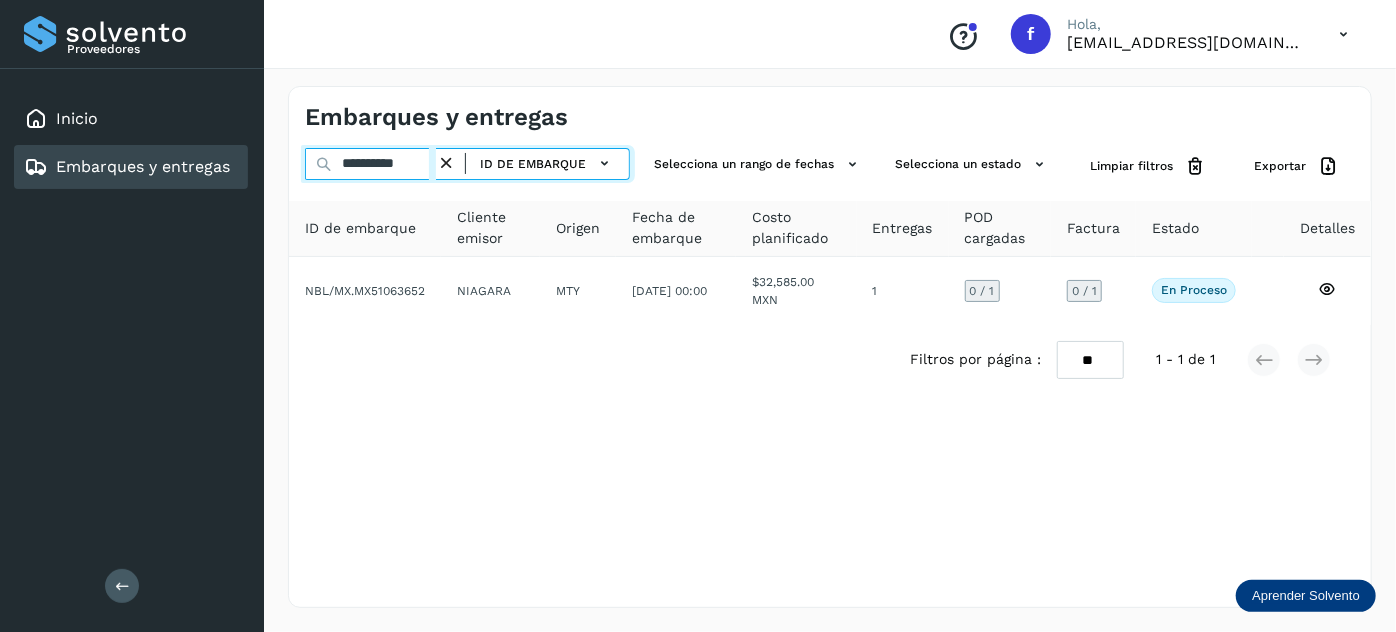 type on "**********" 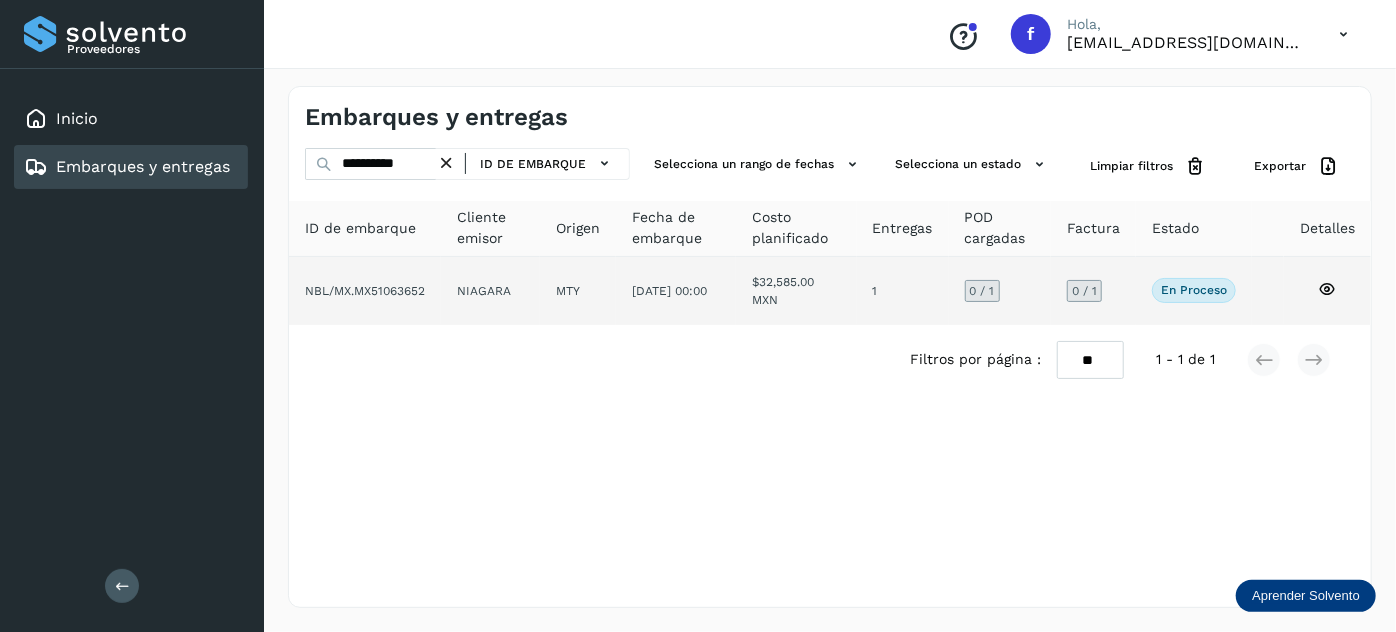 click on "MTY" 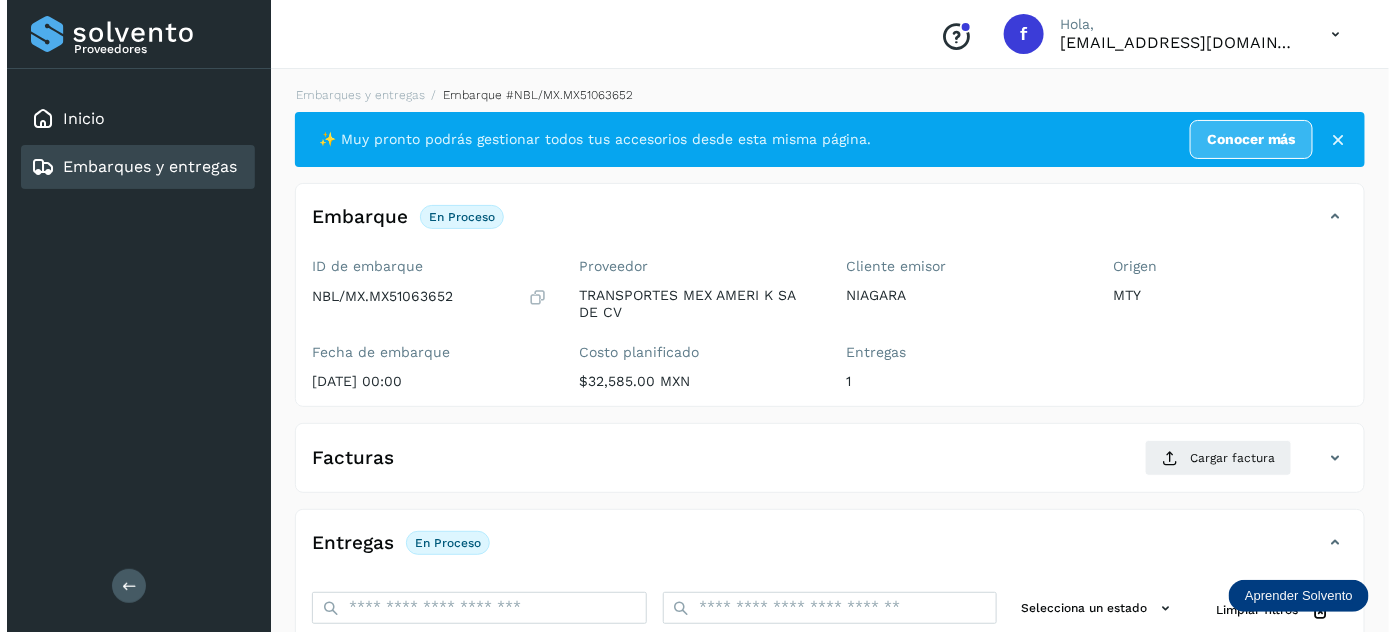 scroll, scrollTop: 327, scrollLeft: 0, axis: vertical 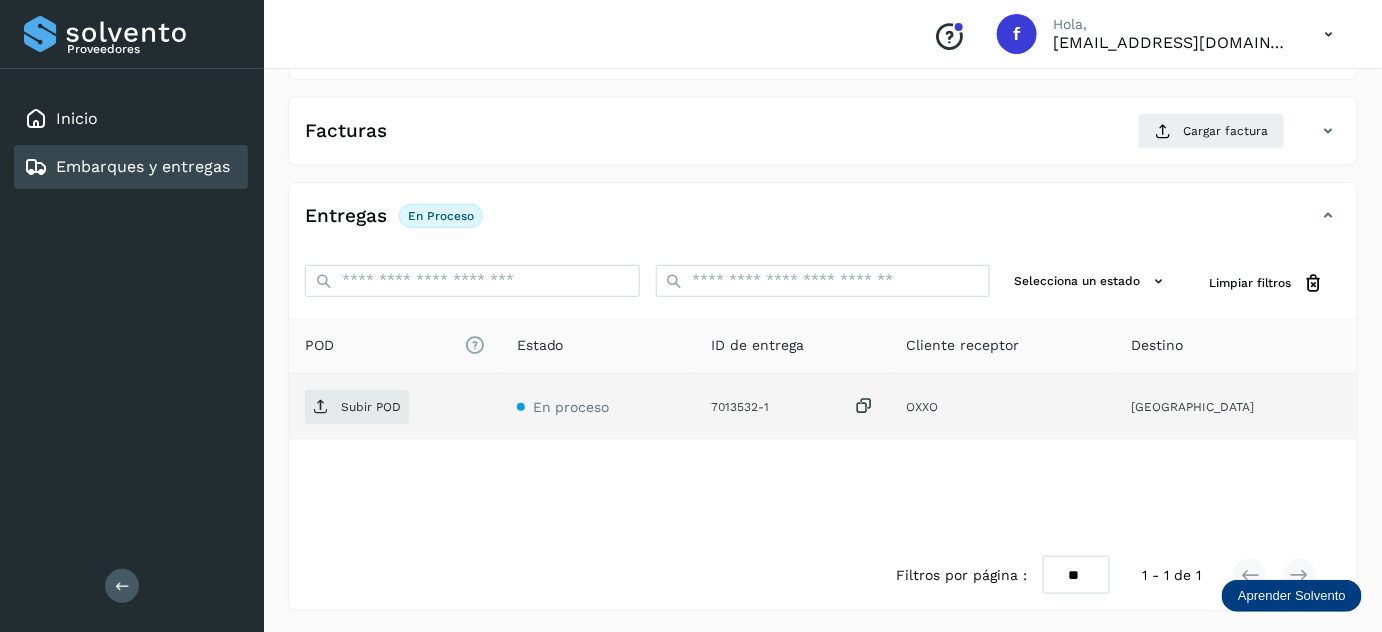 click at bounding box center [864, 406] 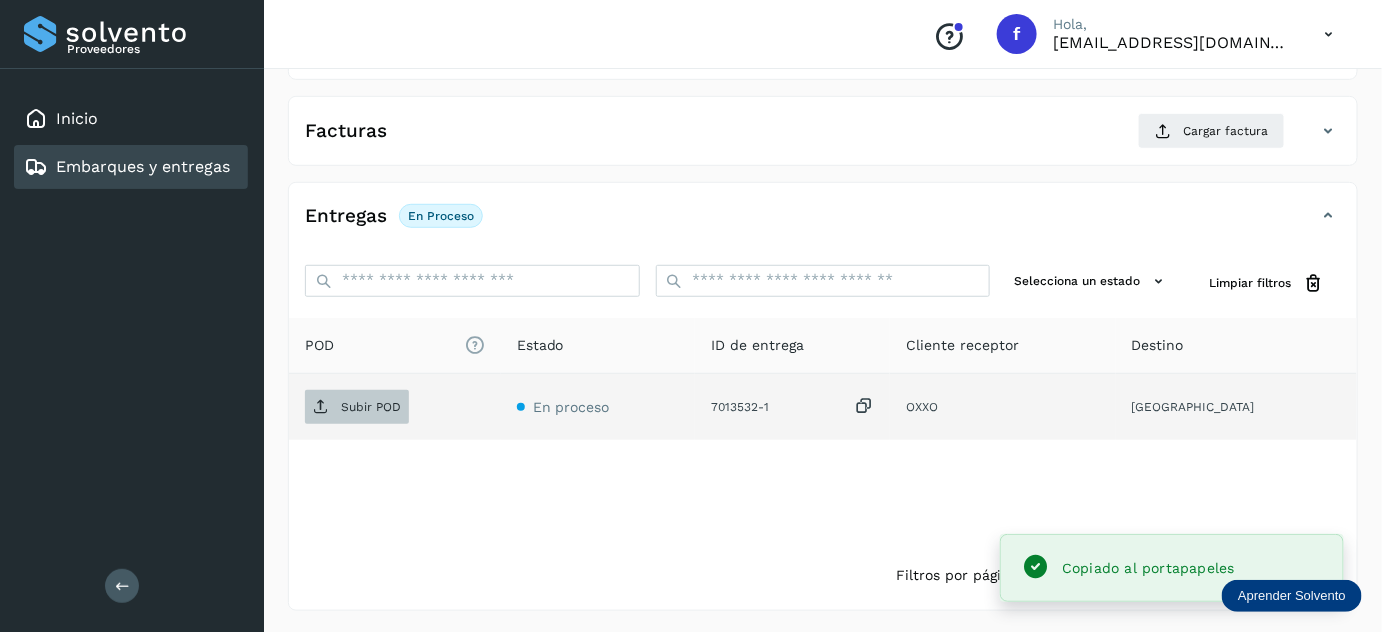 click on "Subir POD" at bounding box center (371, 407) 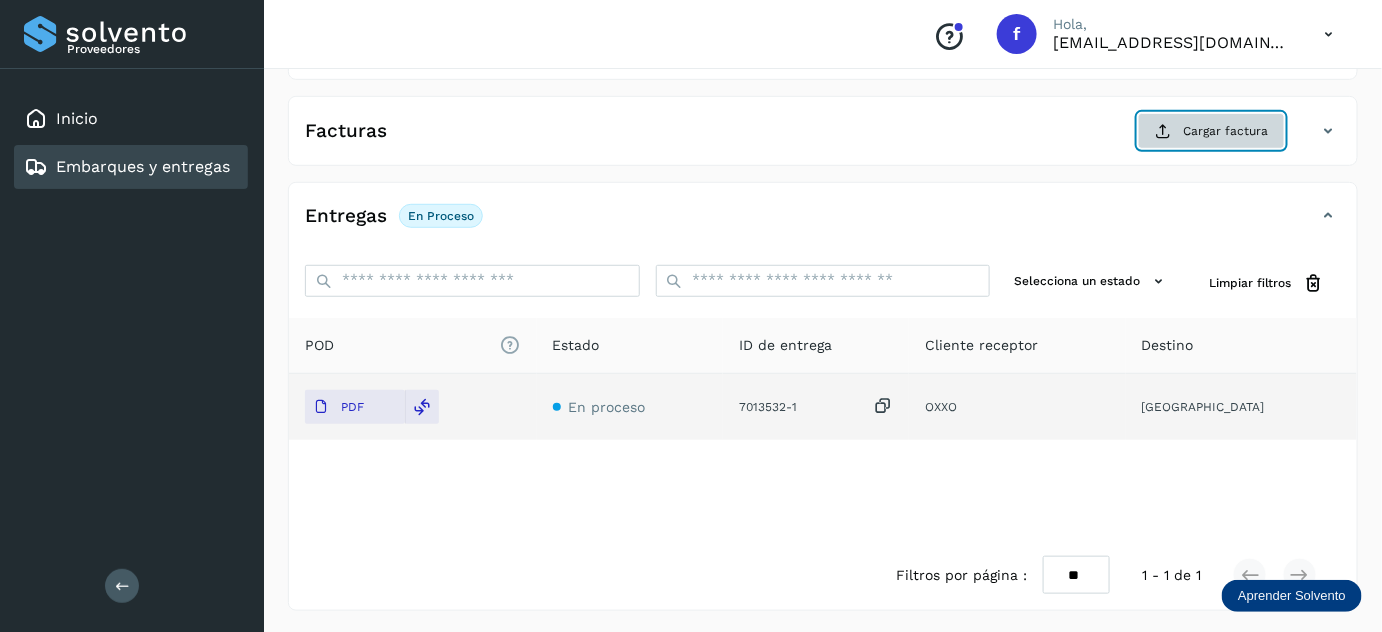 click on "Cargar factura" 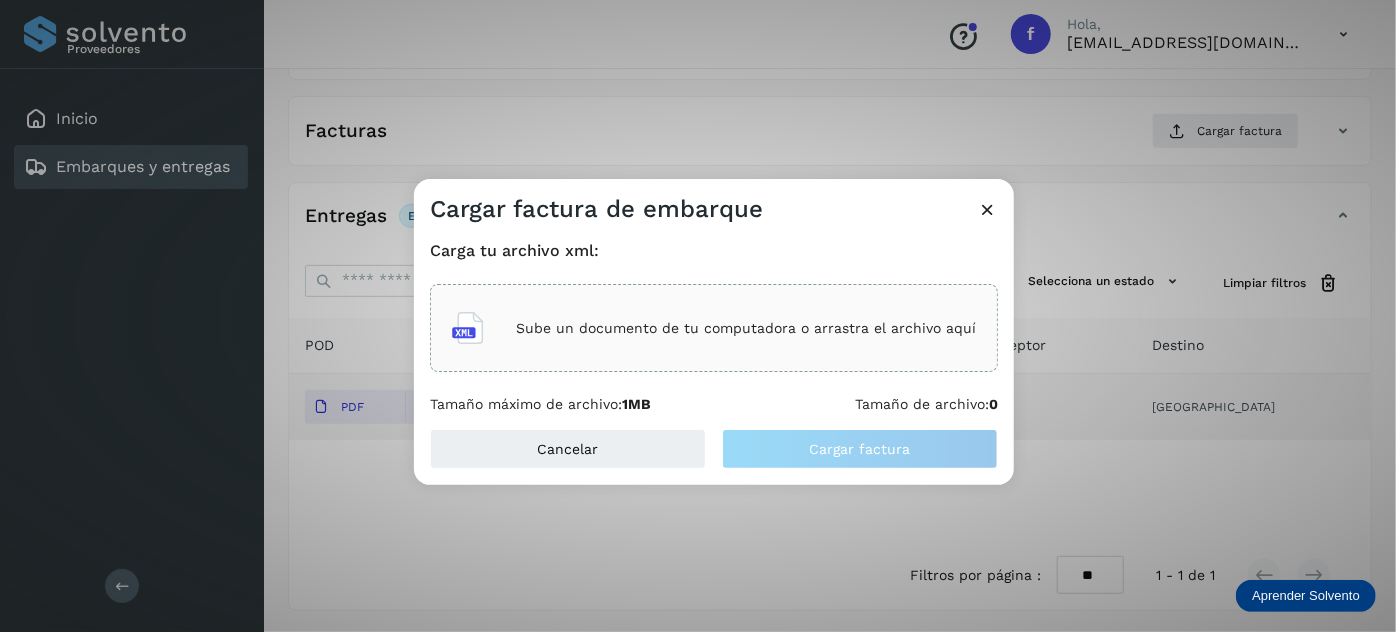 click on "Sube un documento de tu computadora o arrastra el archivo aquí" 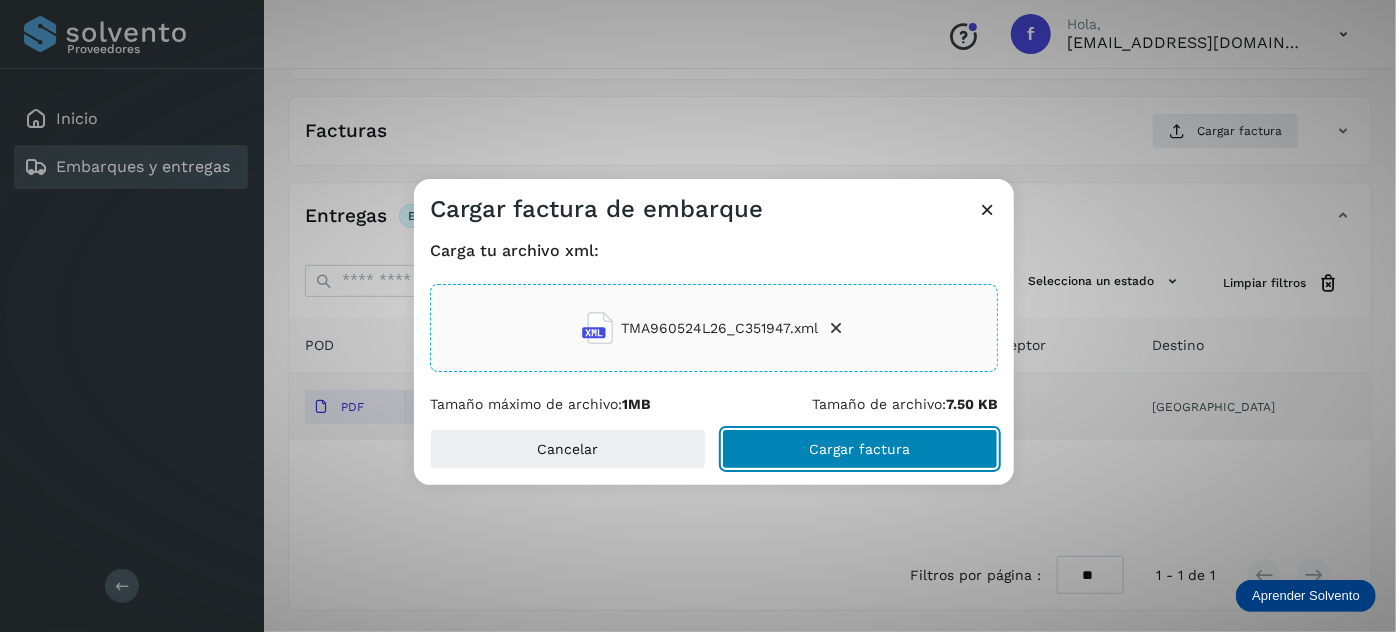 click on "Cargar factura" 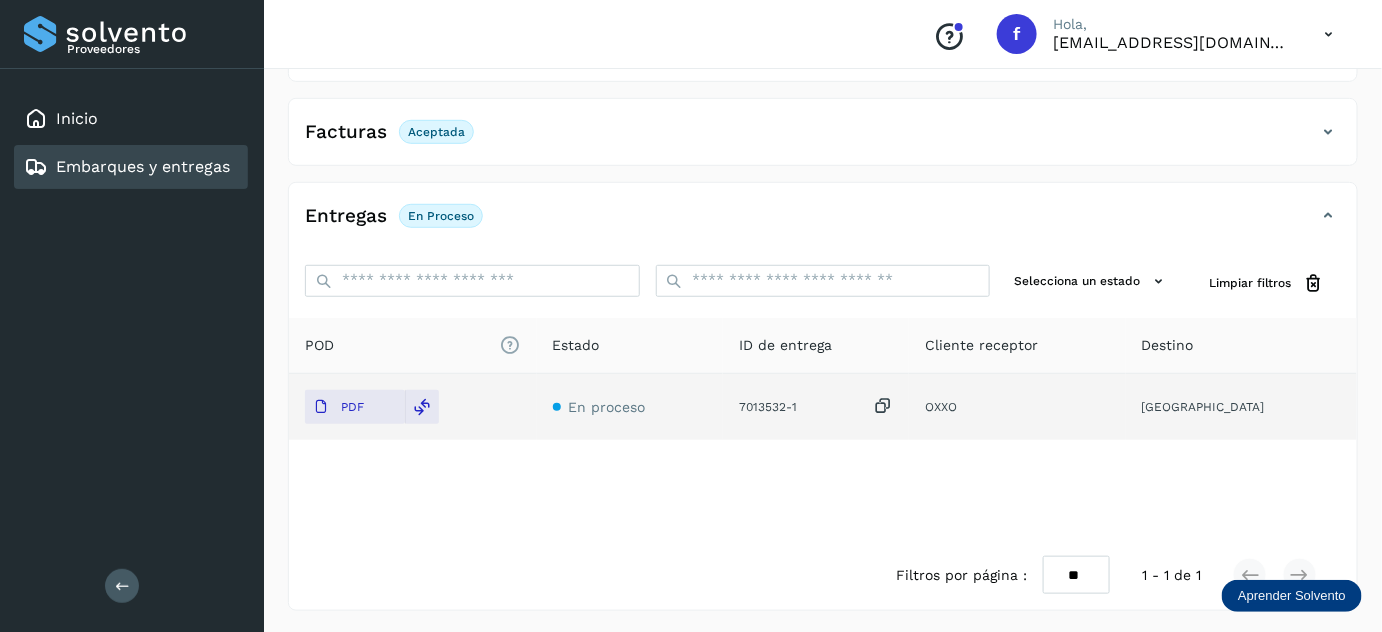 scroll, scrollTop: 0, scrollLeft: 0, axis: both 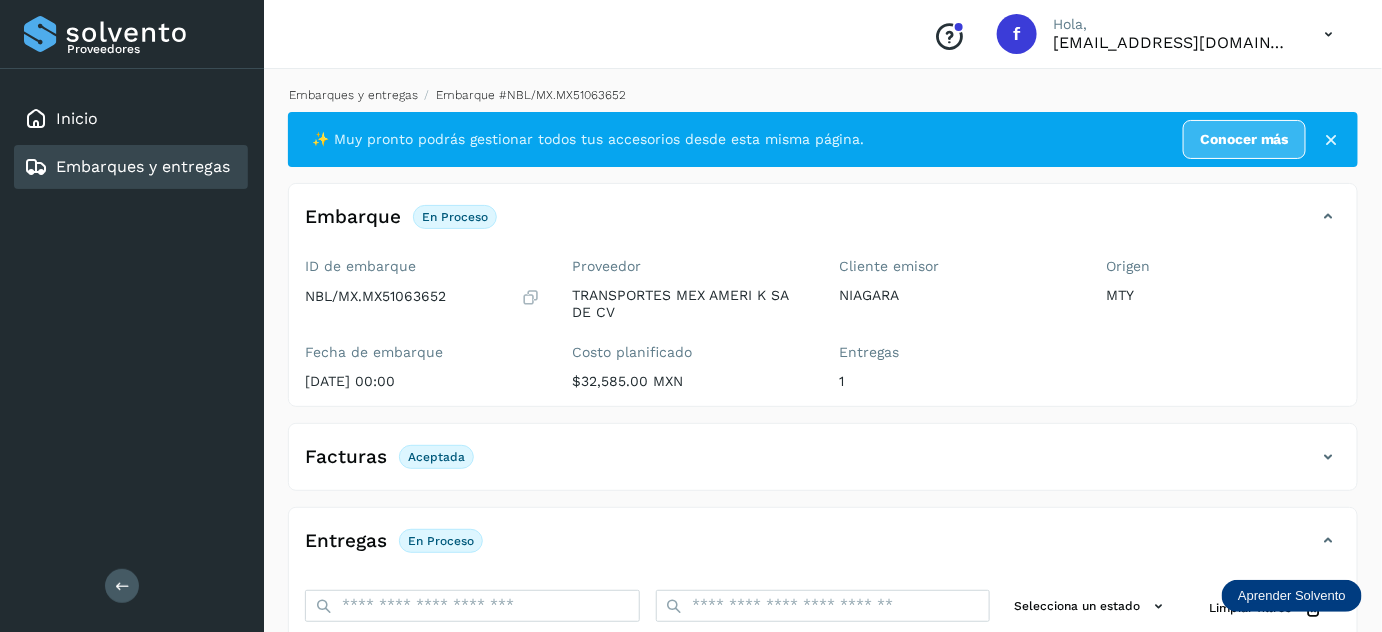 click on "Embarques y entregas" at bounding box center (353, 95) 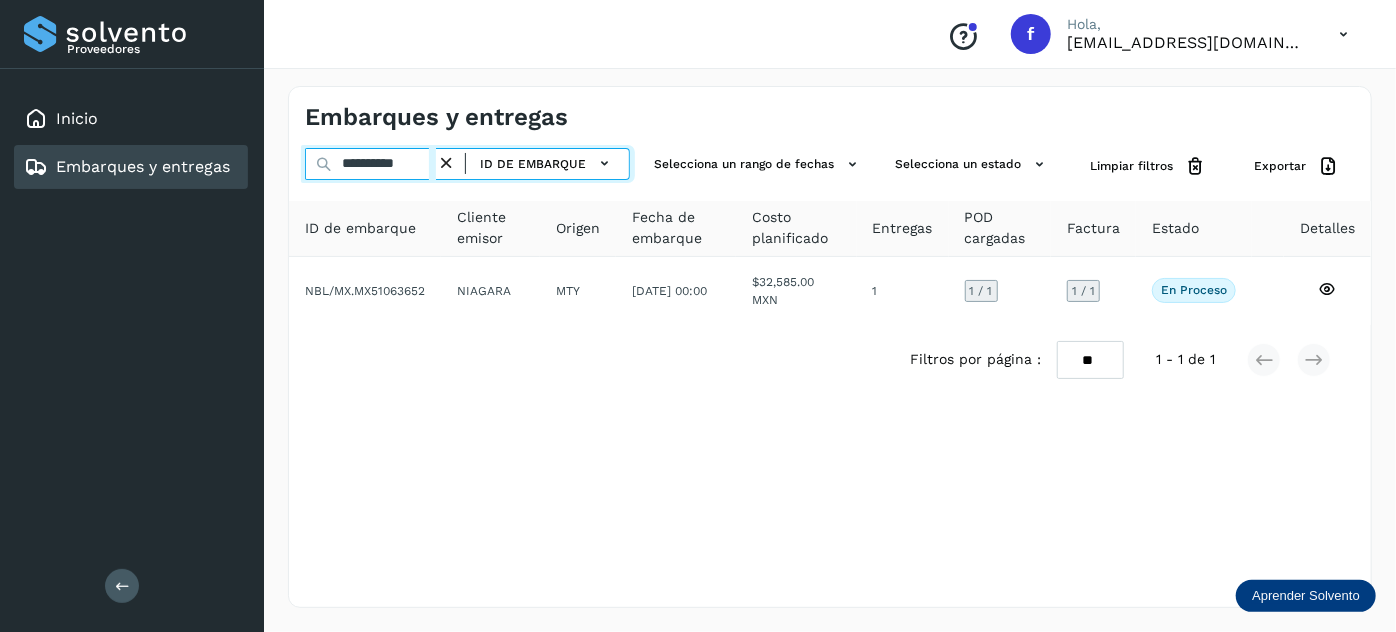 click on "**********" at bounding box center (370, 164) 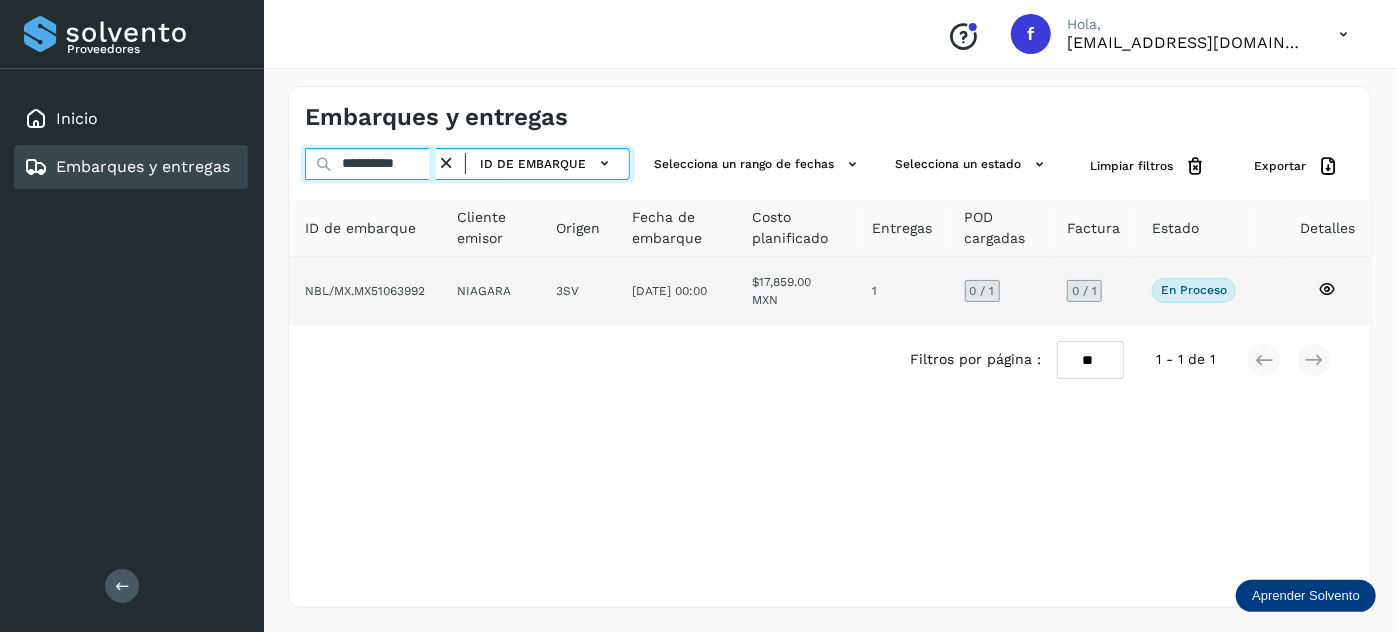 type on "**********" 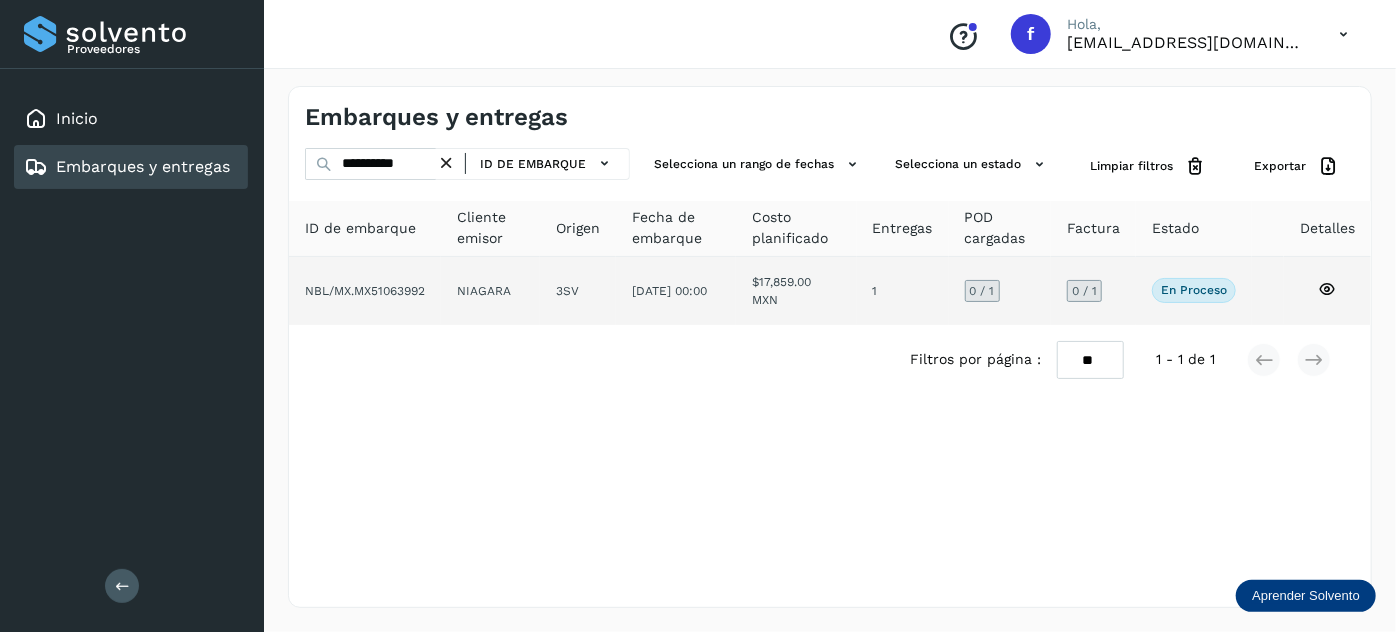 click on "$17,859.00 MXN" 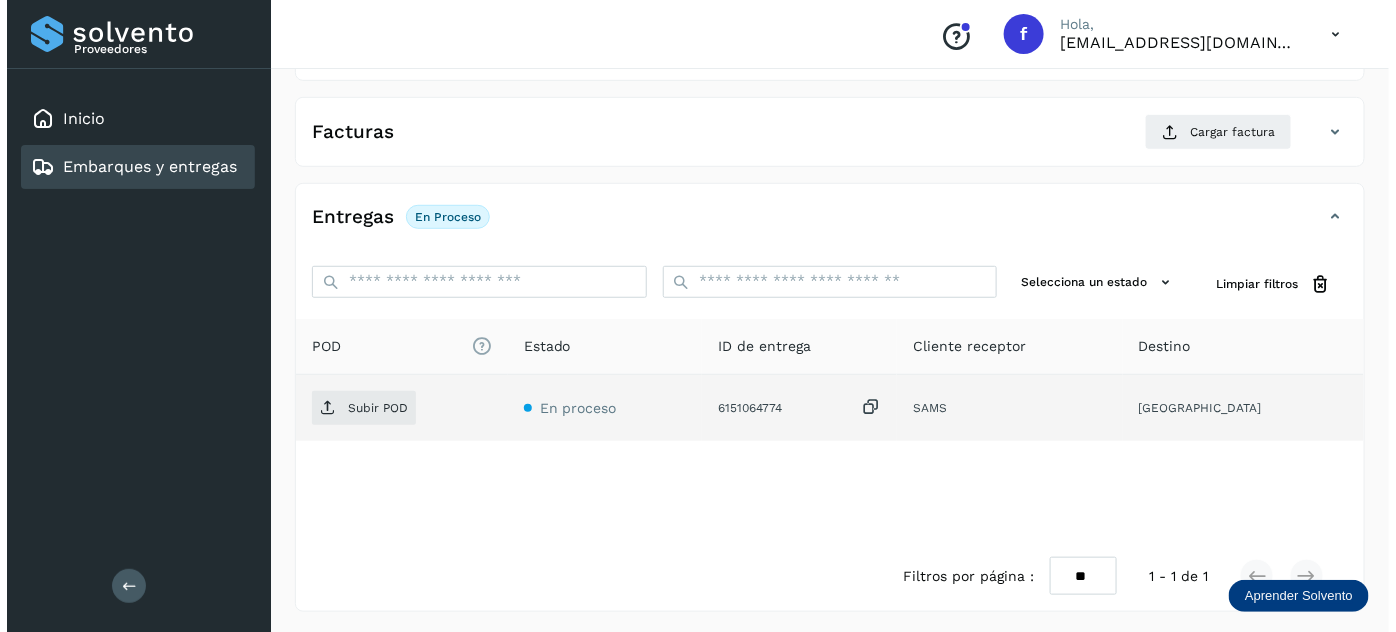 scroll, scrollTop: 327, scrollLeft: 0, axis: vertical 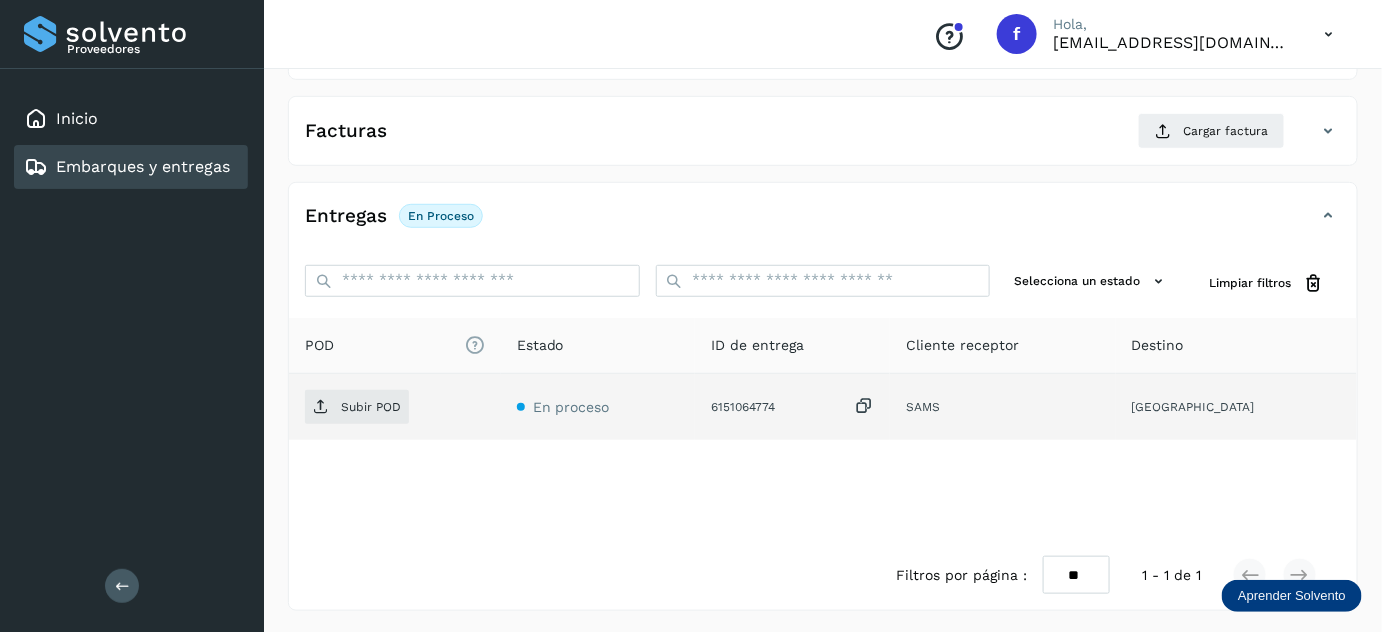 click at bounding box center (864, 406) 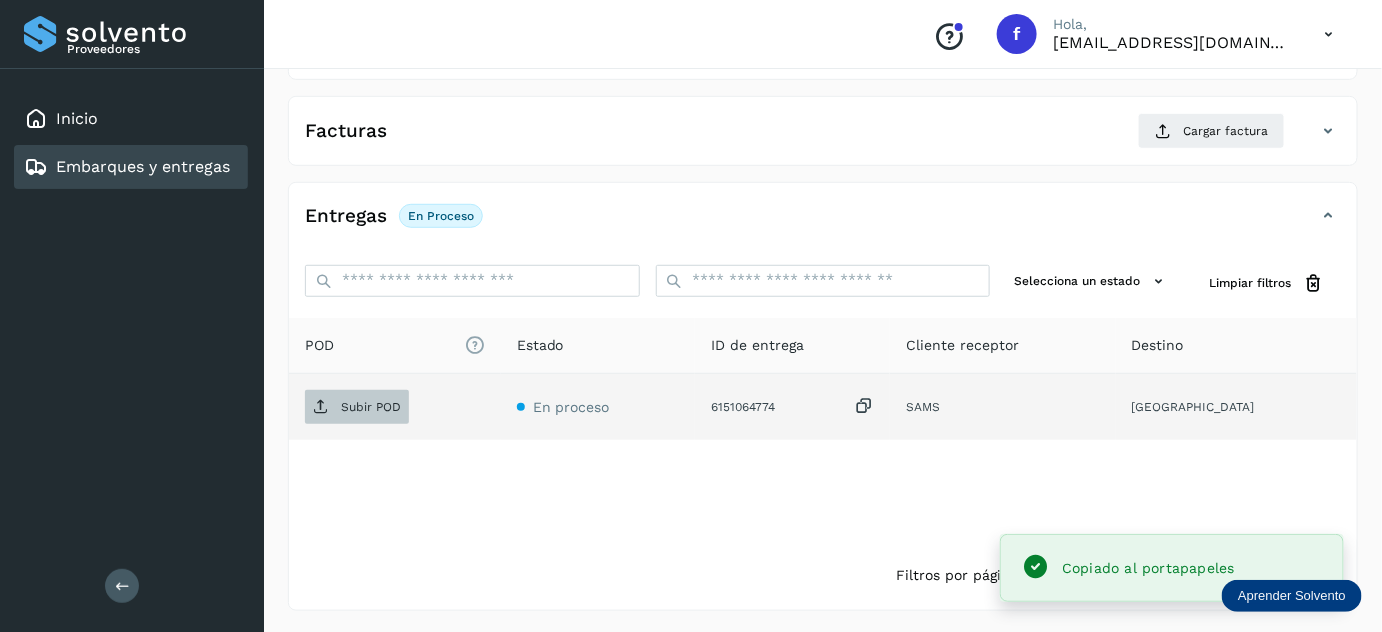 click on "Subir POD" at bounding box center [357, 407] 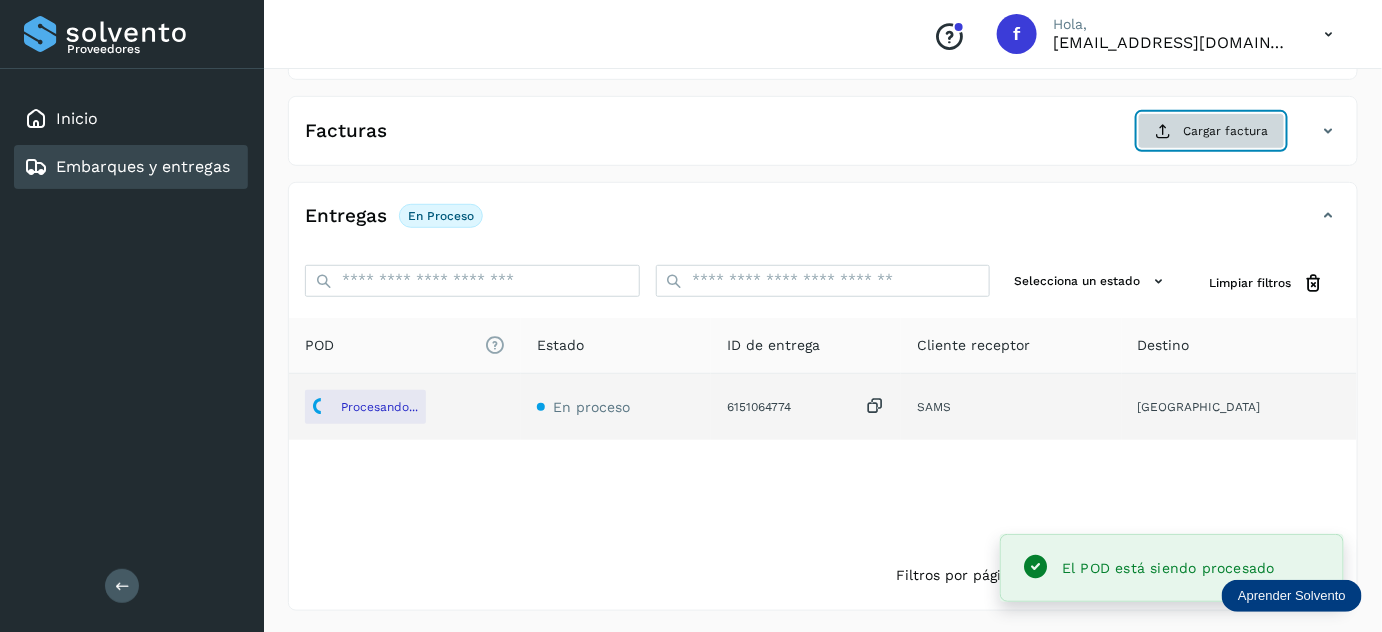 click on "Cargar factura" 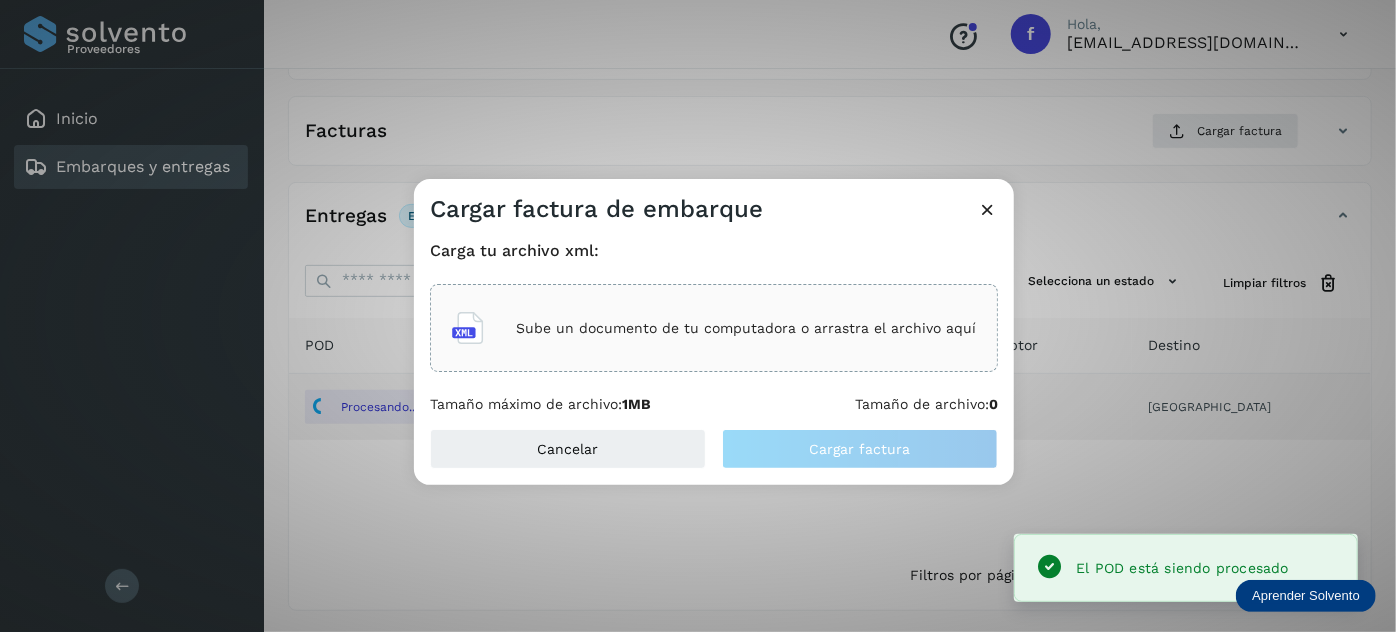 click on "Sube un documento de tu computadora o arrastra el archivo aquí" at bounding box center [746, 328] 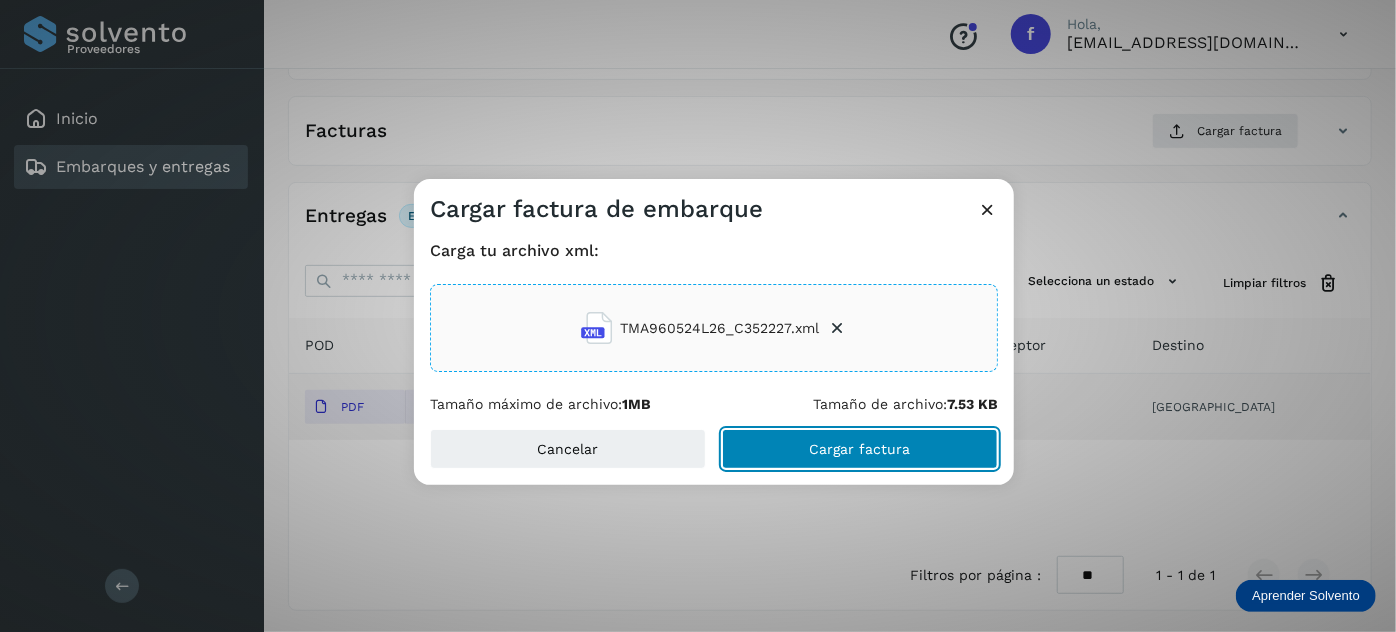 click on "Cargar factura" 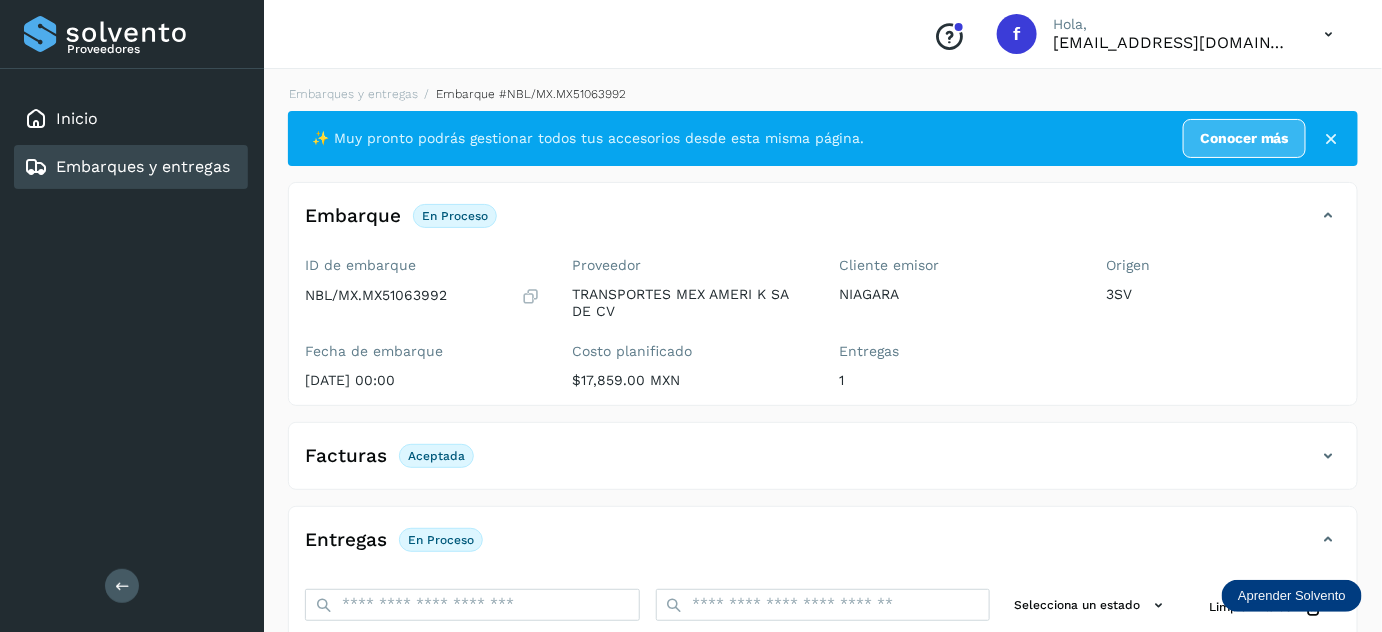 scroll, scrollTop: 0, scrollLeft: 0, axis: both 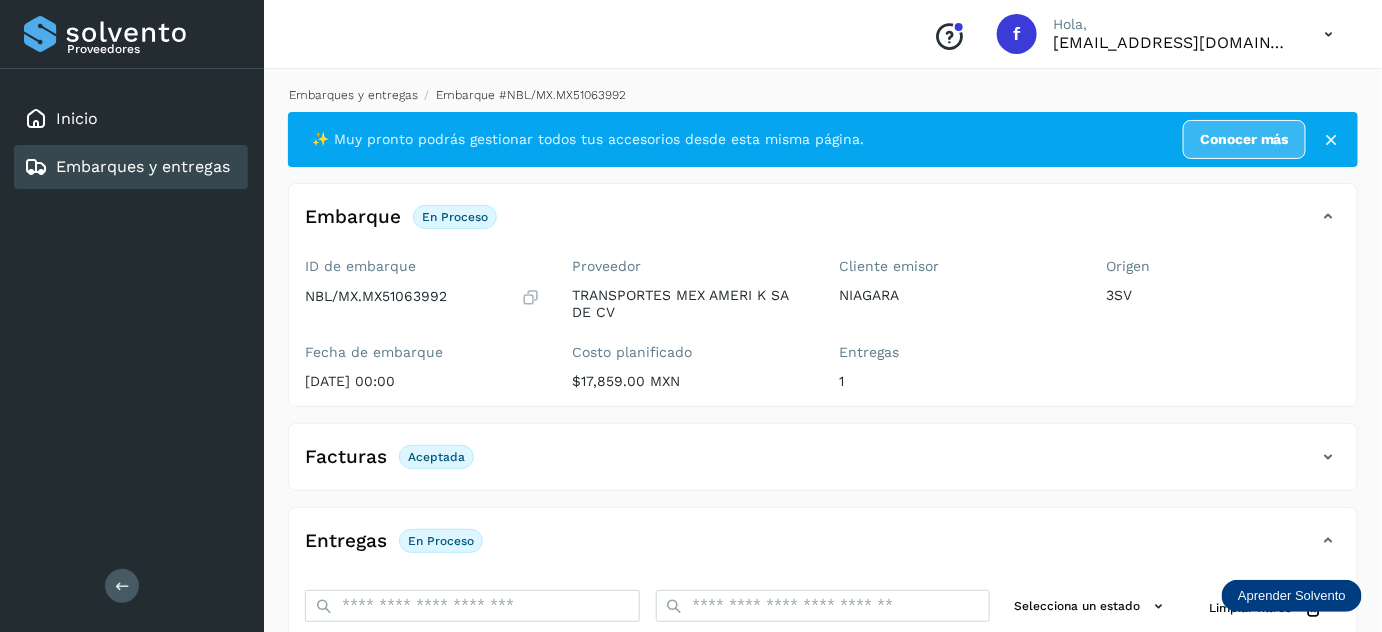 click on "Embarques y entregas" at bounding box center [353, 95] 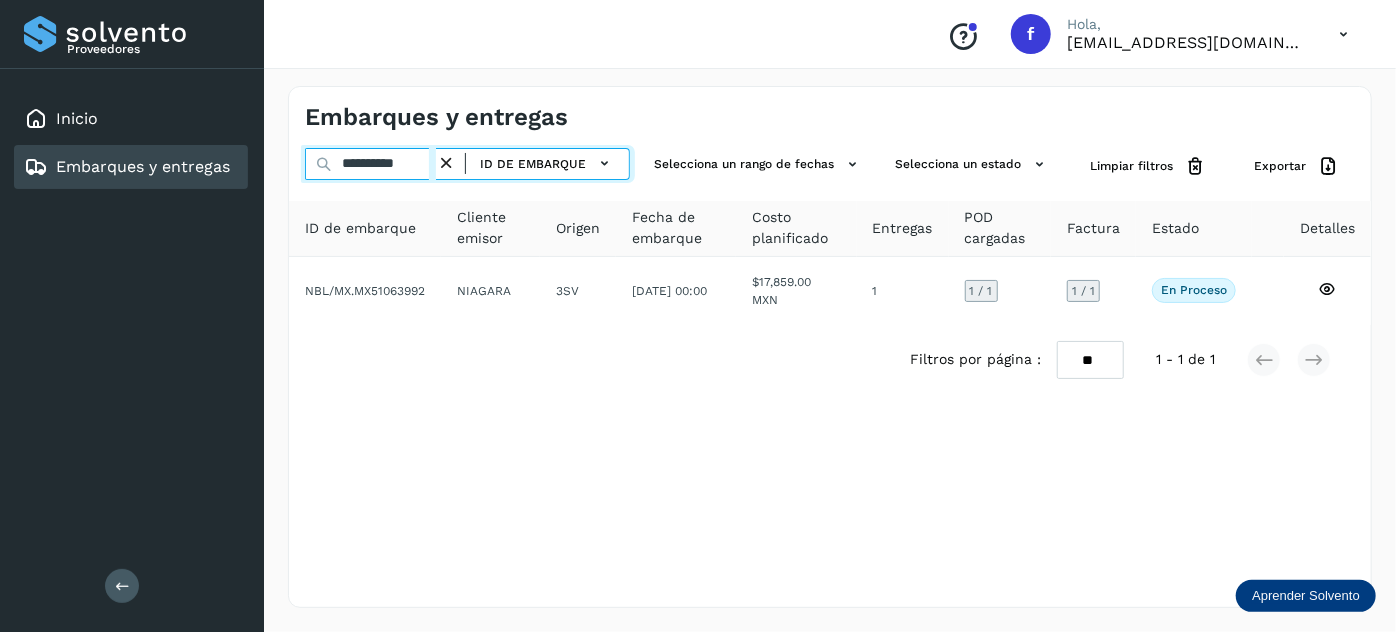 click on "**********" at bounding box center (370, 164) 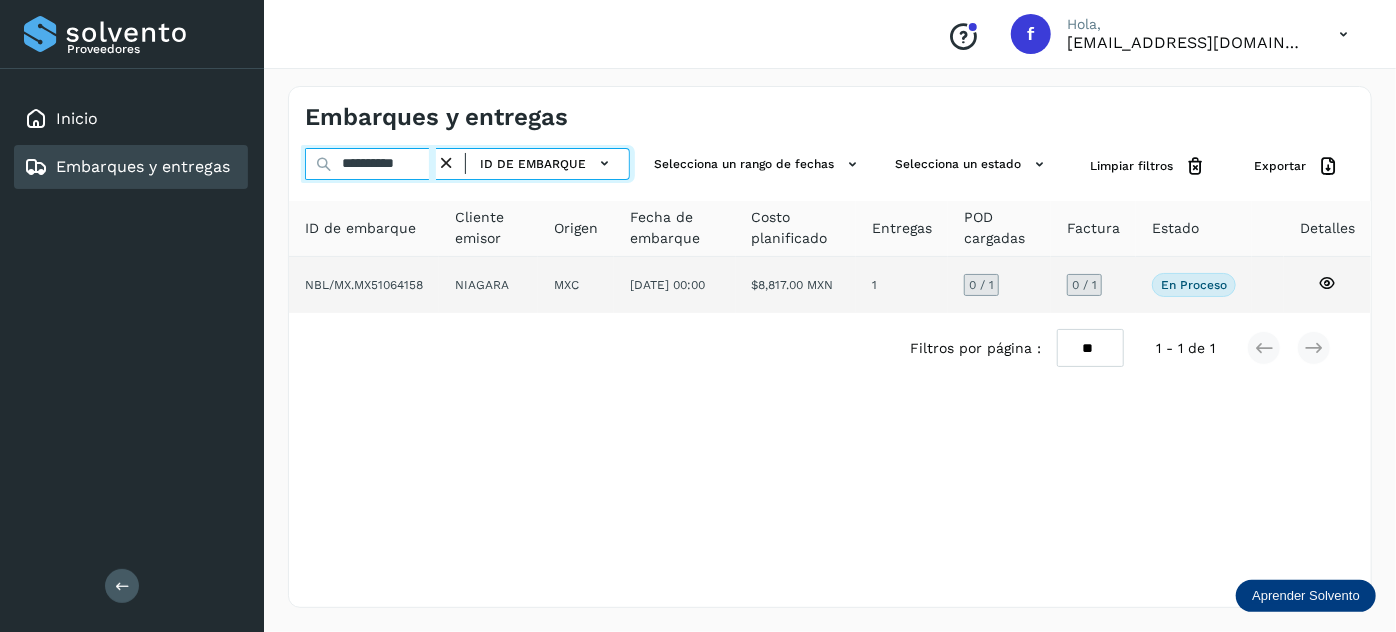 type on "**********" 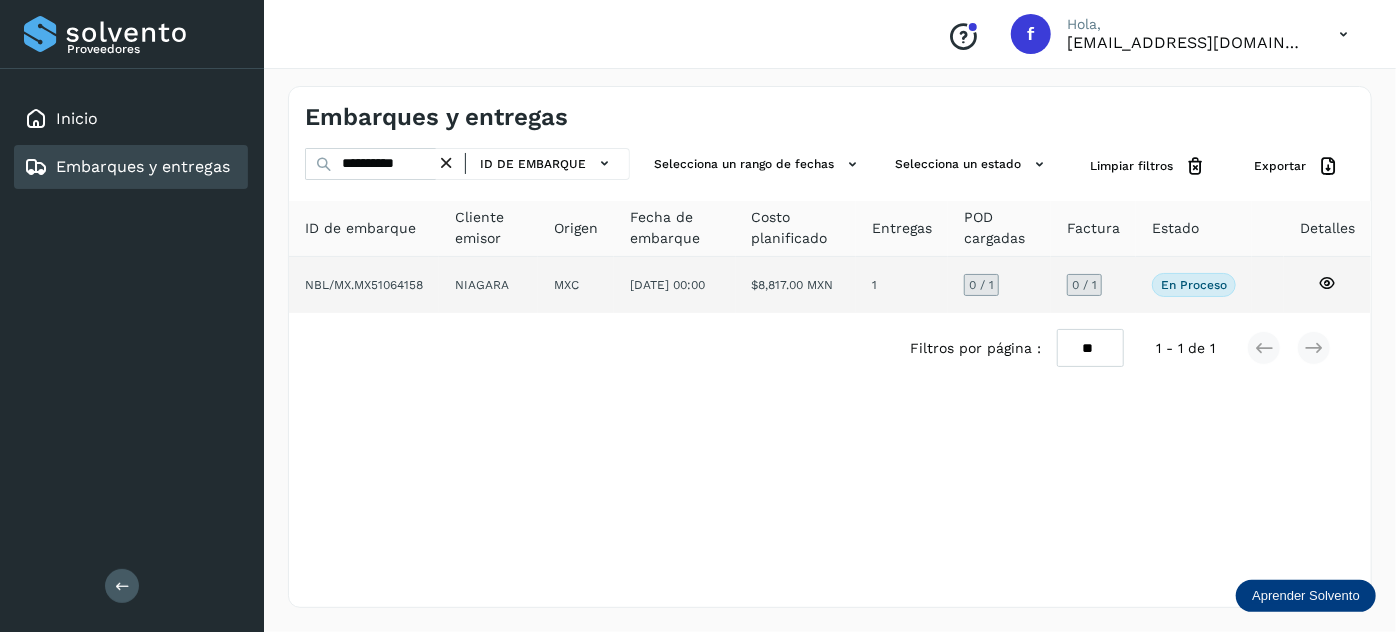 click on "MXC" 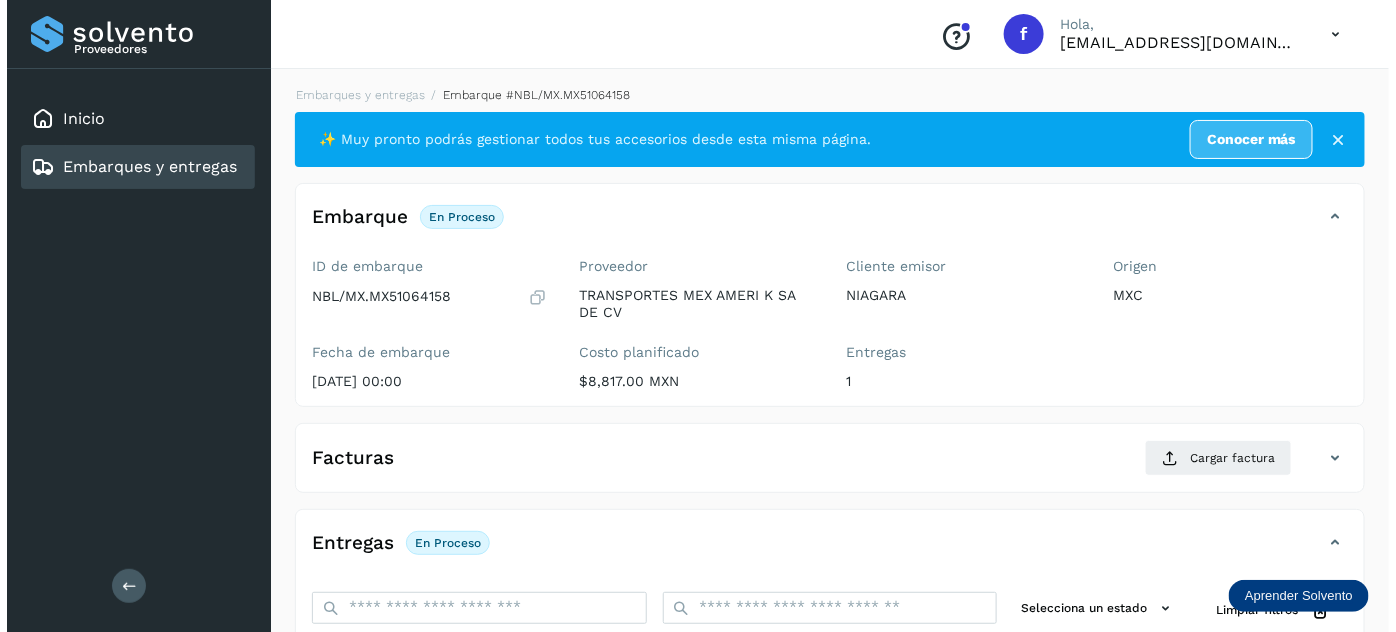 scroll, scrollTop: 327, scrollLeft: 0, axis: vertical 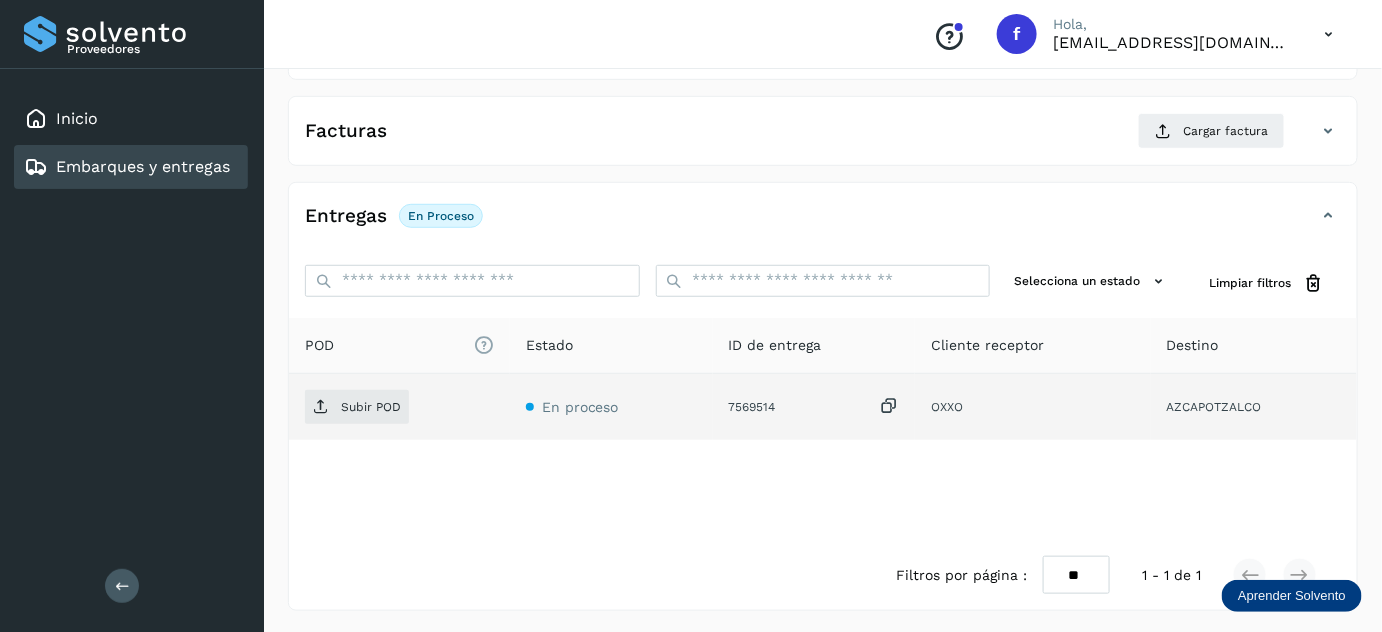 click at bounding box center [889, 406] 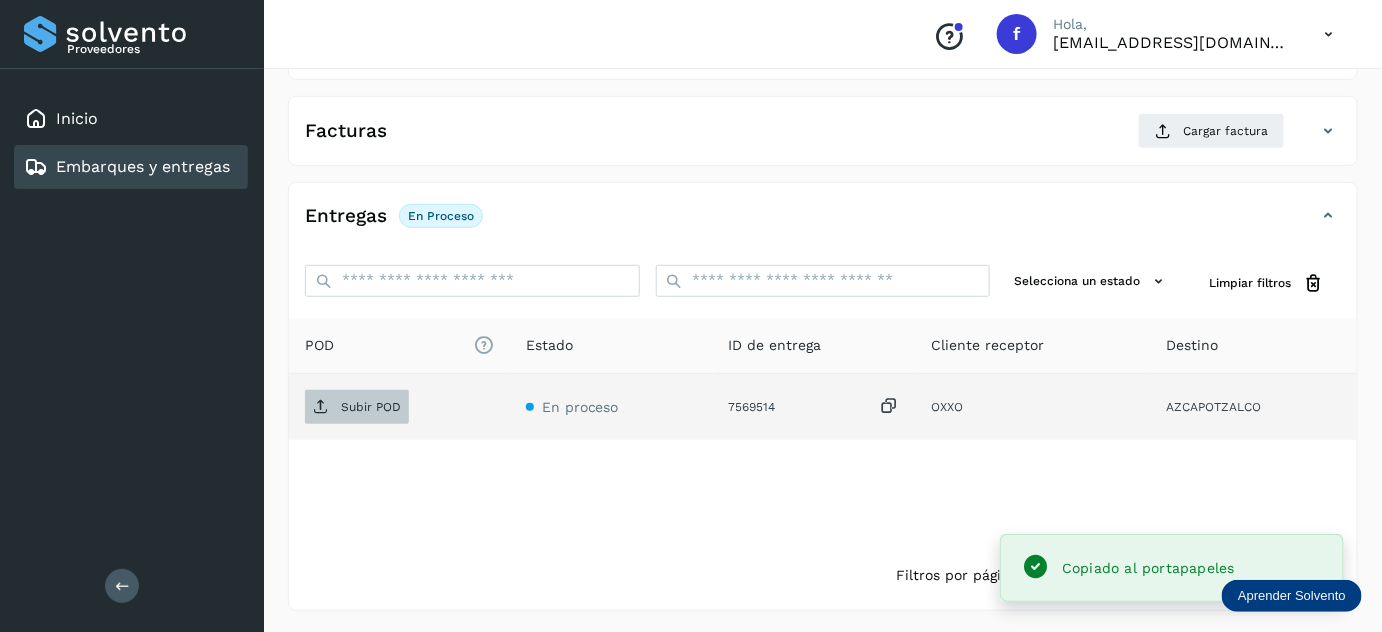 click on "Subir POD" at bounding box center [371, 407] 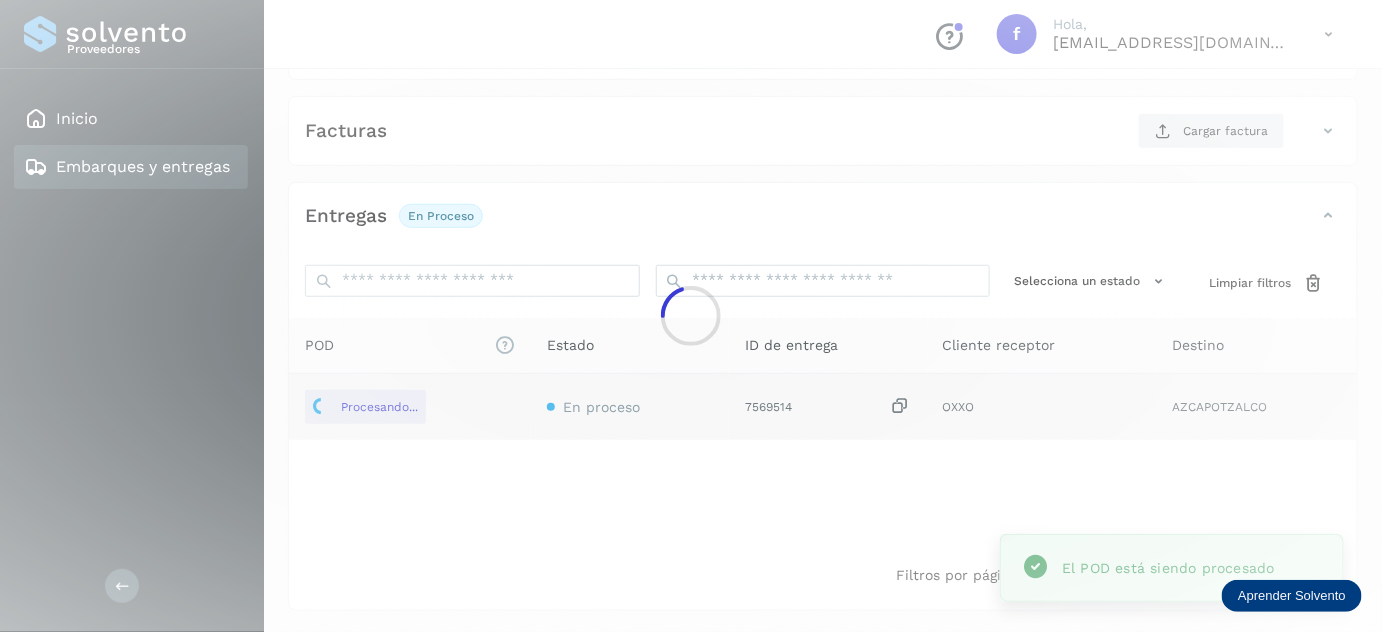 click 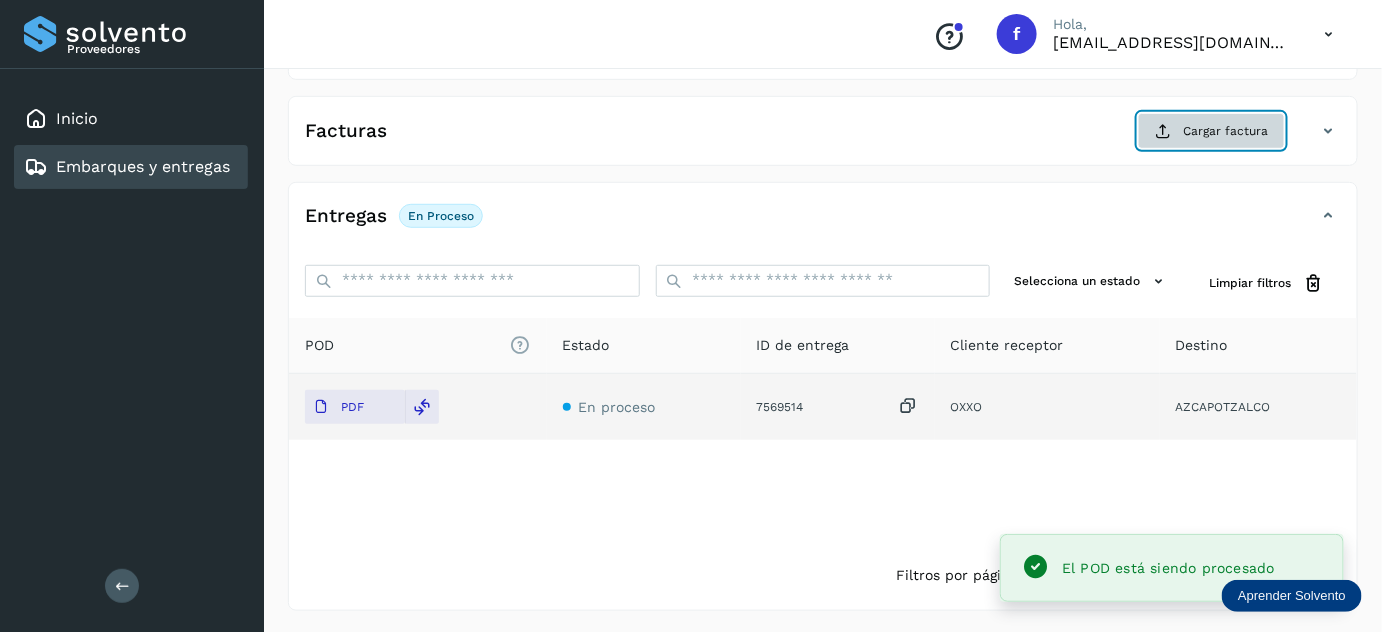 click on "Cargar factura" 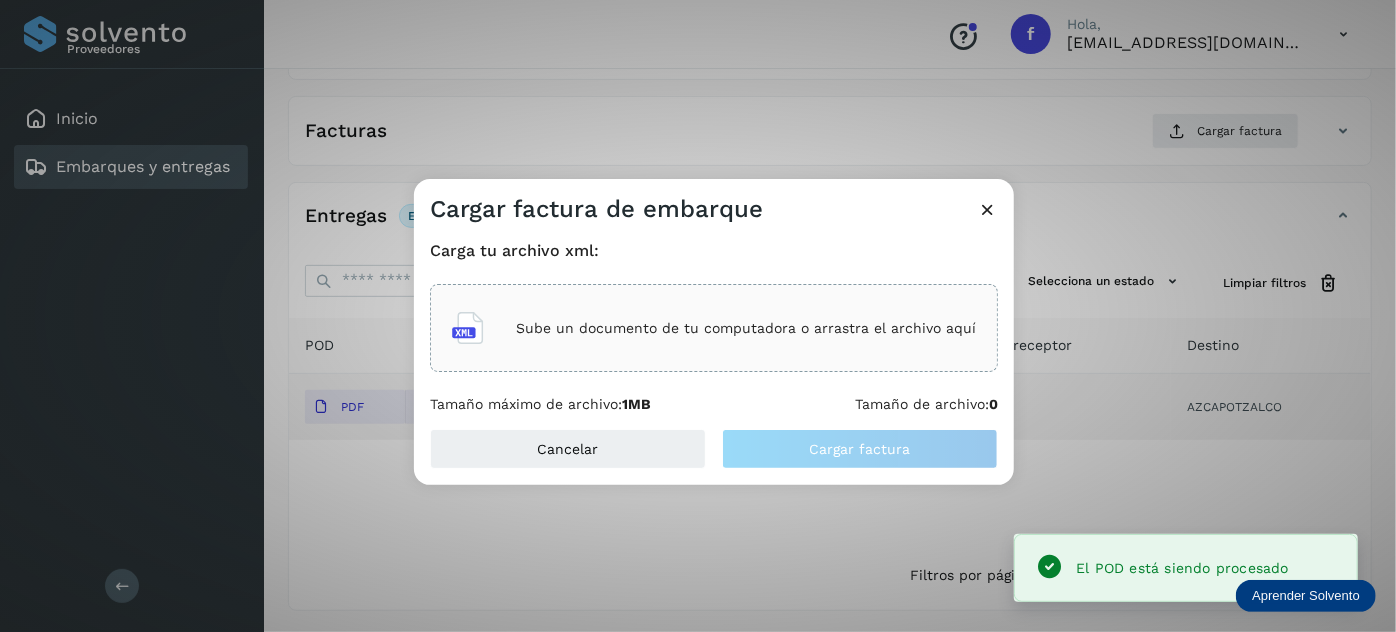 click on "Sube un documento de tu computadora o arrastra el archivo aquí" 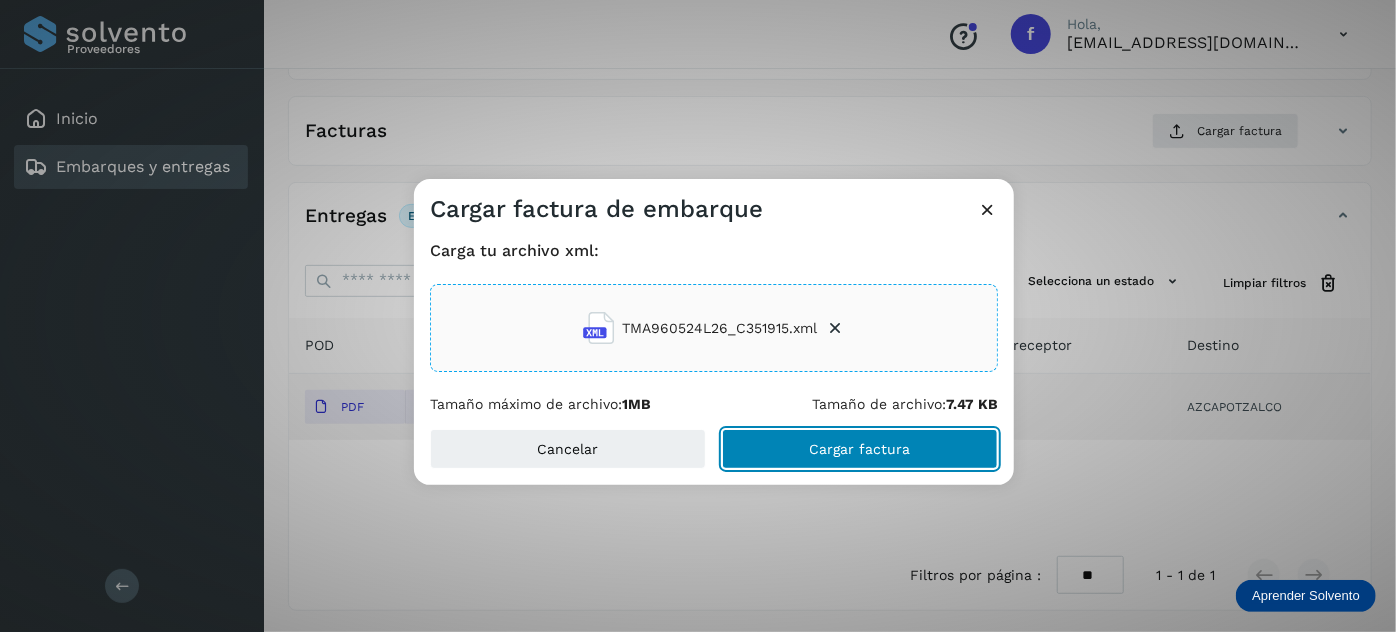 drag, startPoint x: 888, startPoint y: 449, endPoint x: 894, endPoint y: 394, distance: 55.326305 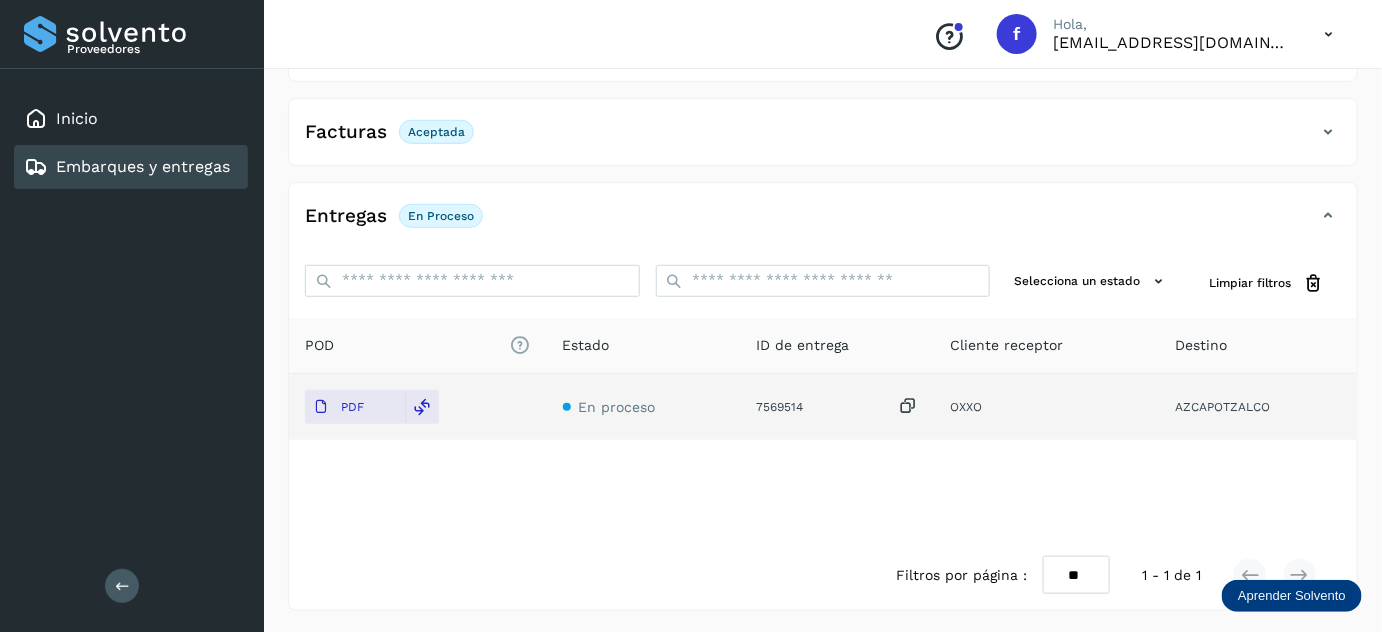 scroll, scrollTop: 0, scrollLeft: 0, axis: both 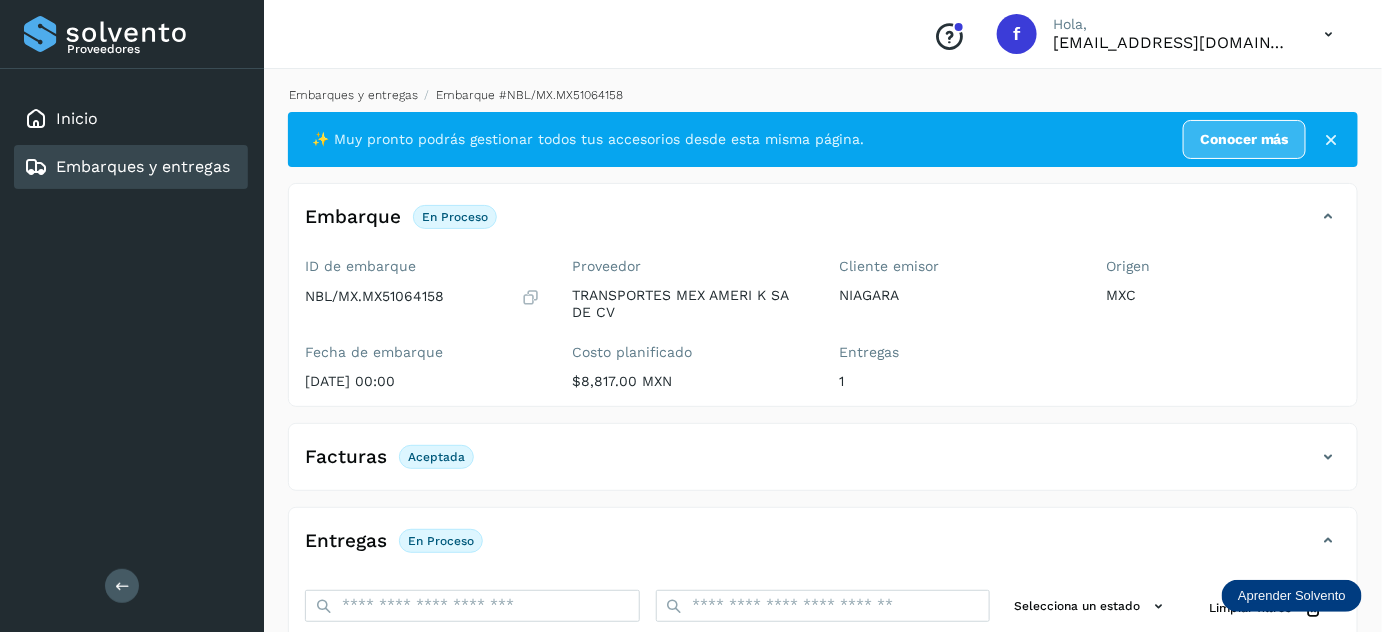 click on "Embarques y entregas" at bounding box center [353, 95] 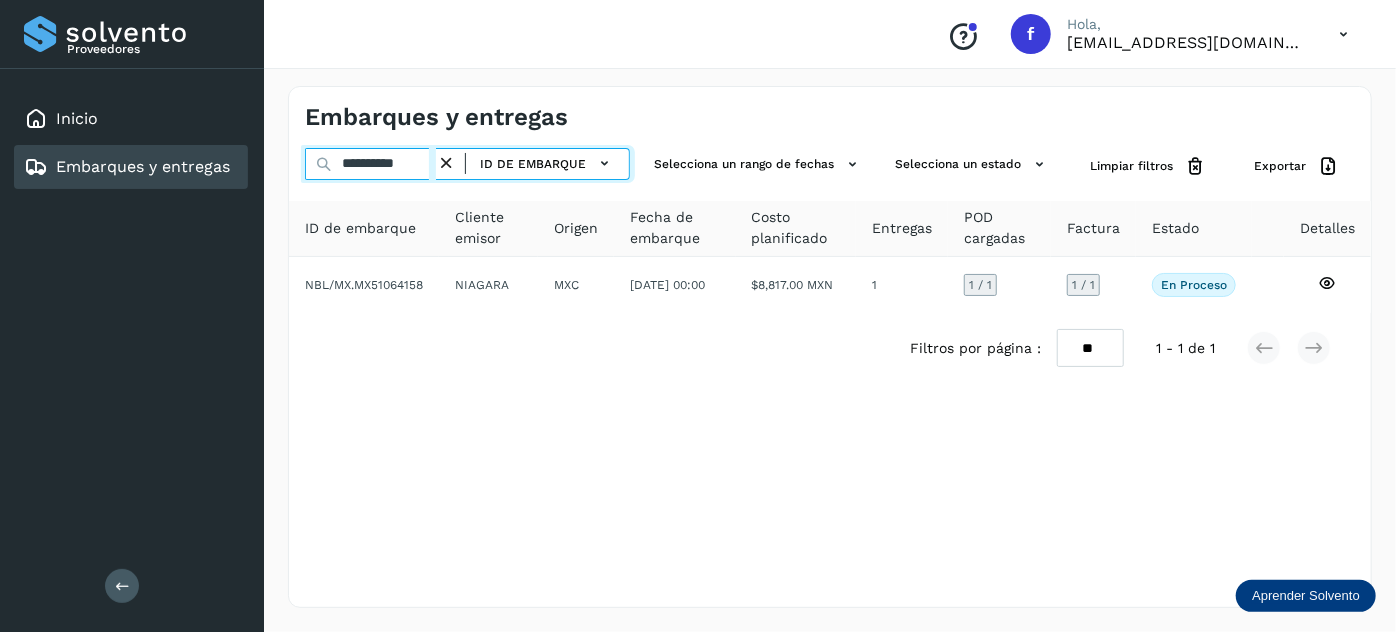 click on "**********" at bounding box center (370, 164) 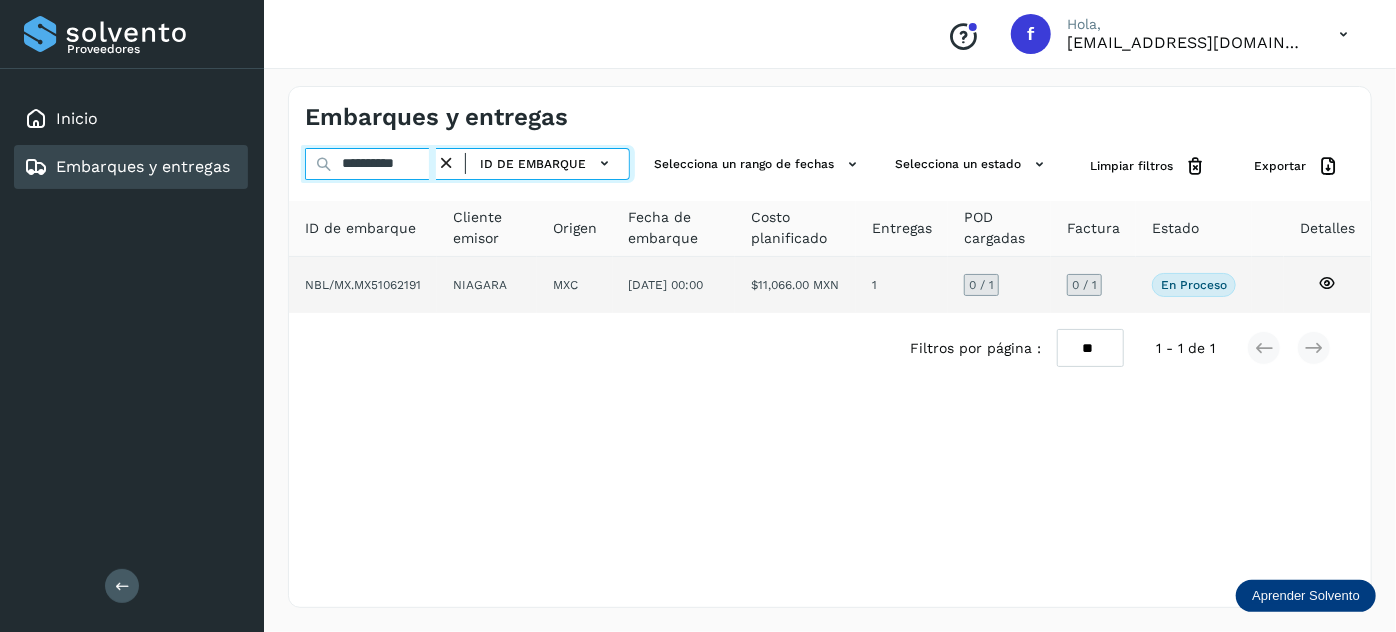 type on "**********" 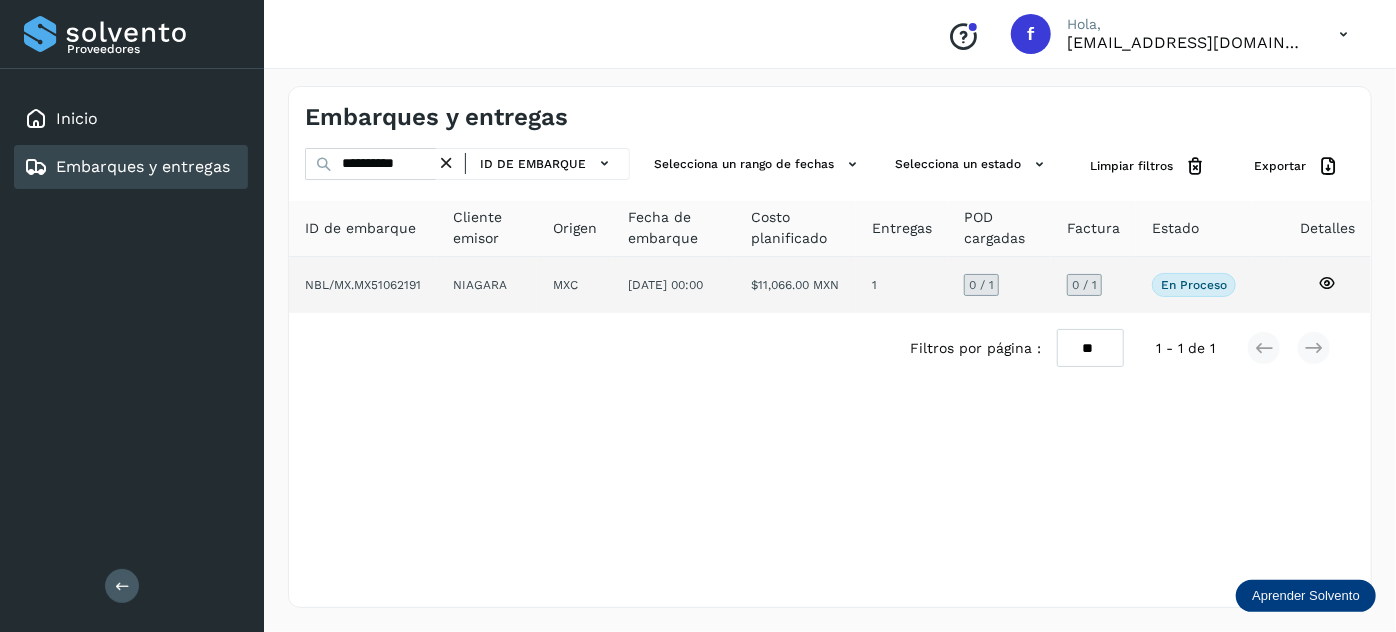 click on "$11,066.00 MXN" 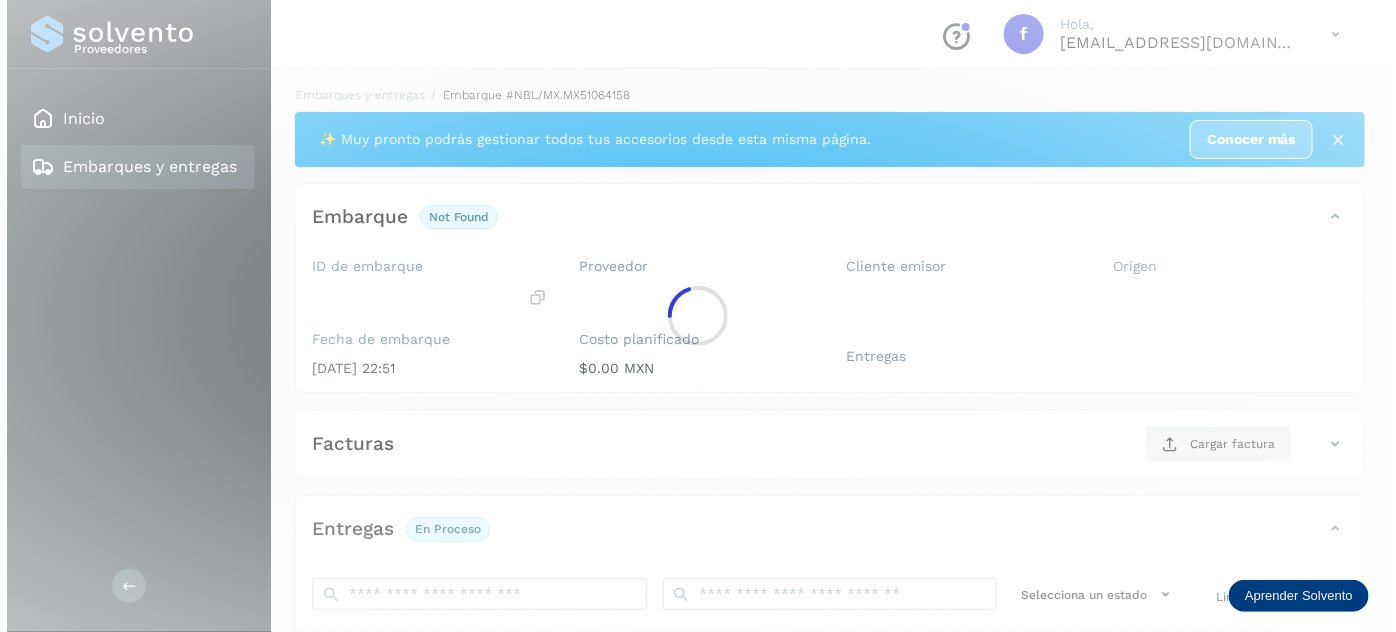 scroll, scrollTop: 327, scrollLeft: 0, axis: vertical 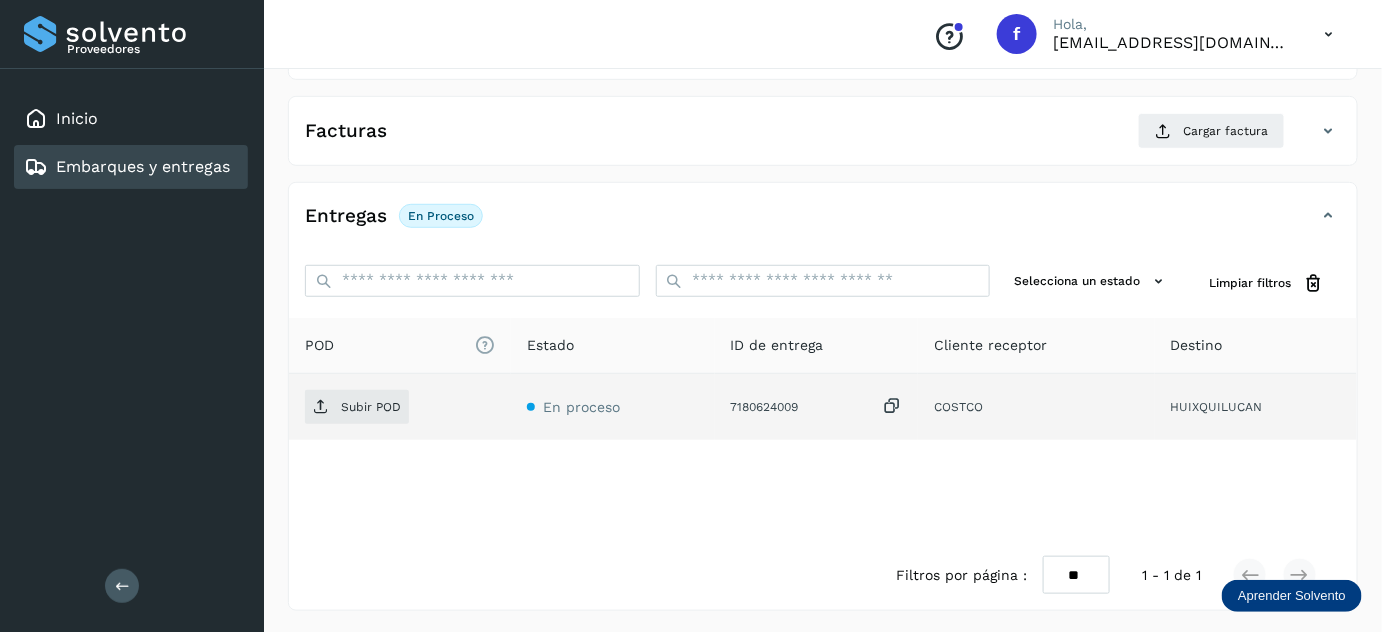 click at bounding box center (892, 406) 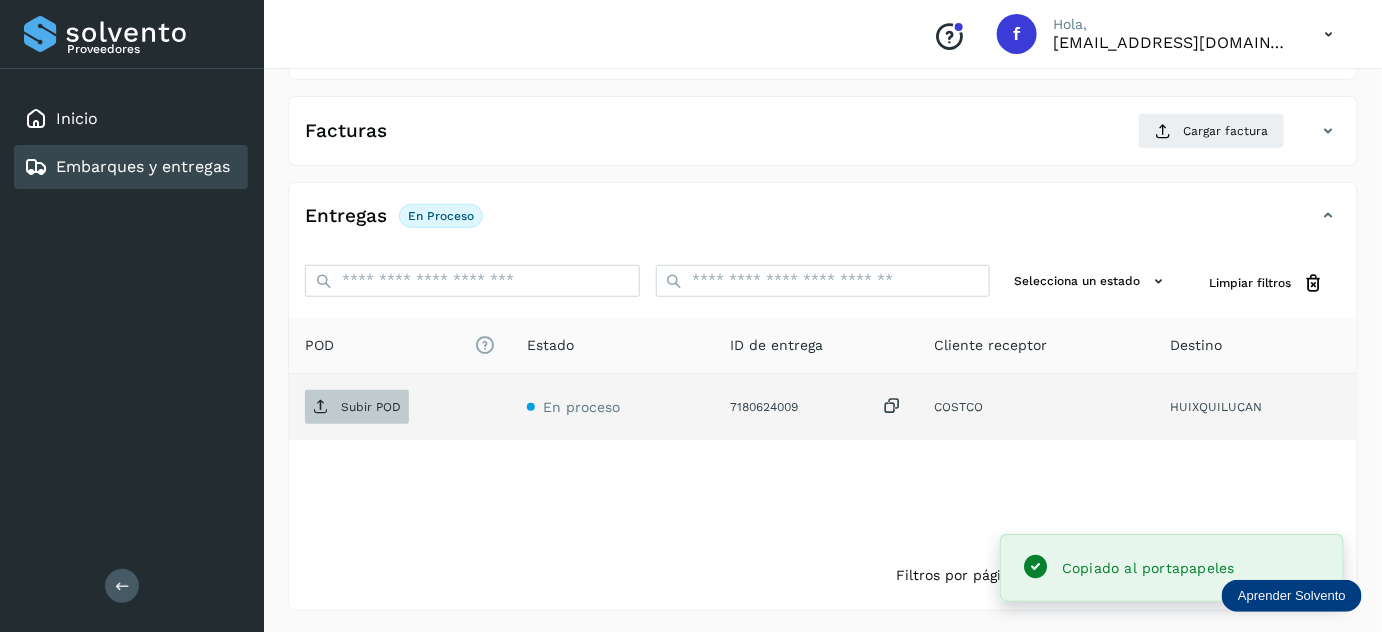 click on "Subir POD" at bounding box center (371, 407) 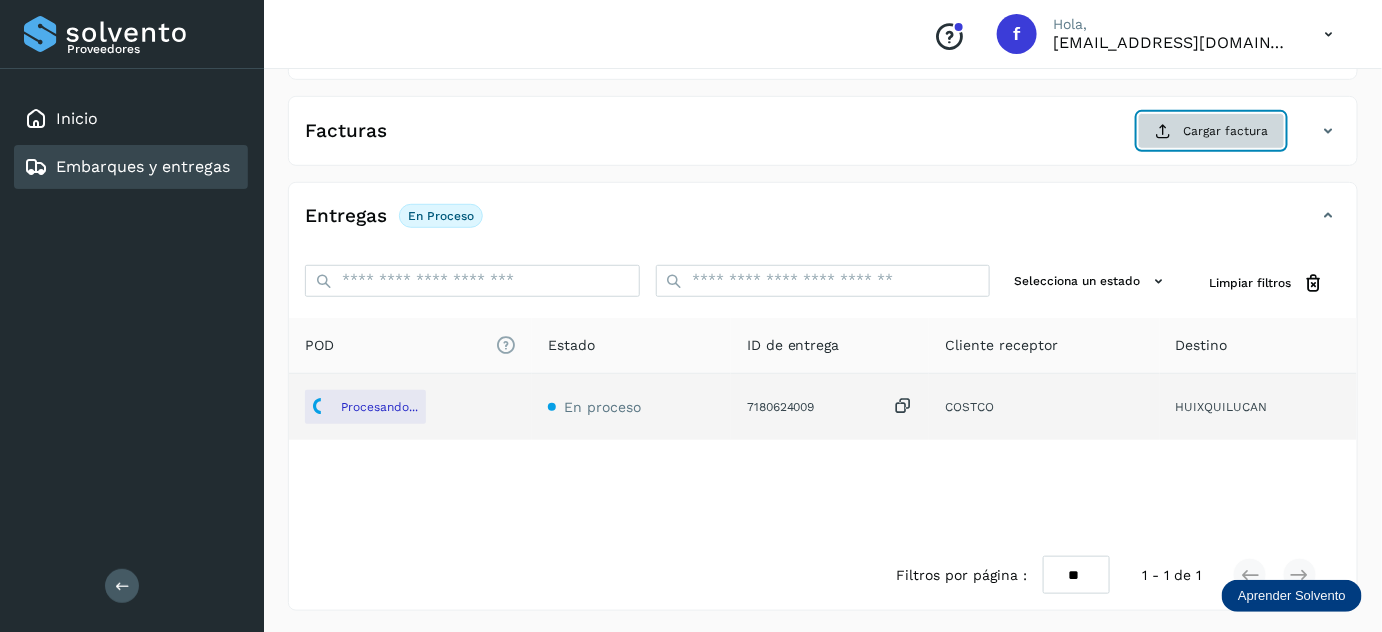 click on "Proveedores Inicio Embarques y entregas Salir
Conoce nuestros beneficios
f Hola, [EMAIL_ADDRESS][DOMAIN_NAME] Embarques y entregas Embarque #NBL/MX.MX51062191  ✨ Muy pronto podrás gestionar todos tus accesorios desde esta misma página. Conocer más Embarque En proceso
Verifica el estado de la factura o entregas asociadas a este embarque
ID de embarque NBL/MX.MX51062191 Fecha de embarque [DATE] 00:00 Proveedor TRANSPORTES MEX AMERI K SA DE CV Costo planificado  $11,066.00 MXN  Cliente emisor NIAGARA Entregas 1 Origen MXC Facturas Cargar factura Aún no has subido ninguna factura Entregas En proceso Selecciona un estado Limpiar filtros POD
El tamaño máximo de archivo es de 20 Mb.
Estado ID de entrega Cliente receptor [PERSON_NAME]... En proceso 7180624009  COSTCO HUIXQUILUCAN COSTCO 7180624009 Procesando... Destino: HUIXQUILUCAN En proceso ** ** **" 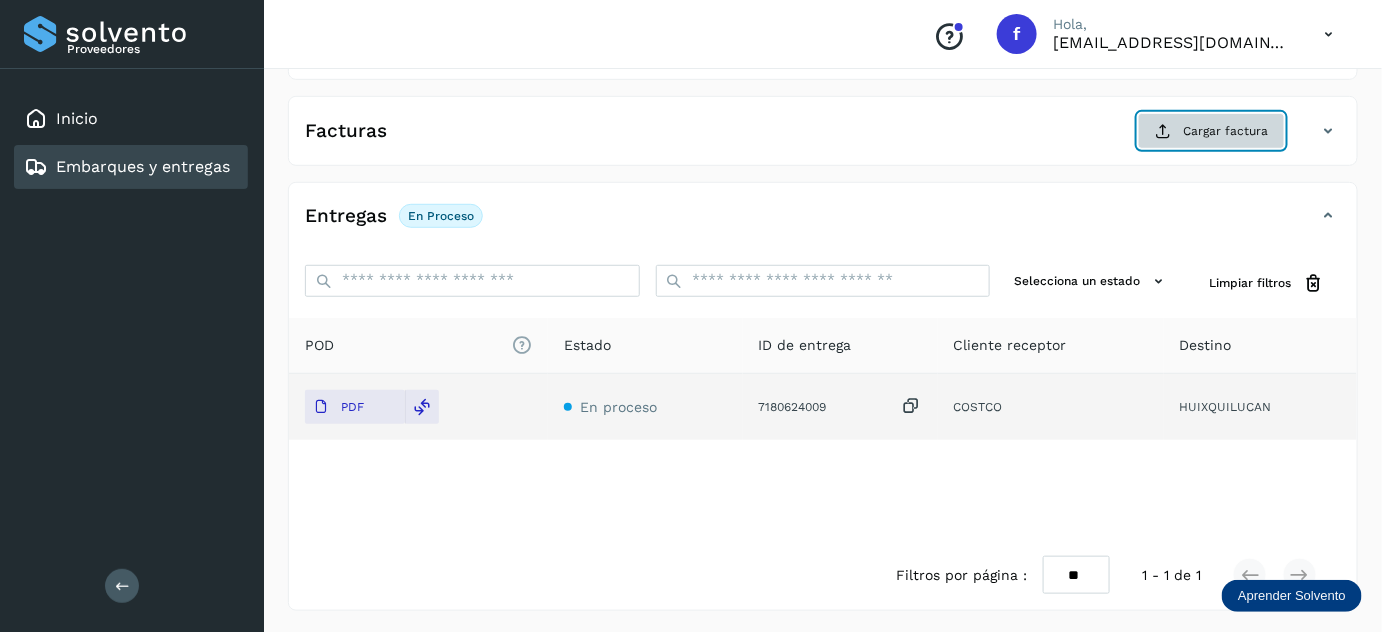 click on "Cargar factura" 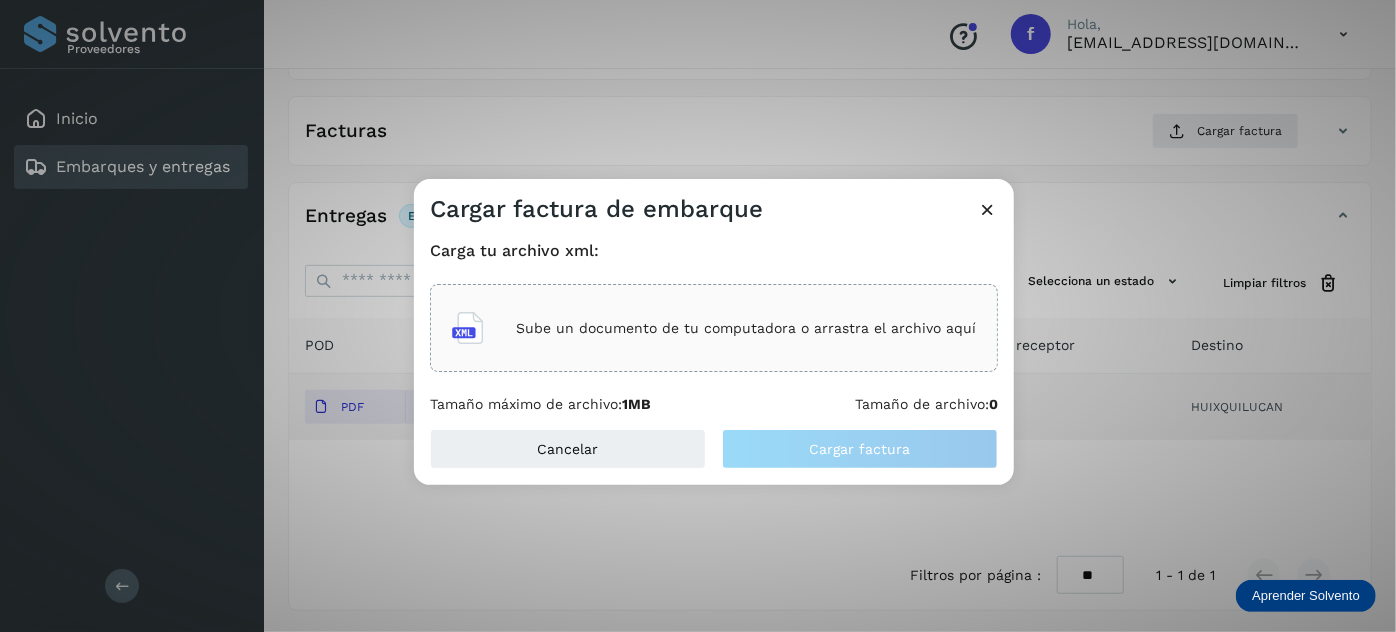 click on "Sube un documento de tu computadora o arrastra el archivo aquí" at bounding box center (746, 328) 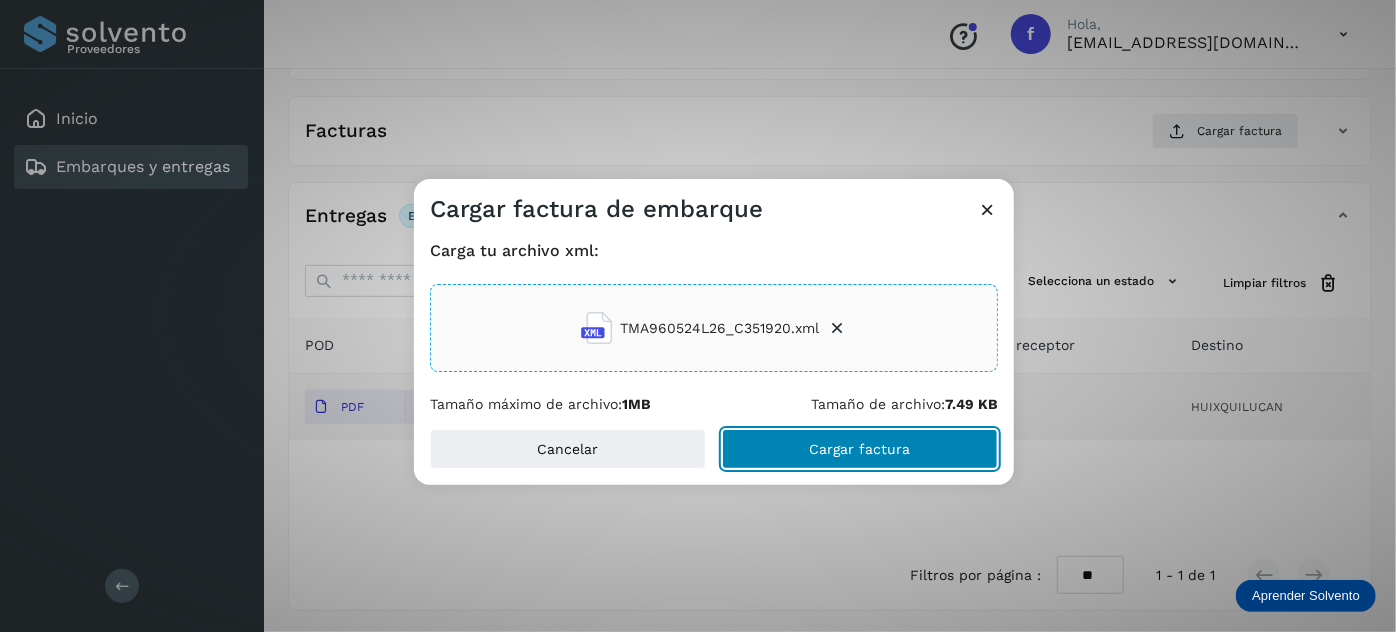 click on "Cargar factura" 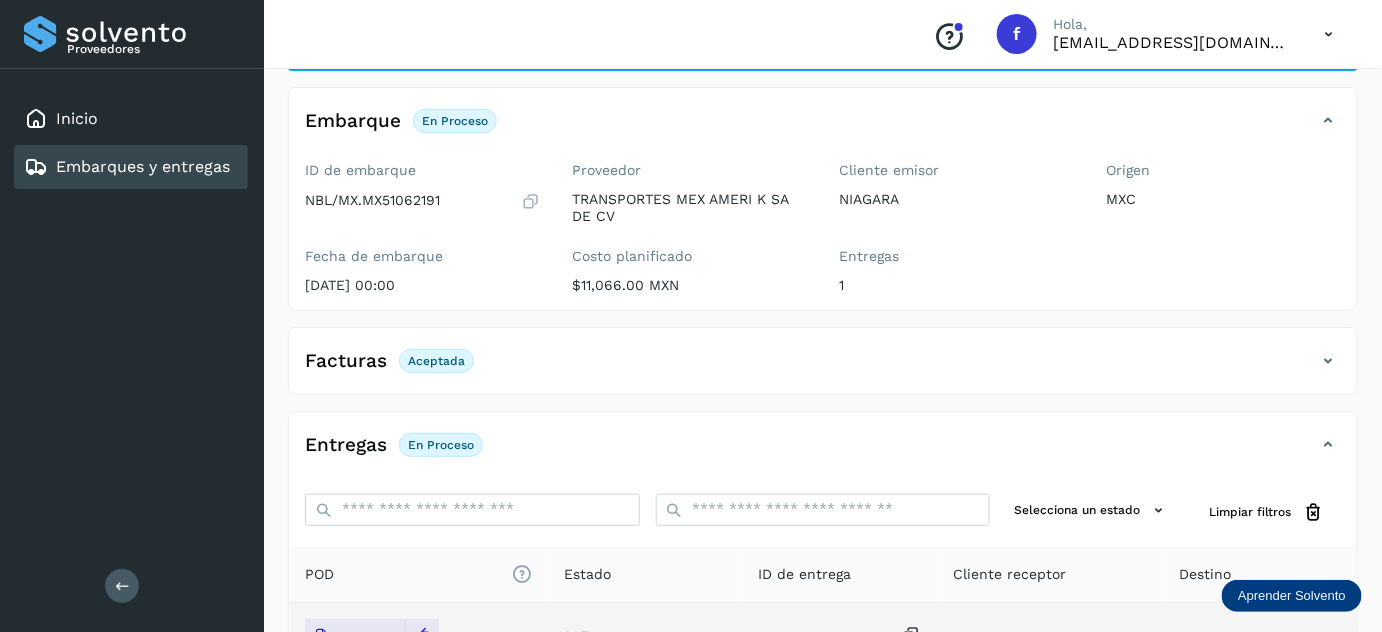 scroll, scrollTop: 0, scrollLeft: 0, axis: both 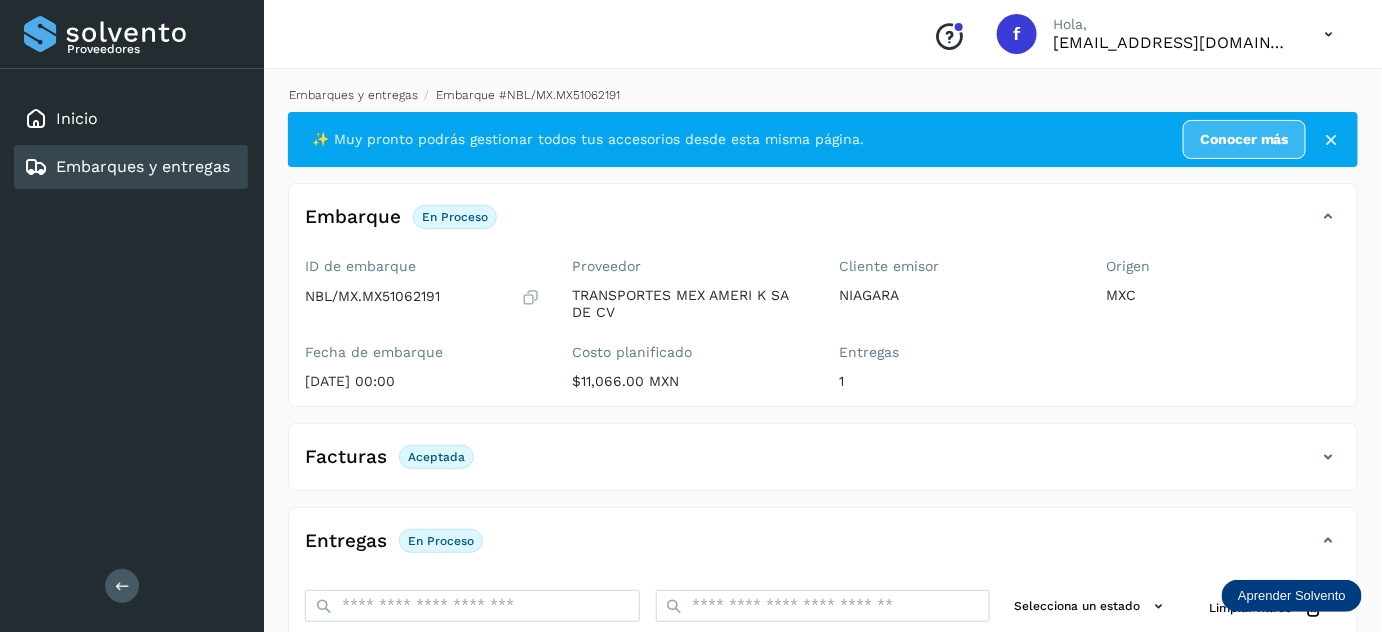 click on "Embarques y entregas" at bounding box center (353, 95) 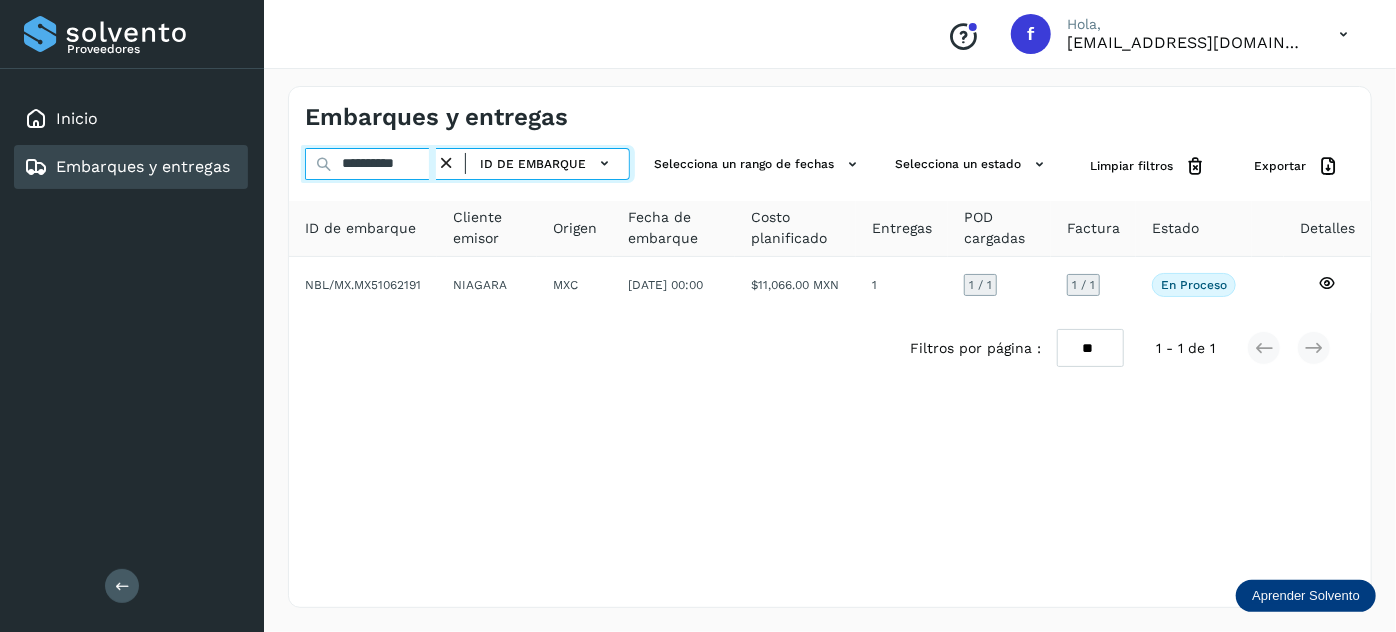 click on "**********" at bounding box center (370, 164) 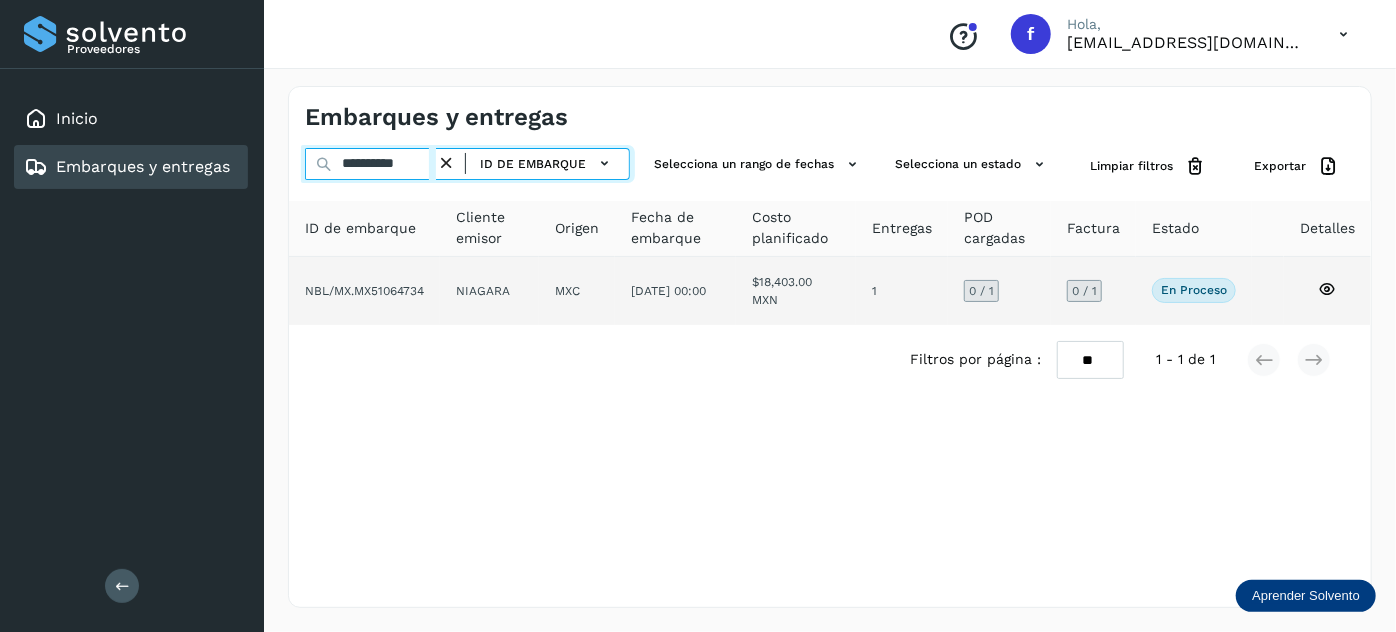 type on "**********" 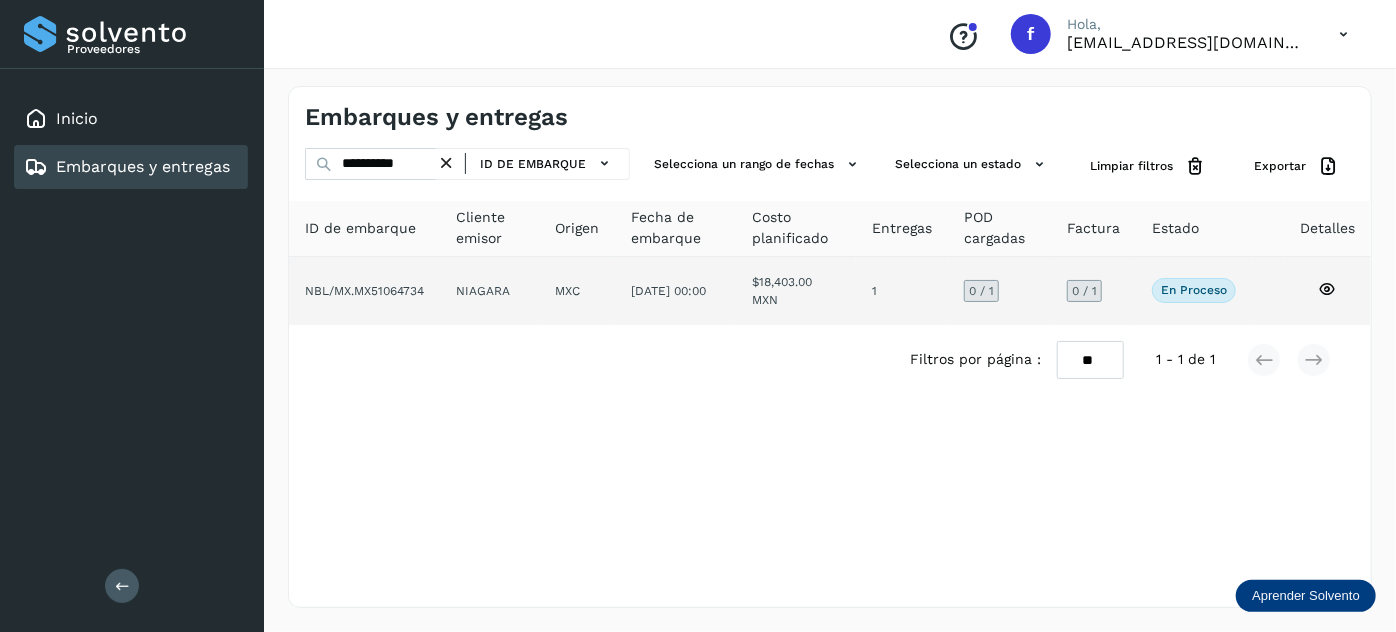 click on "MXC" 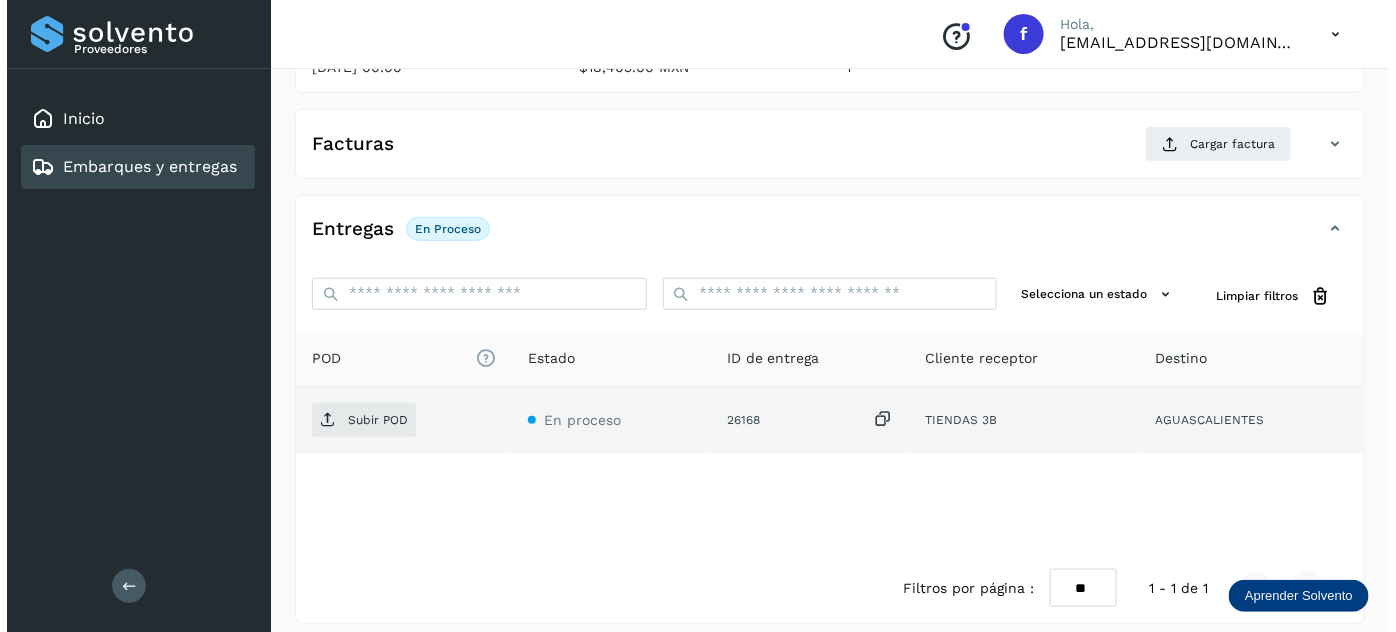 scroll, scrollTop: 327, scrollLeft: 0, axis: vertical 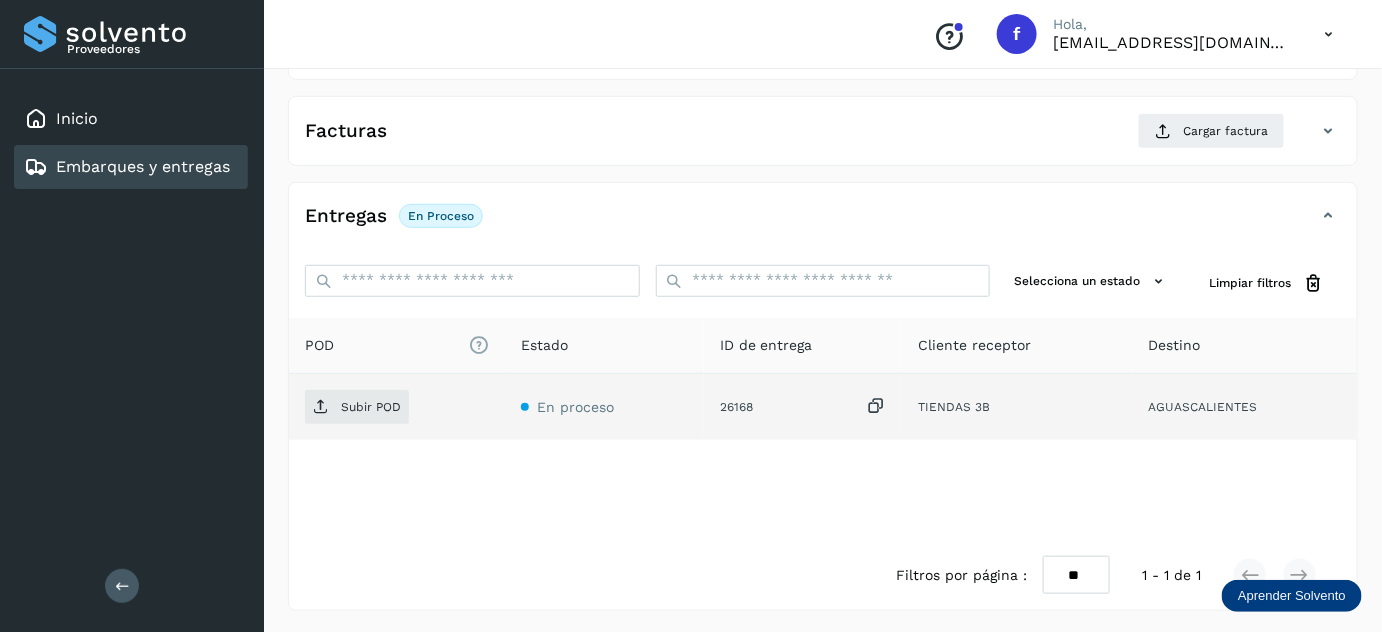 click at bounding box center [876, 406] 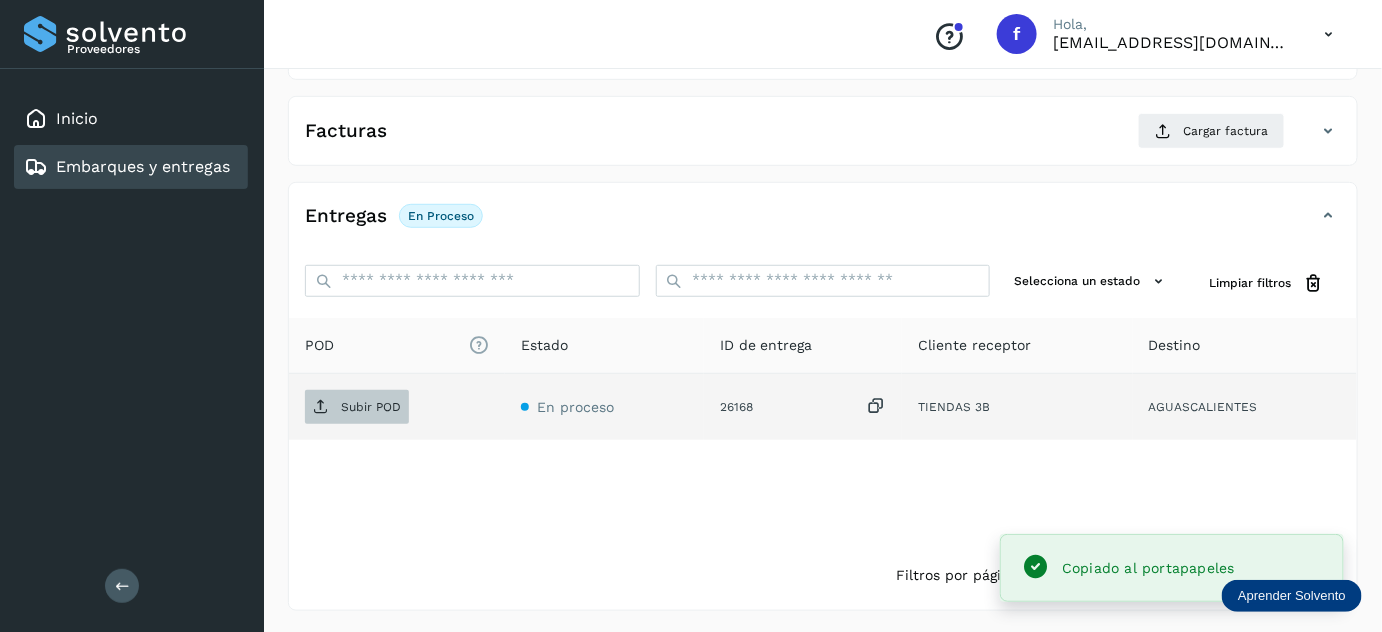 click on "Subir POD" at bounding box center (371, 407) 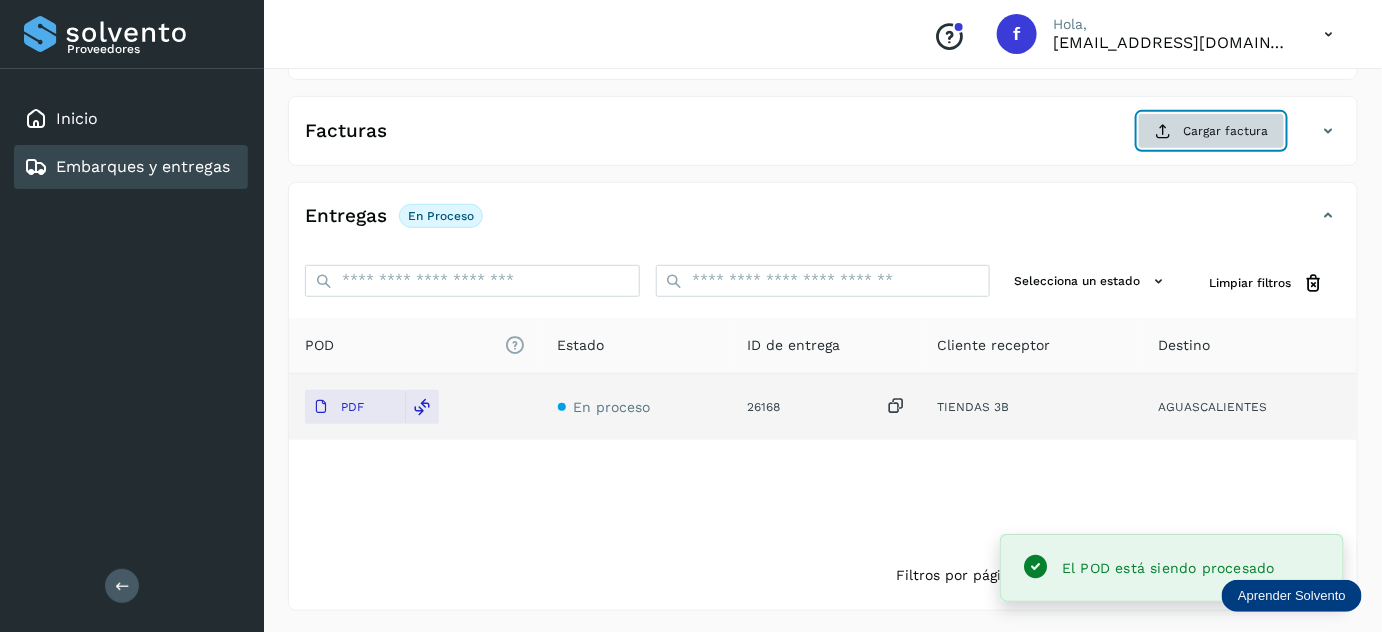 click on "Cargar factura" 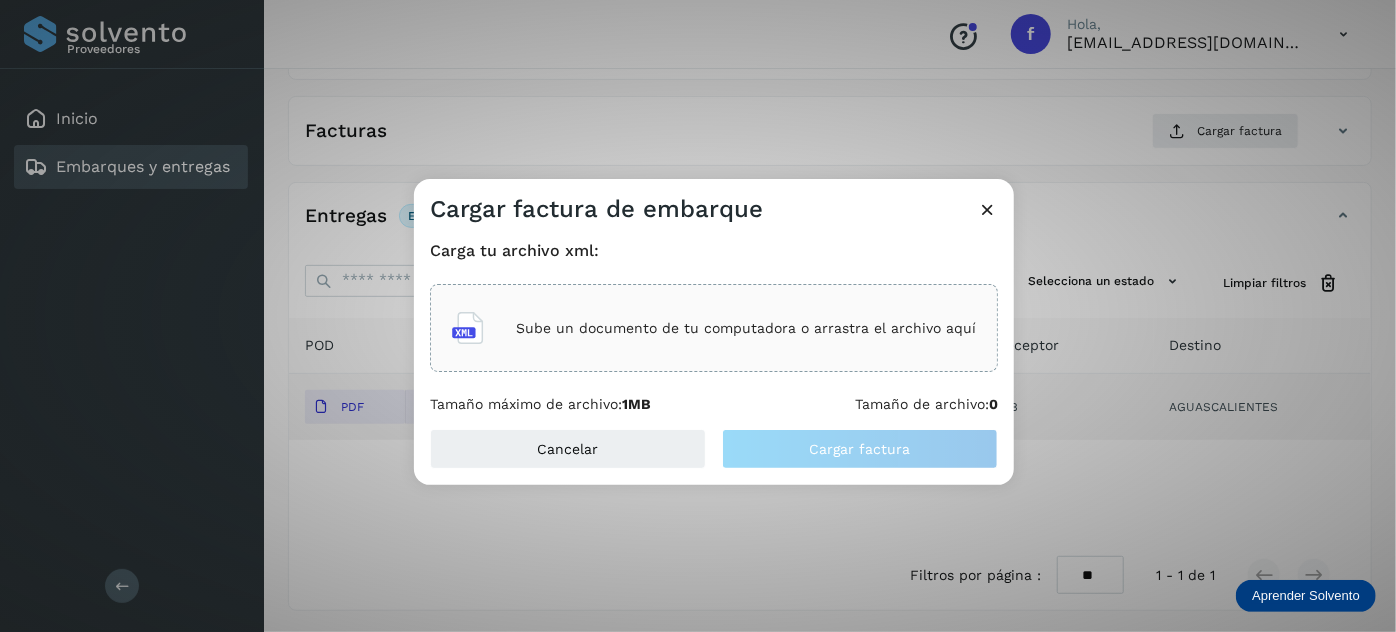 click on "Sube un documento de tu computadora o arrastra el archivo aquí" at bounding box center [746, 328] 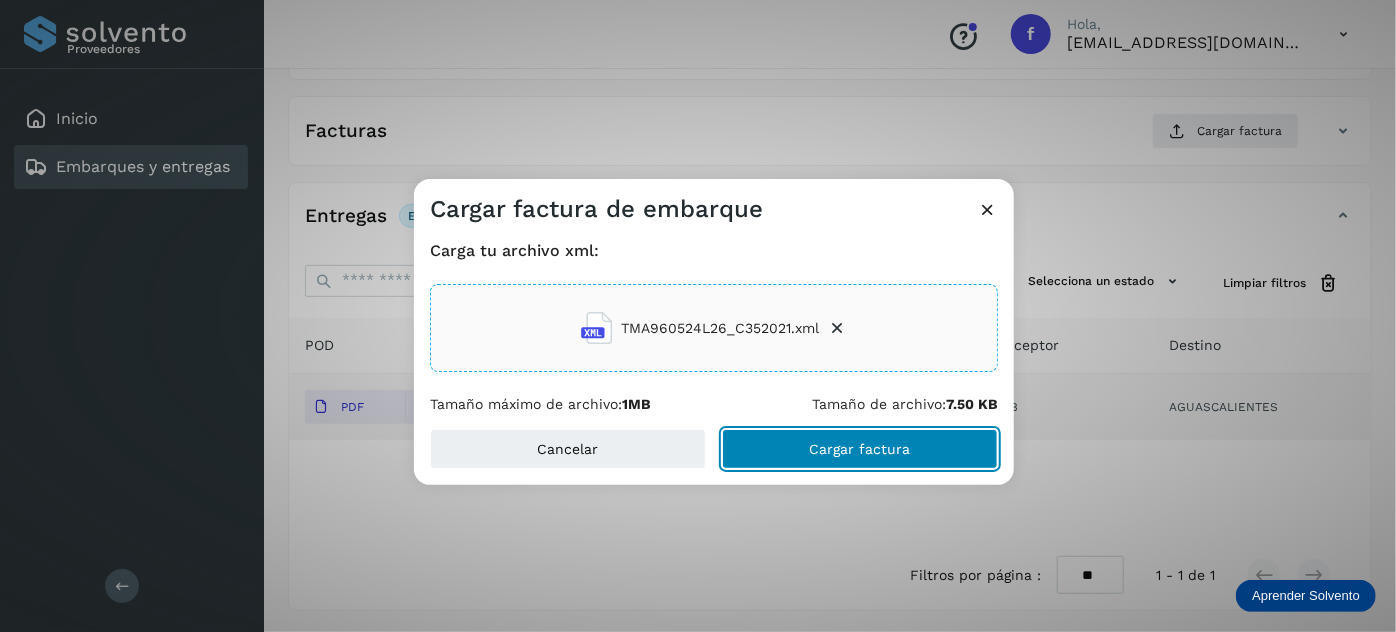 click on "Cargar factura" 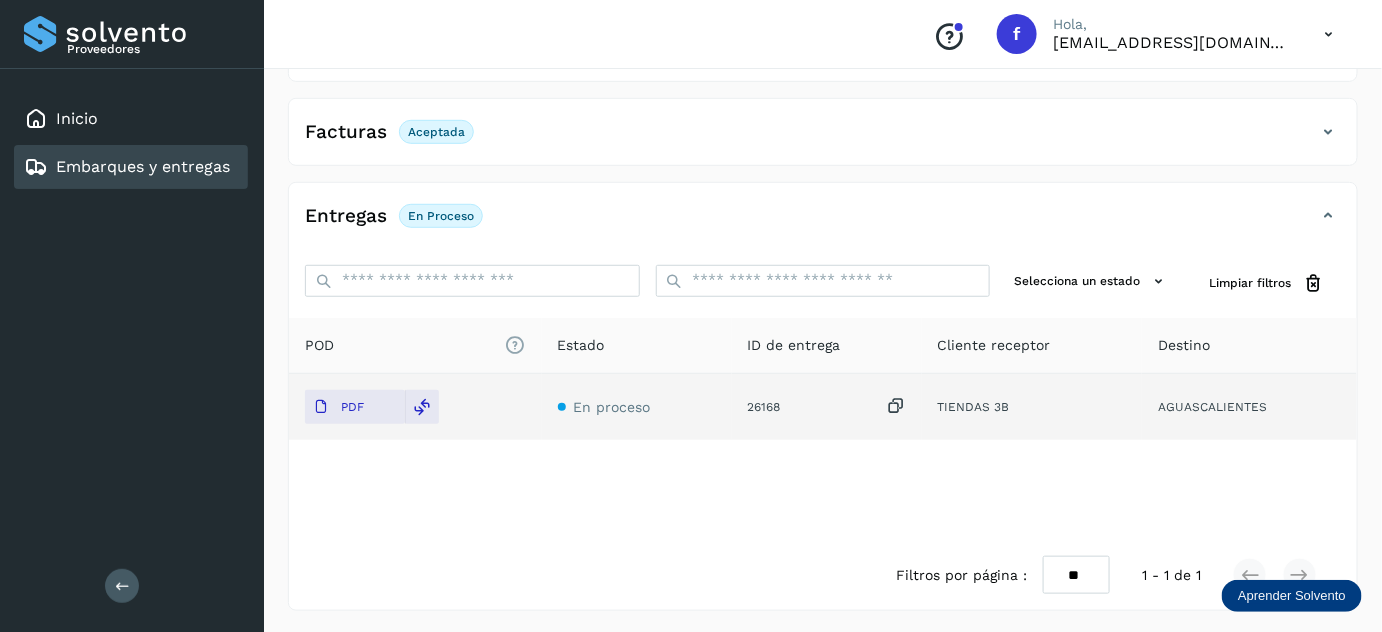 scroll, scrollTop: 0, scrollLeft: 0, axis: both 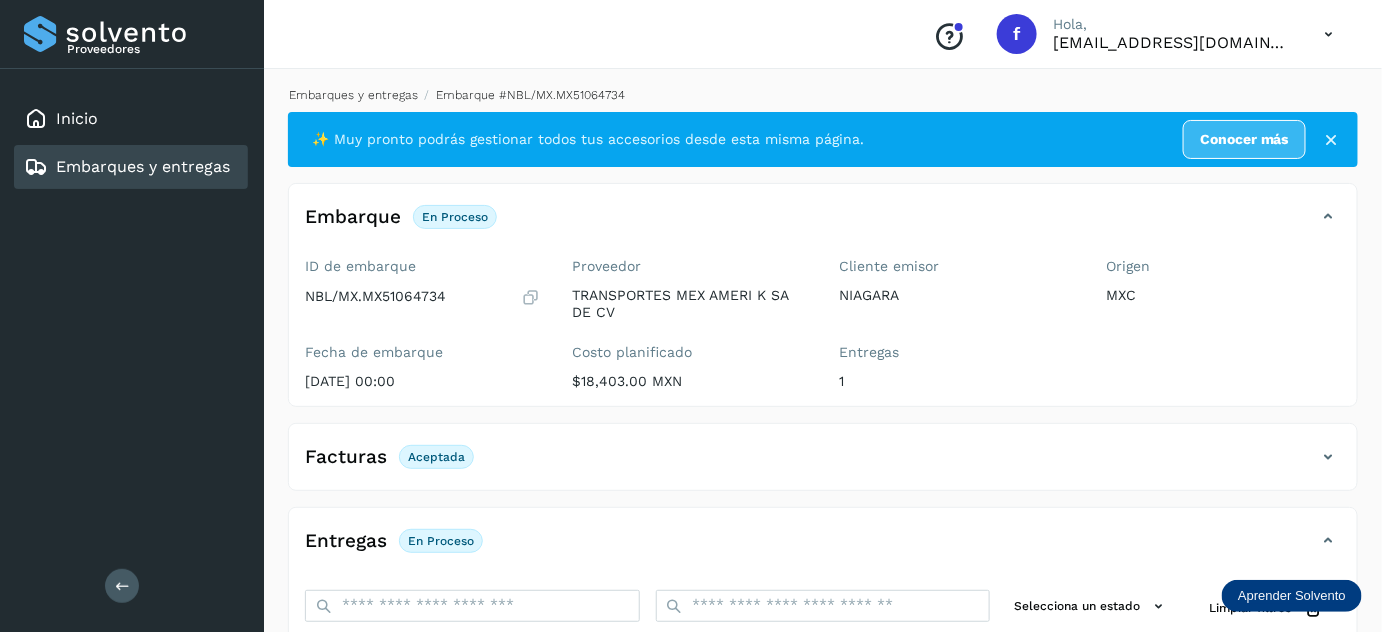 click on "Embarques y entregas" at bounding box center (353, 95) 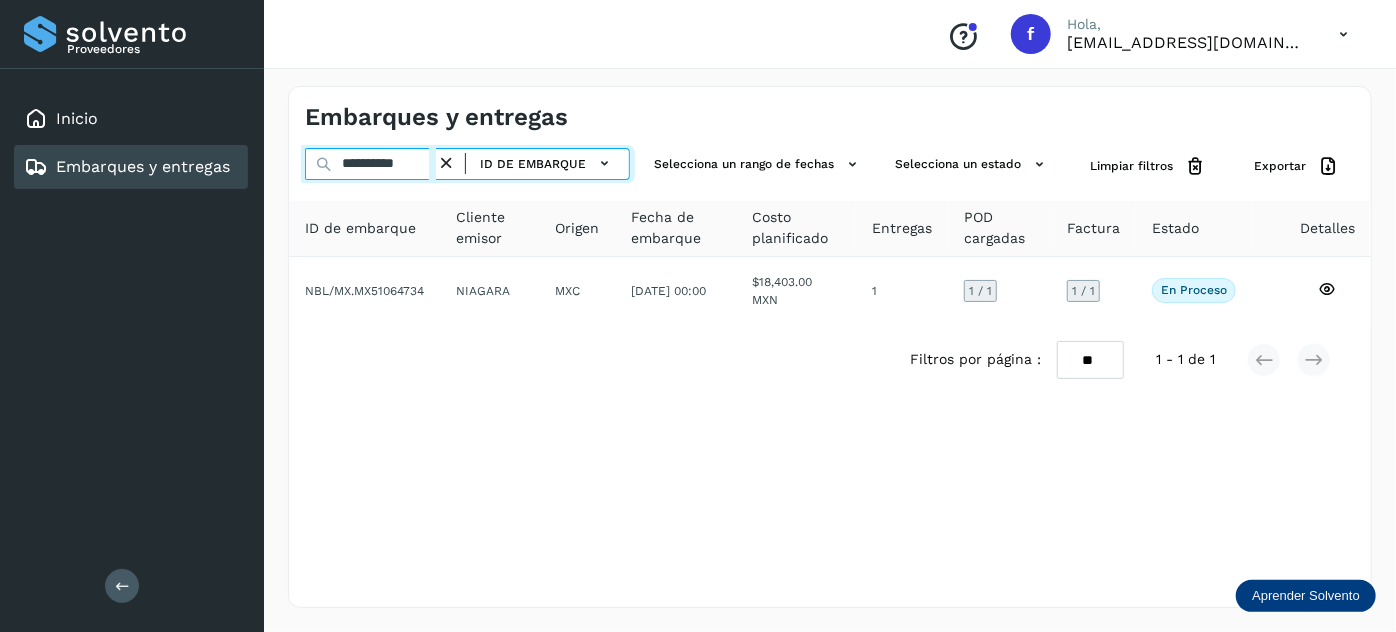 click on "**********" at bounding box center (370, 164) 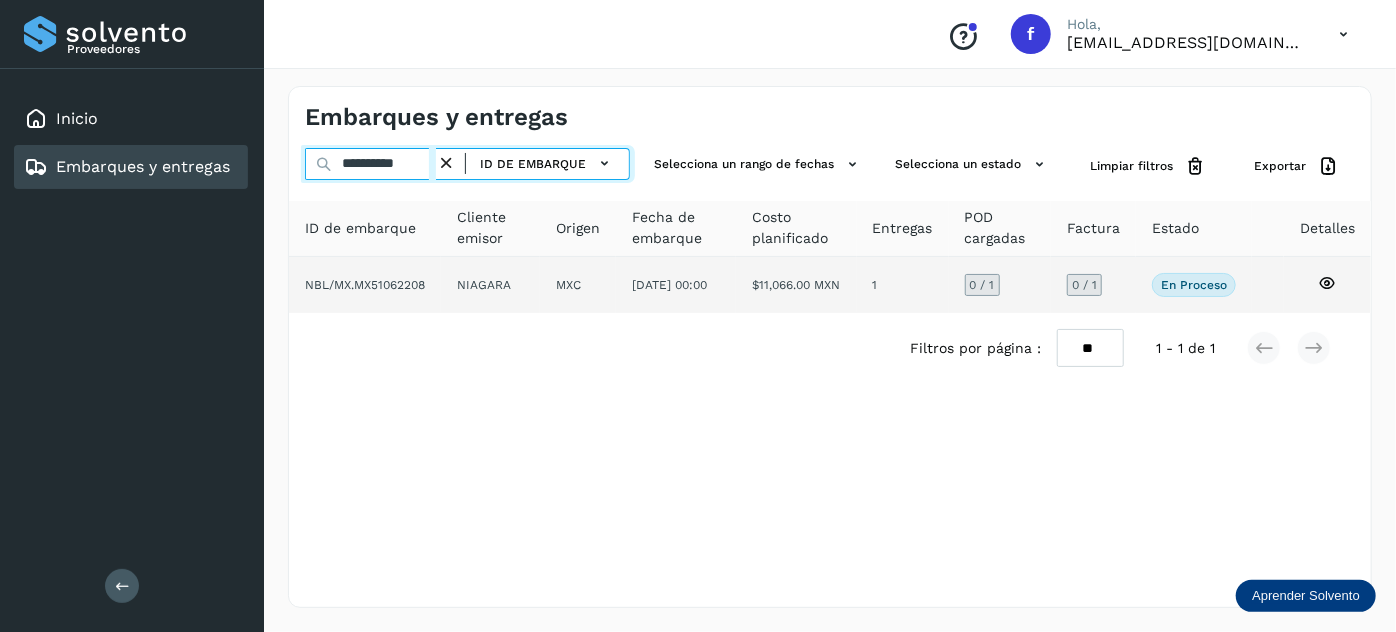type on "**********" 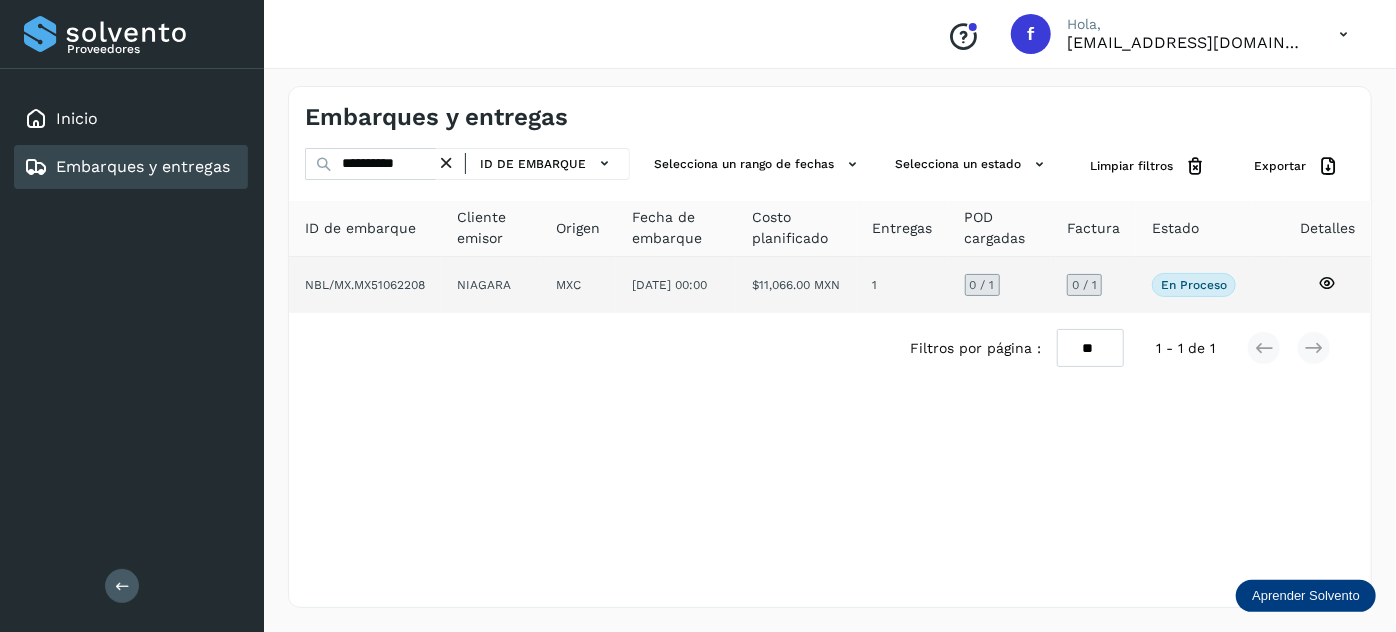 click on "[DATE] 00:00" 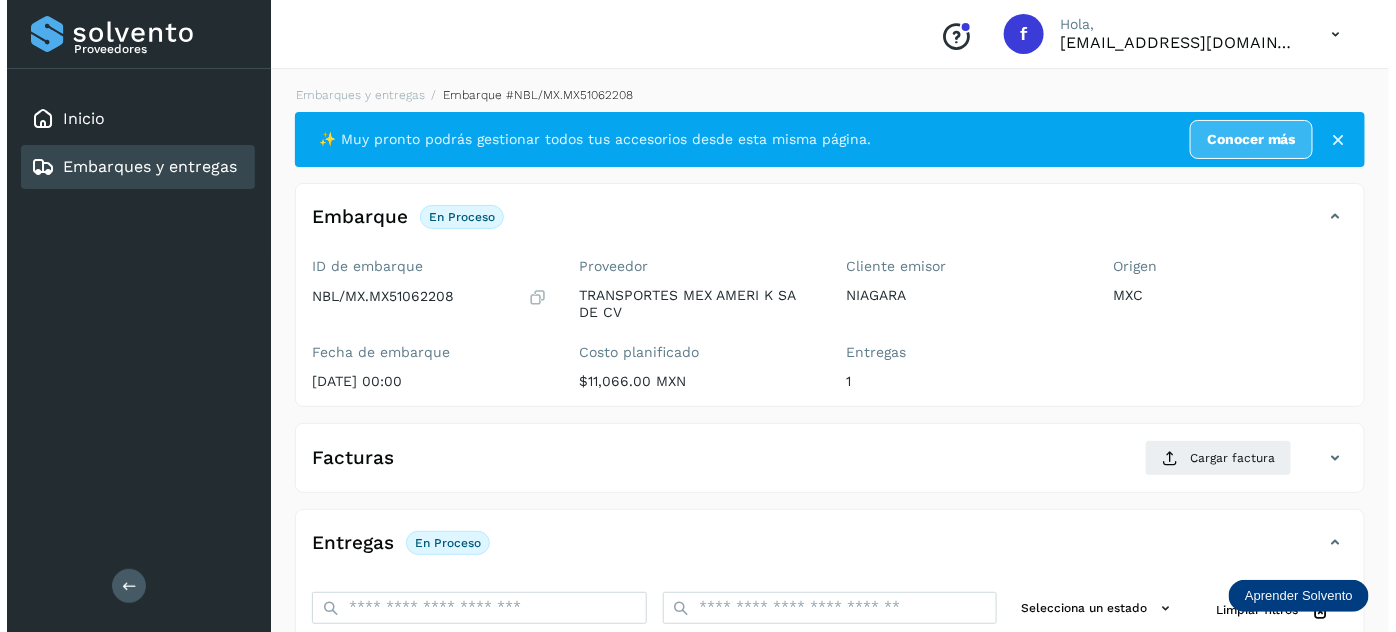 scroll, scrollTop: 327, scrollLeft: 0, axis: vertical 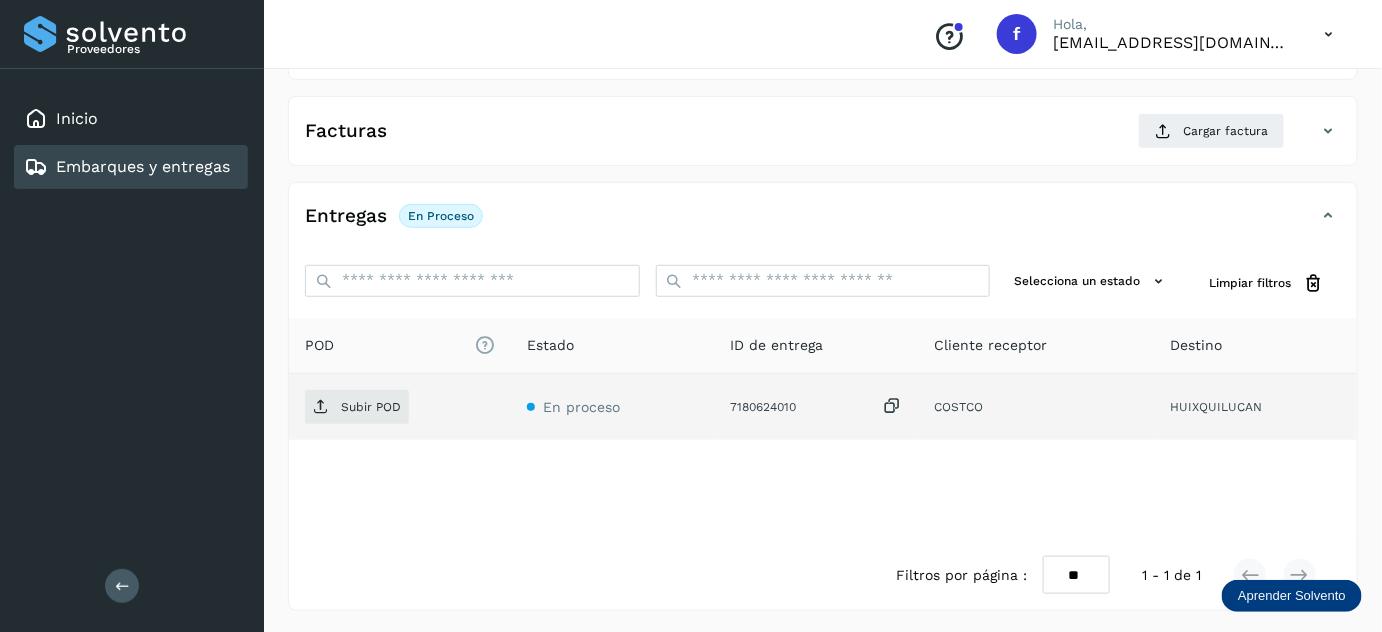 click at bounding box center (892, 406) 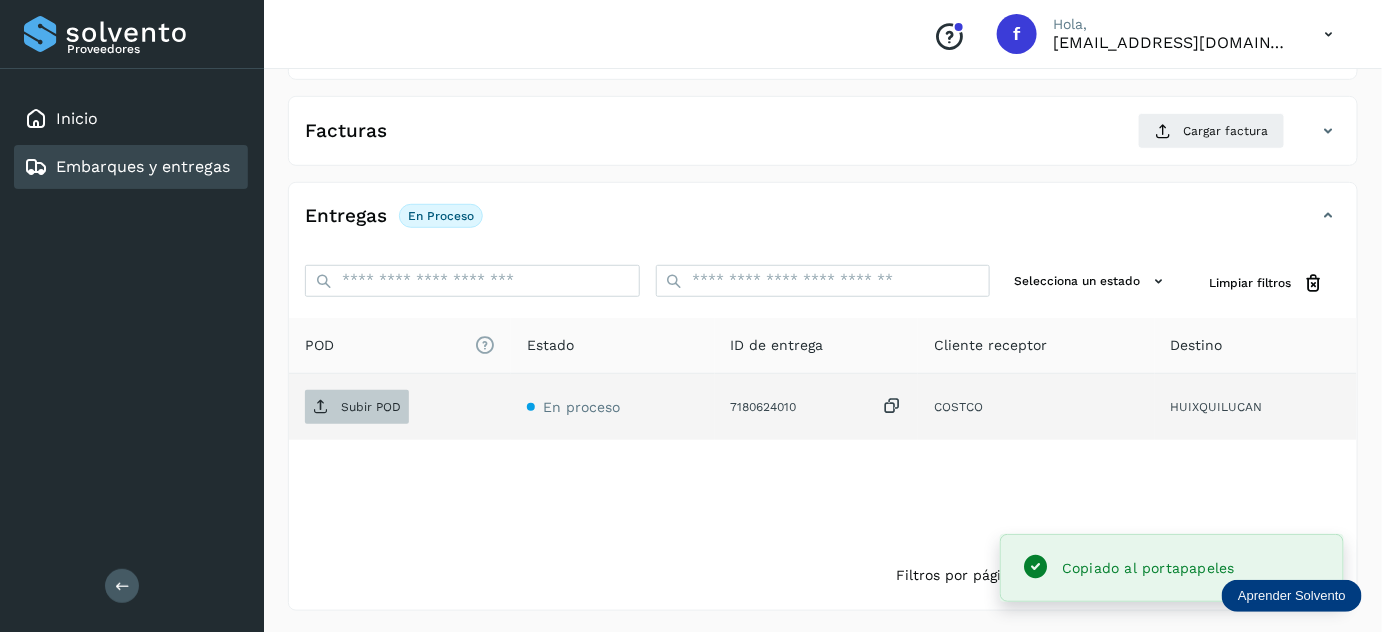 click on "Subir POD" at bounding box center (357, 407) 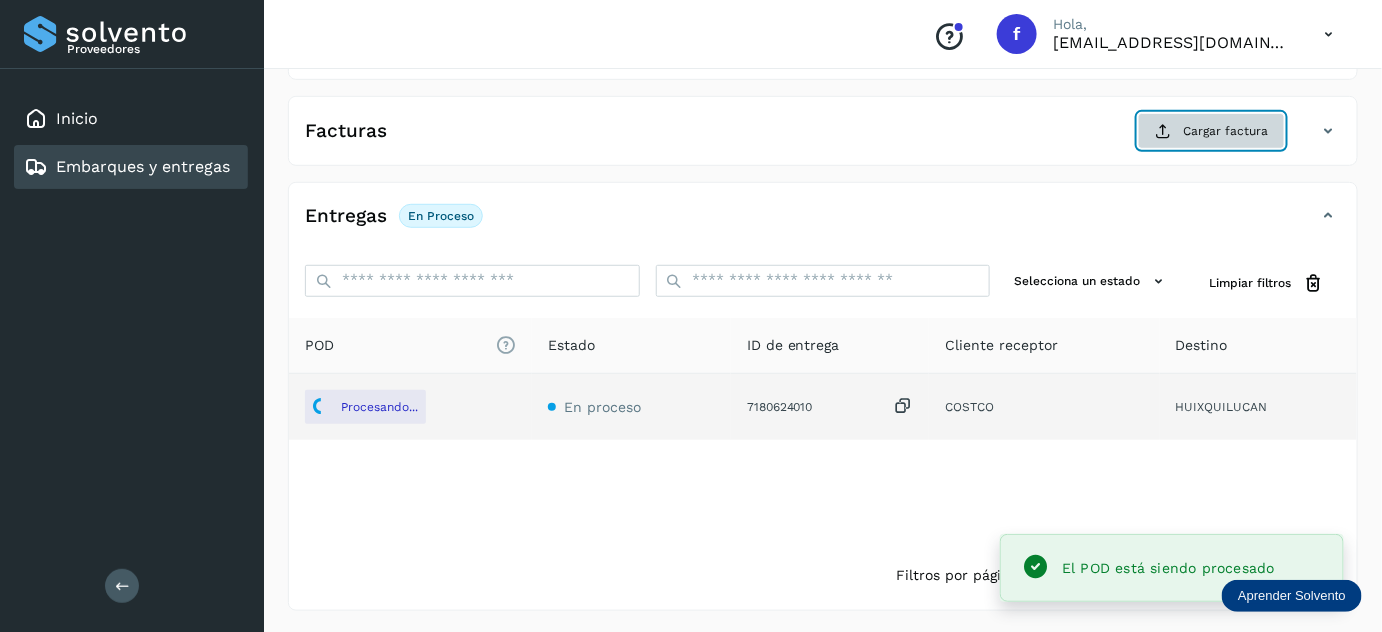click on "Cargar factura" at bounding box center [1211, 131] 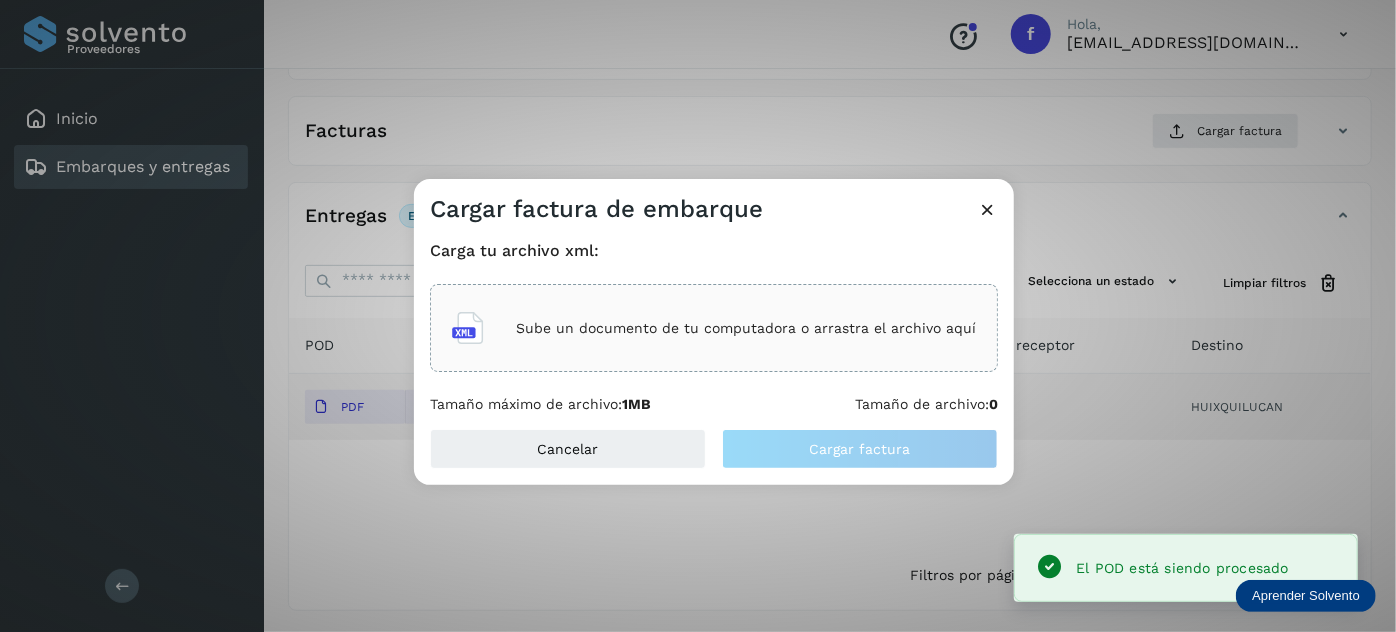 click on "Sube un documento de tu computadora o arrastra el archivo aquí" at bounding box center (746, 328) 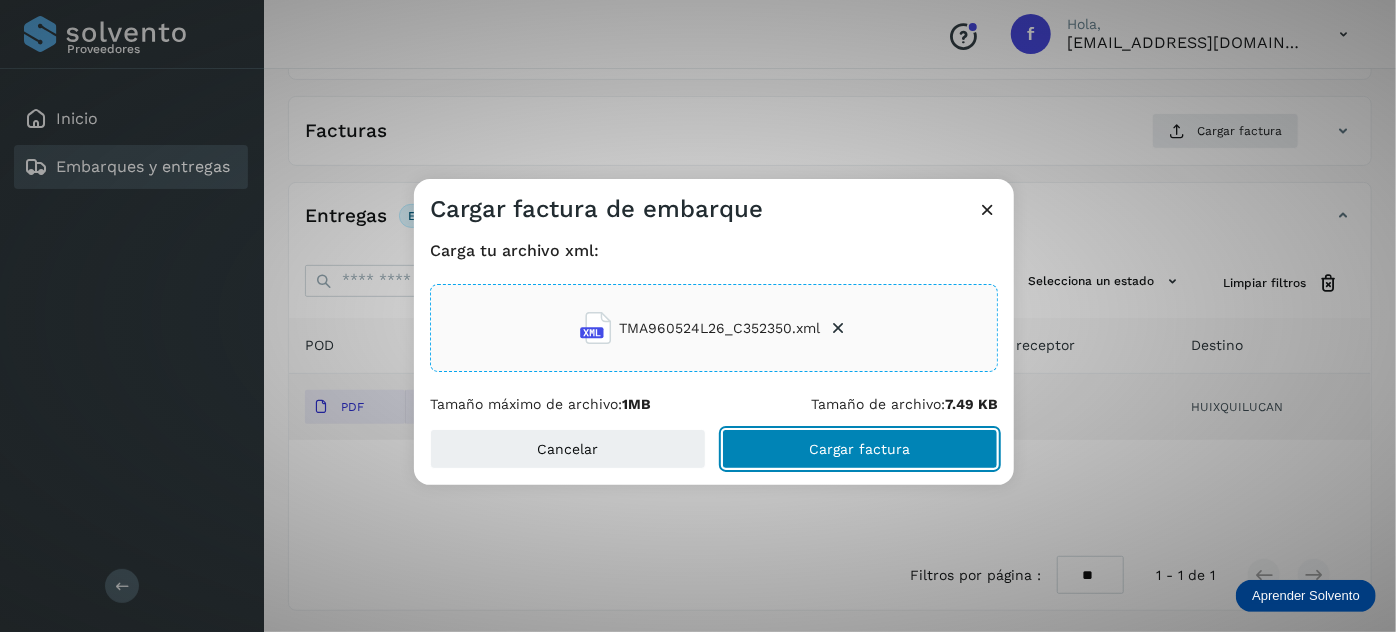 click on "Cargar factura" 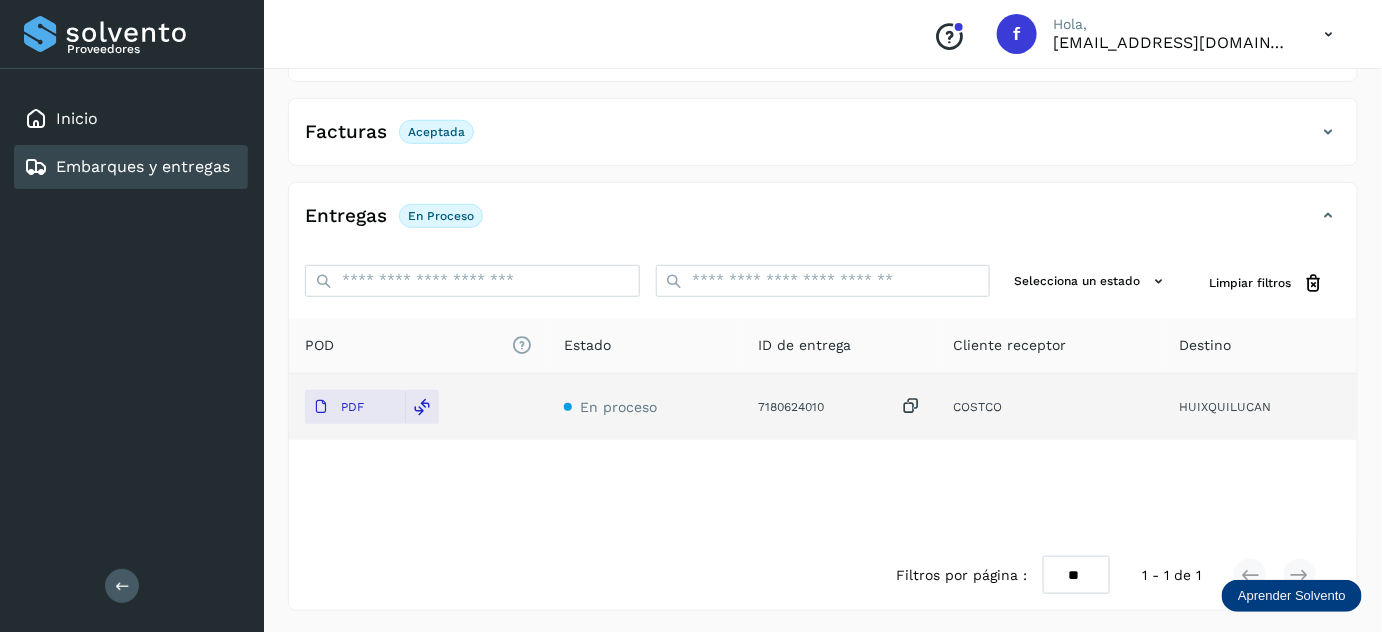 scroll, scrollTop: 0, scrollLeft: 0, axis: both 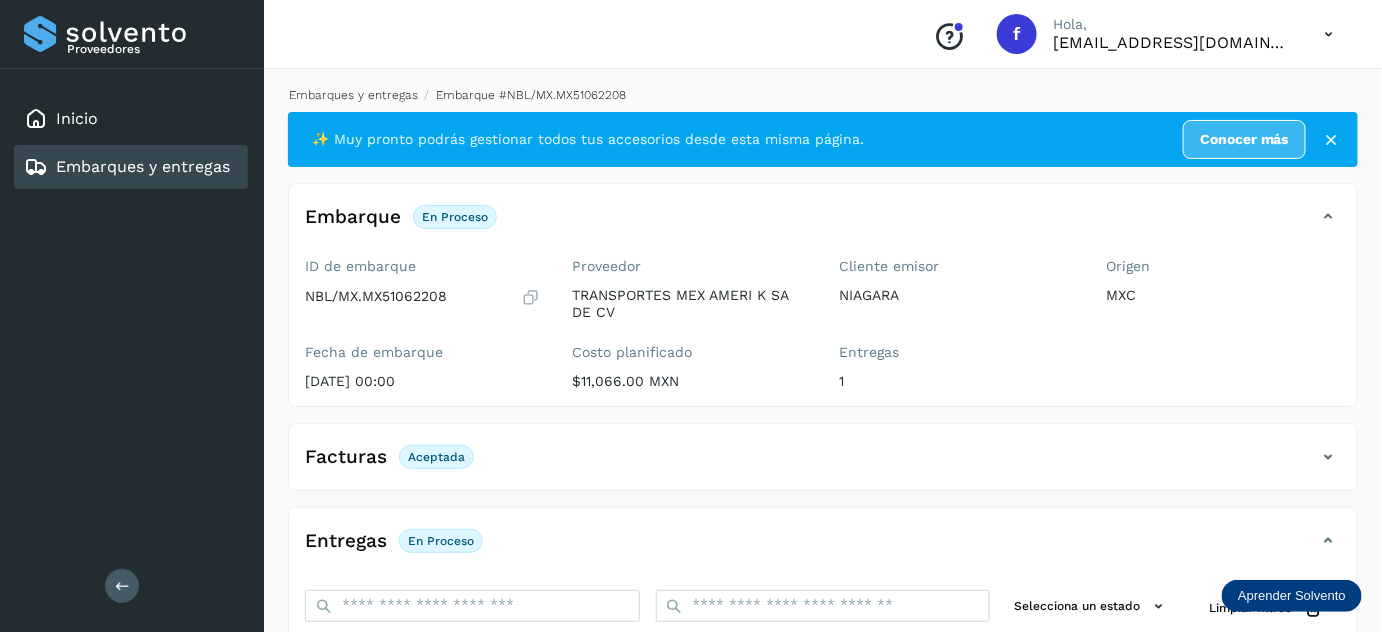 click on "Embarques y entregas" at bounding box center [353, 95] 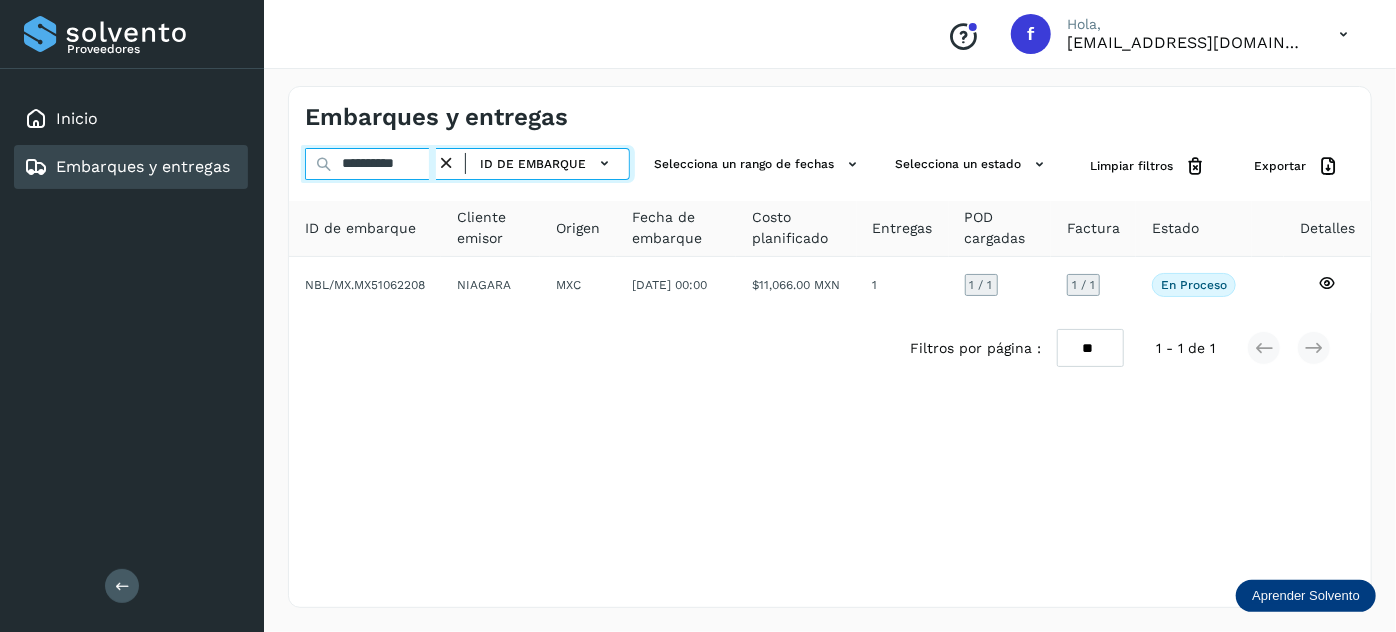 click on "**********" at bounding box center (370, 164) 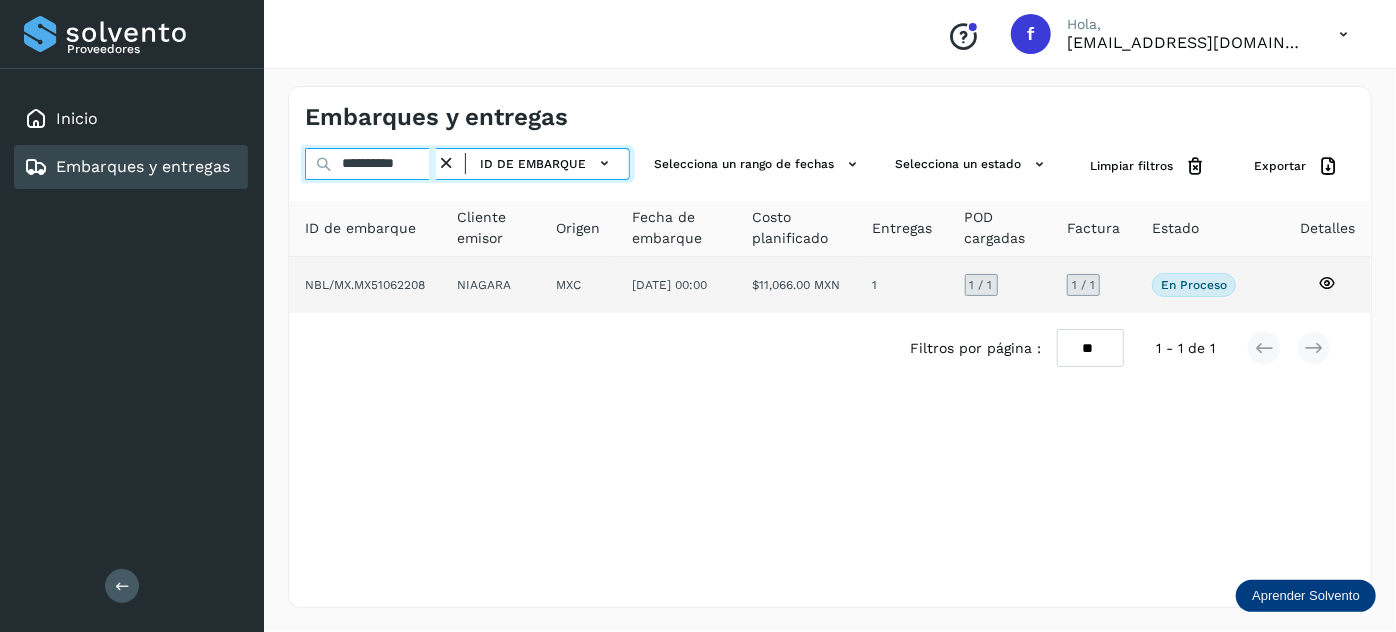 paste 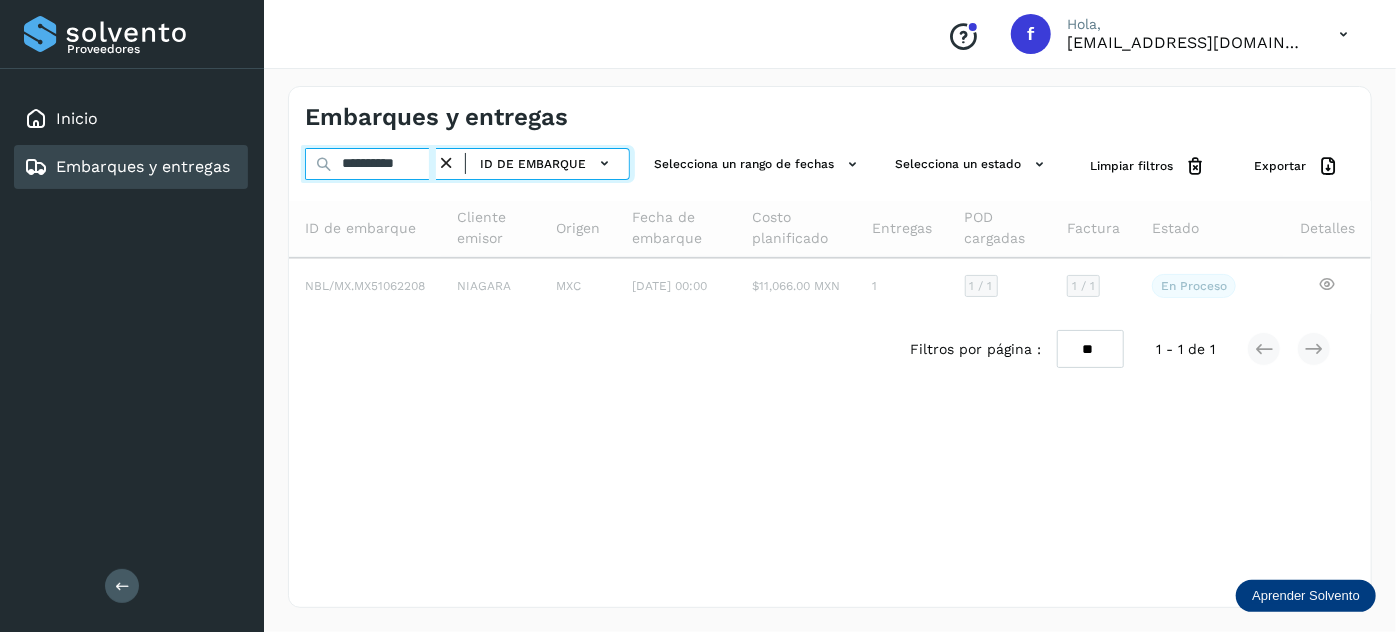type on "**********" 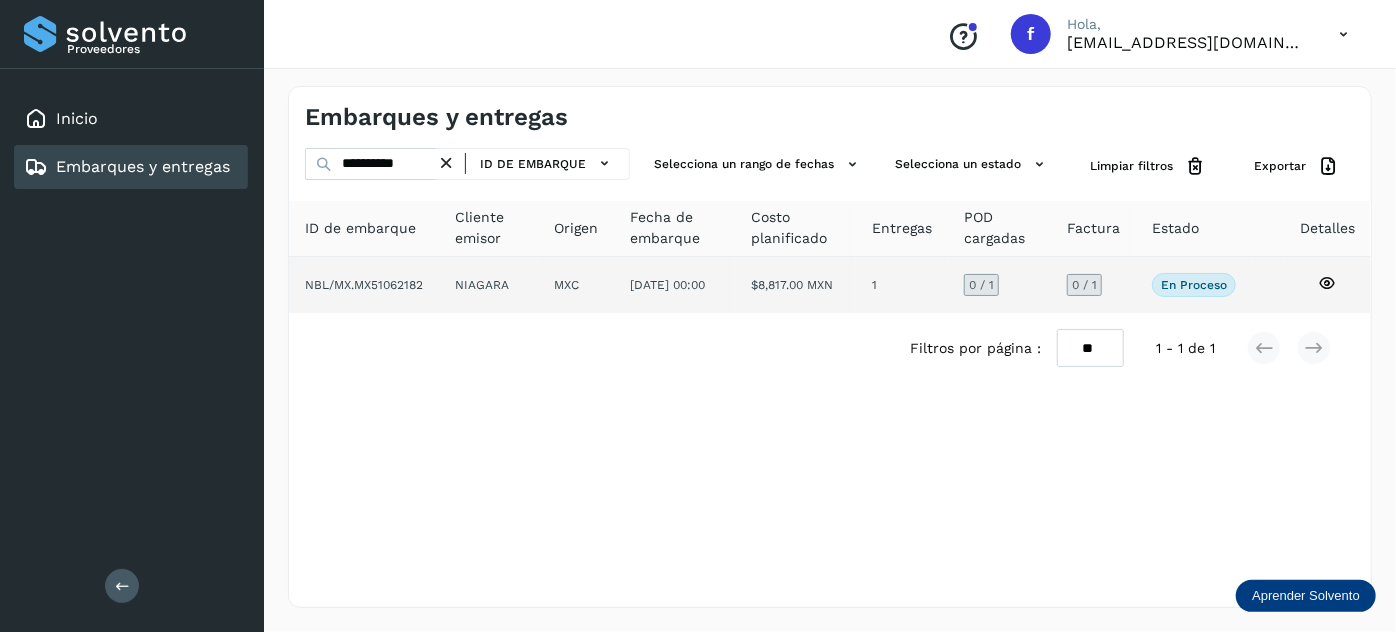 click on "$8,817.00 MXN" 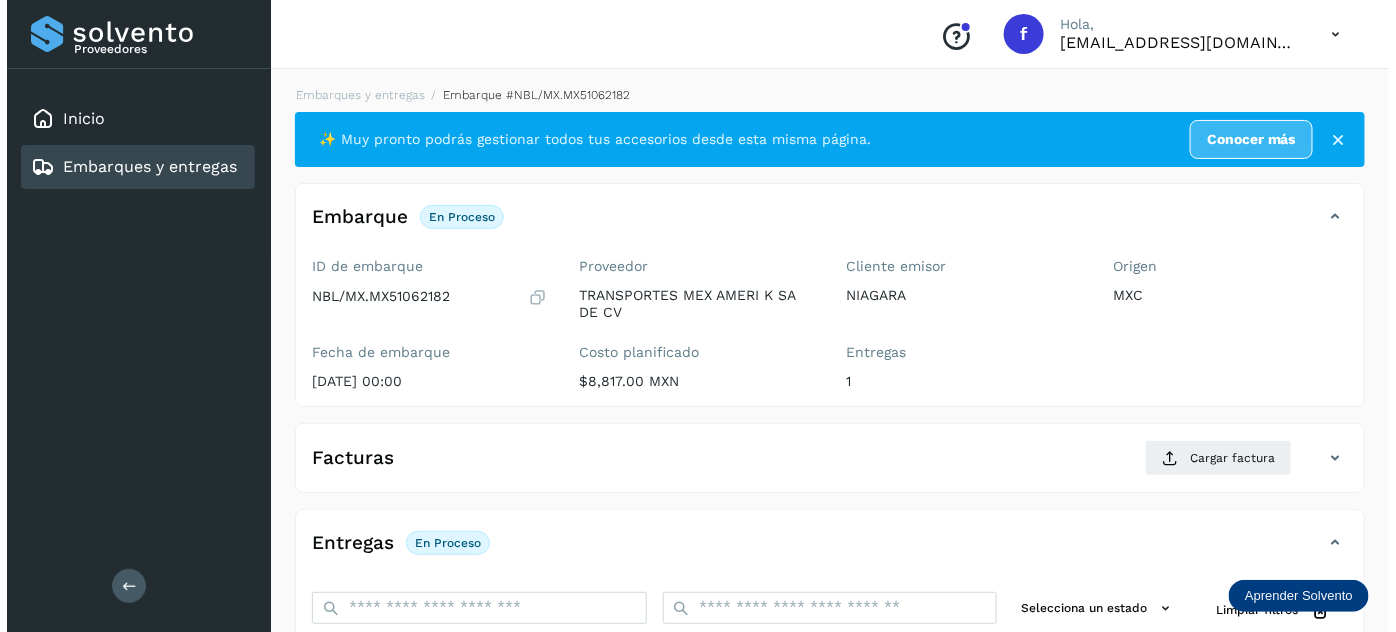 scroll, scrollTop: 327, scrollLeft: 0, axis: vertical 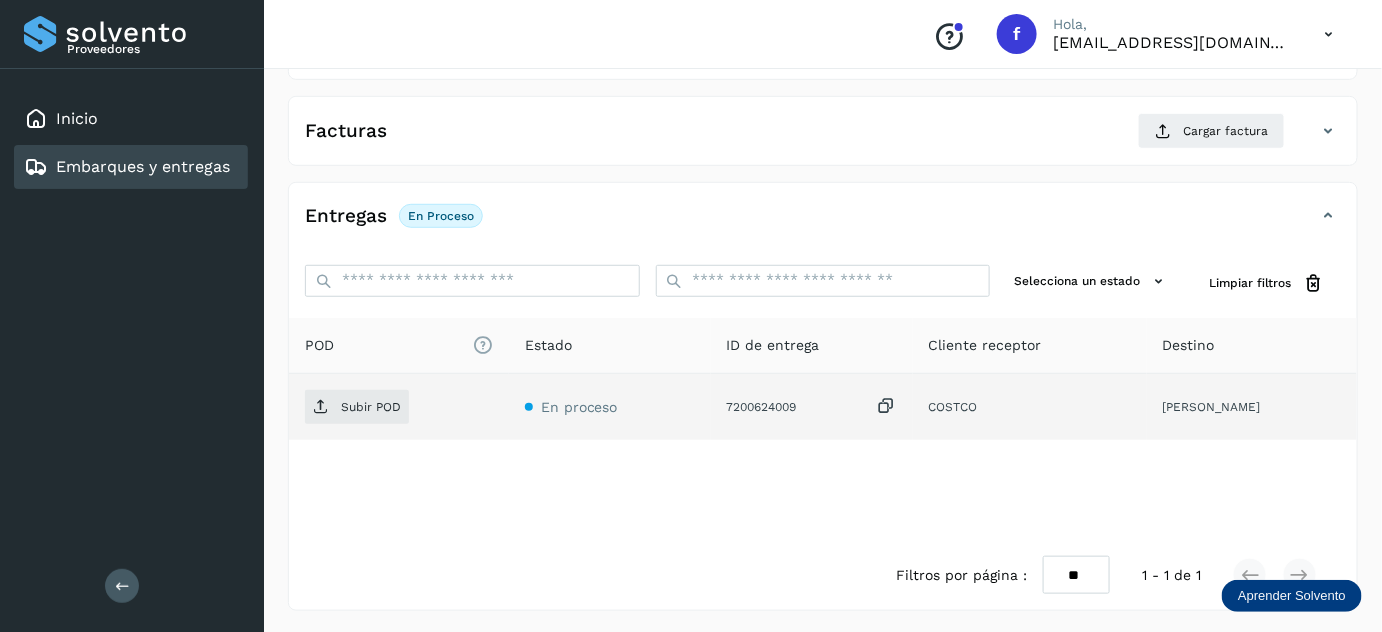 click at bounding box center [887, 406] 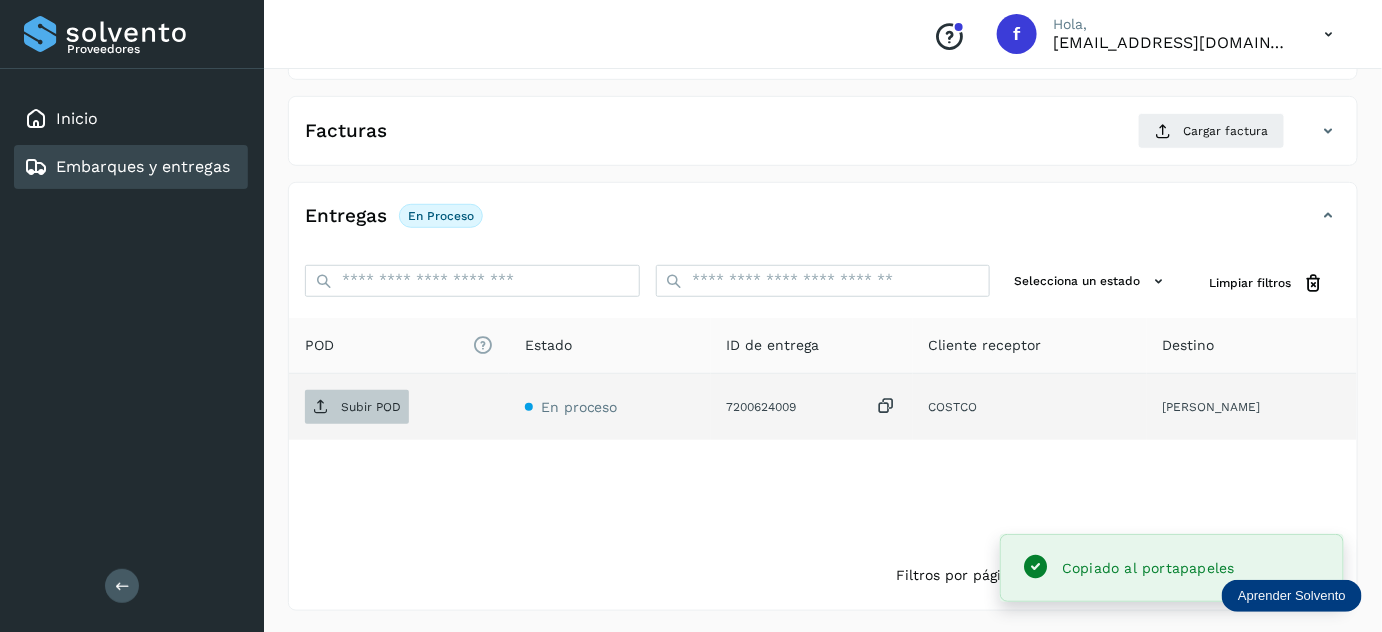 click on "Subir POD" at bounding box center [371, 407] 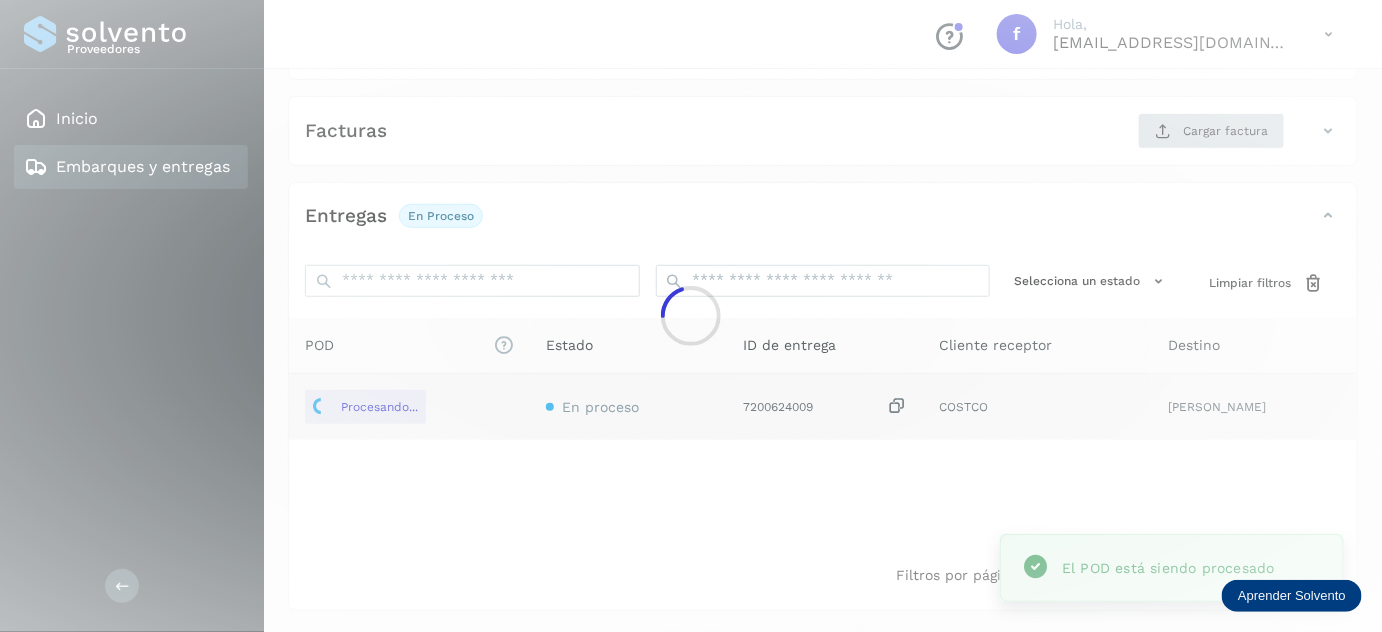click 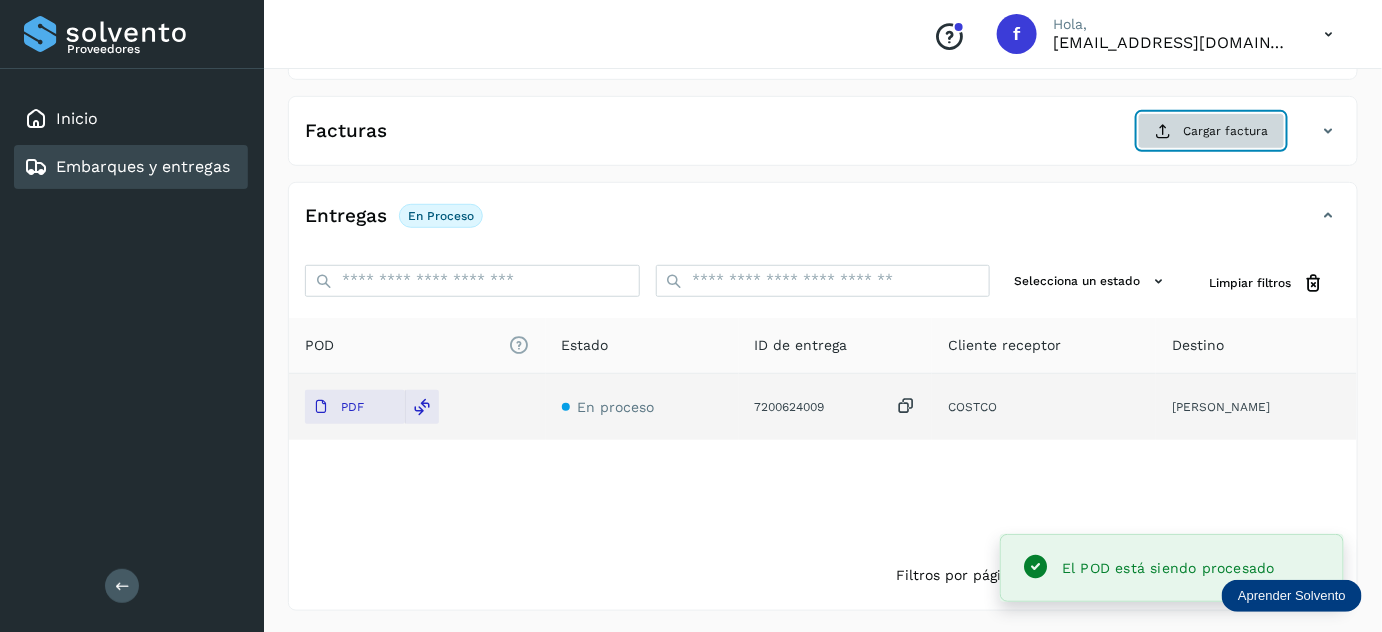 click on "Cargar factura" 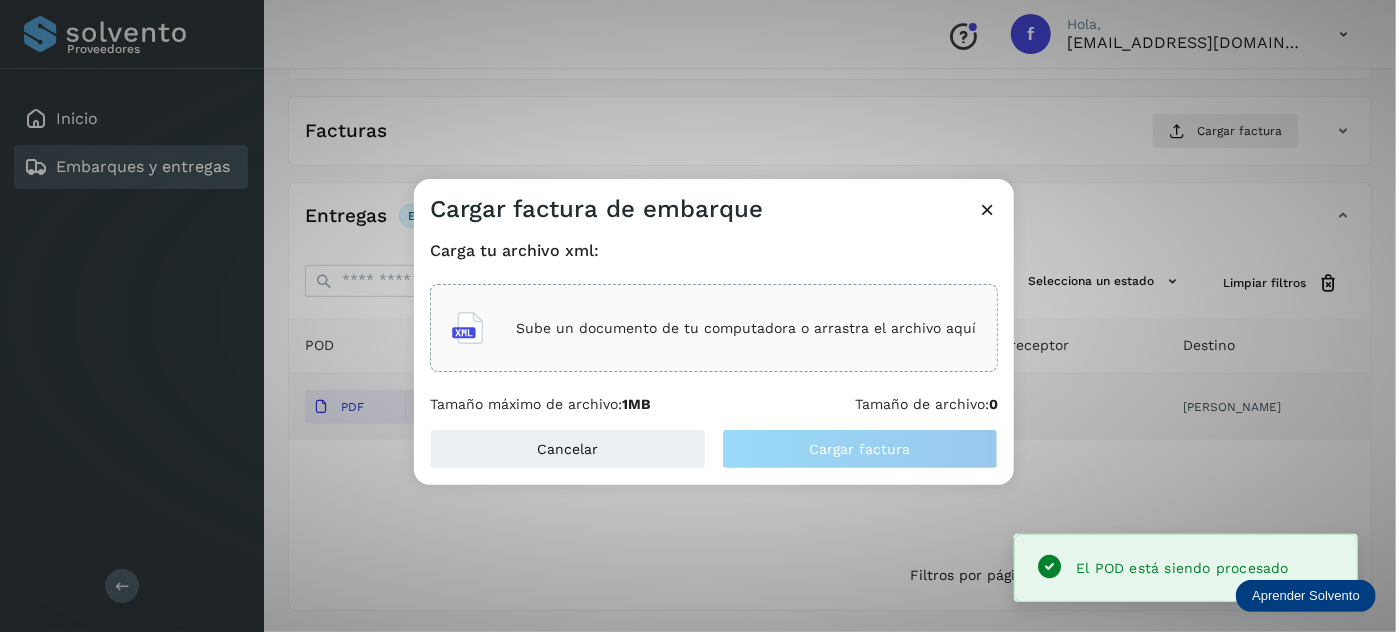 click on "Sube un documento de tu computadora o arrastra el archivo aquí" 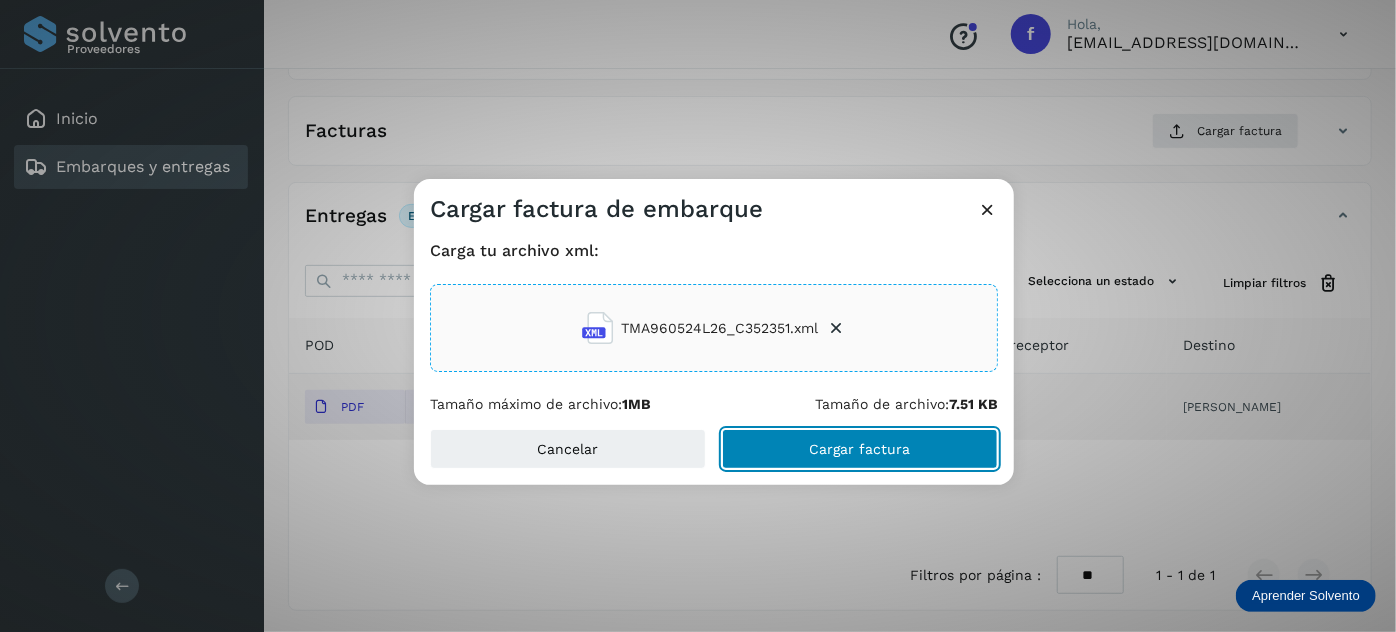click on "Cargar factura" 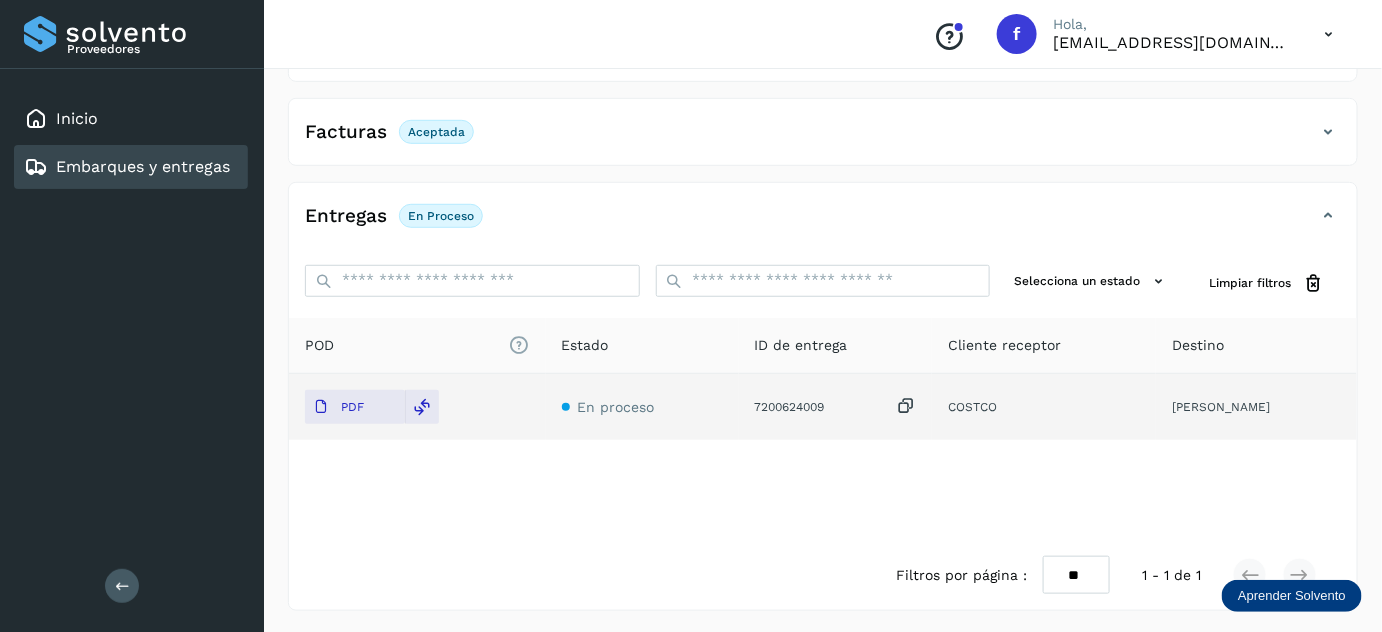 scroll, scrollTop: 0, scrollLeft: 0, axis: both 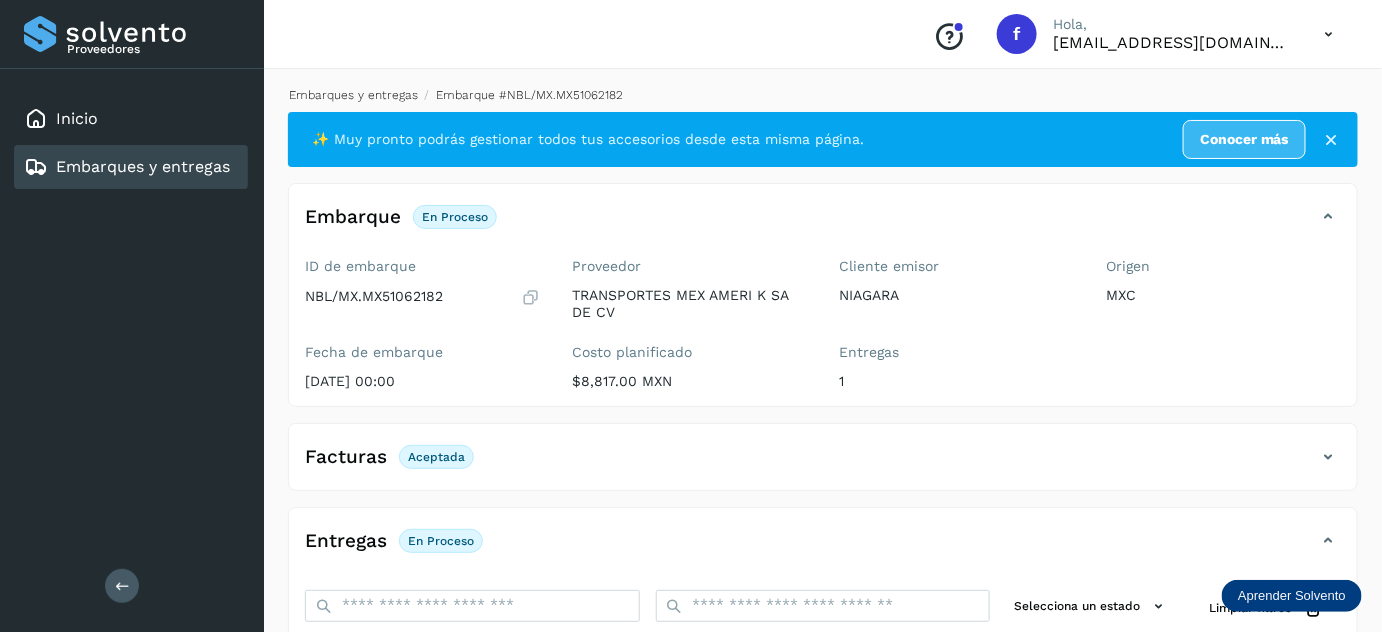 click on "Embarques y entregas" at bounding box center (353, 95) 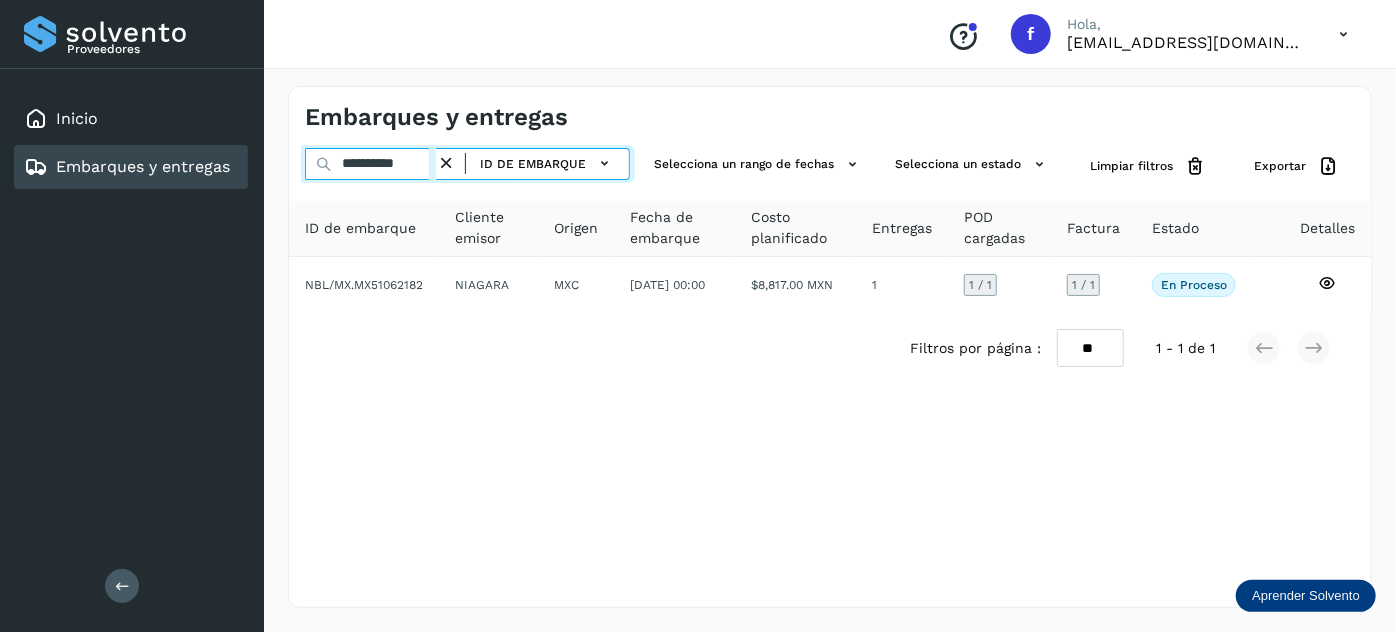 click on "**********" at bounding box center (370, 164) 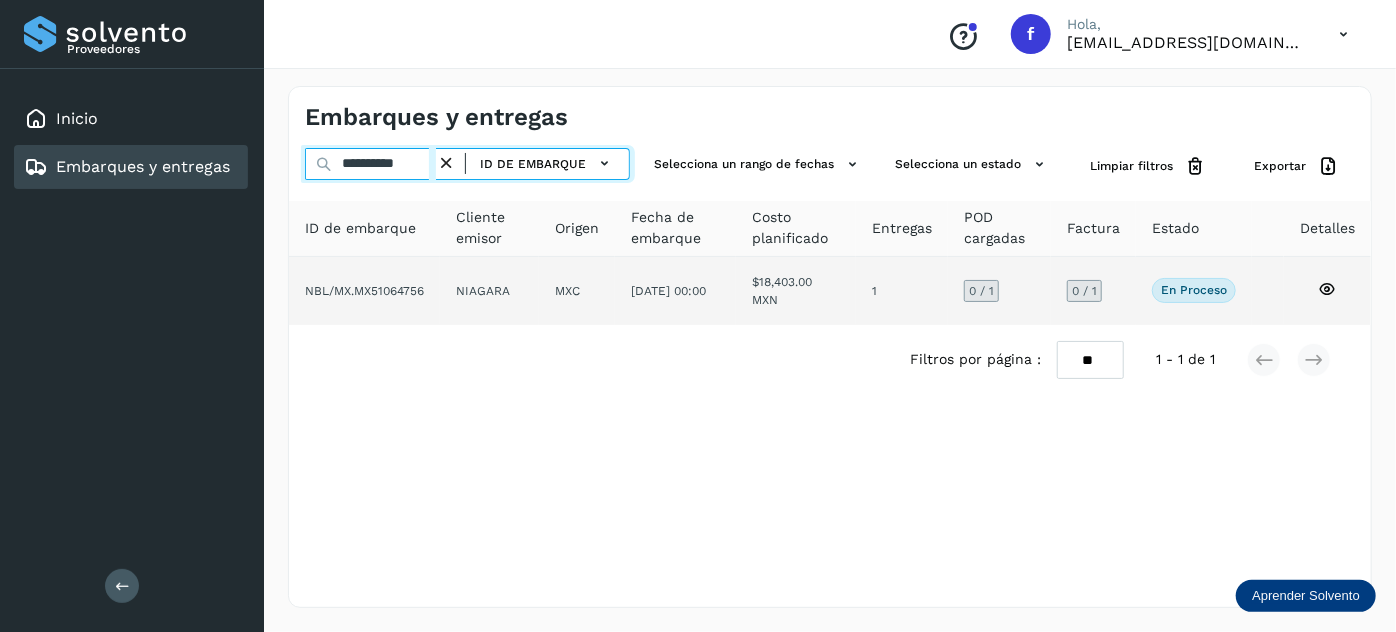 type on "**********" 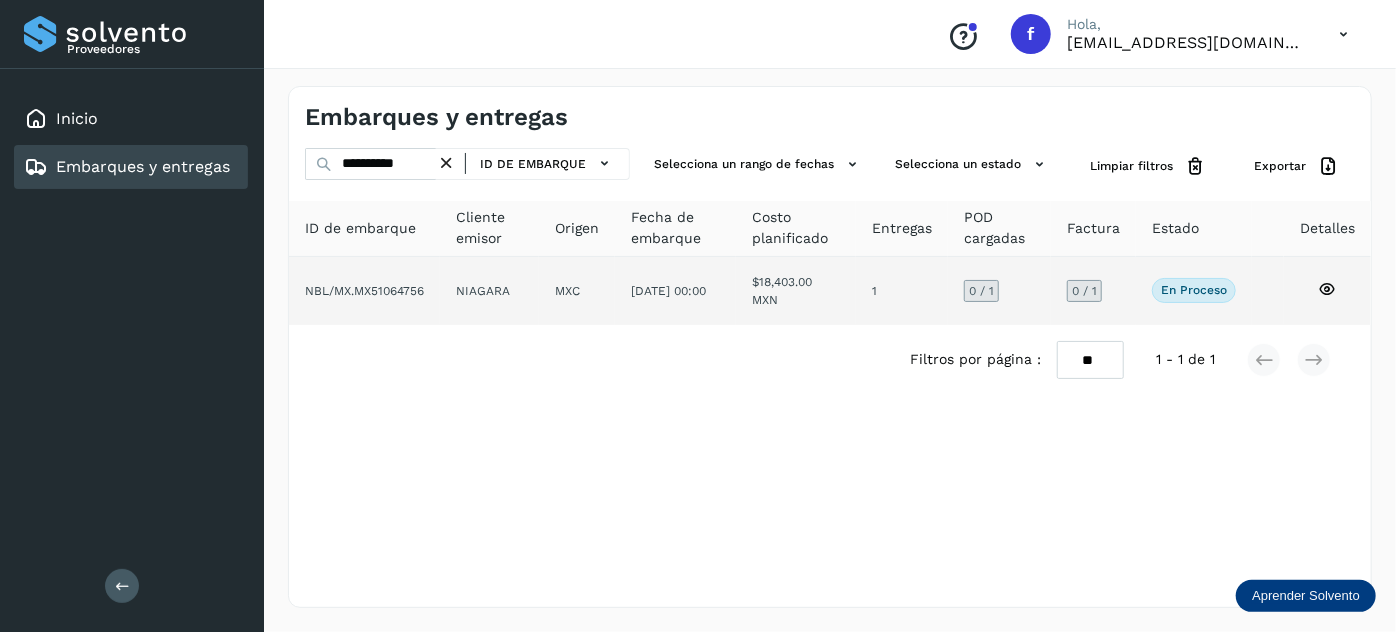 click on "1" 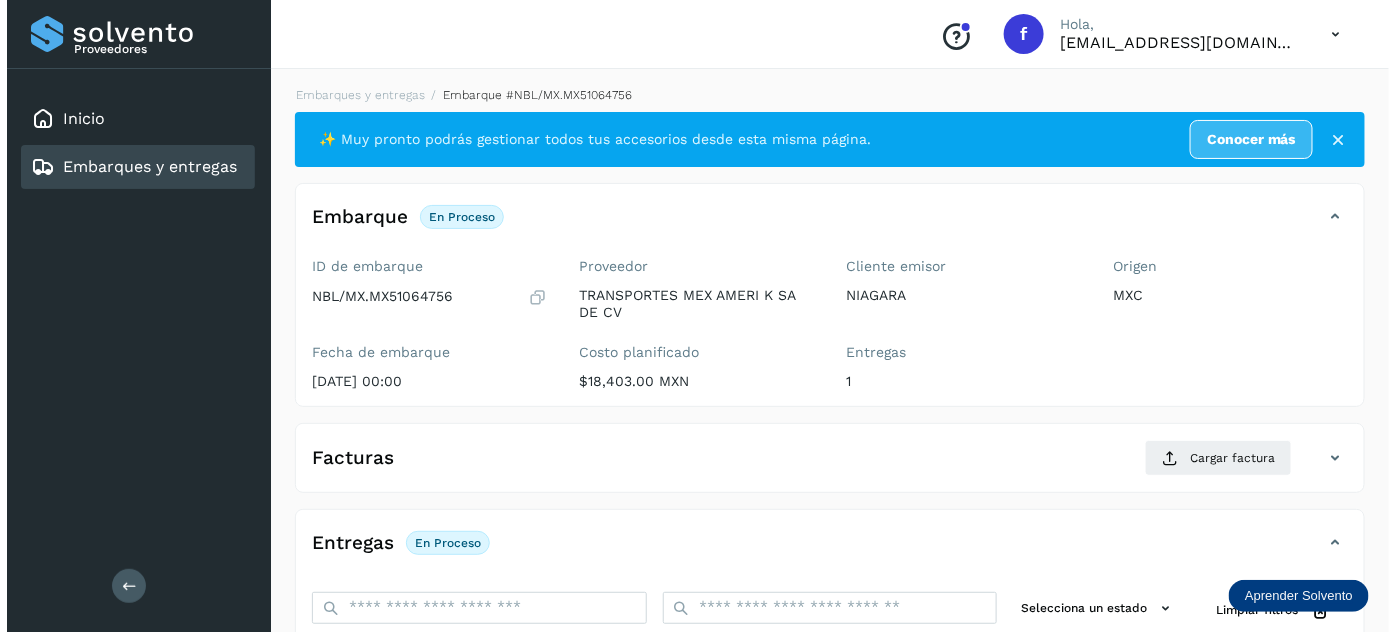 scroll, scrollTop: 327, scrollLeft: 0, axis: vertical 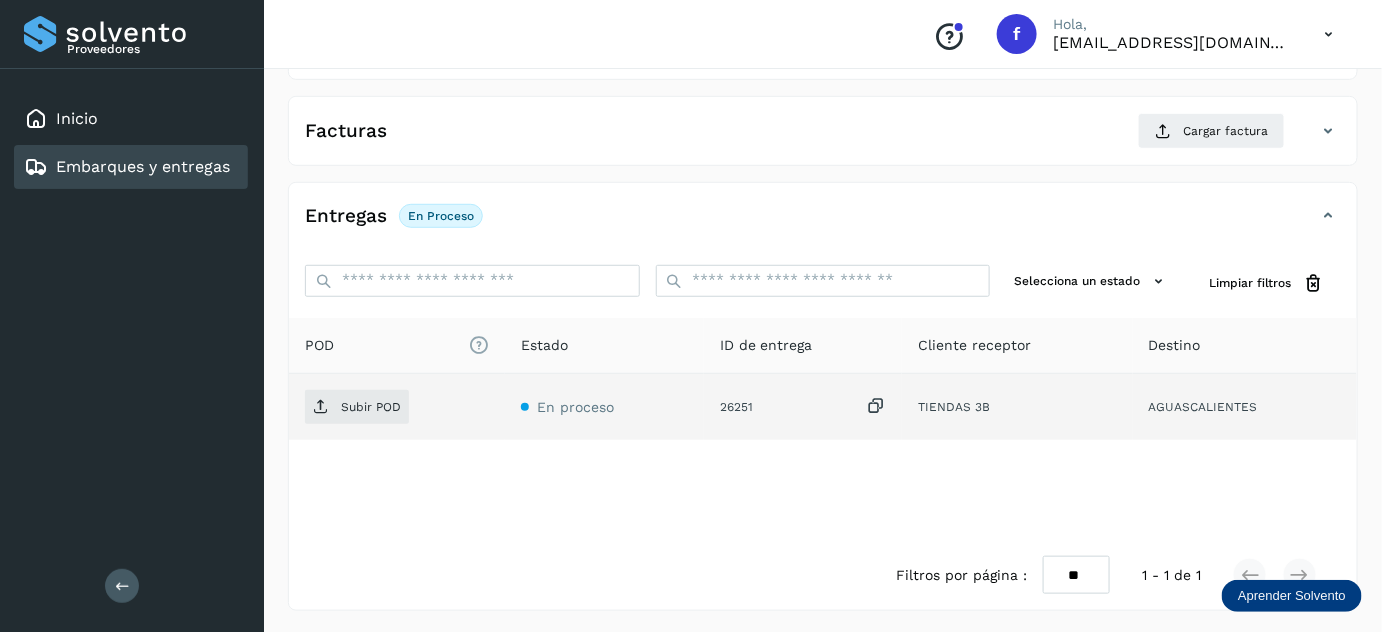 click at bounding box center (876, 406) 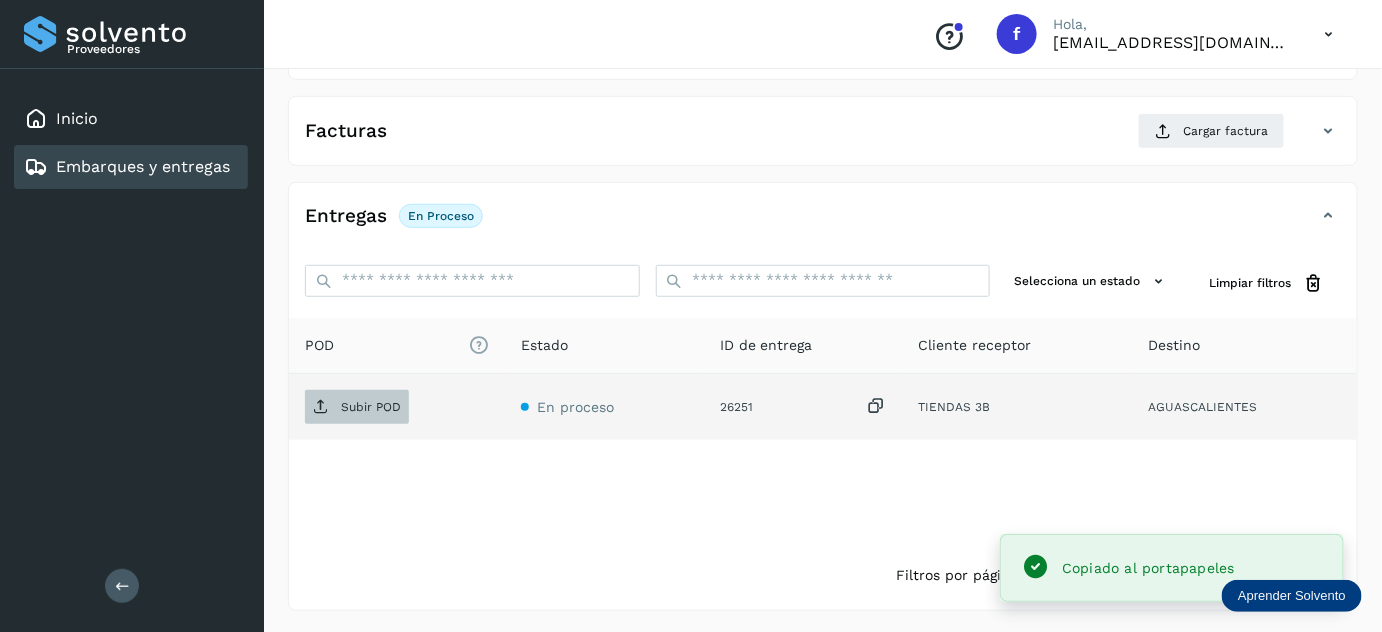 click on "Subir POD" at bounding box center (357, 407) 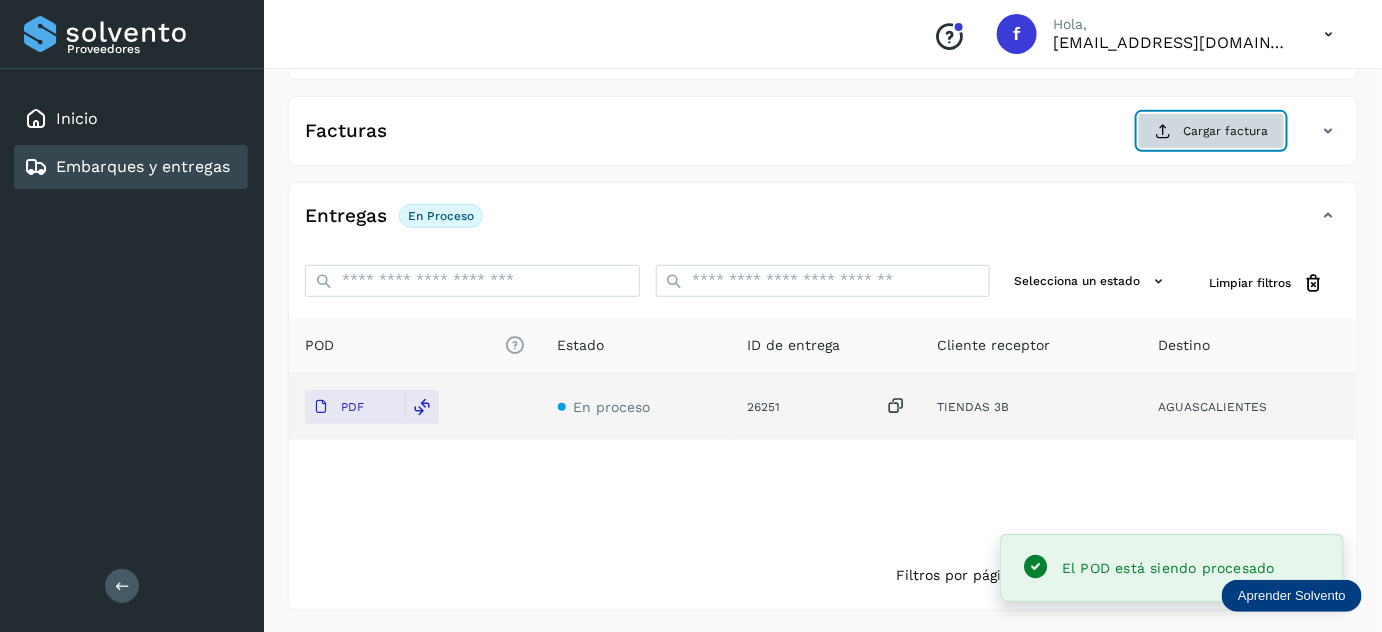 click on "Cargar factura" at bounding box center [1211, 131] 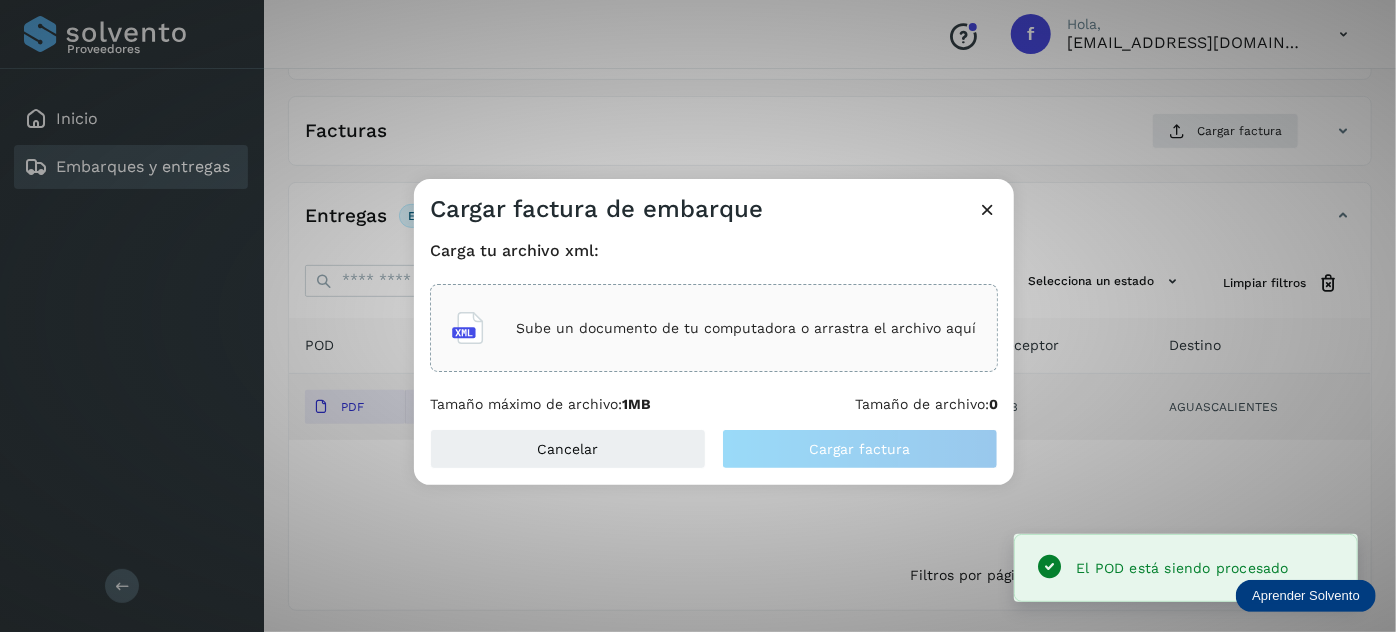 click on "Sube un documento de tu computadora o arrastra el archivo aquí" 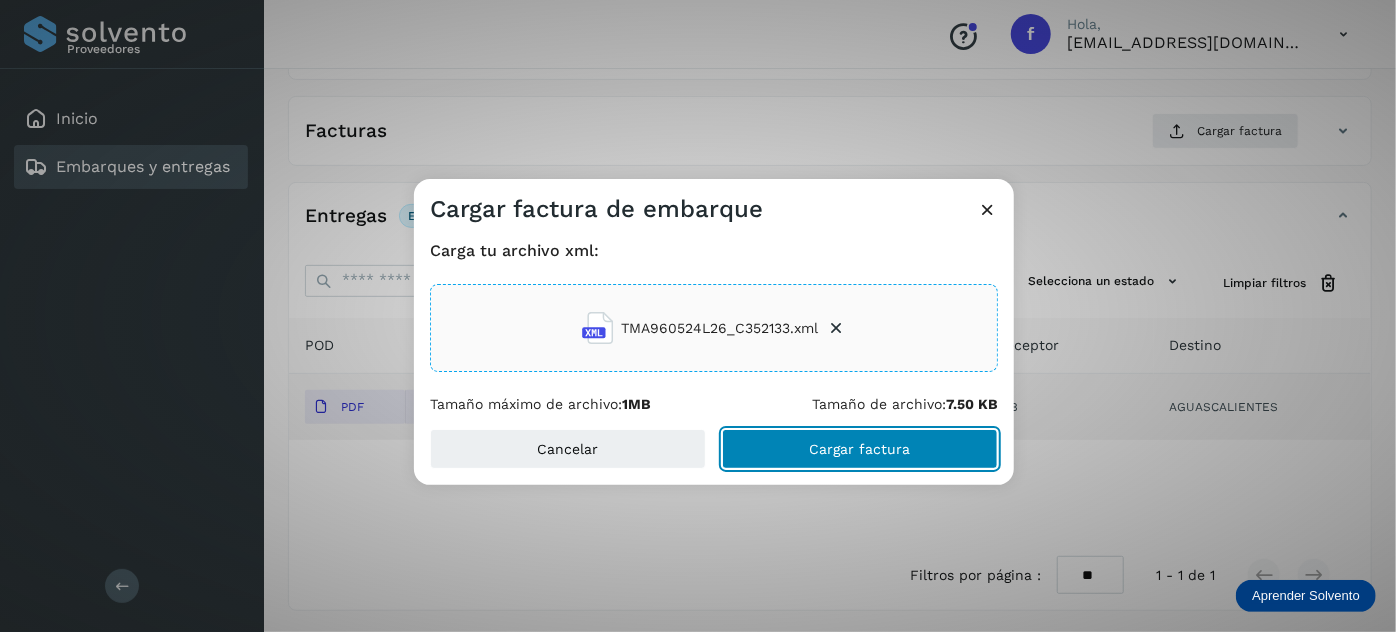 click on "Cargar factura" 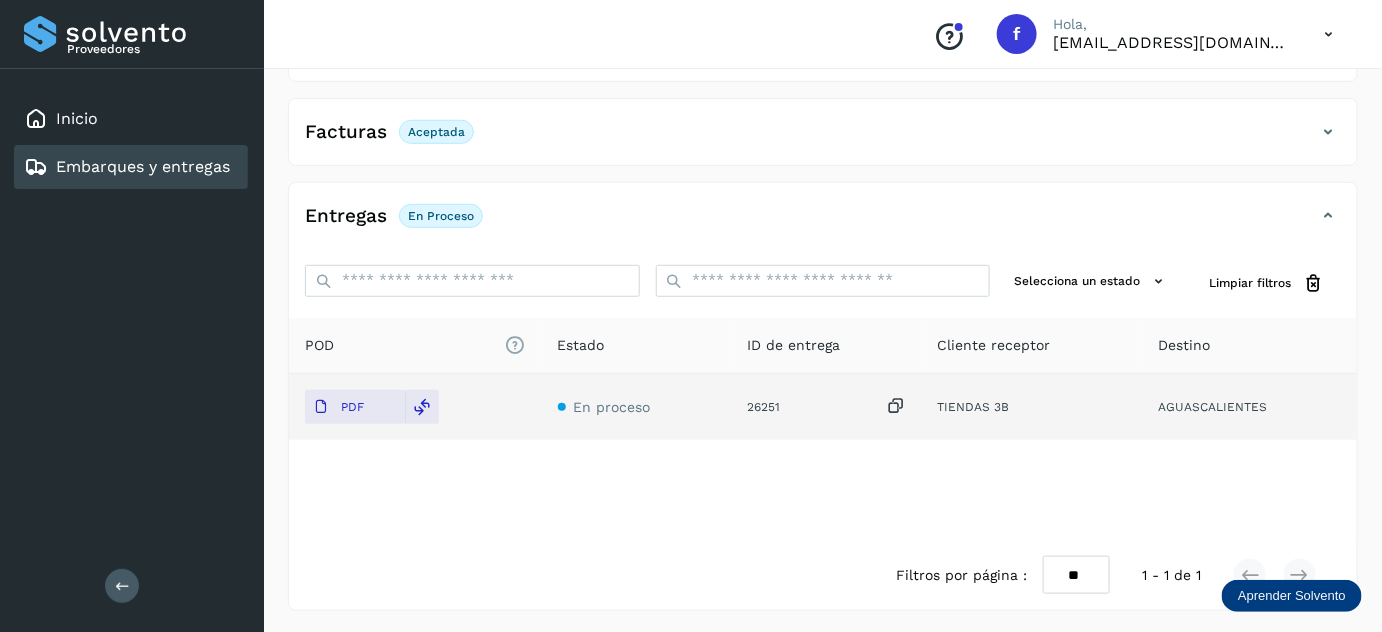 scroll, scrollTop: 0, scrollLeft: 0, axis: both 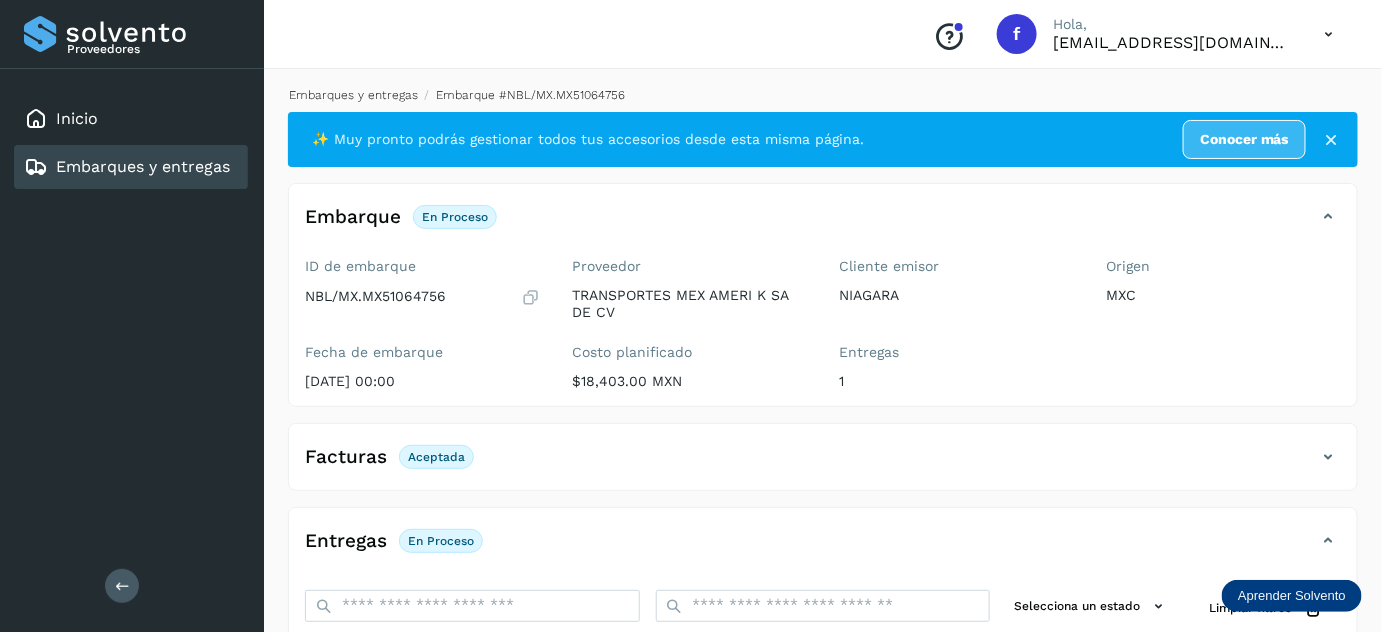 click on "Embarques y entregas" at bounding box center (353, 95) 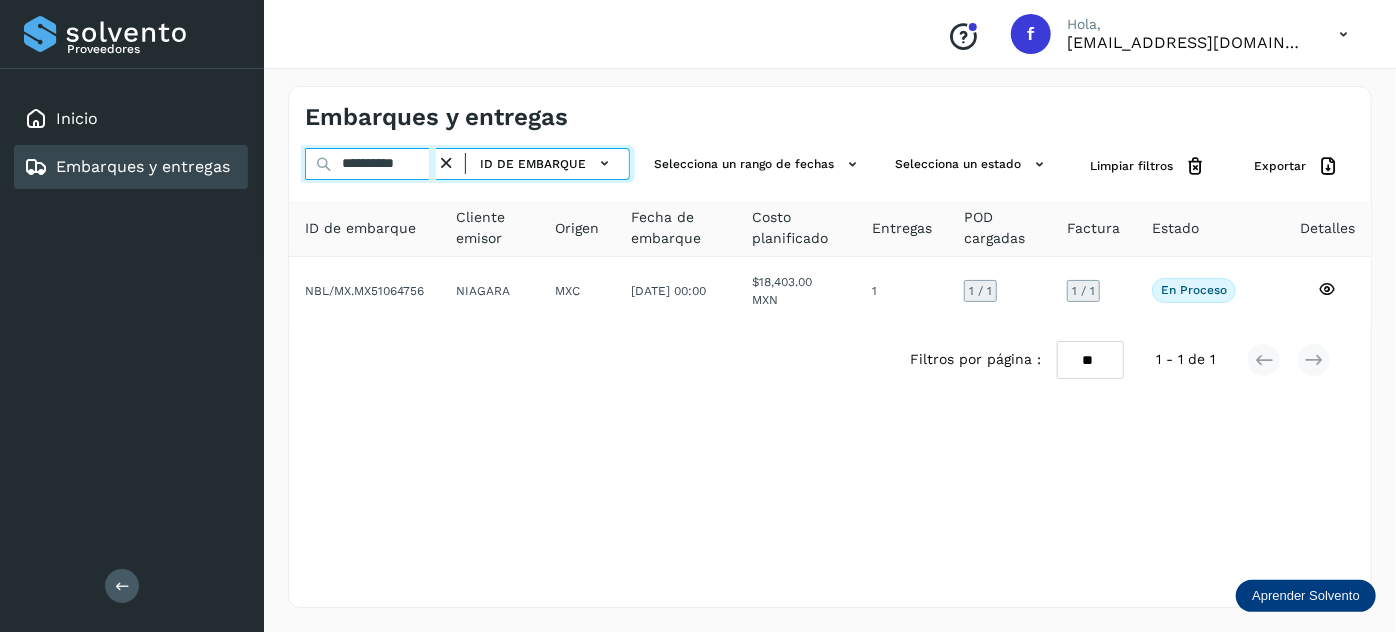 click on "**********" at bounding box center (370, 164) 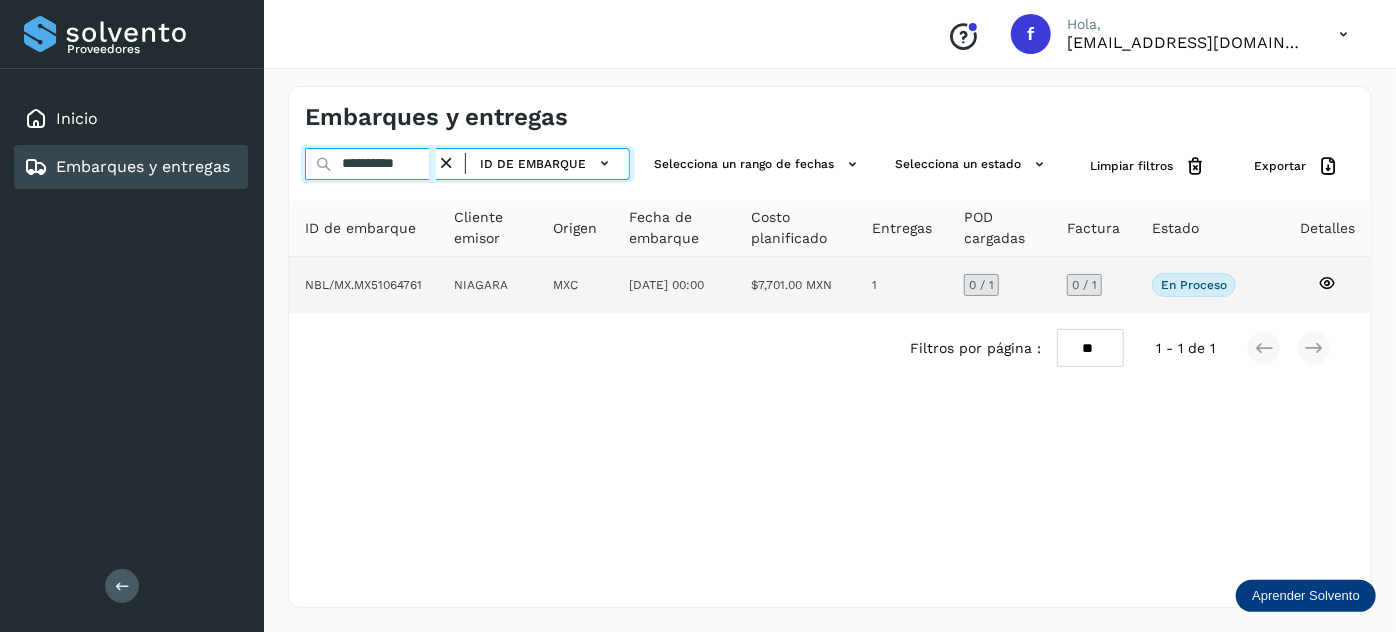 type on "**********" 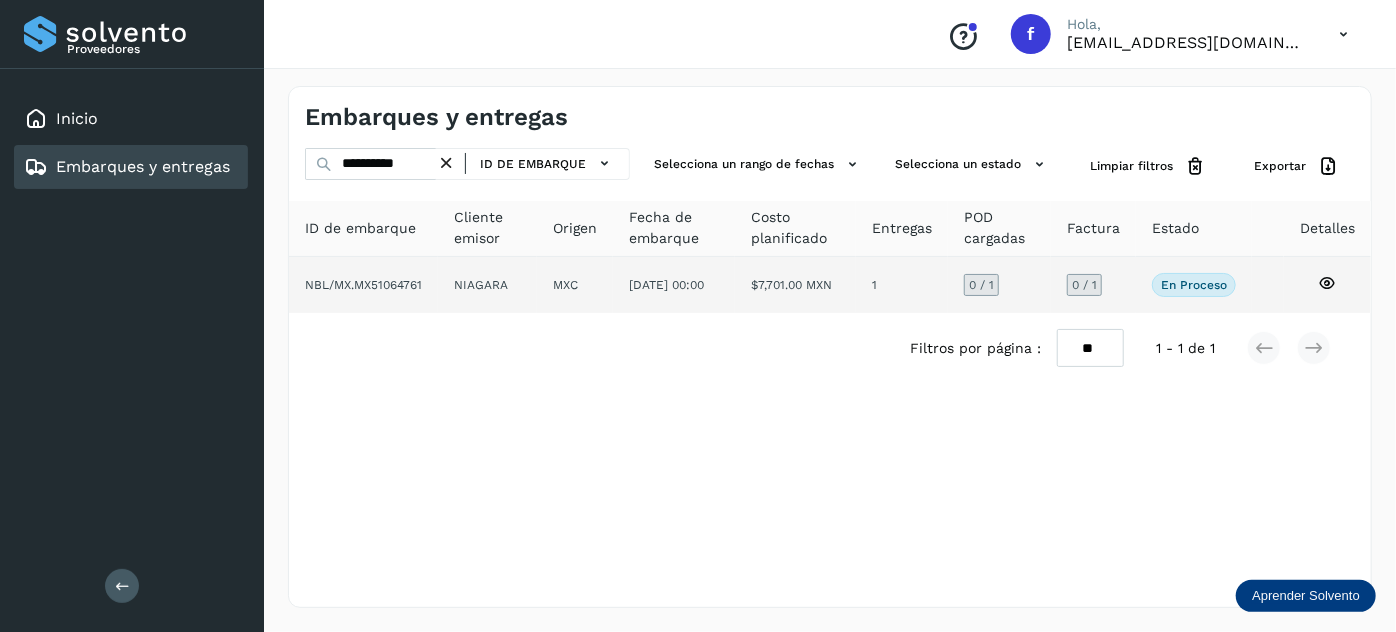 click on "MXC" 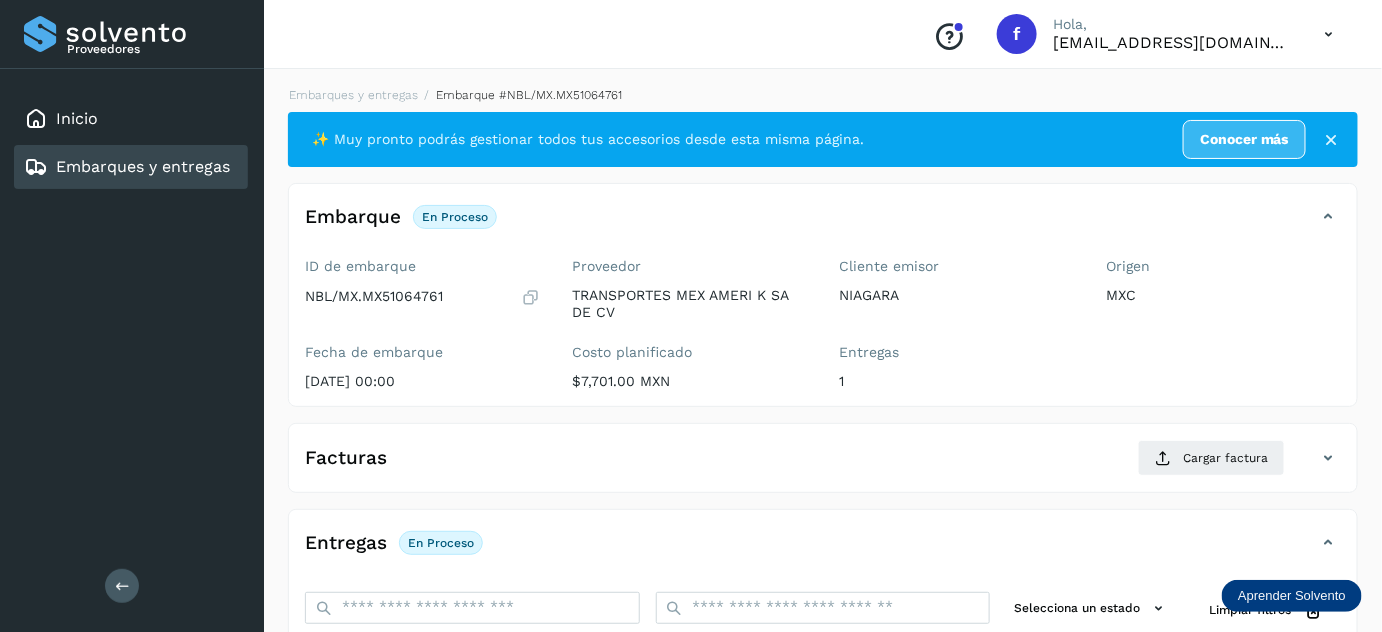 scroll, scrollTop: 314, scrollLeft: 0, axis: vertical 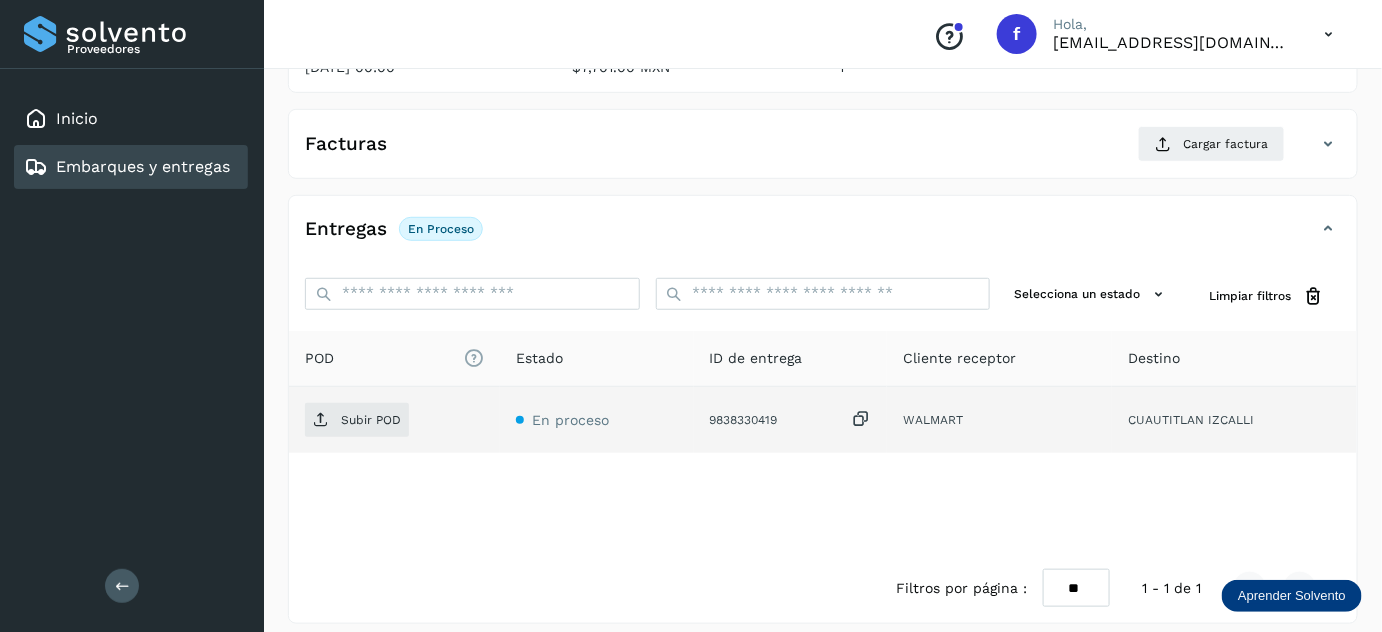 drag, startPoint x: 864, startPoint y: 414, endPoint x: 642, endPoint y: 420, distance: 222.08107 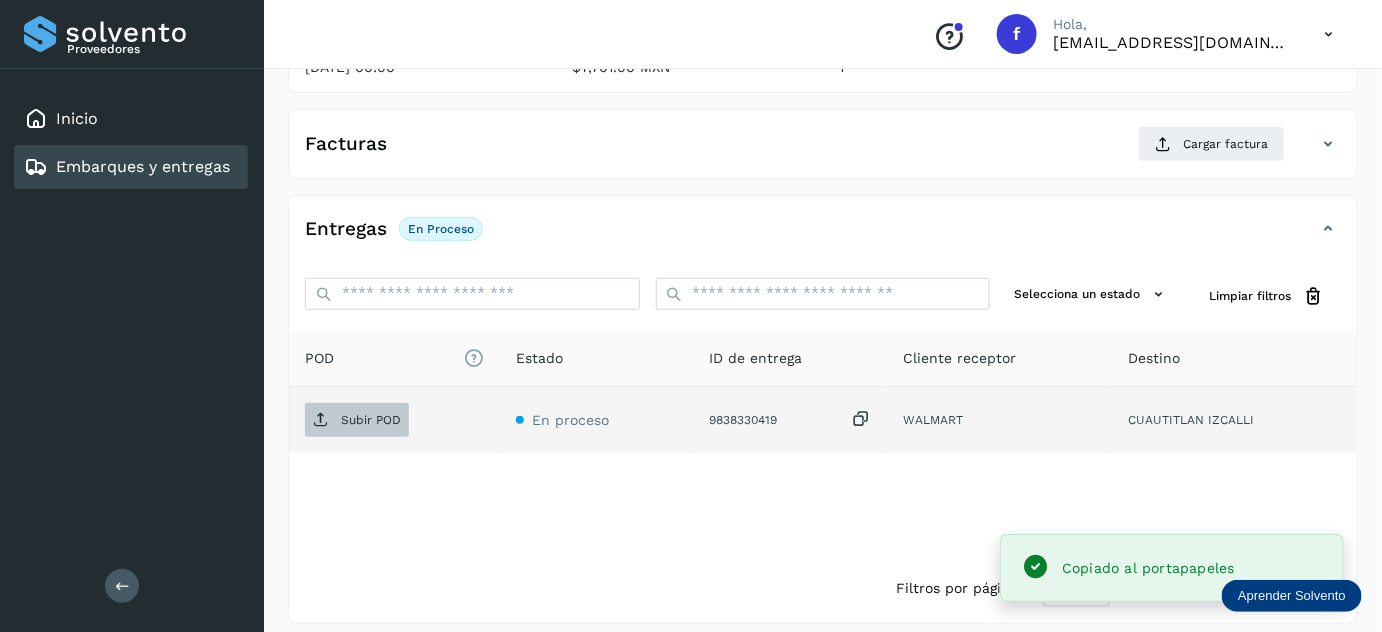 click on "Subir POD" at bounding box center [357, 420] 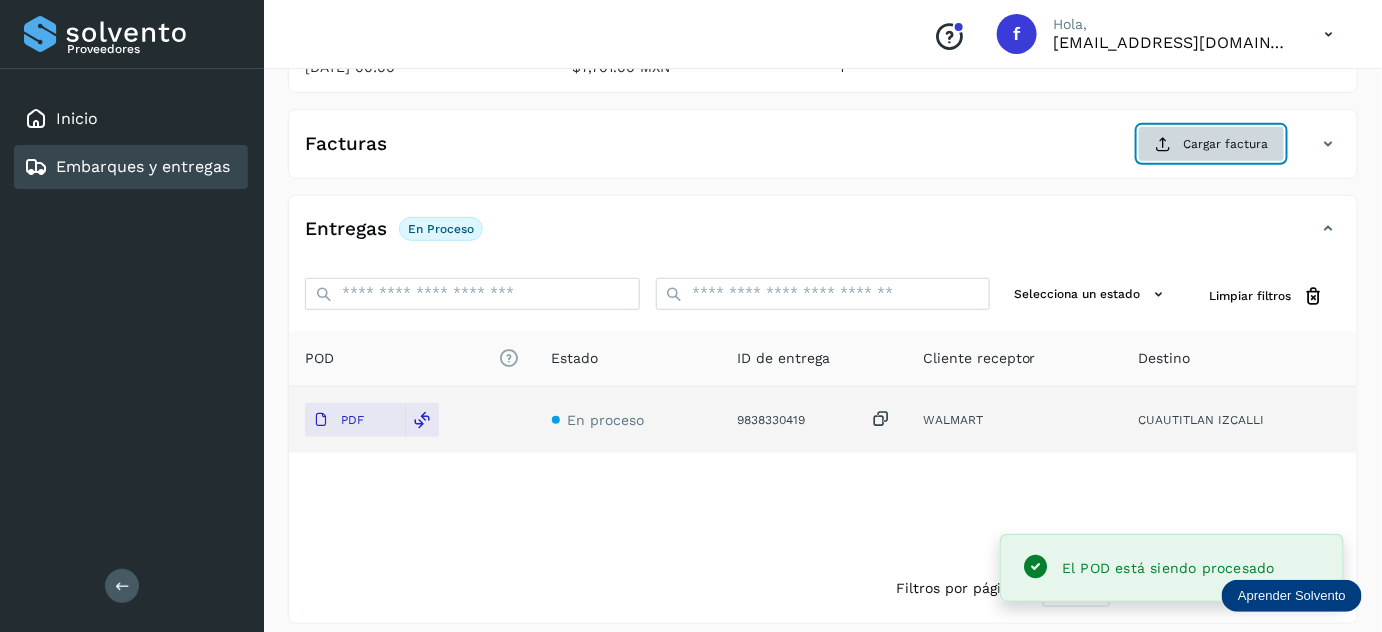 click at bounding box center [1163, 144] 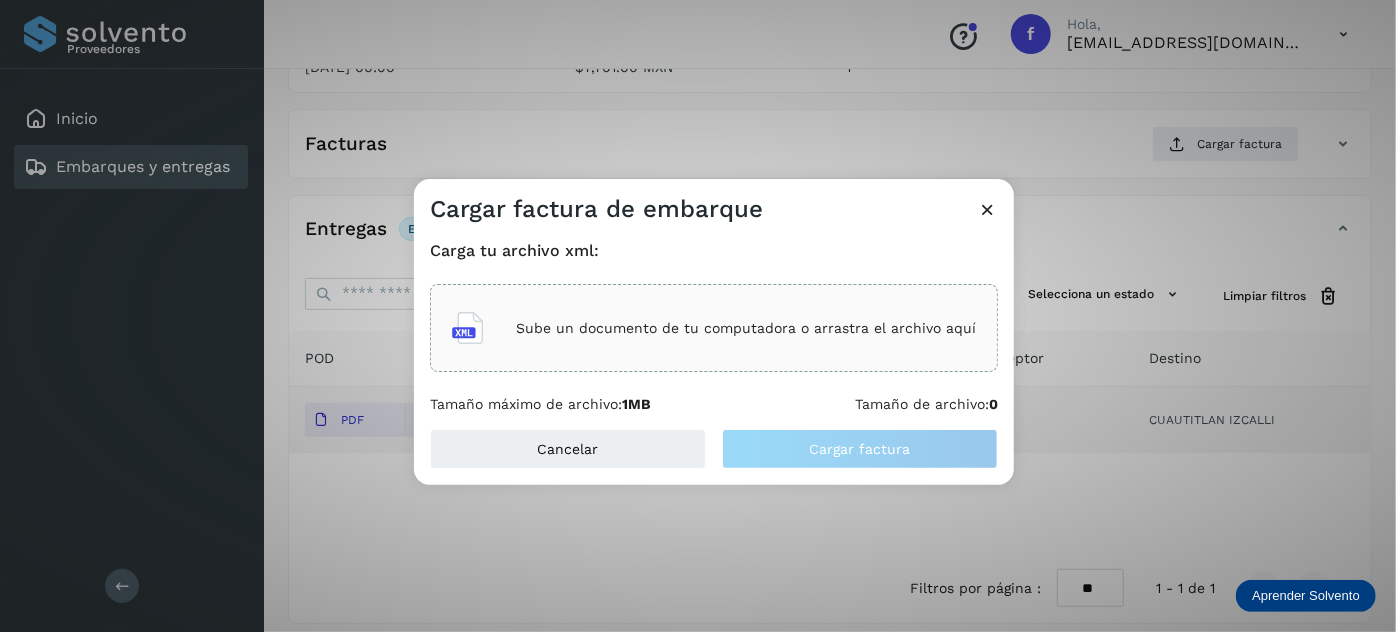 click on "Sube un documento de tu computadora o arrastra el archivo aquí" 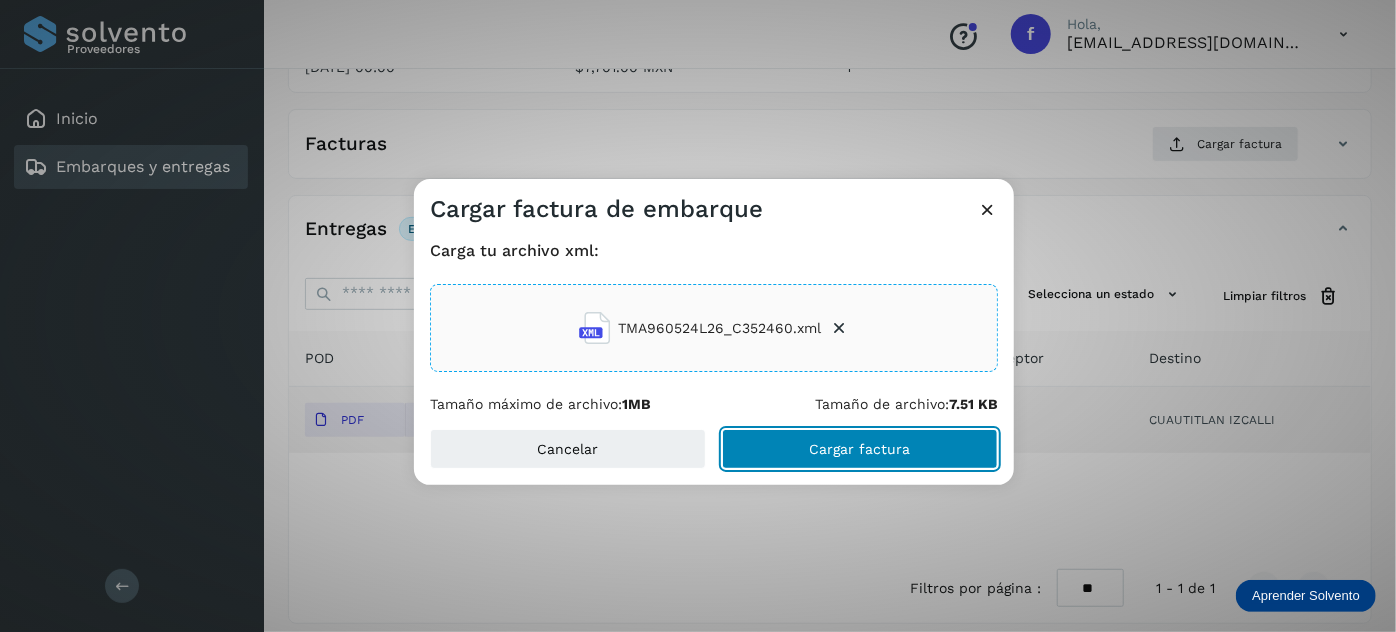 click on "Cargar factura" 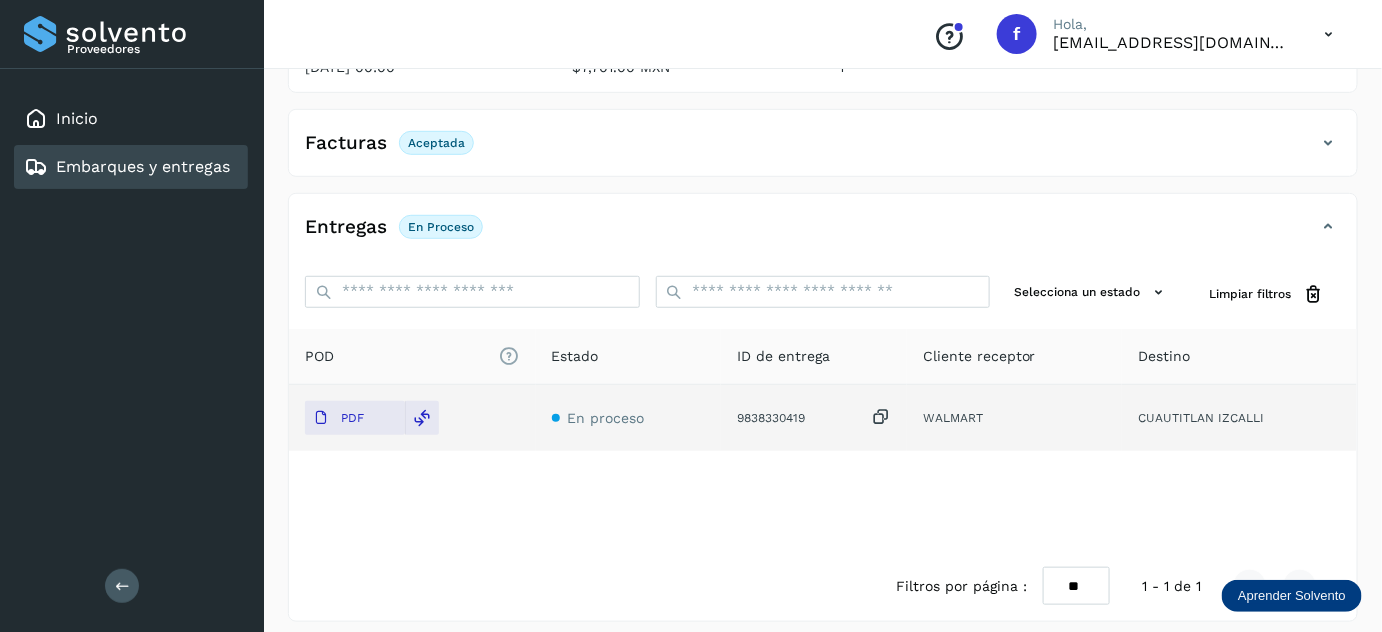 scroll, scrollTop: 0, scrollLeft: 0, axis: both 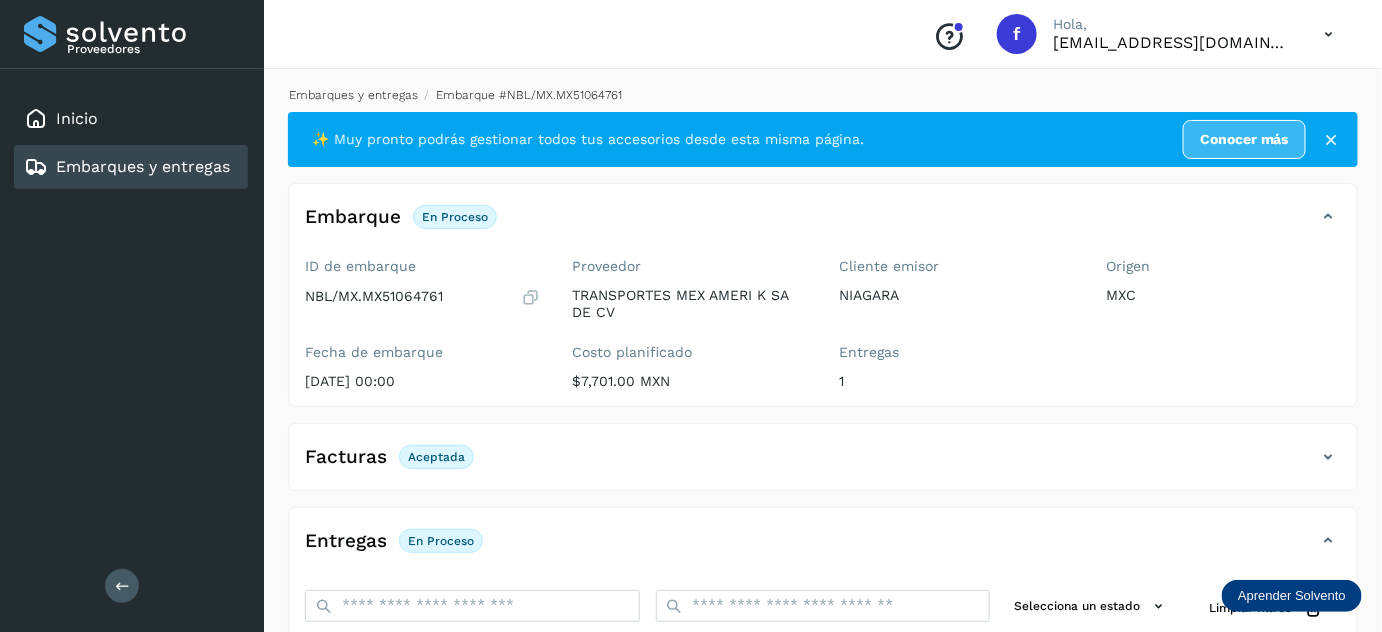 click on "Embarques y entregas" at bounding box center [353, 95] 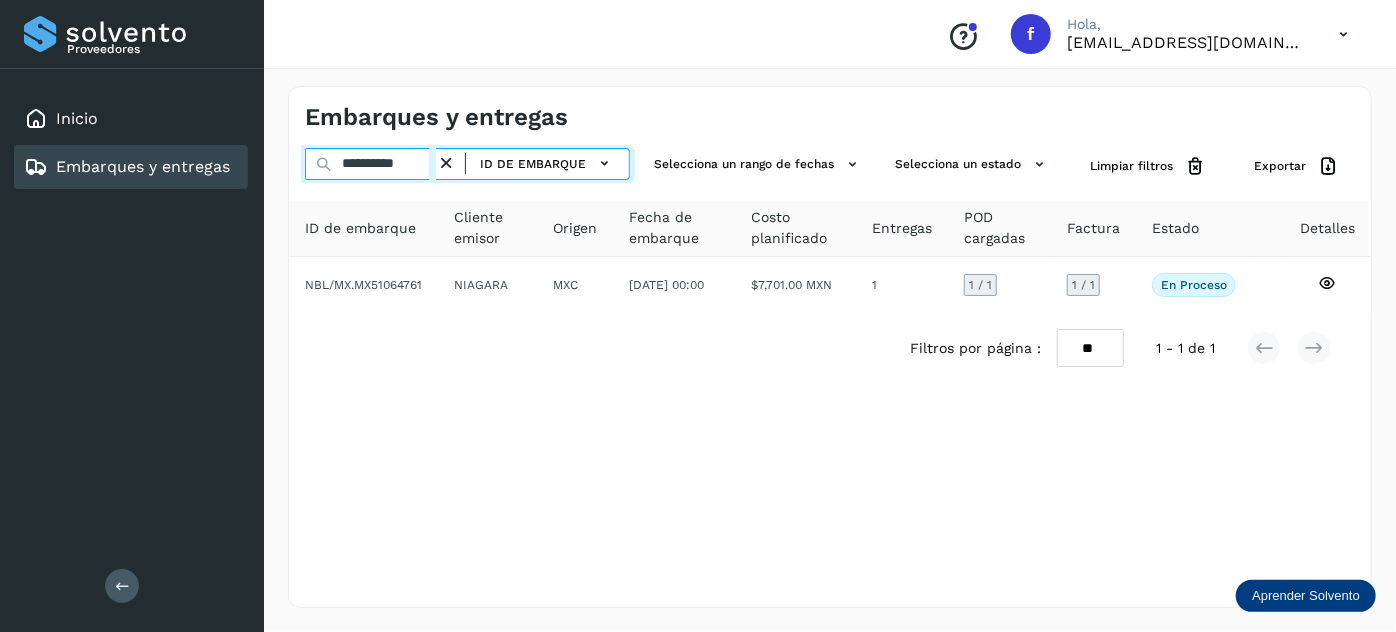 click on "**********" at bounding box center (370, 164) 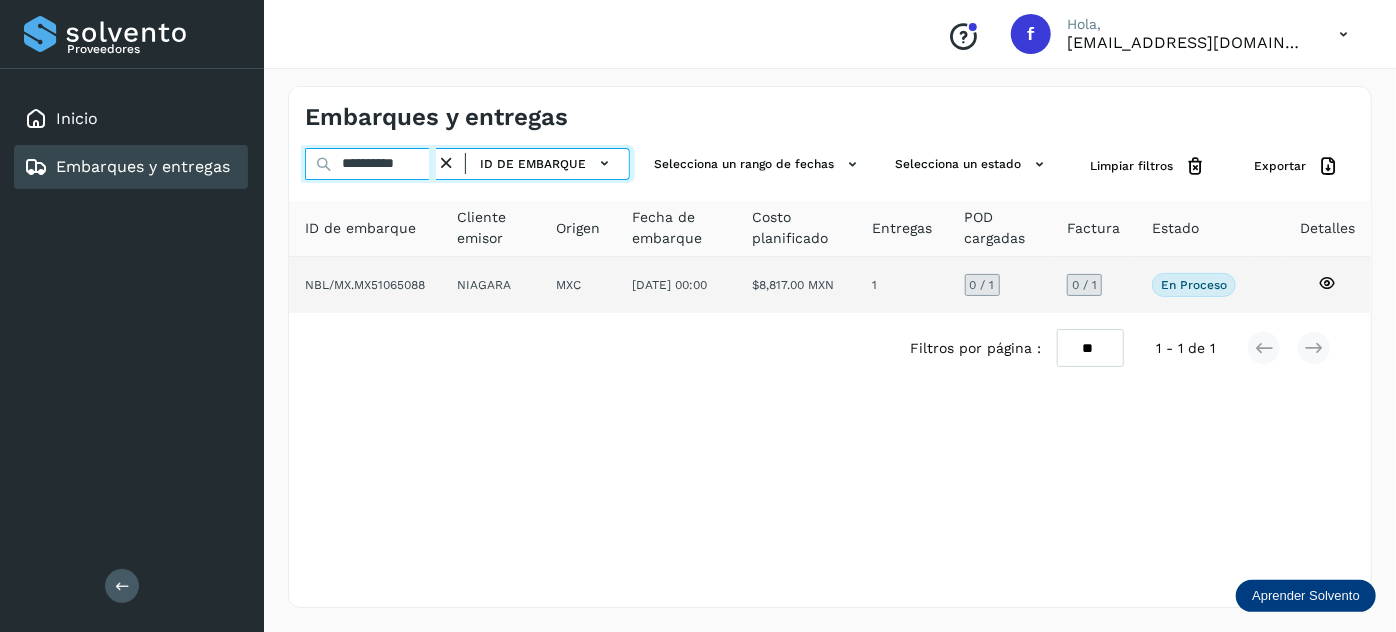 type on "**********" 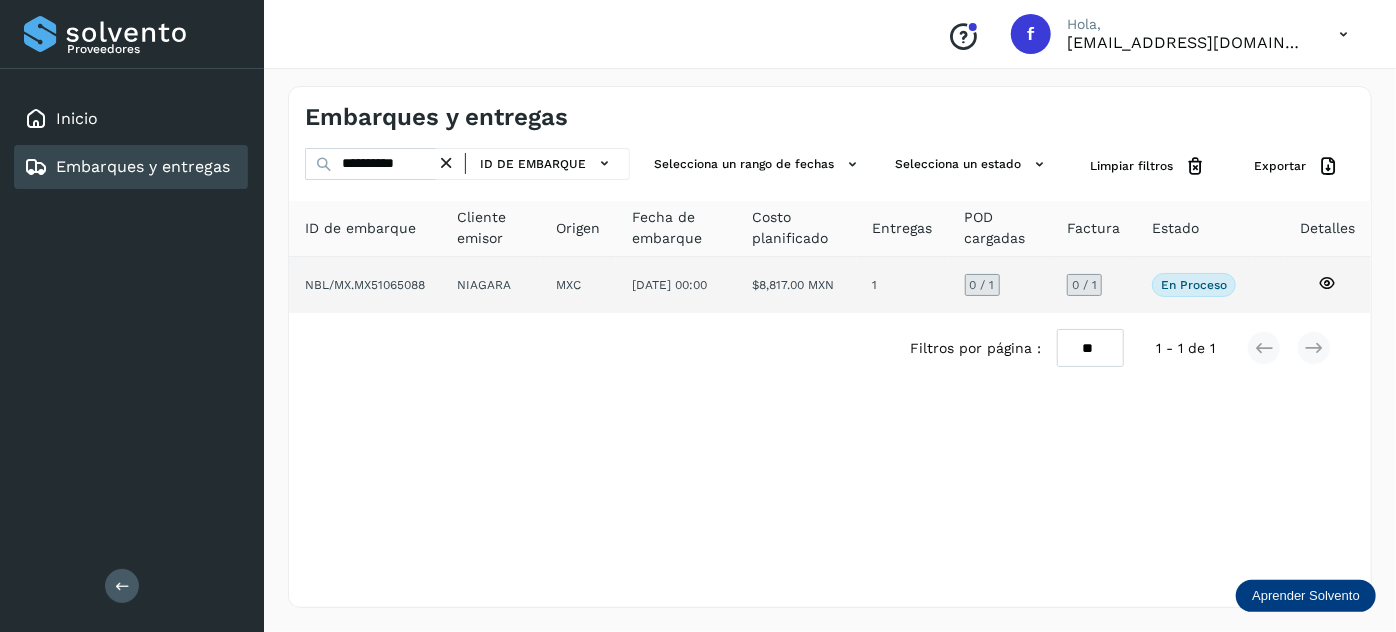 click on "$8,817.00 MXN" 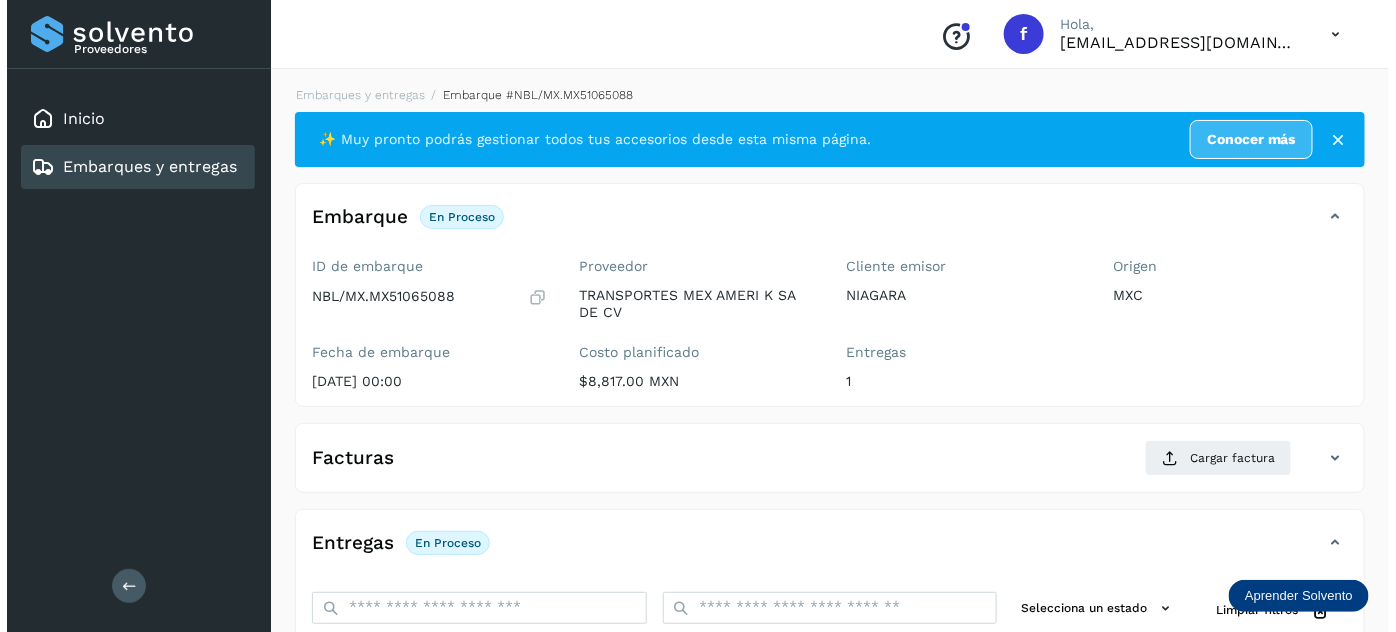 scroll, scrollTop: 327, scrollLeft: 0, axis: vertical 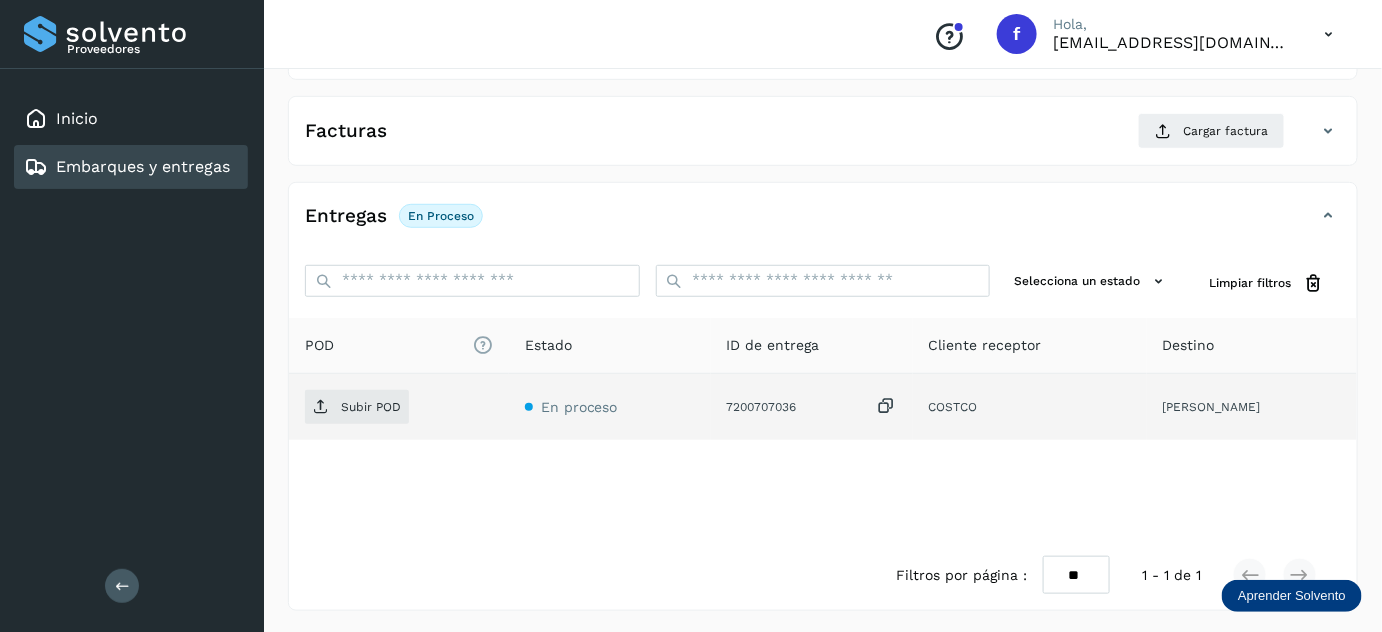 click at bounding box center (887, 406) 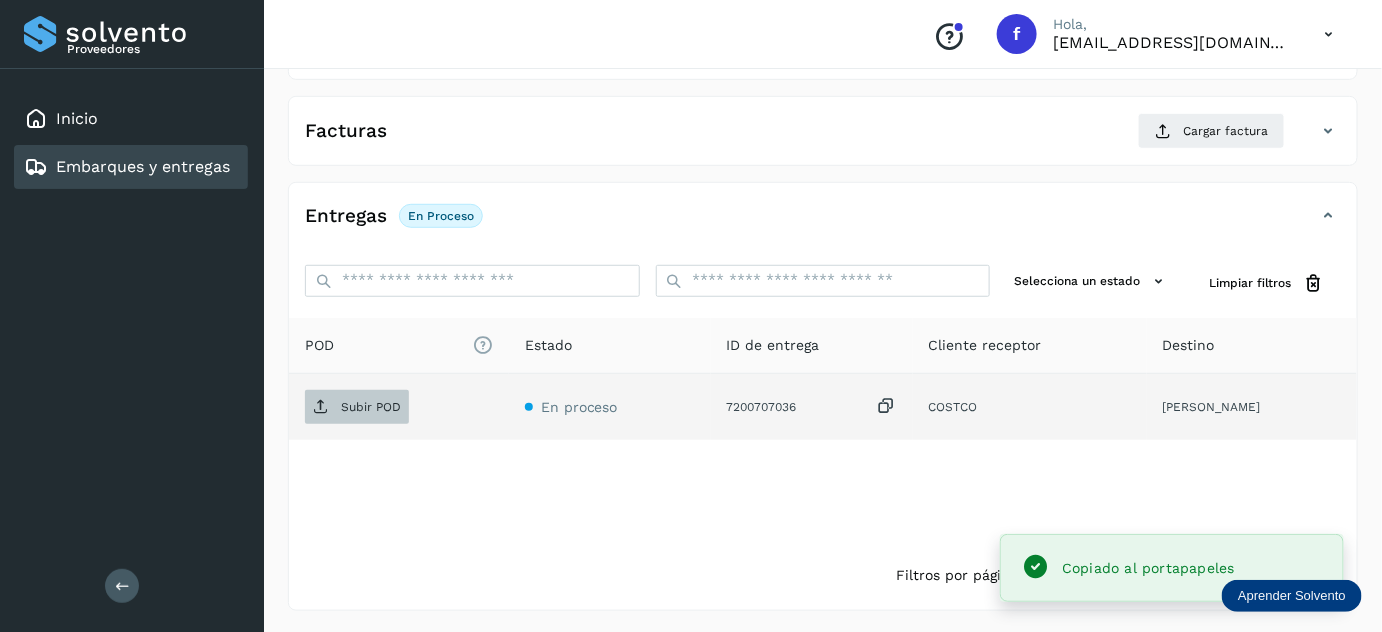click on "Subir POD" at bounding box center [371, 407] 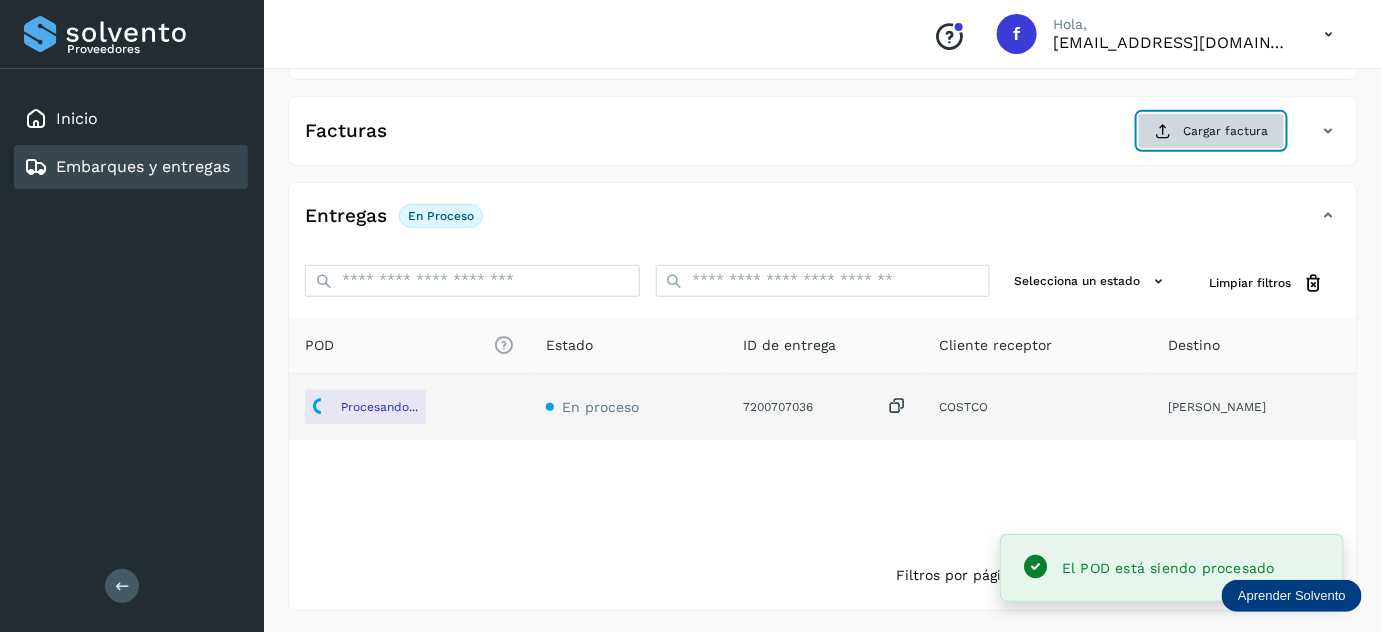 click on "Cargar factura" at bounding box center (1211, 131) 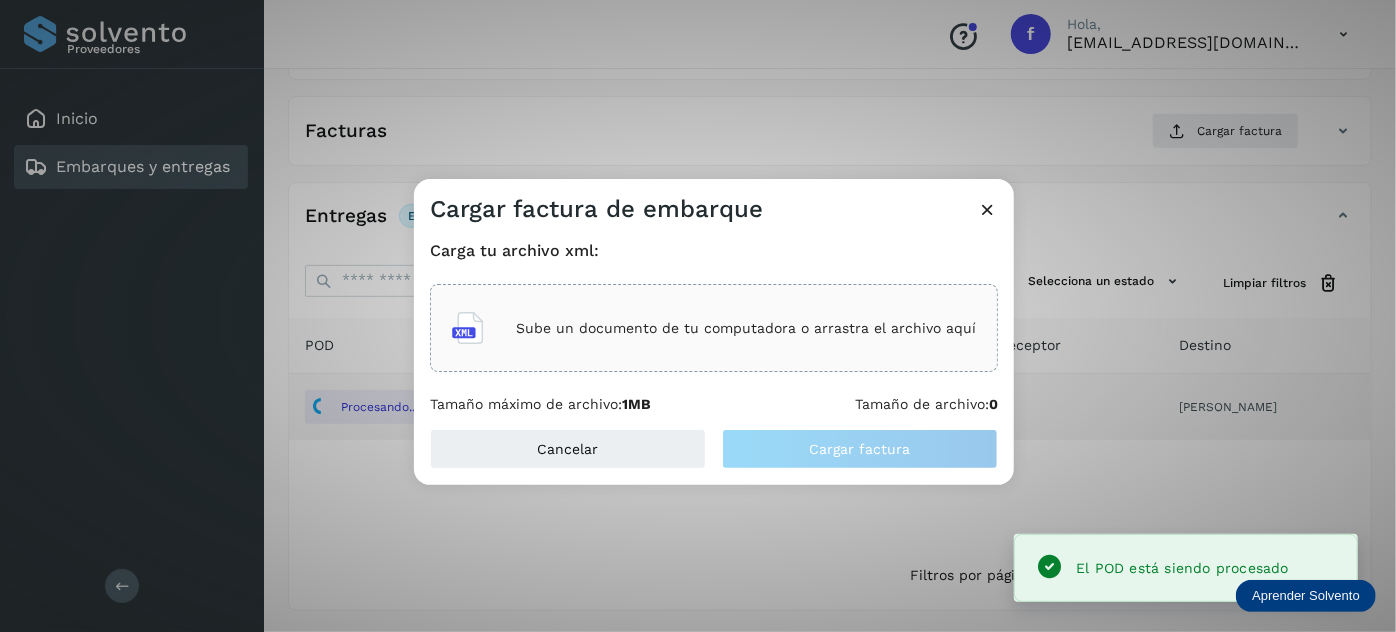 click on "Sube un documento de tu computadora o arrastra el archivo aquí" 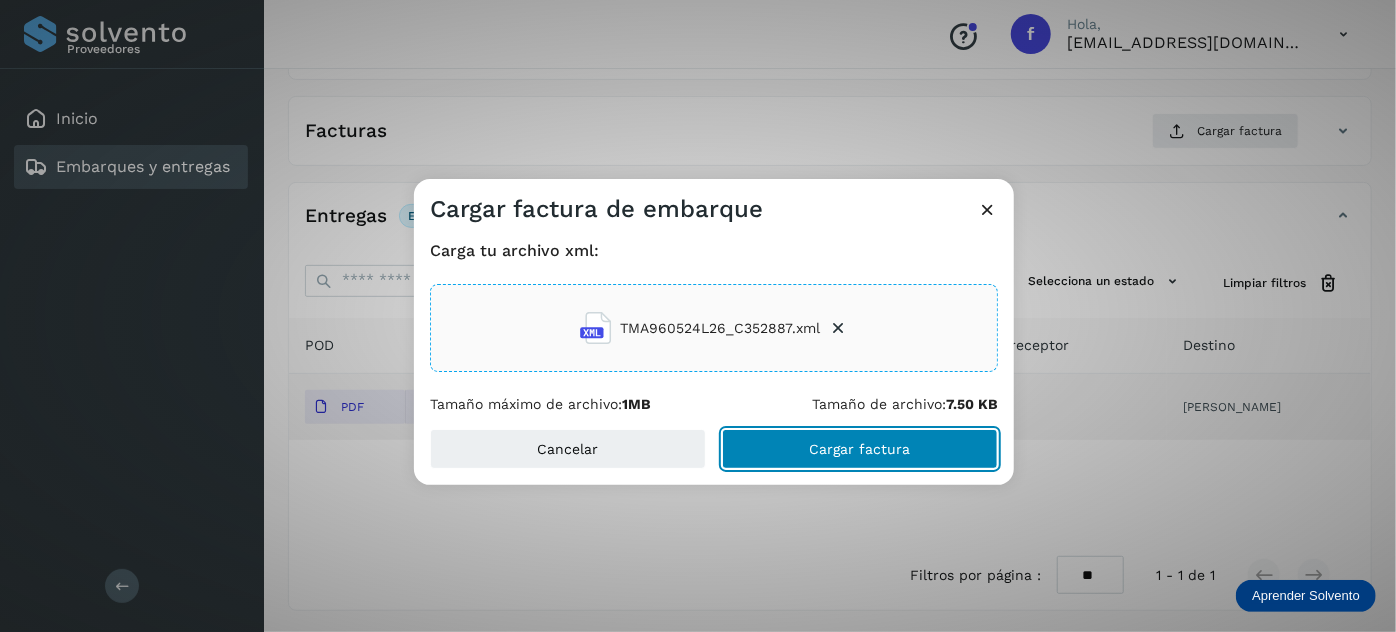 click on "Cargar factura" 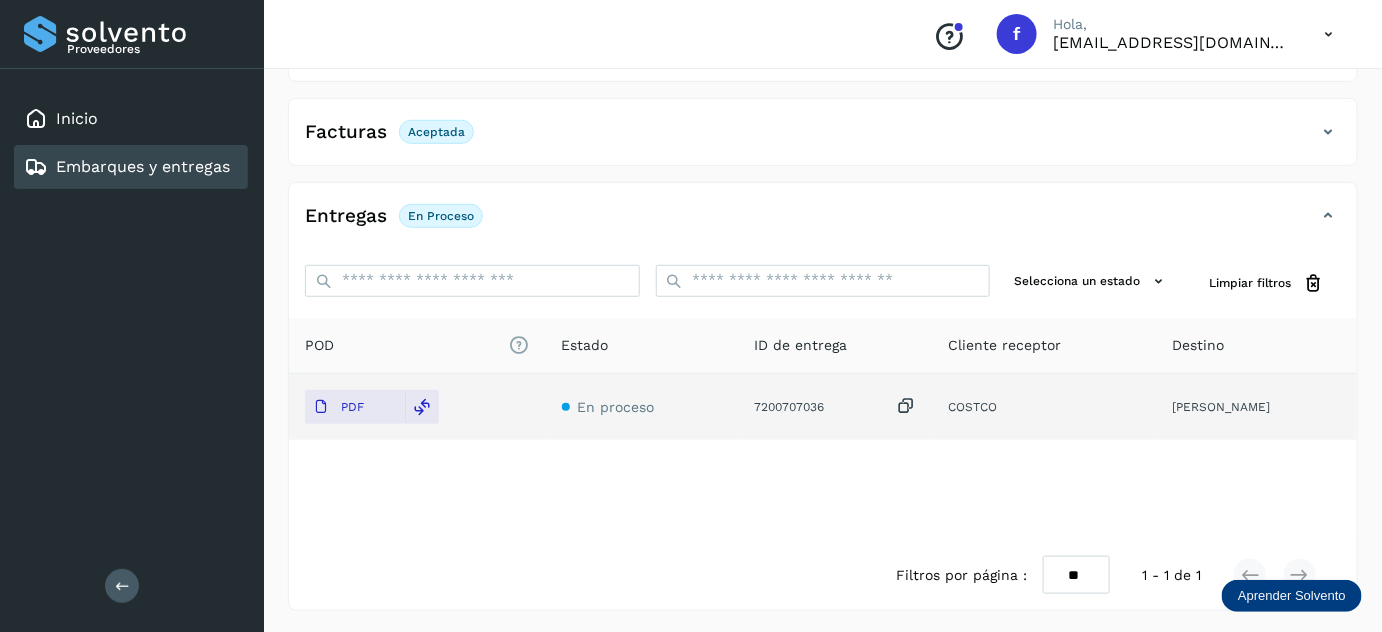 scroll, scrollTop: 0, scrollLeft: 0, axis: both 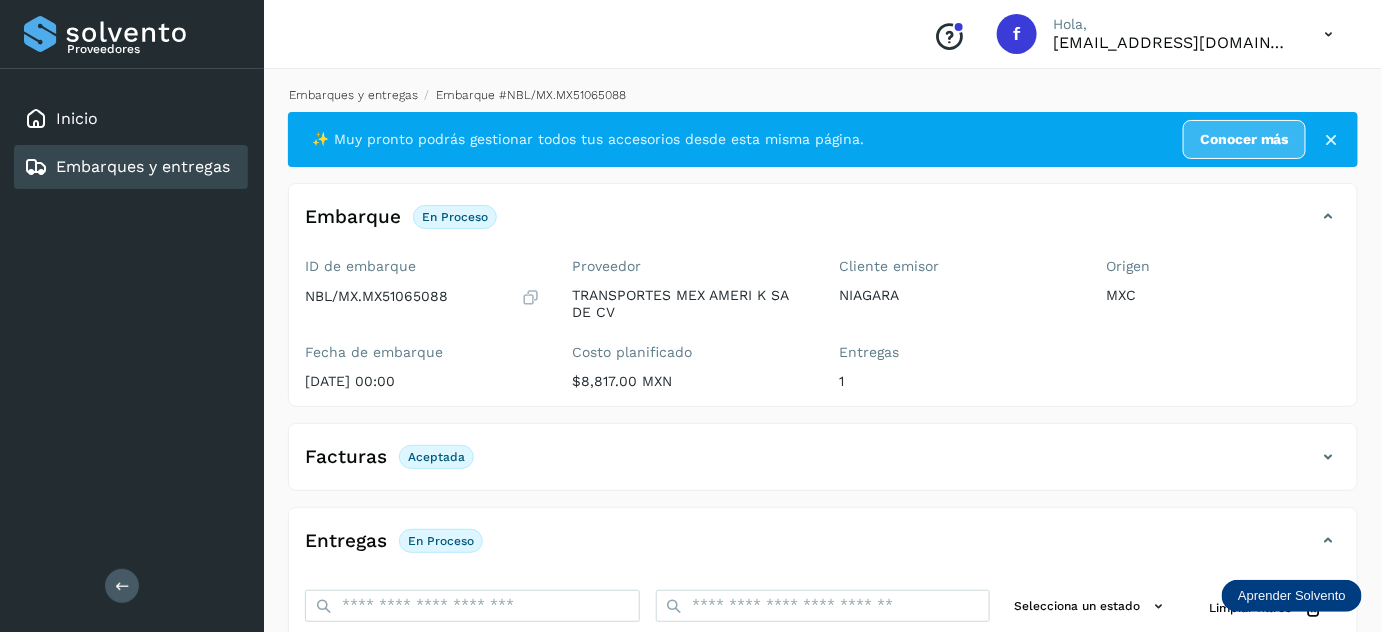 click on "Embarques y entregas" at bounding box center (353, 95) 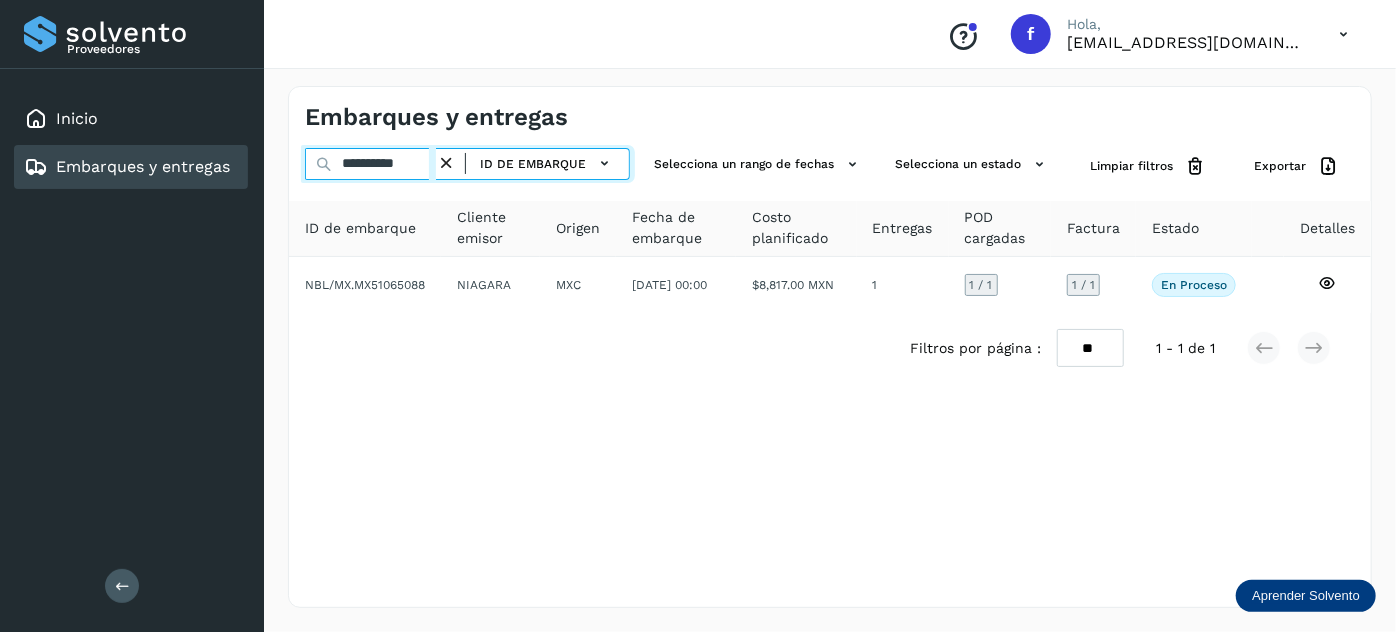 click on "**********" at bounding box center [370, 164] 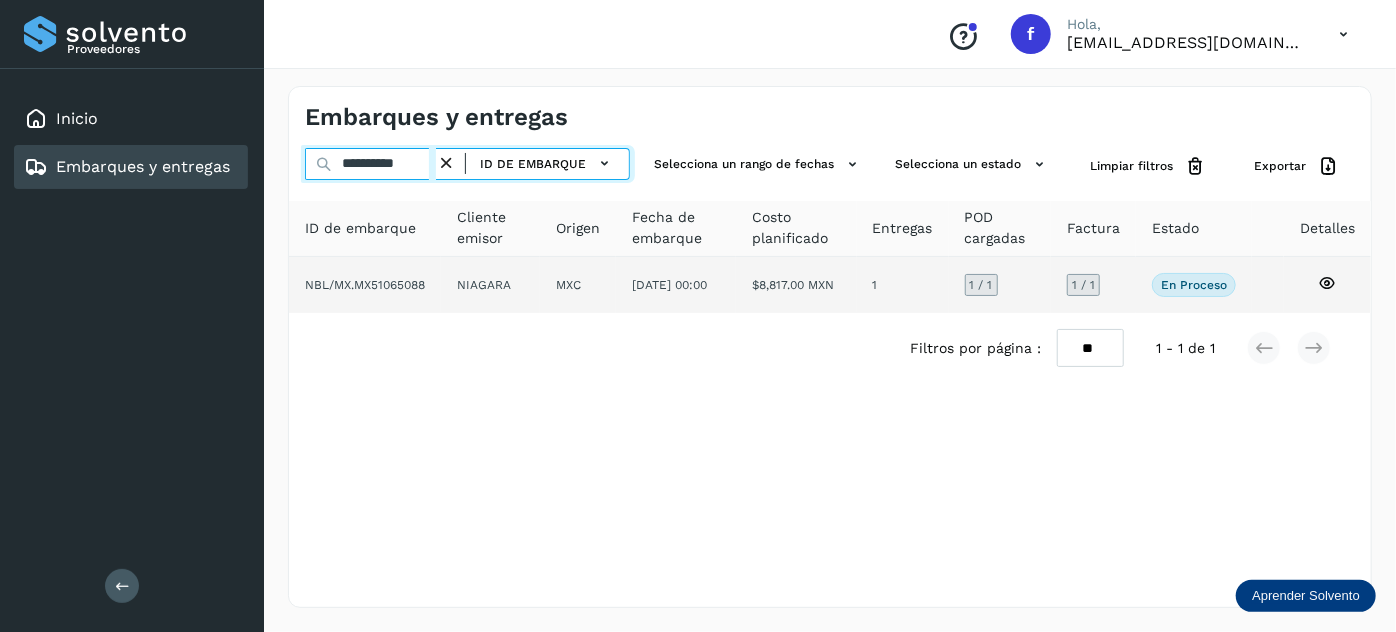 paste 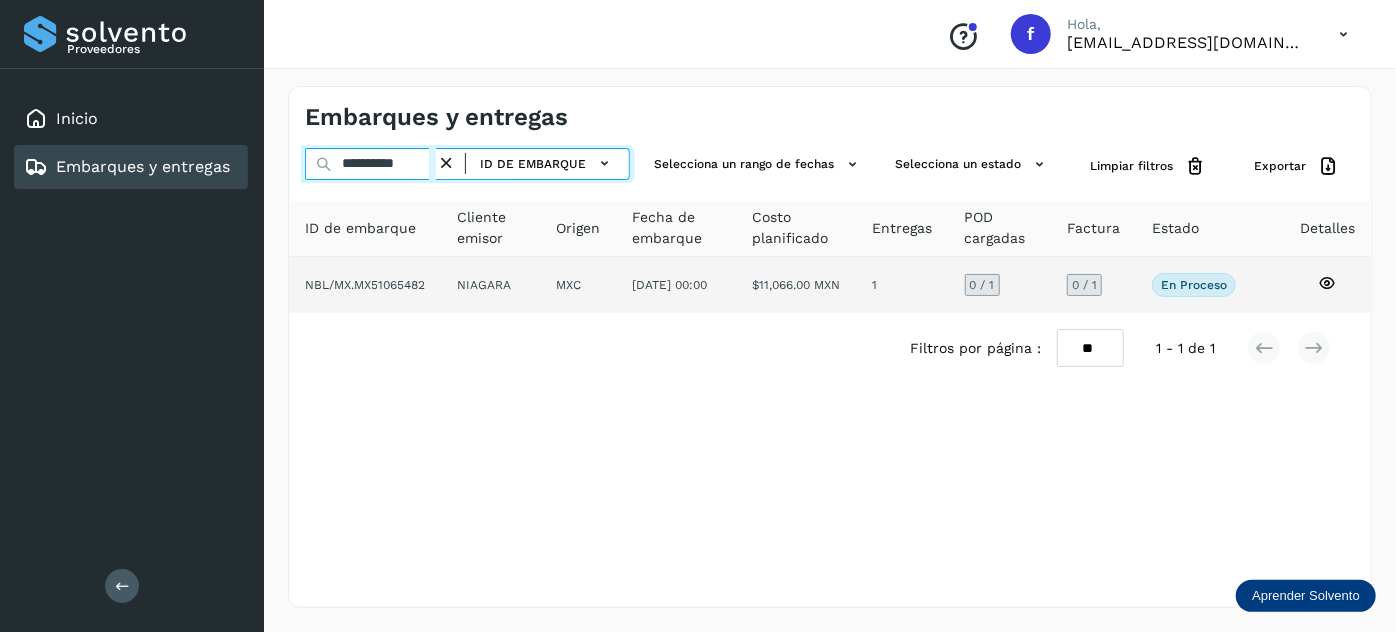 type on "**********" 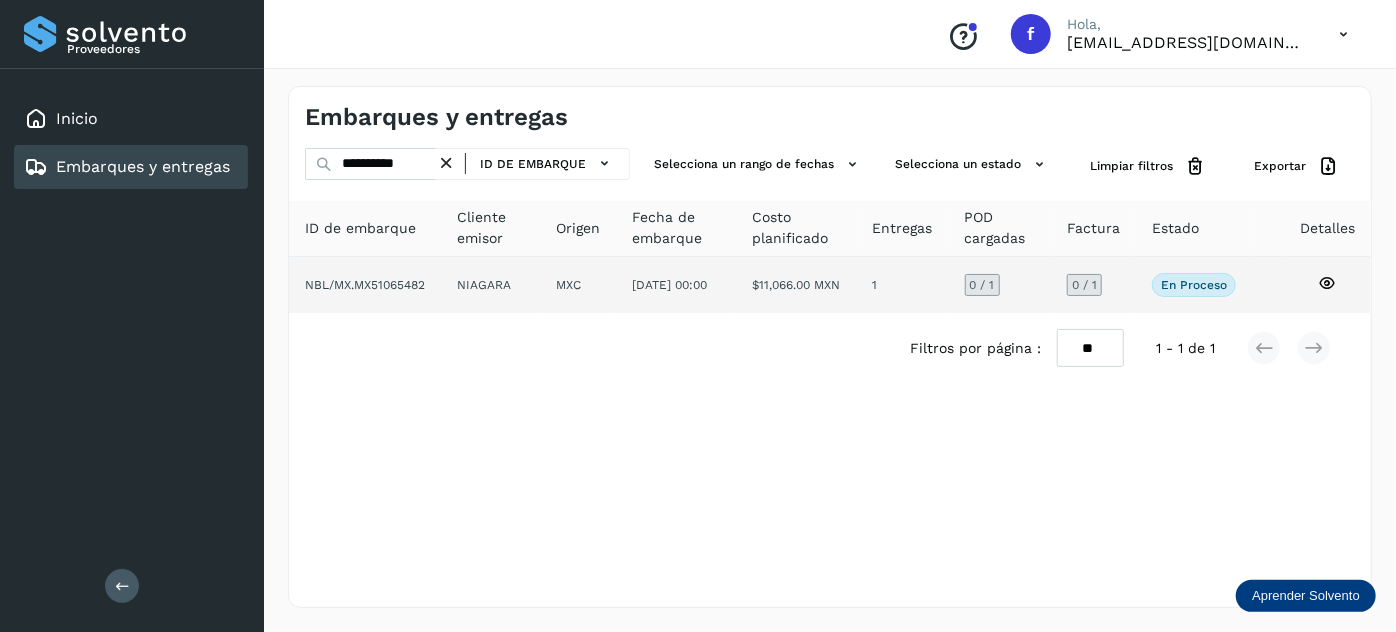 click on "1" 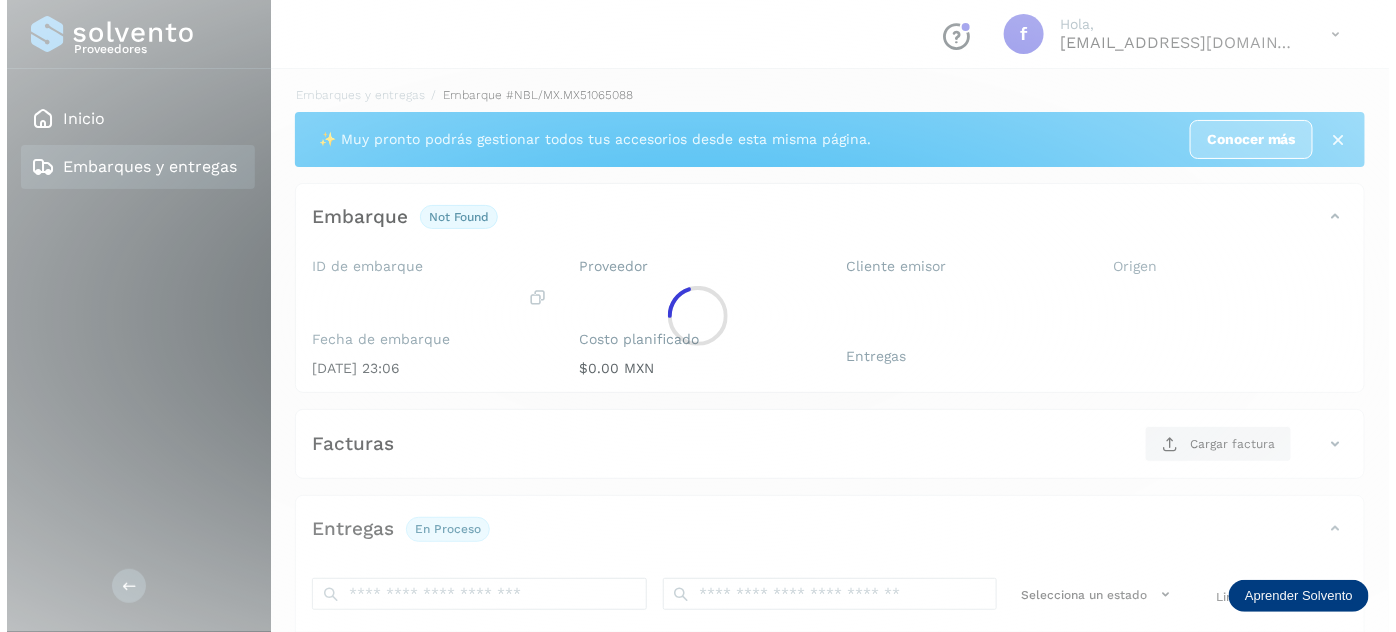 scroll, scrollTop: 327, scrollLeft: 0, axis: vertical 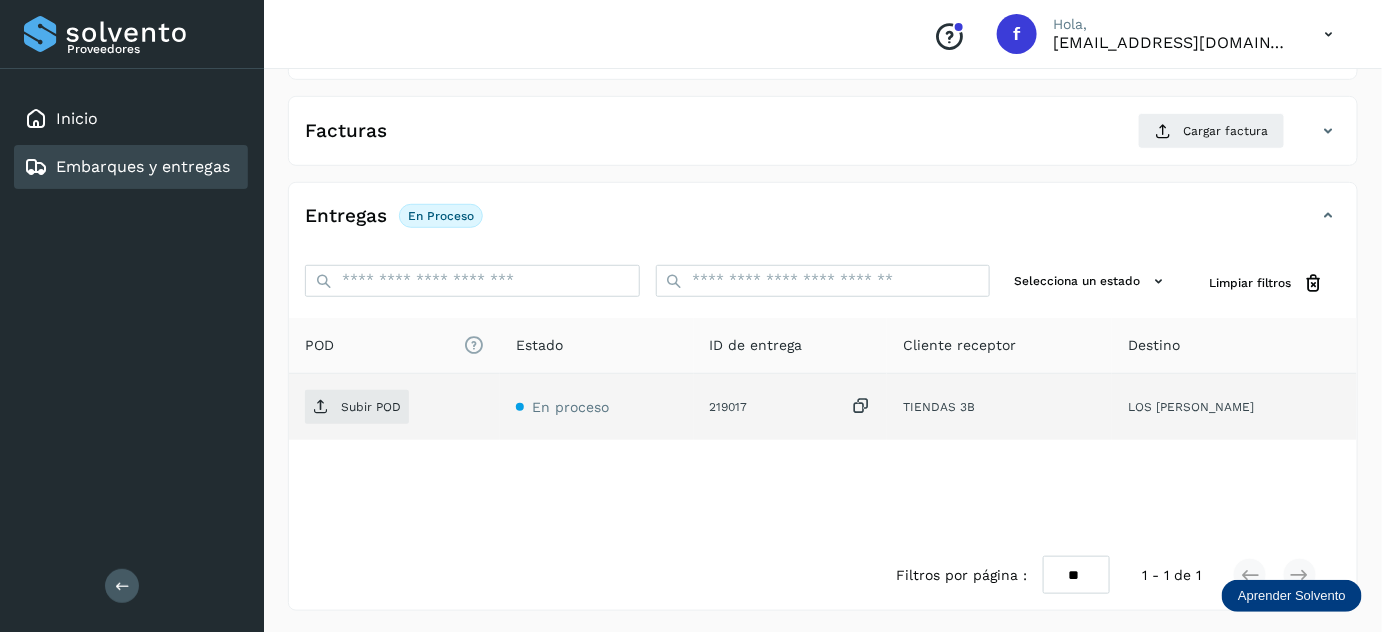 click at bounding box center [861, 406] 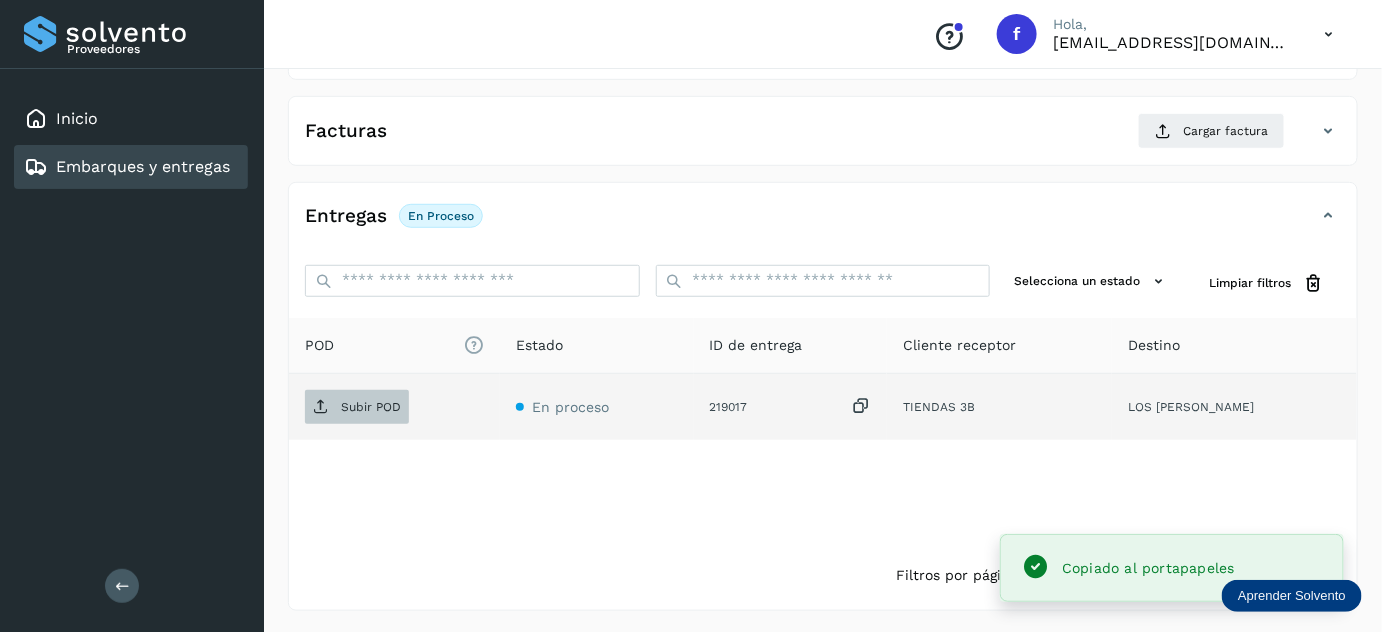 click on "Subir POD" at bounding box center (357, 407) 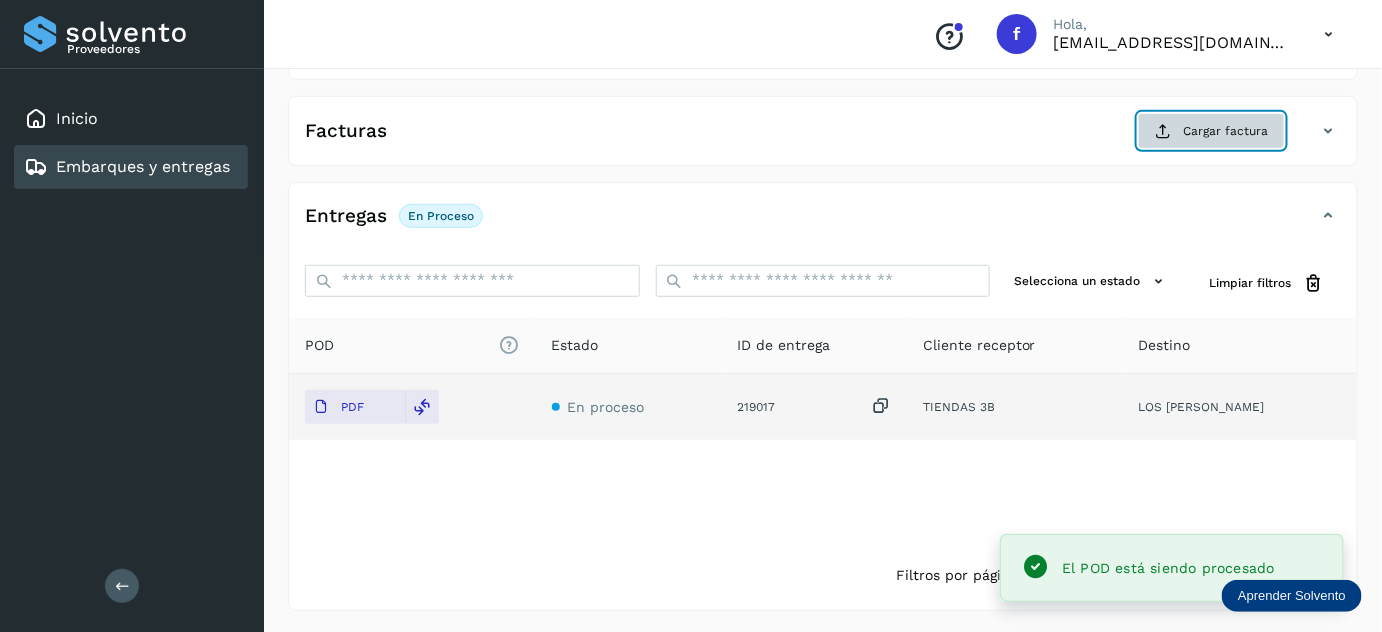 click on "Cargar factura" 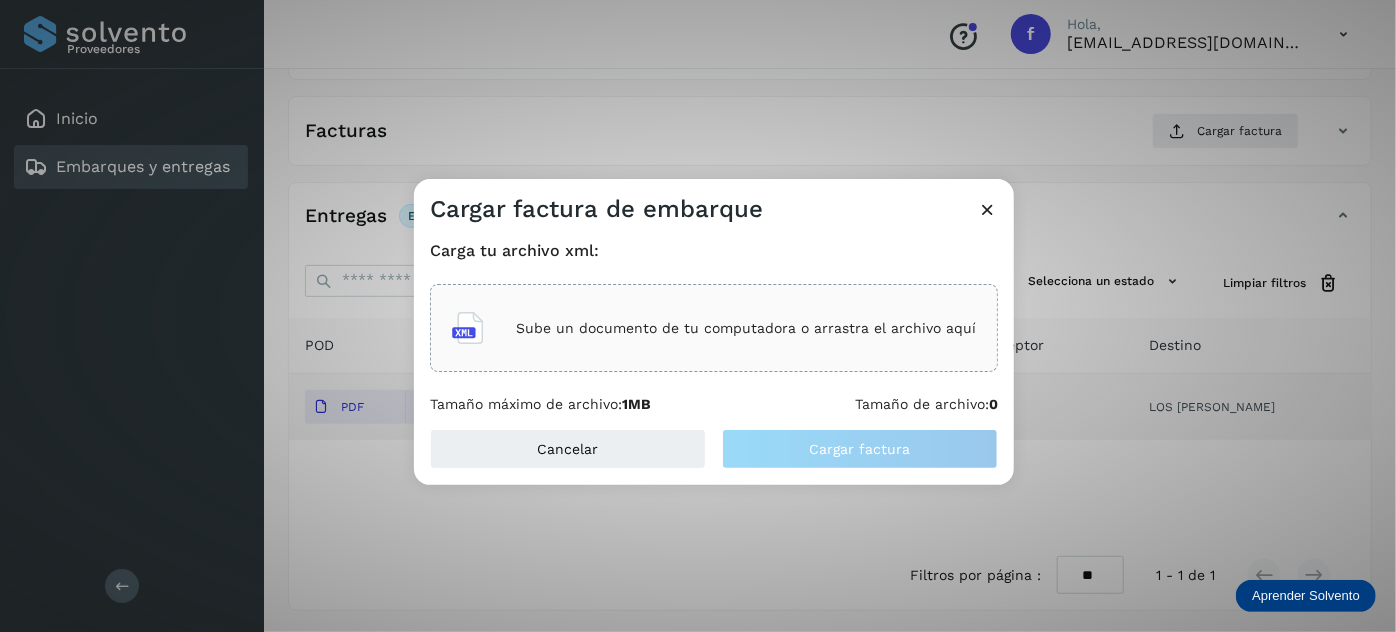 click on "Sube un documento de tu computadora o arrastra el archivo aquí" at bounding box center [714, 328] 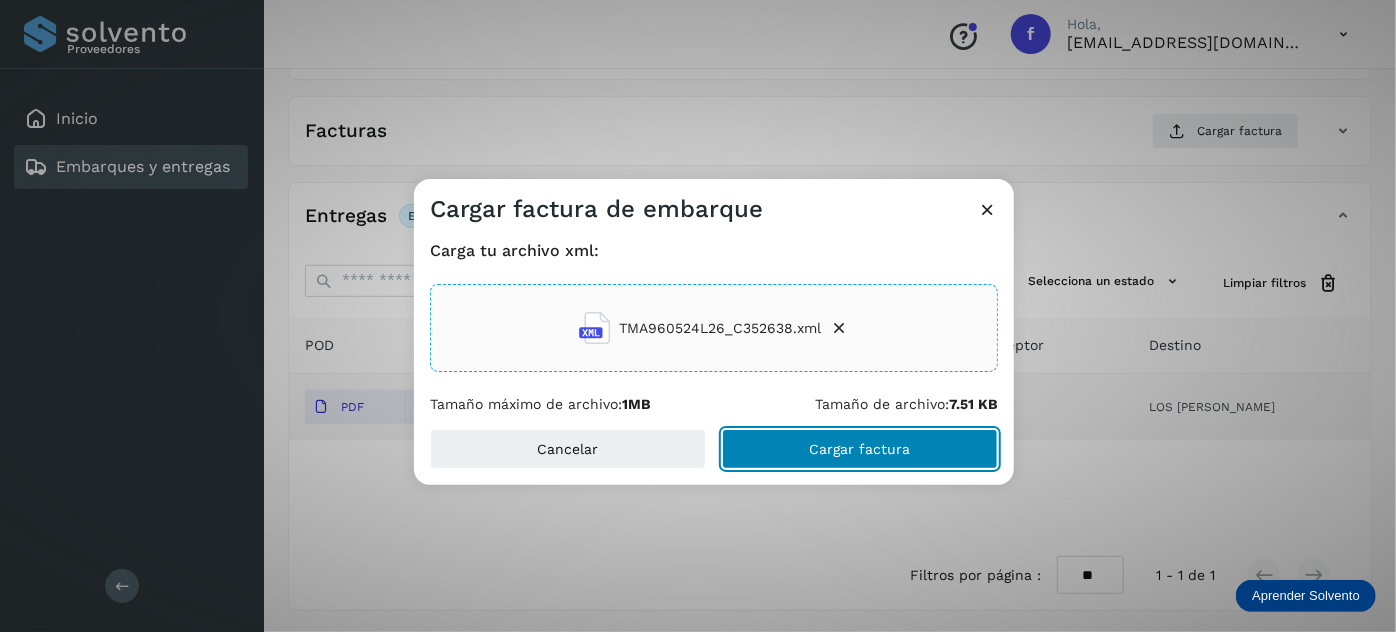 click on "Cargar factura" 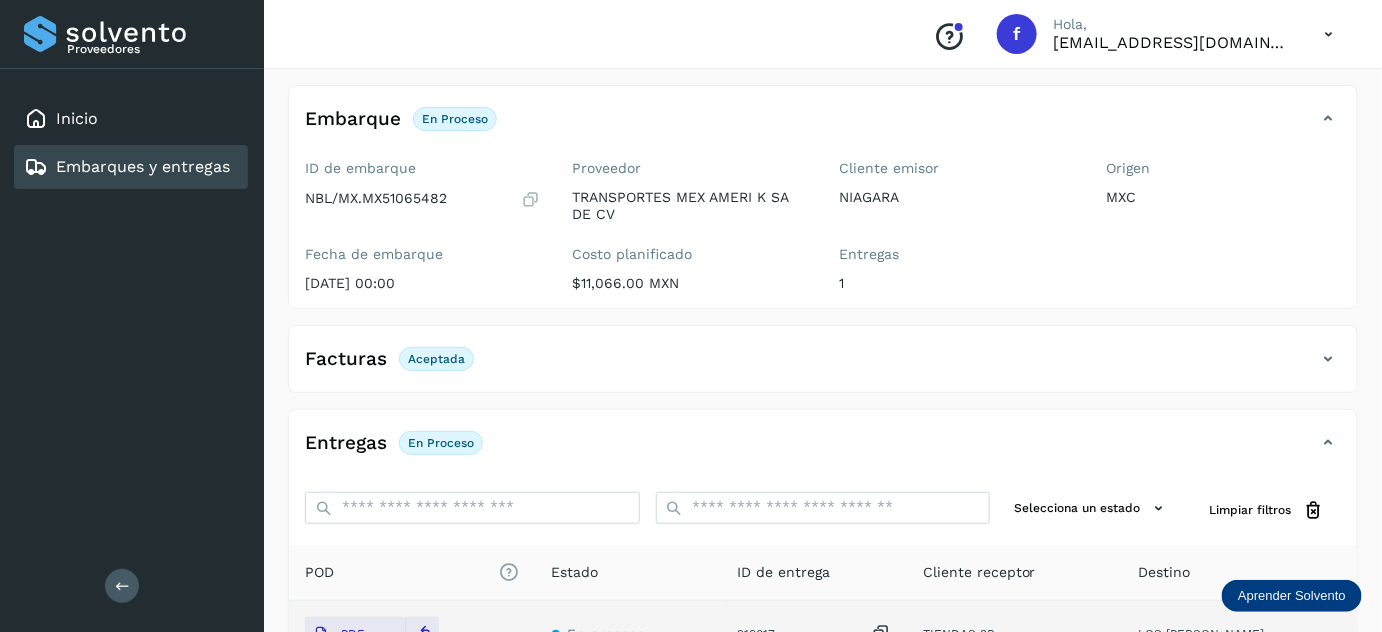 scroll, scrollTop: 0, scrollLeft: 0, axis: both 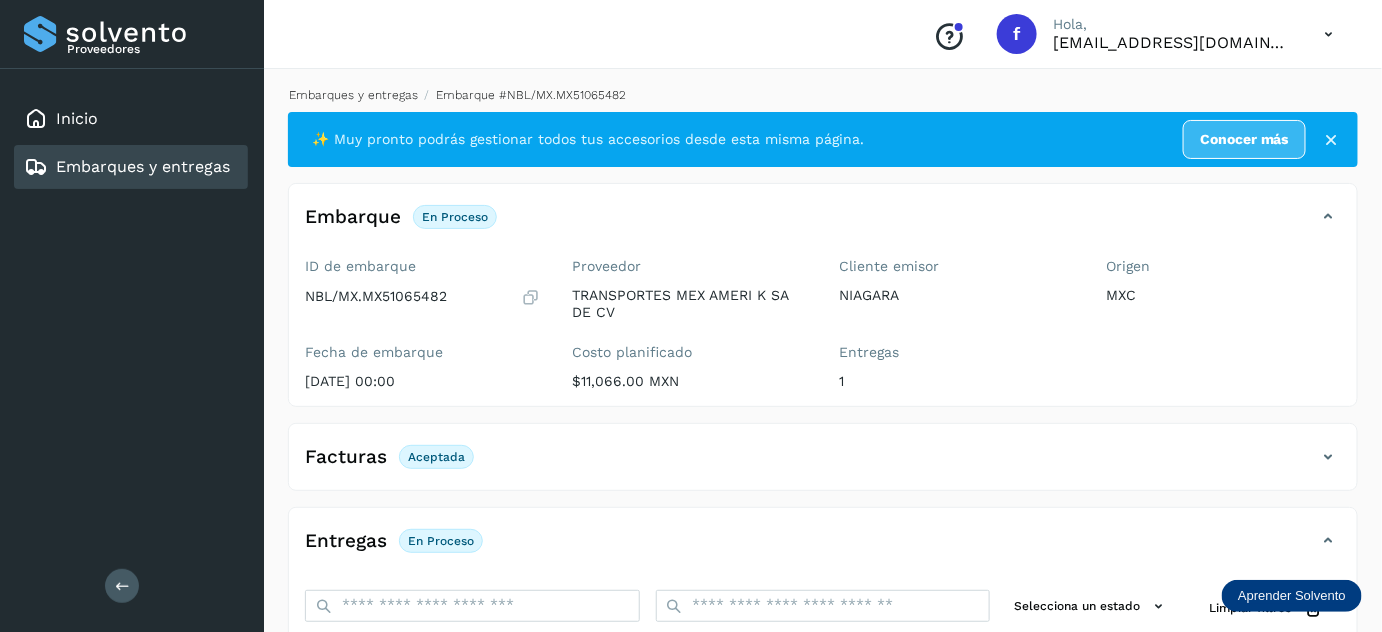click on "Embarques y entregas" at bounding box center [353, 95] 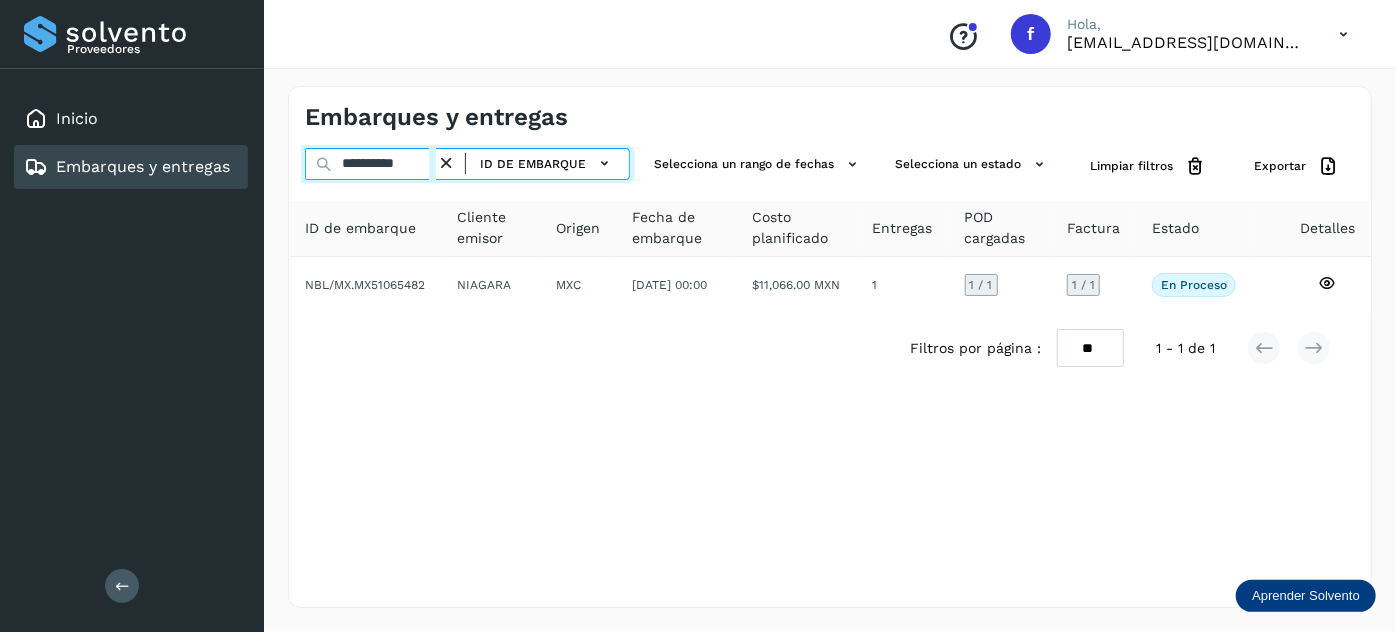 click on "**********" at bounding box center [370, 164] 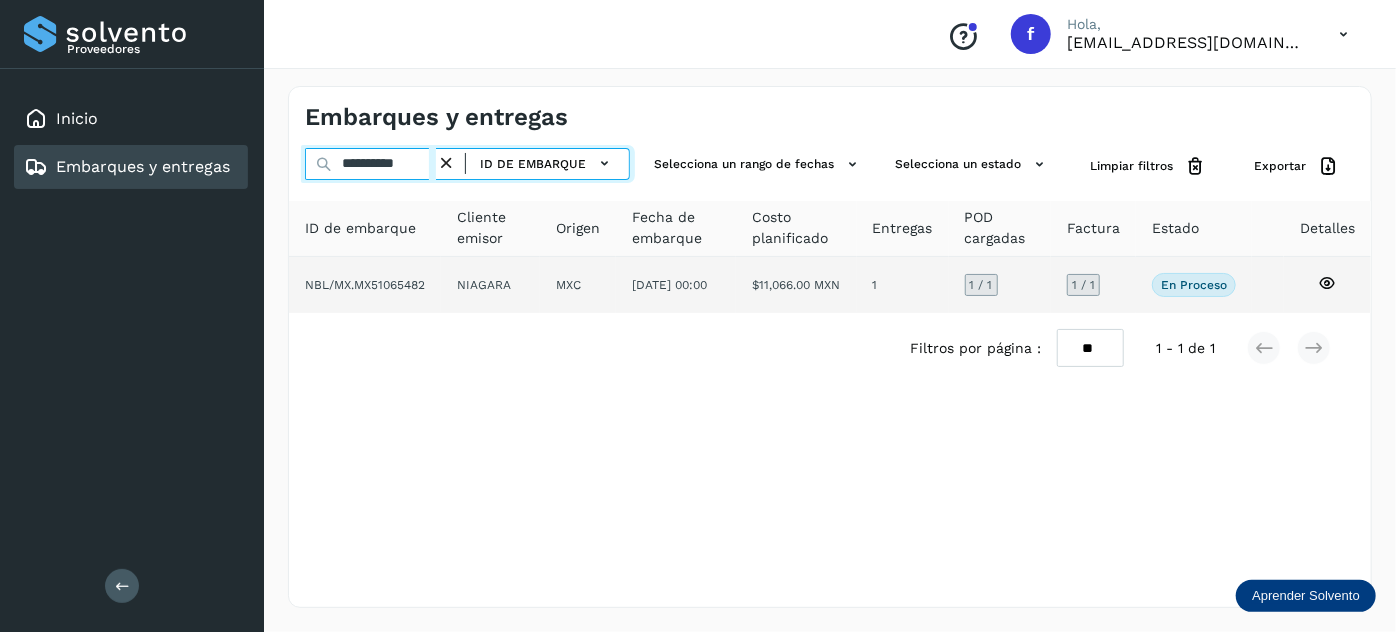paste 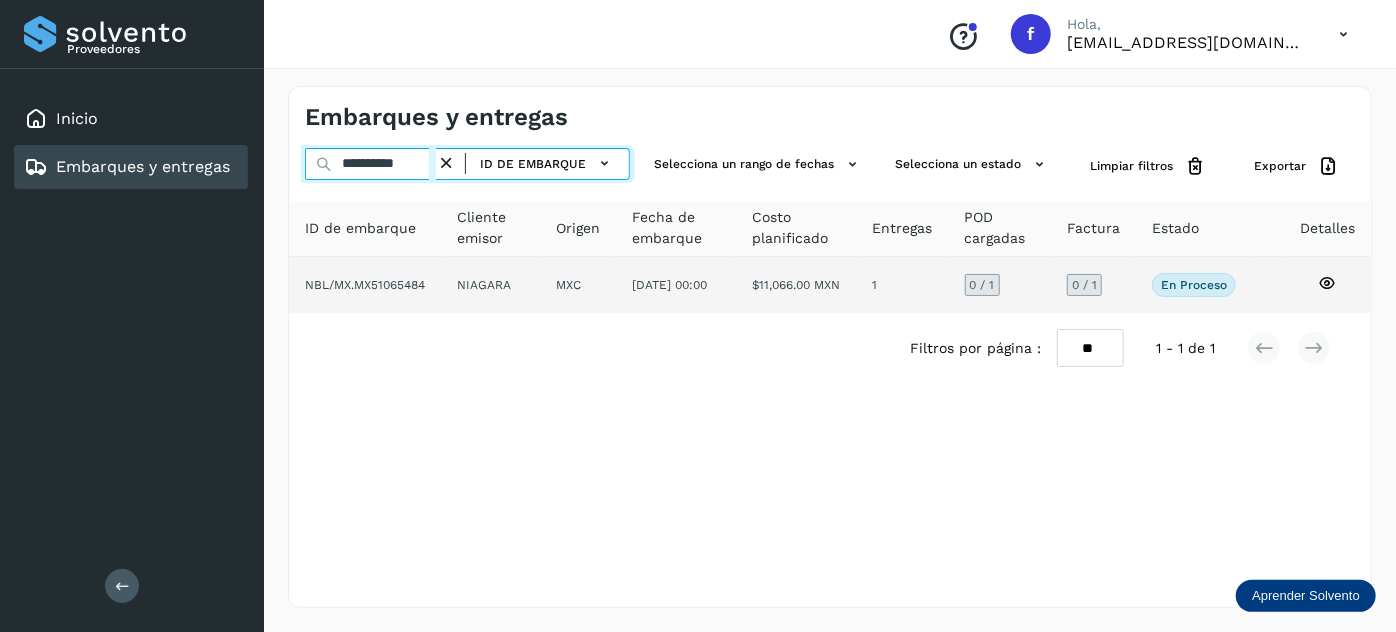 type on "**********" 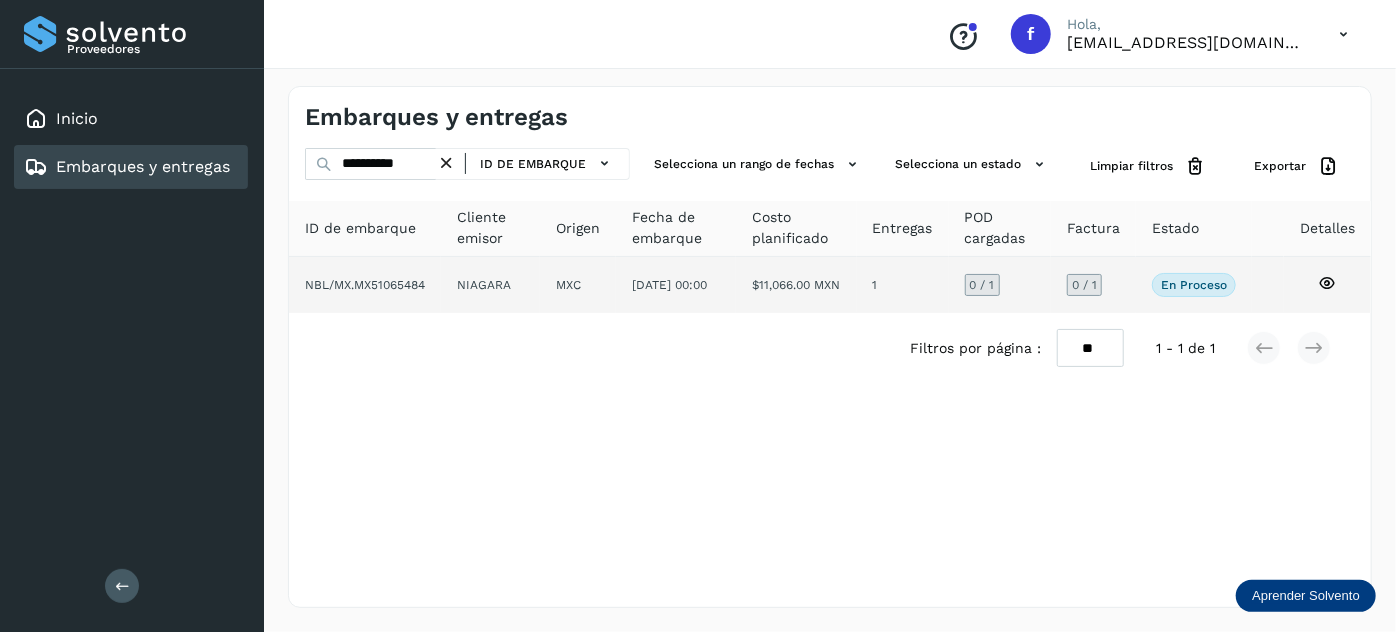 click on "$11,066.00 MXN" 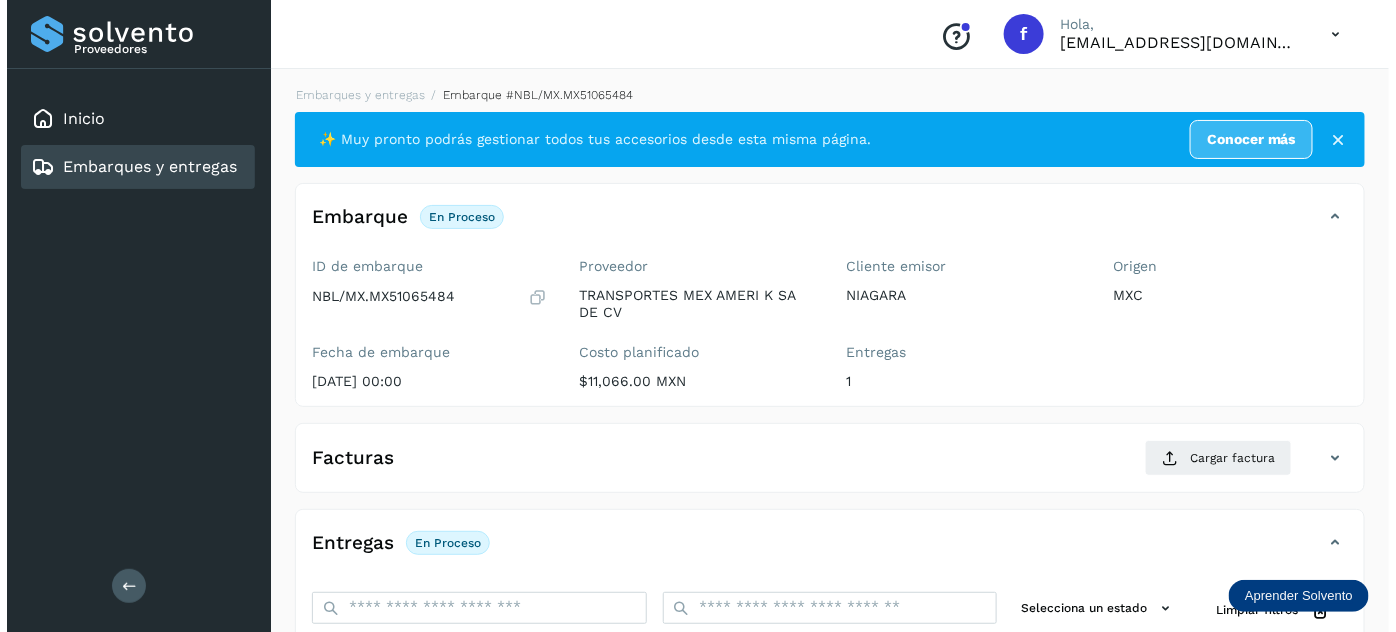 scroll, scrollTop: 327, scrollLeft: 0, axis: vertical 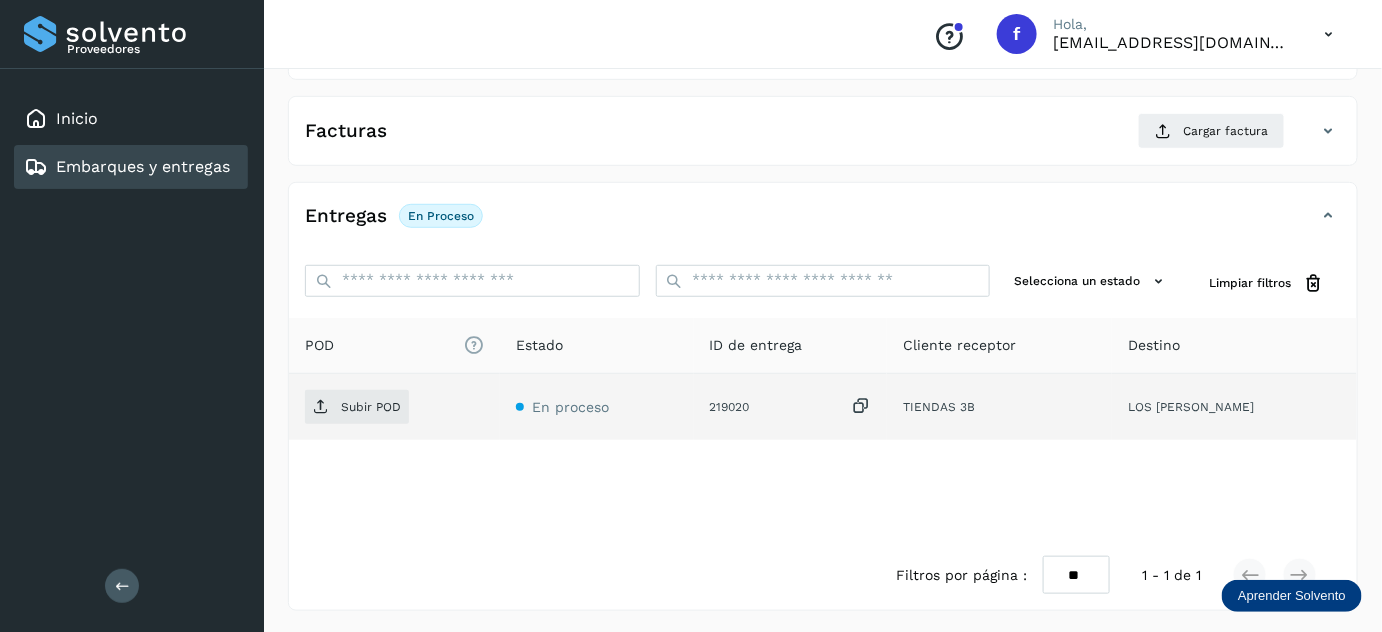 click at bounding box center [861, 406] 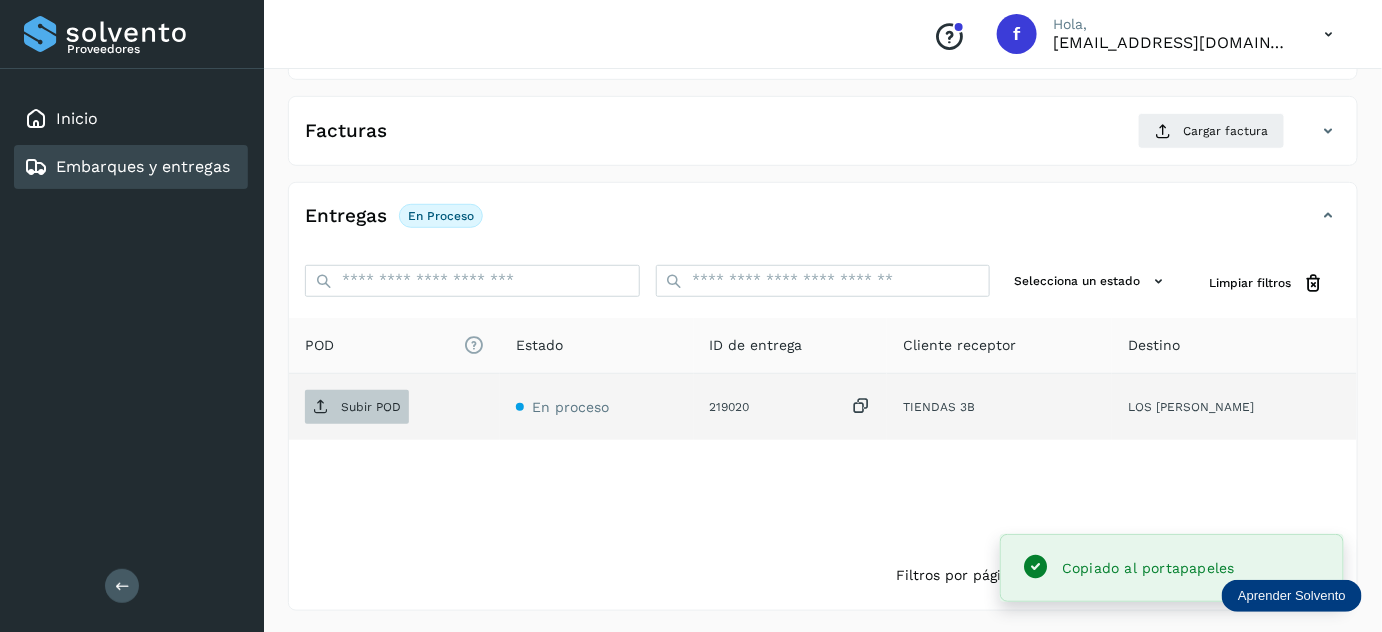 click on "Subir POD" at bounding box center [371, 407] 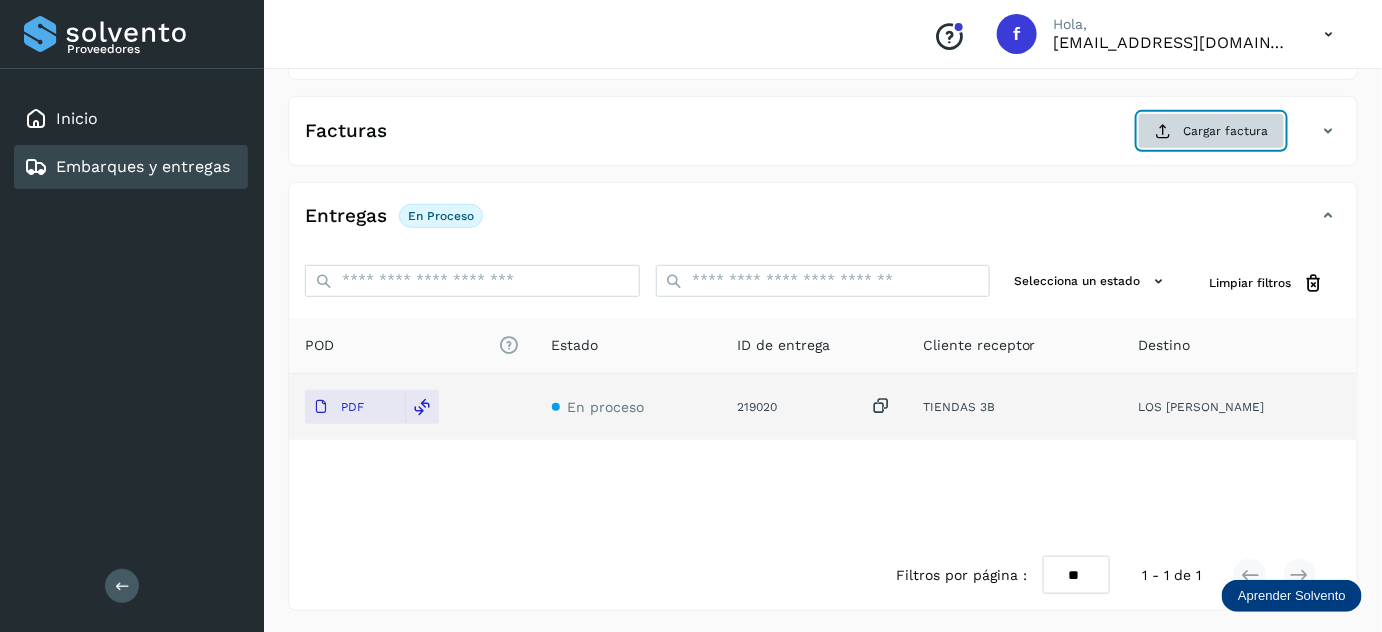 click on "Cargar factura" at bounding box center (1211, 131) 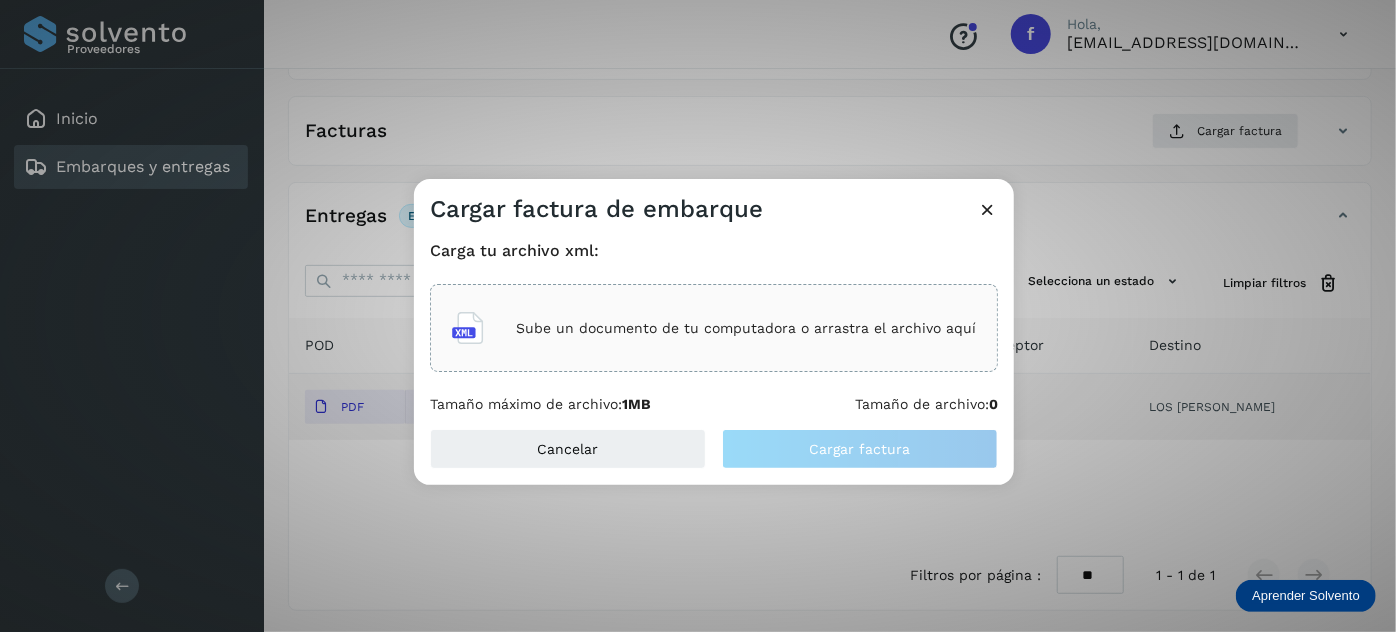 click on "Sube un documento de tu computadora o arrastra el archivo aquí" 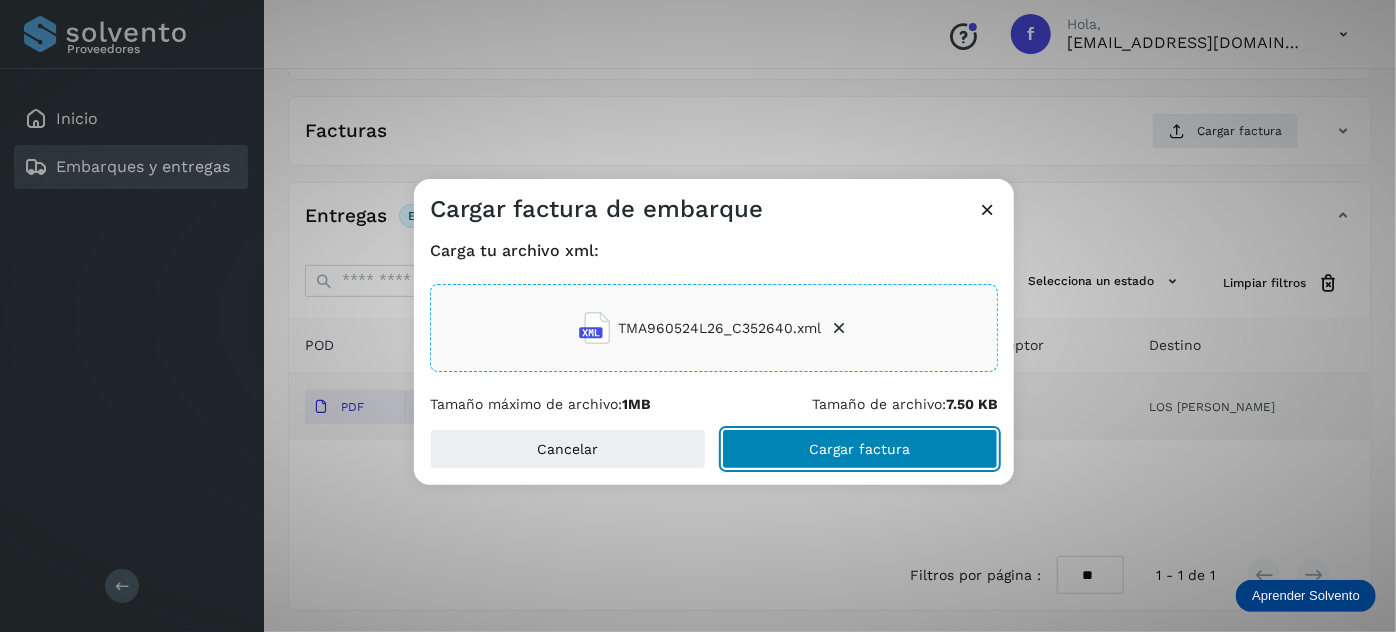 click on "Cargar factura" 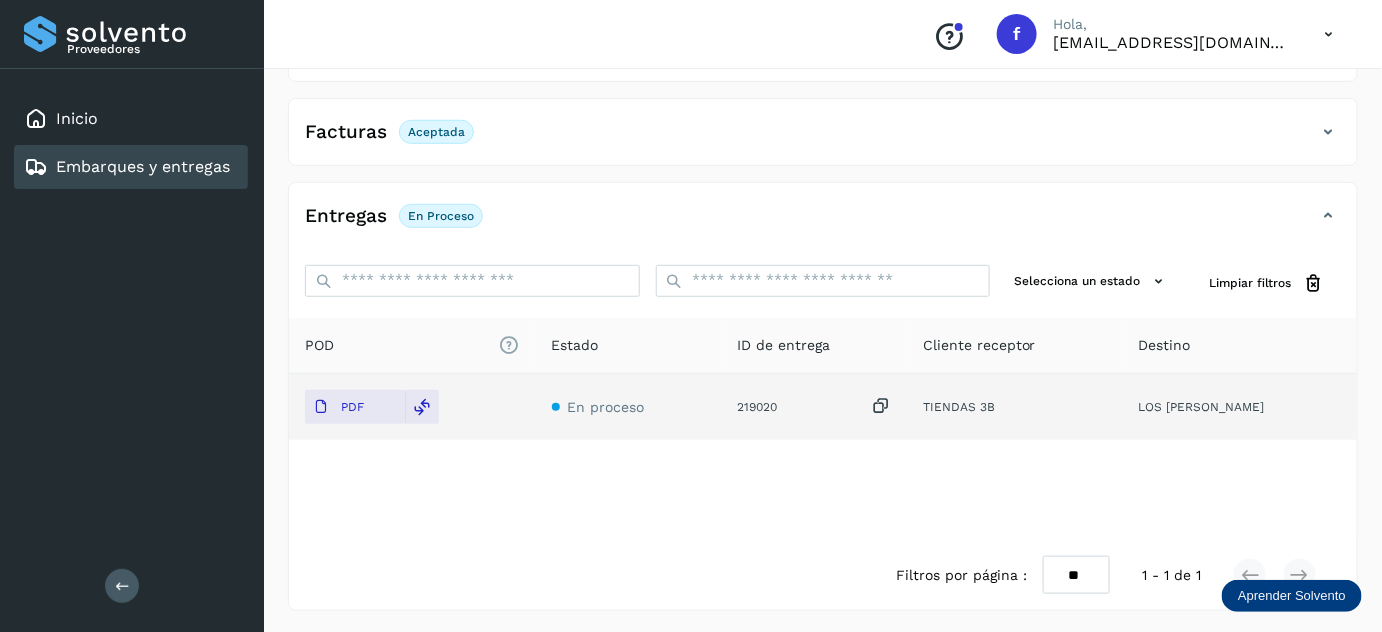scroll, scrollTop: 0, scrollLeft: 0, axis: both 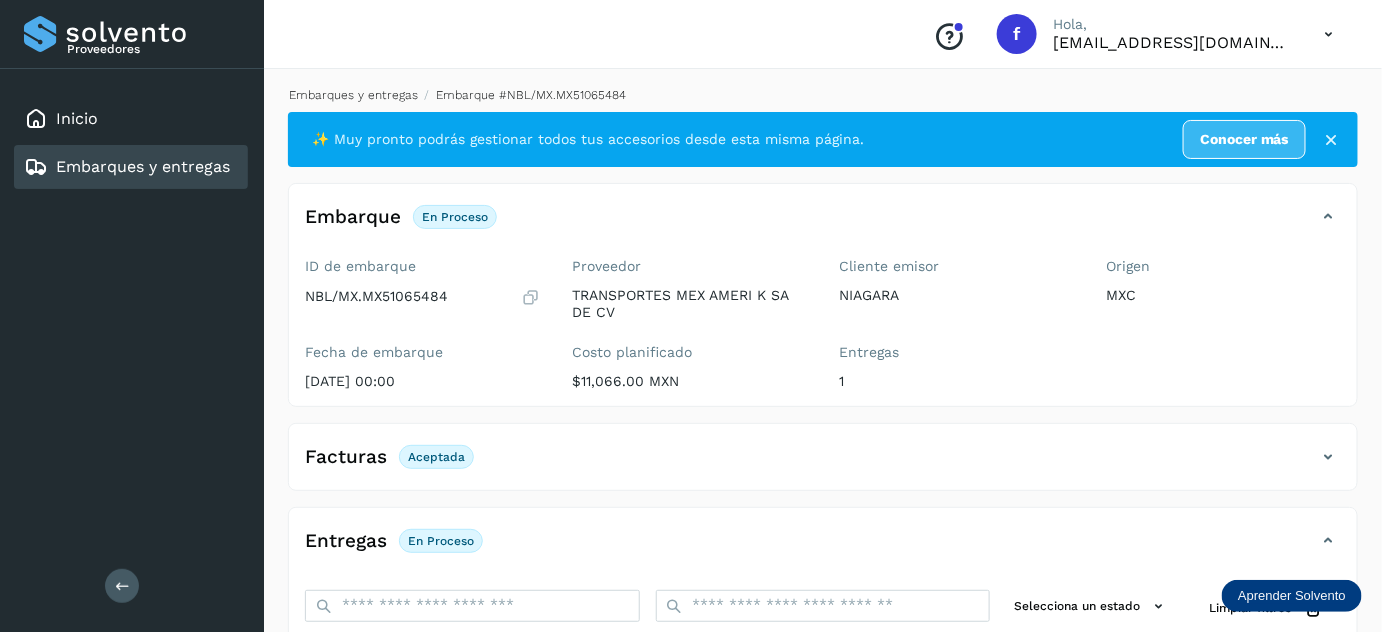 click on "Embarques y entregas" at bounding box center (353, 95) 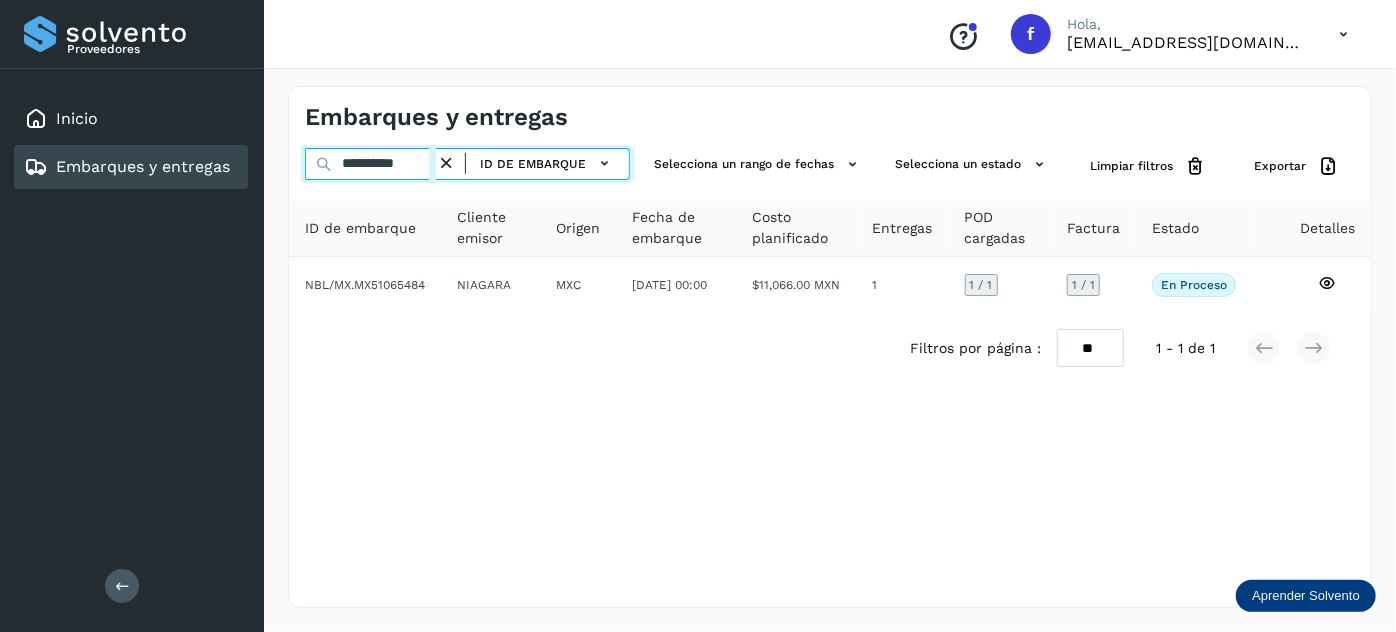 click on "**********" at bounding box center [370, 164] 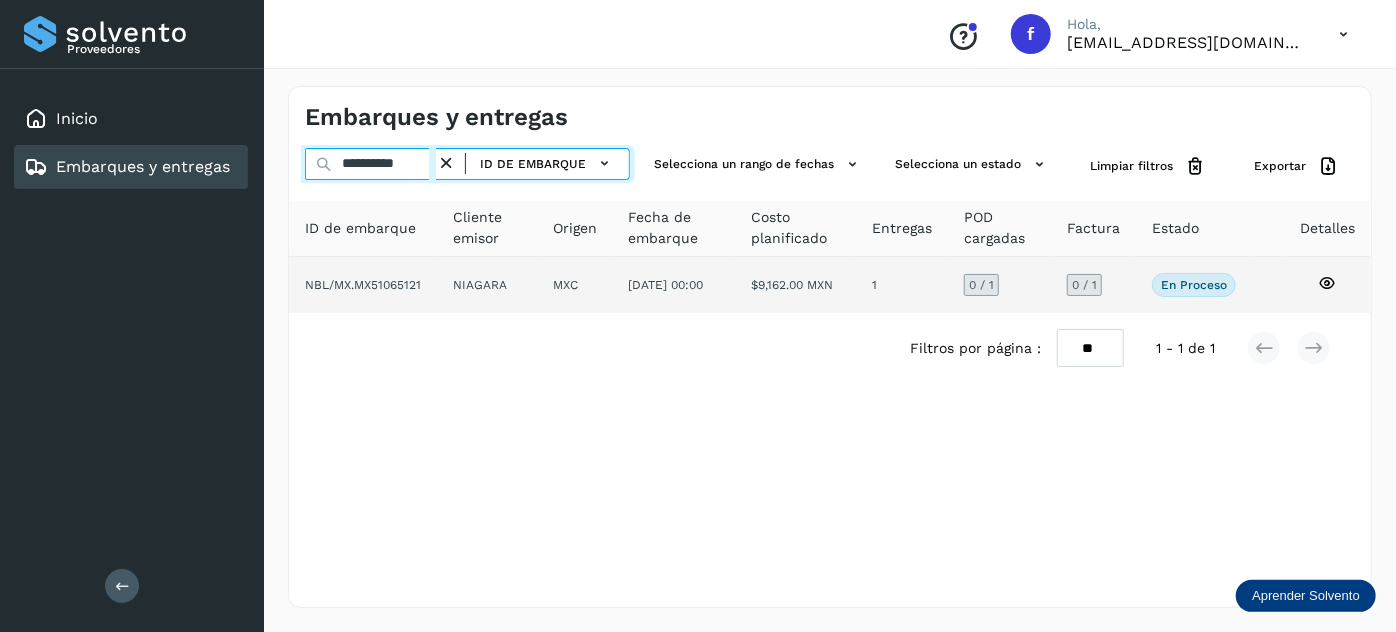 type on "**********" 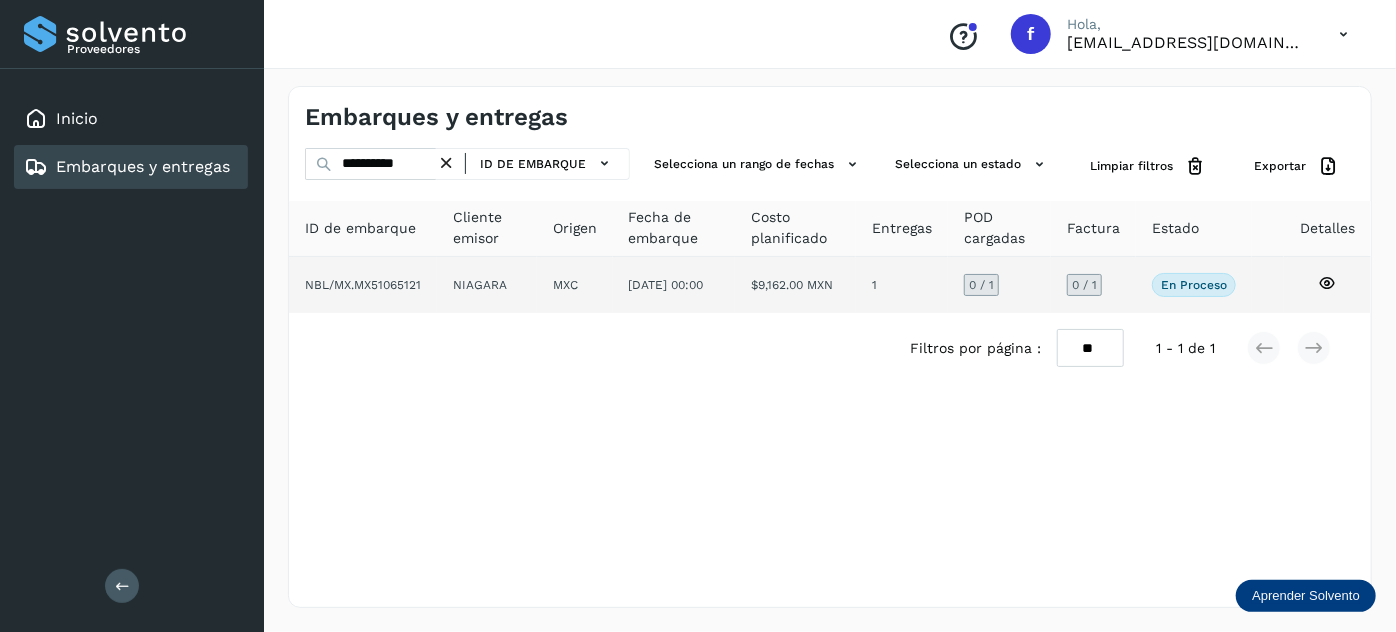 click on "$9,162.00 MXN" 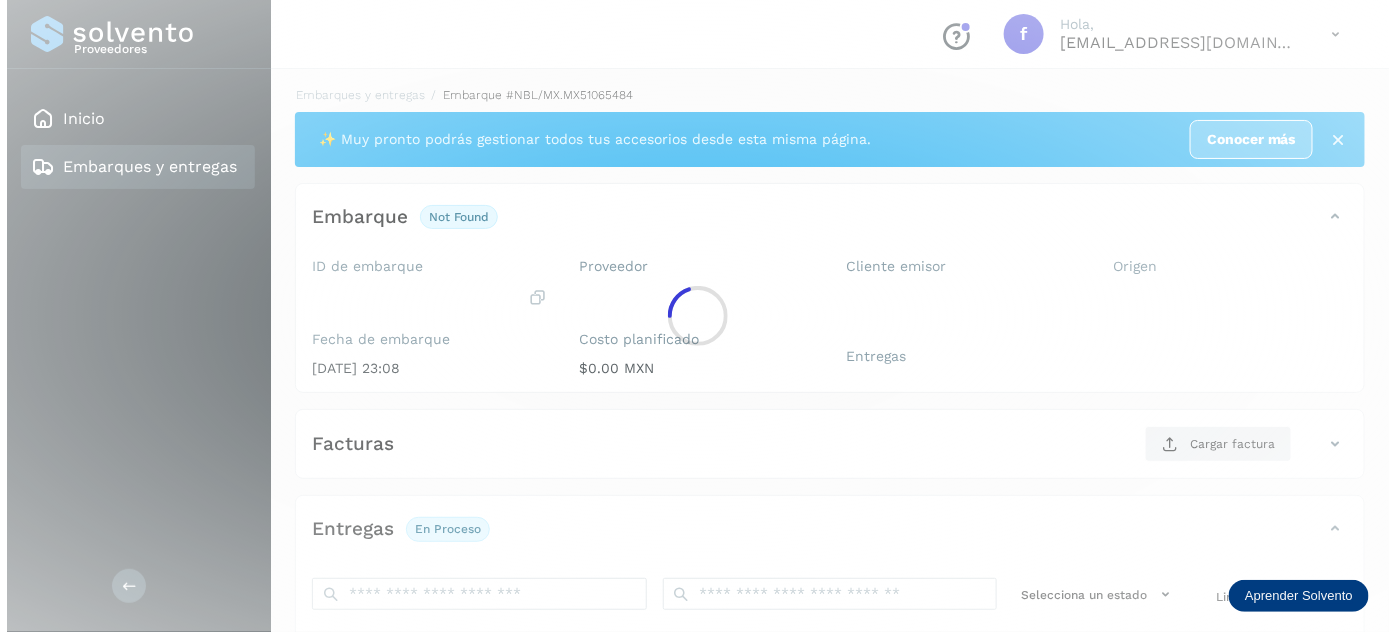 scroll, scrollTop: 327, scrollLeft: 0, axis: vertical 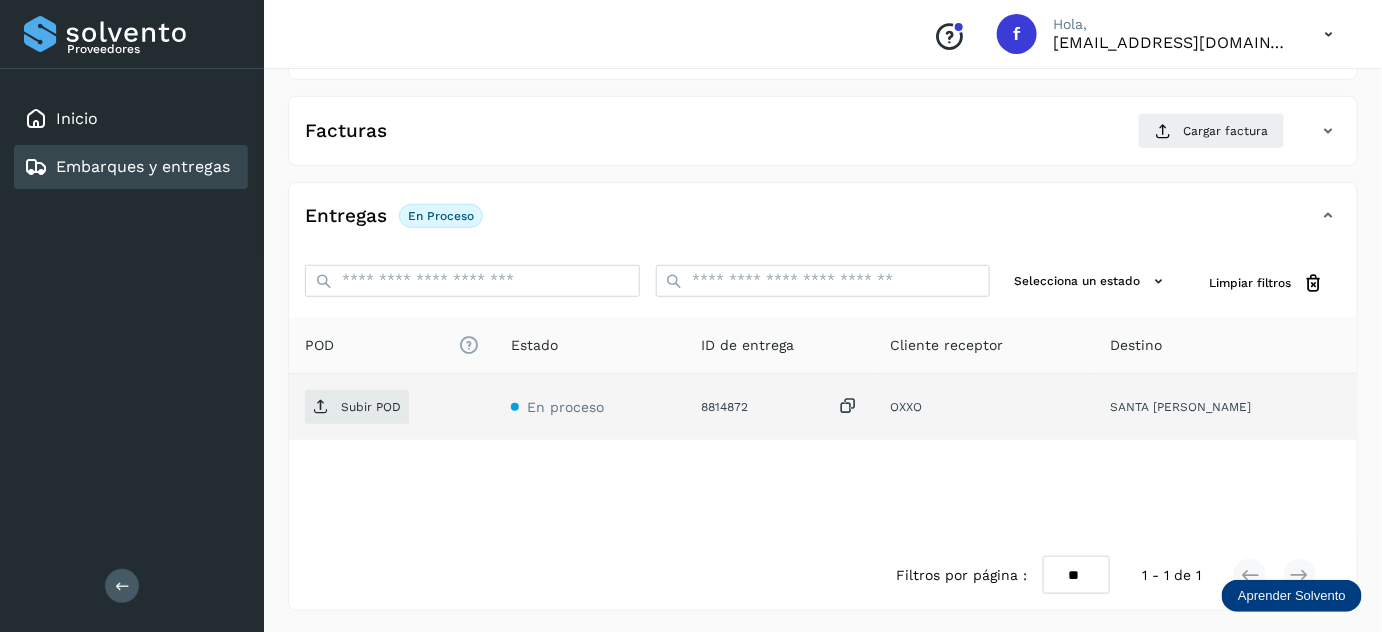 drag, startPoint x: 851, startPoint y: 403, endPoint x: 834, endPoint y: 402, distance: 17.029387 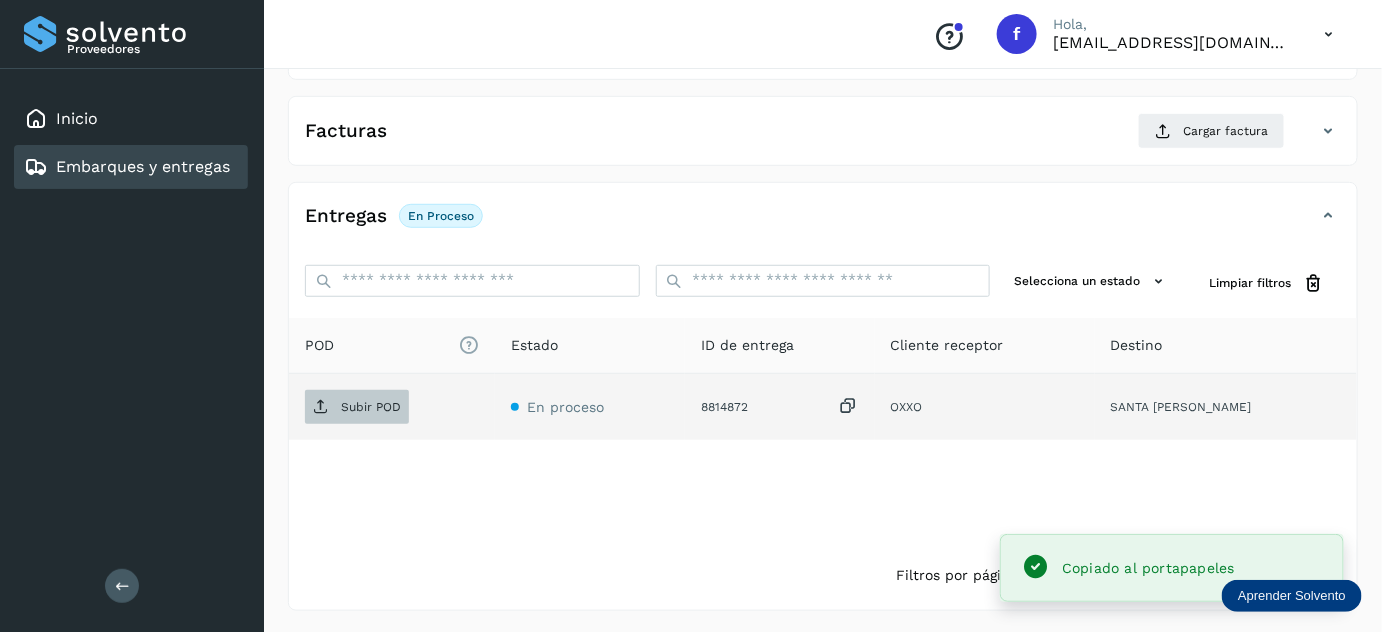 click on "Subir POD" at bounding box center (357, 407) 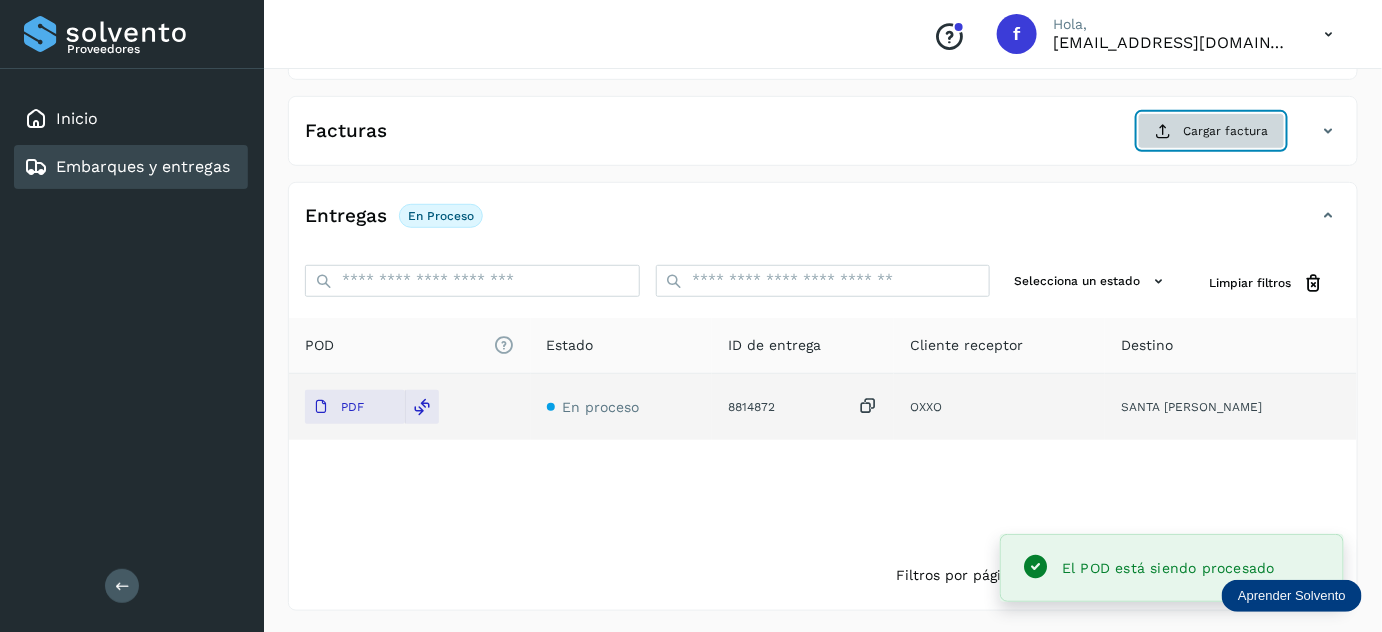 click at bounding box center (1163, 131) 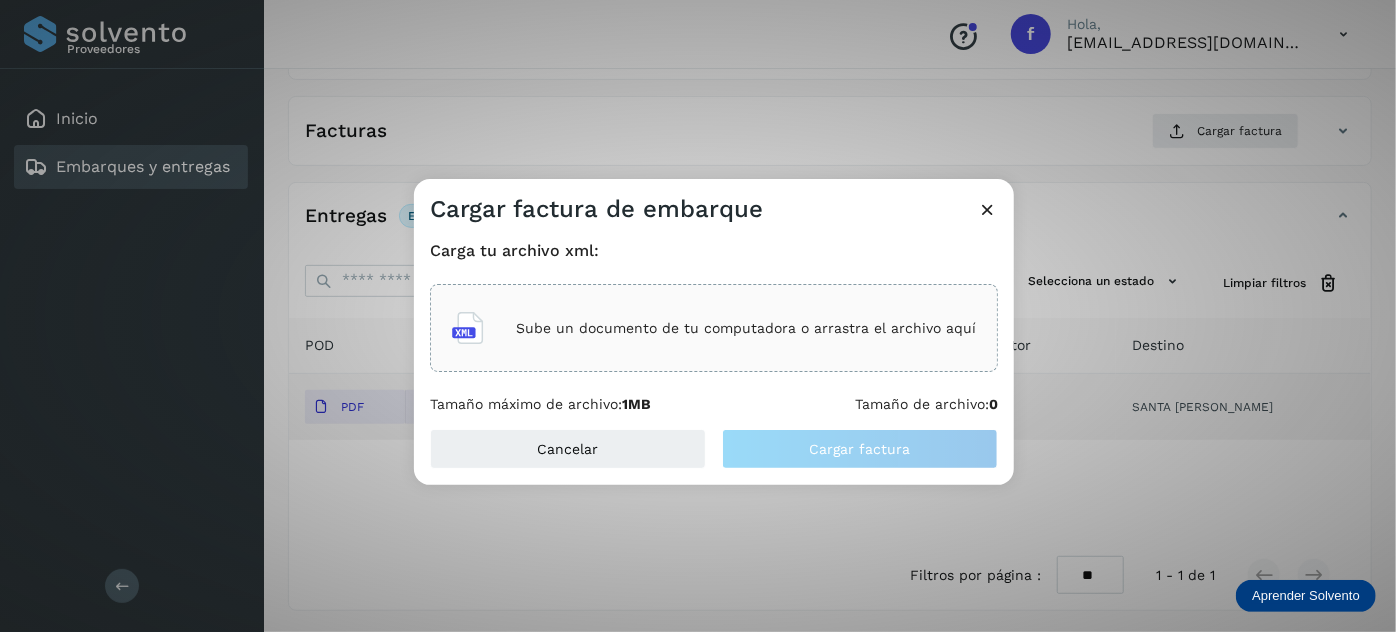click on "Sube un documento de tu computadora o arrastra el archivo aquí" at bounding box center (746, 328) 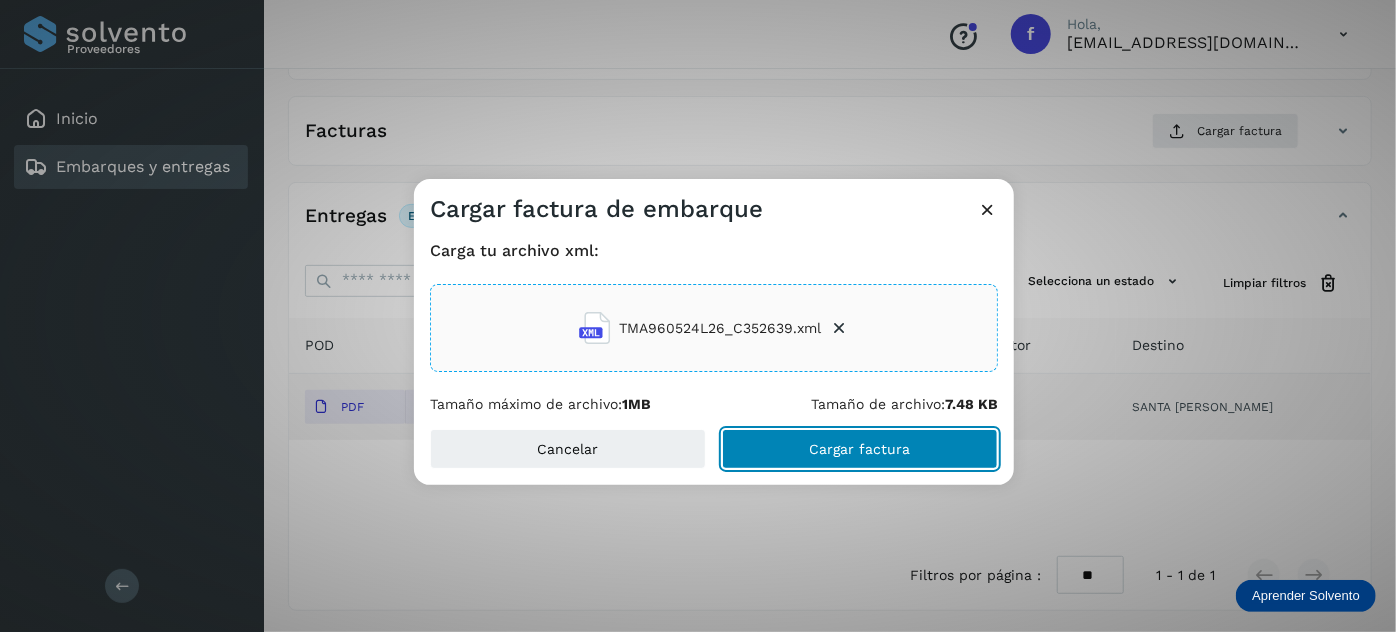click on "Cargar factura" 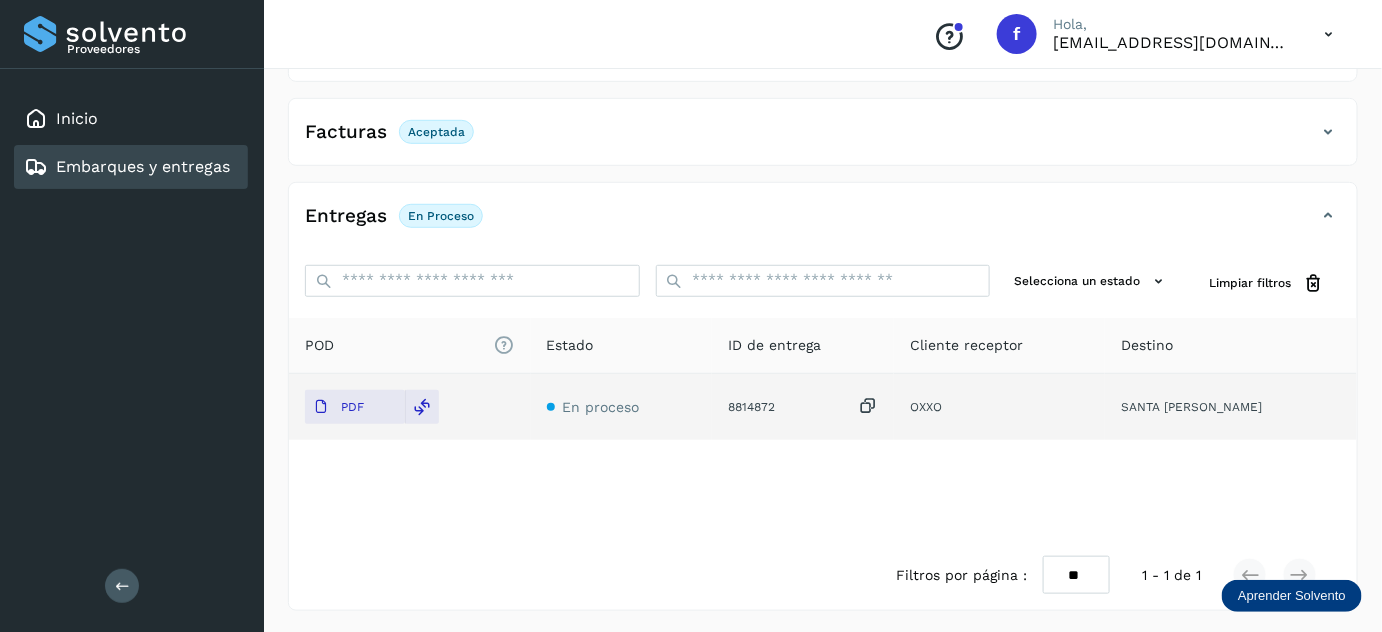 scroll, scrollTop: 0, scrollLeft: 0, axis: both 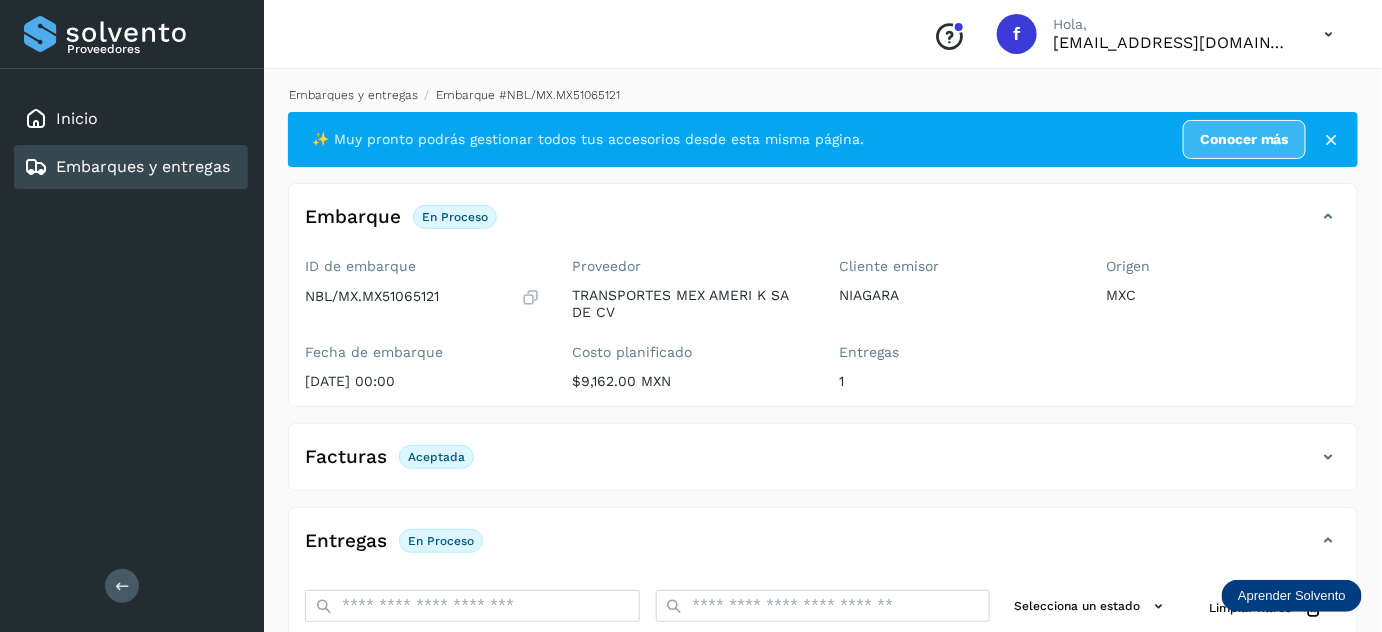 click on "Embarques y entregas" at bounding box center (353, 95) 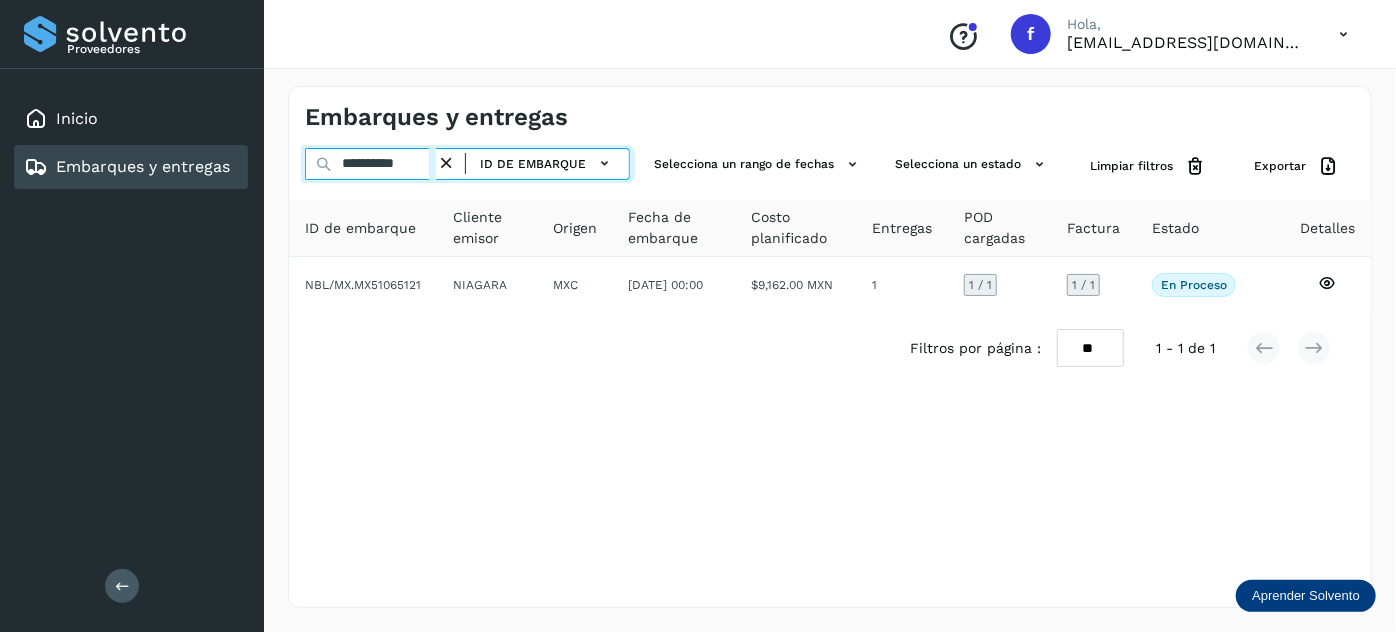 click on "**********" at bounding box center [370, 164] 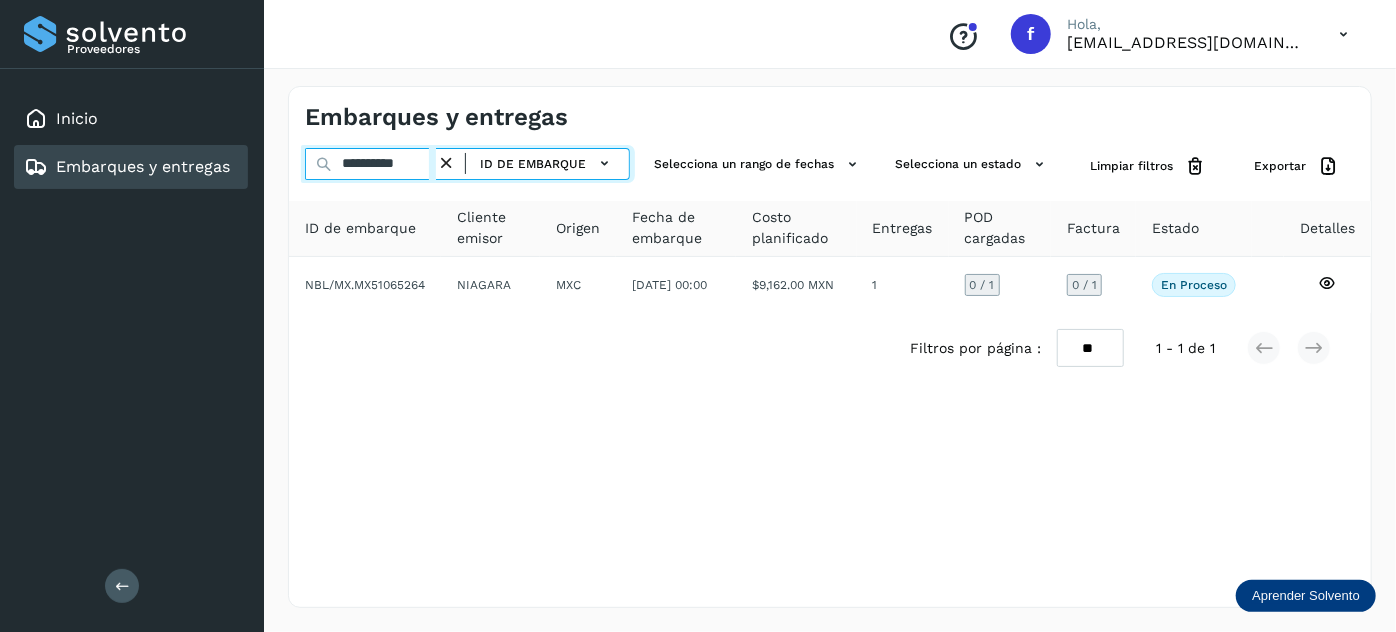 type on "**********" 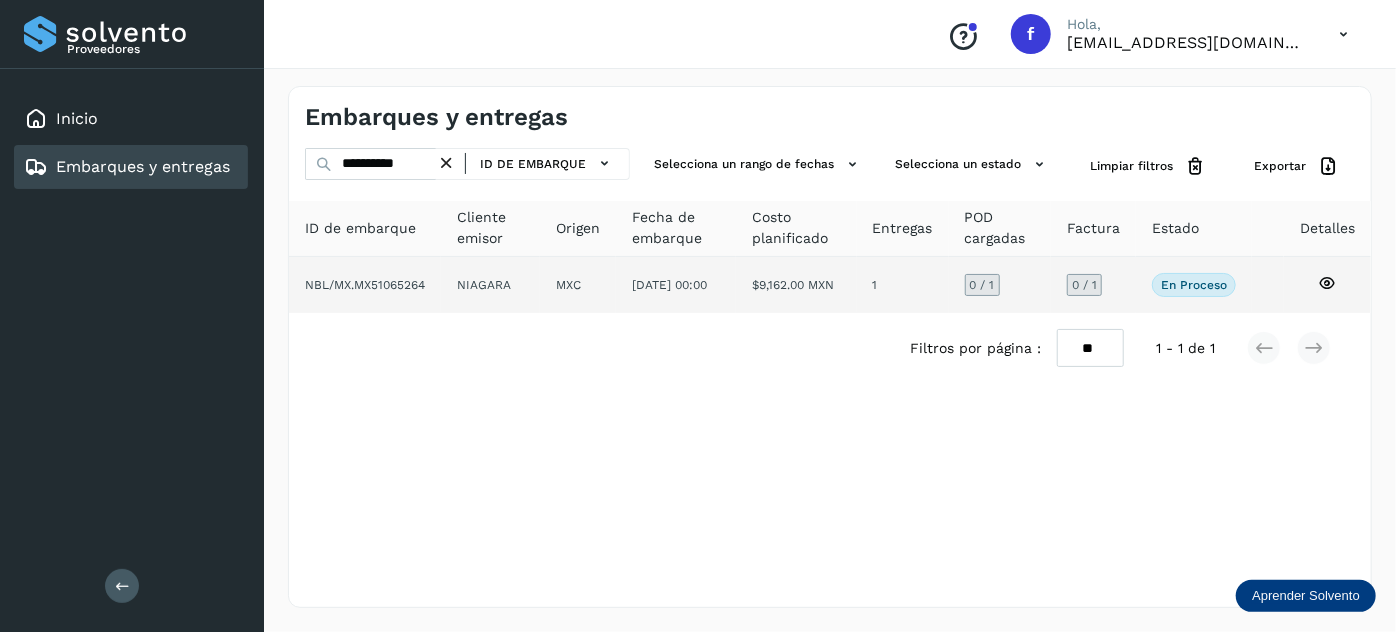 click on "[DATE] 00:00" 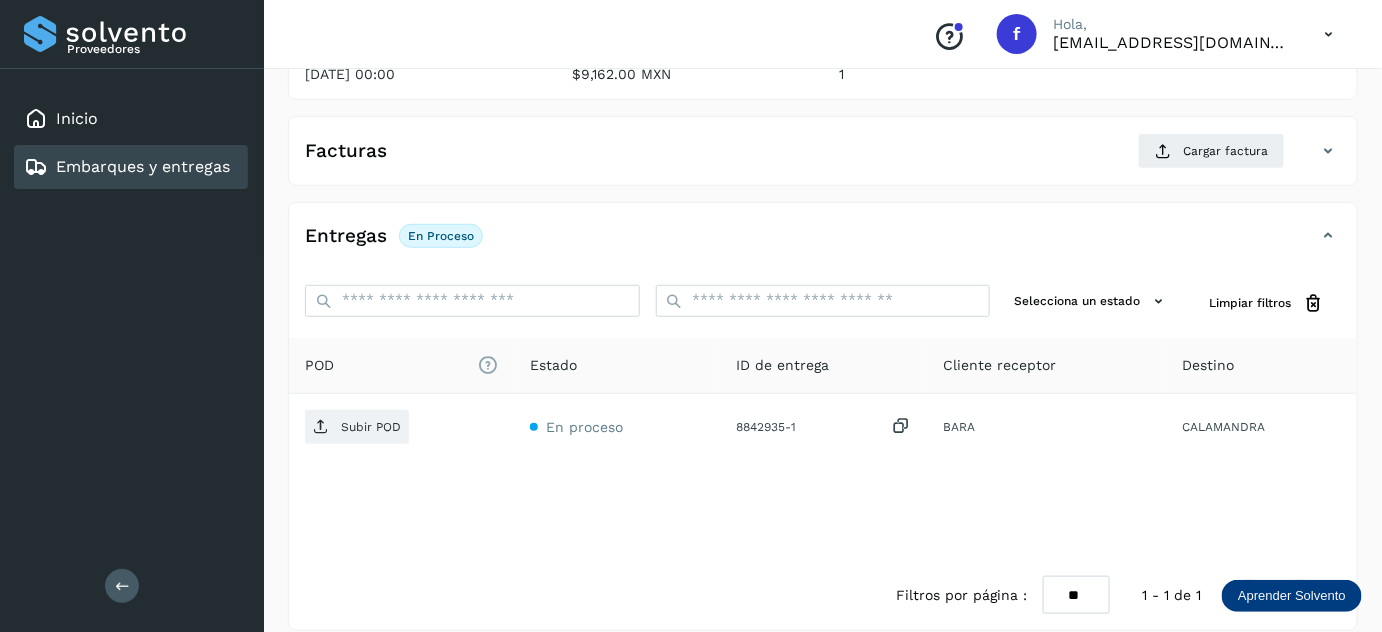 scroll, scrollTop: 314, scrollLeft: 0, axis: vertical 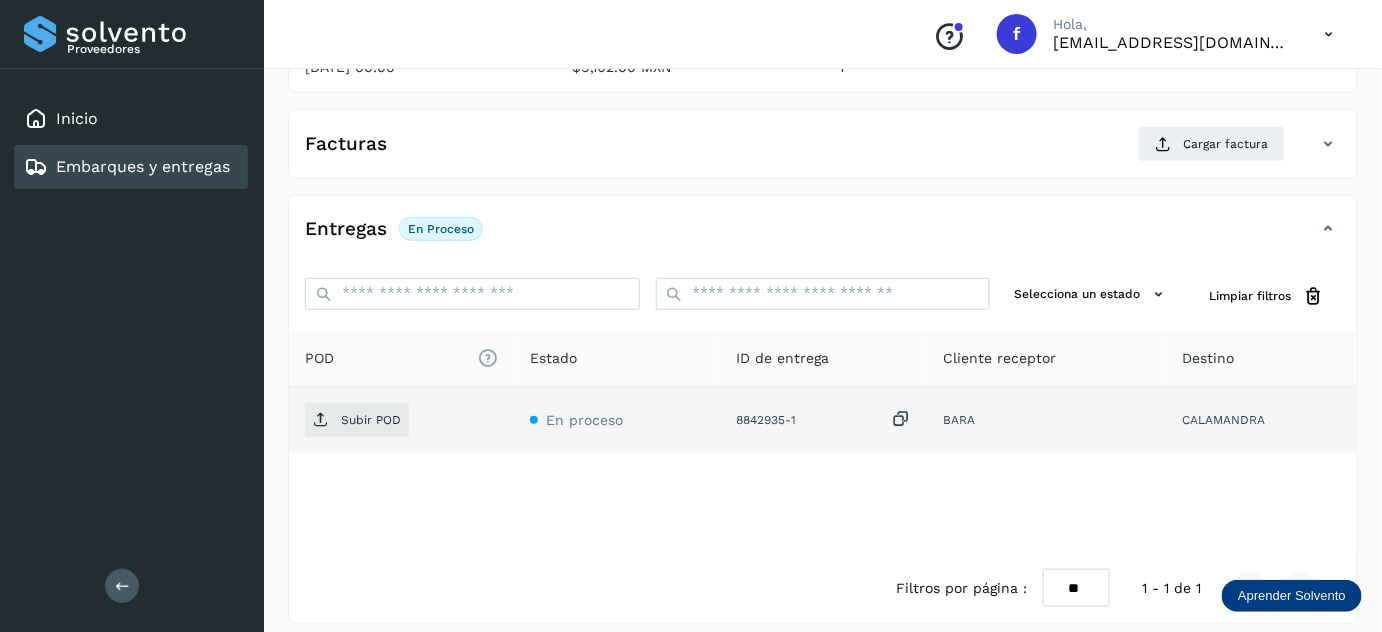 click at bounding box center [901, 419] 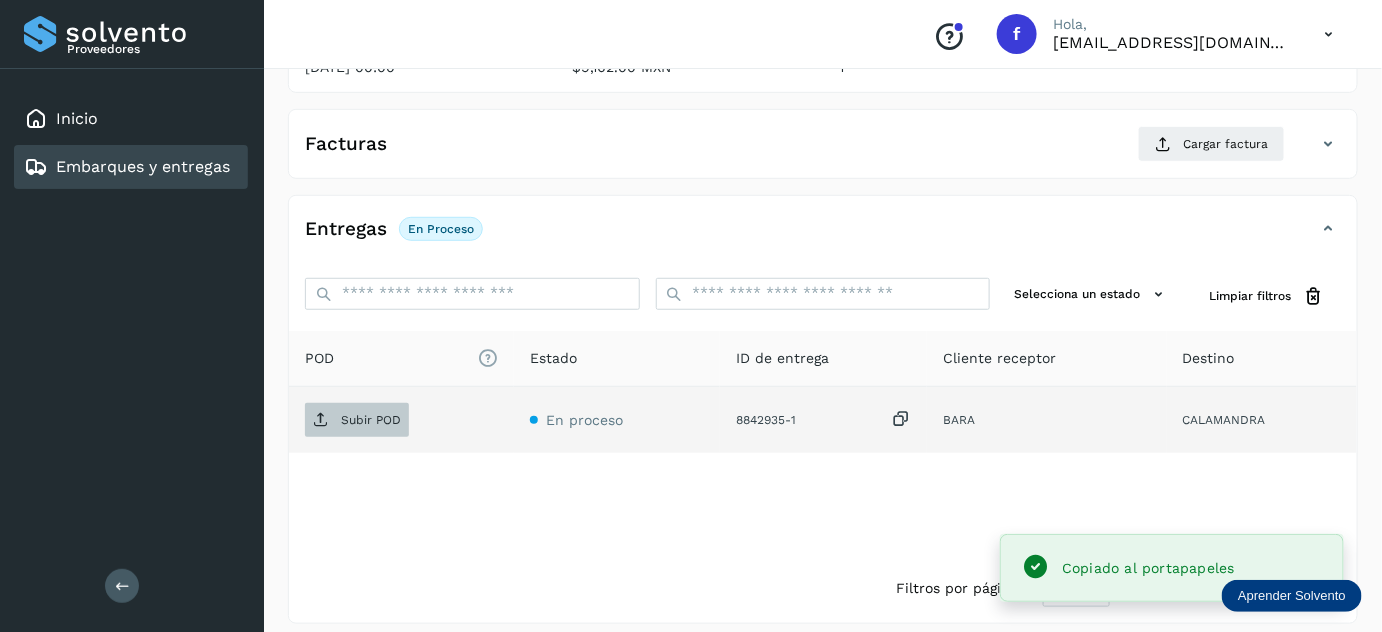 click on "Subir POD" at bounding box center [357, 420] 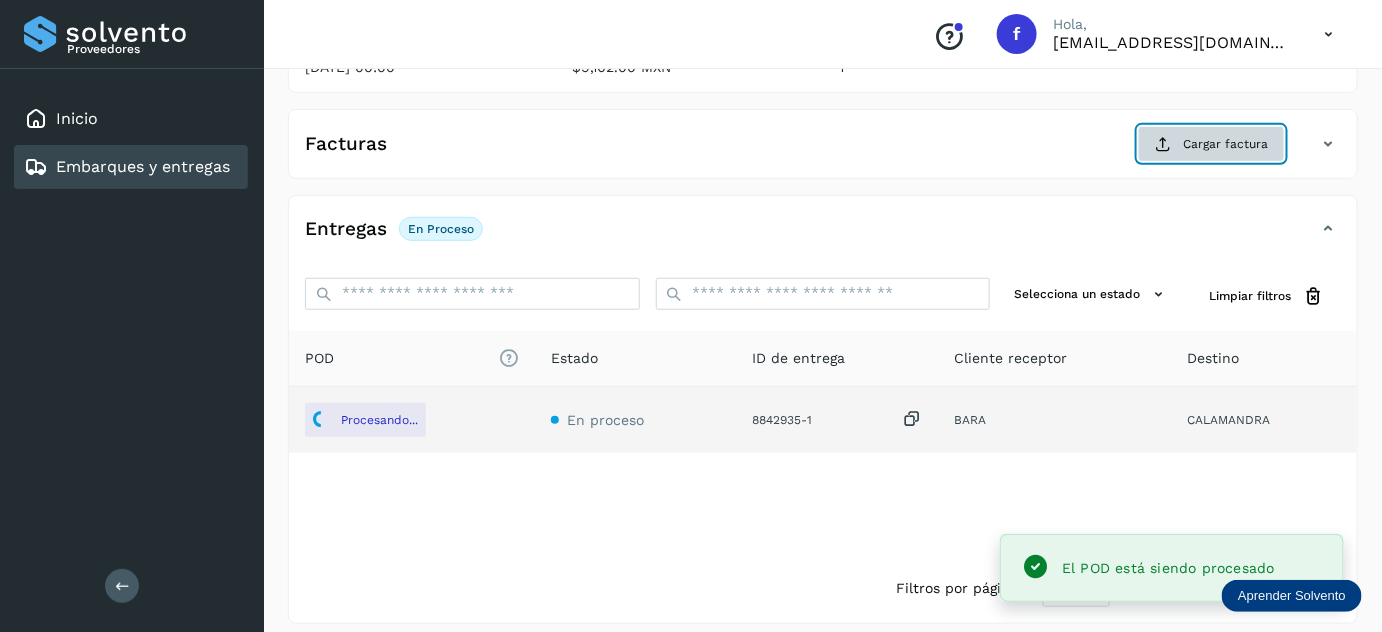 click on "Cargar factura" 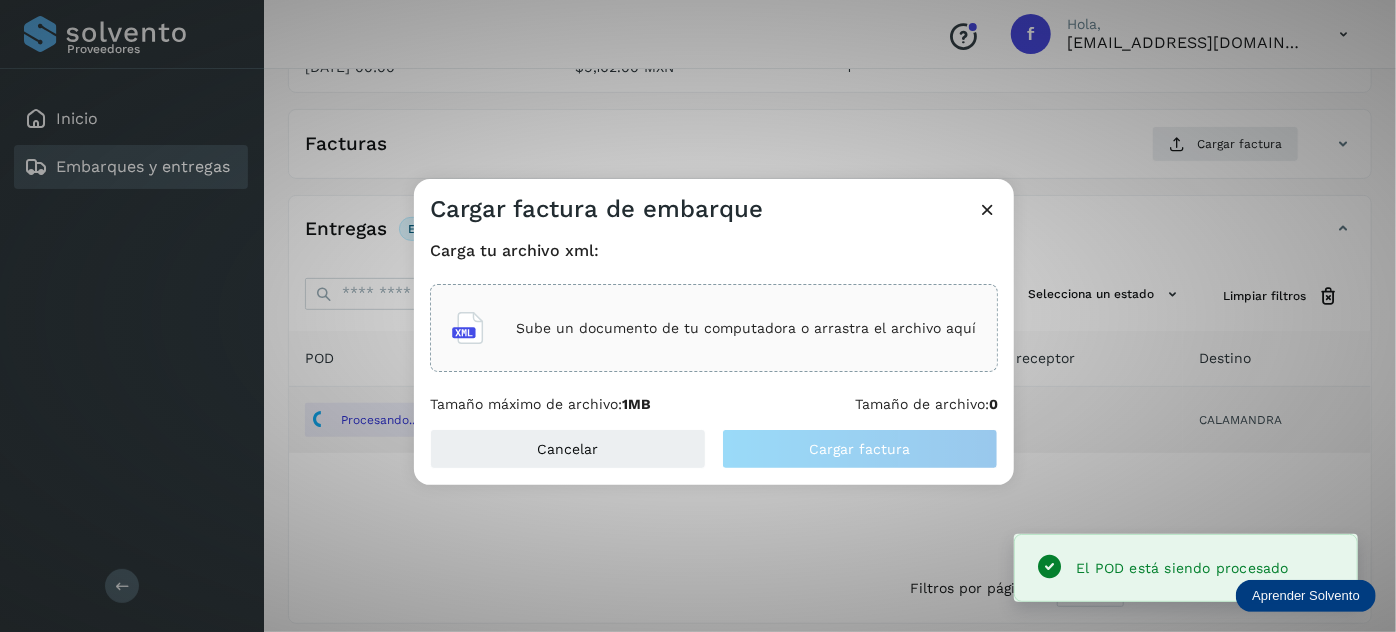 click on "Sube un documento de tu computadora o arrastra el archivo aquí" at bounding box center [746, 328] 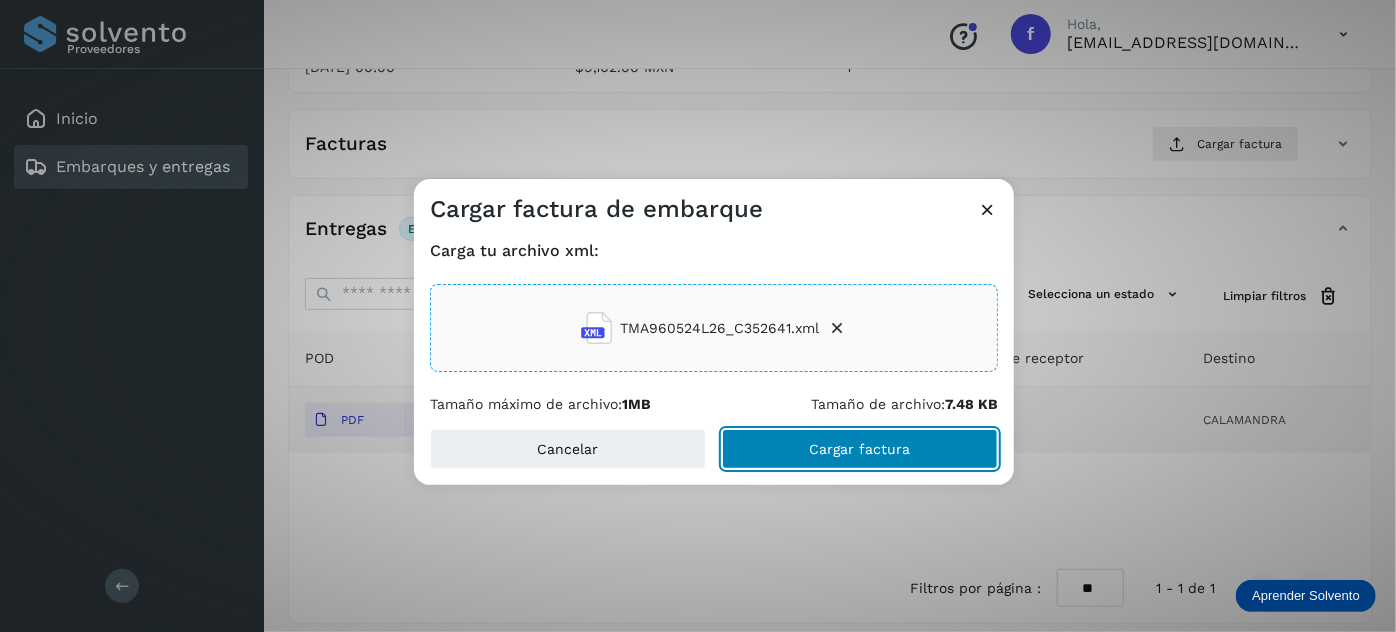 click on "Cargar factura" 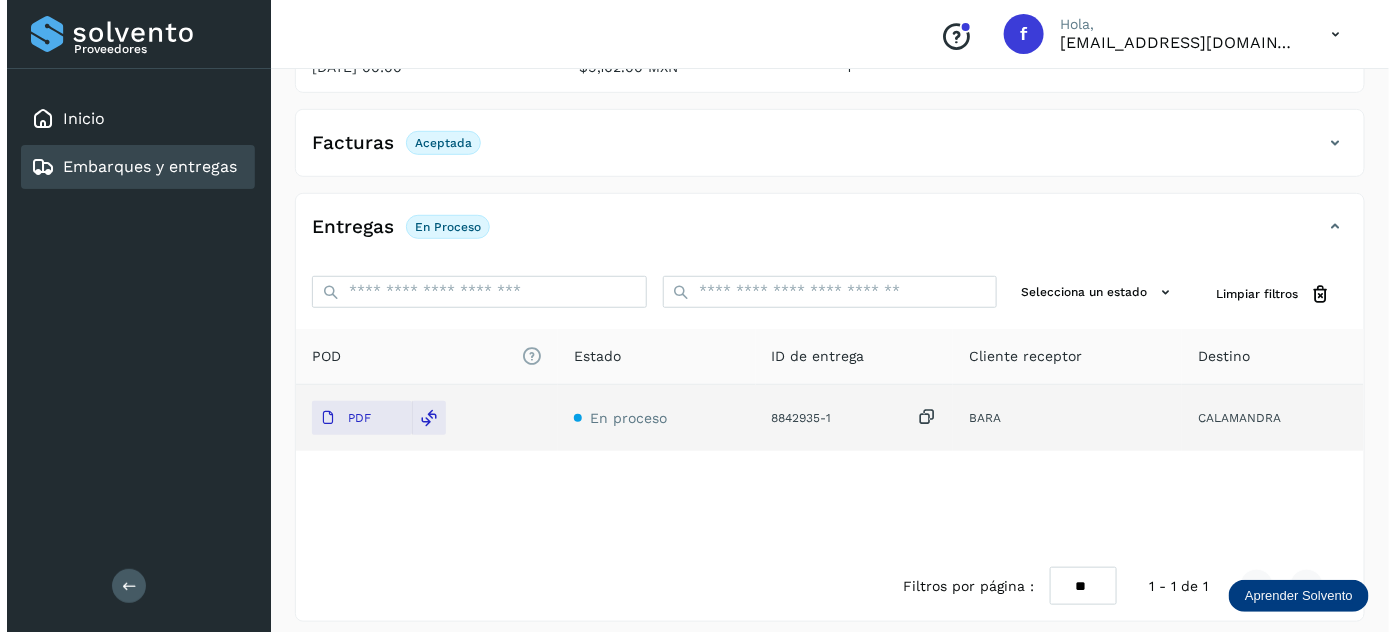 scroll, scrollTop: 0, scrollLeft: 0, axis: both 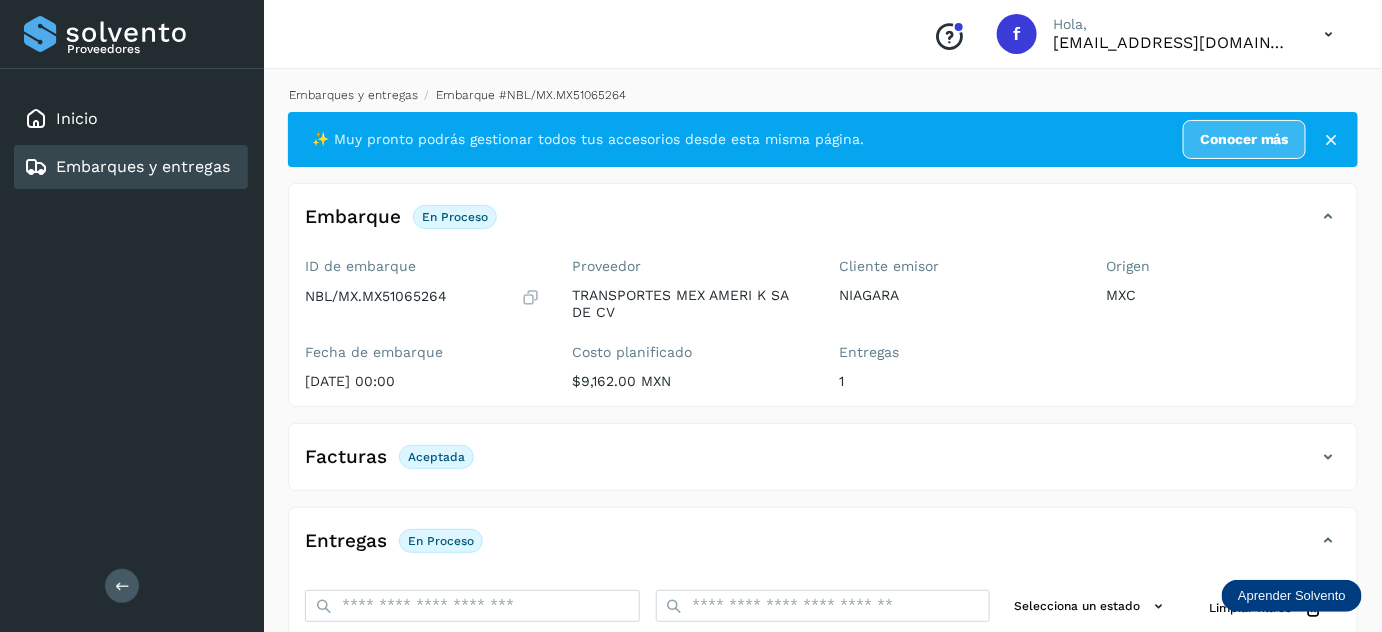 click on "Embarques y entregas" at bounding box center (353, 95) 